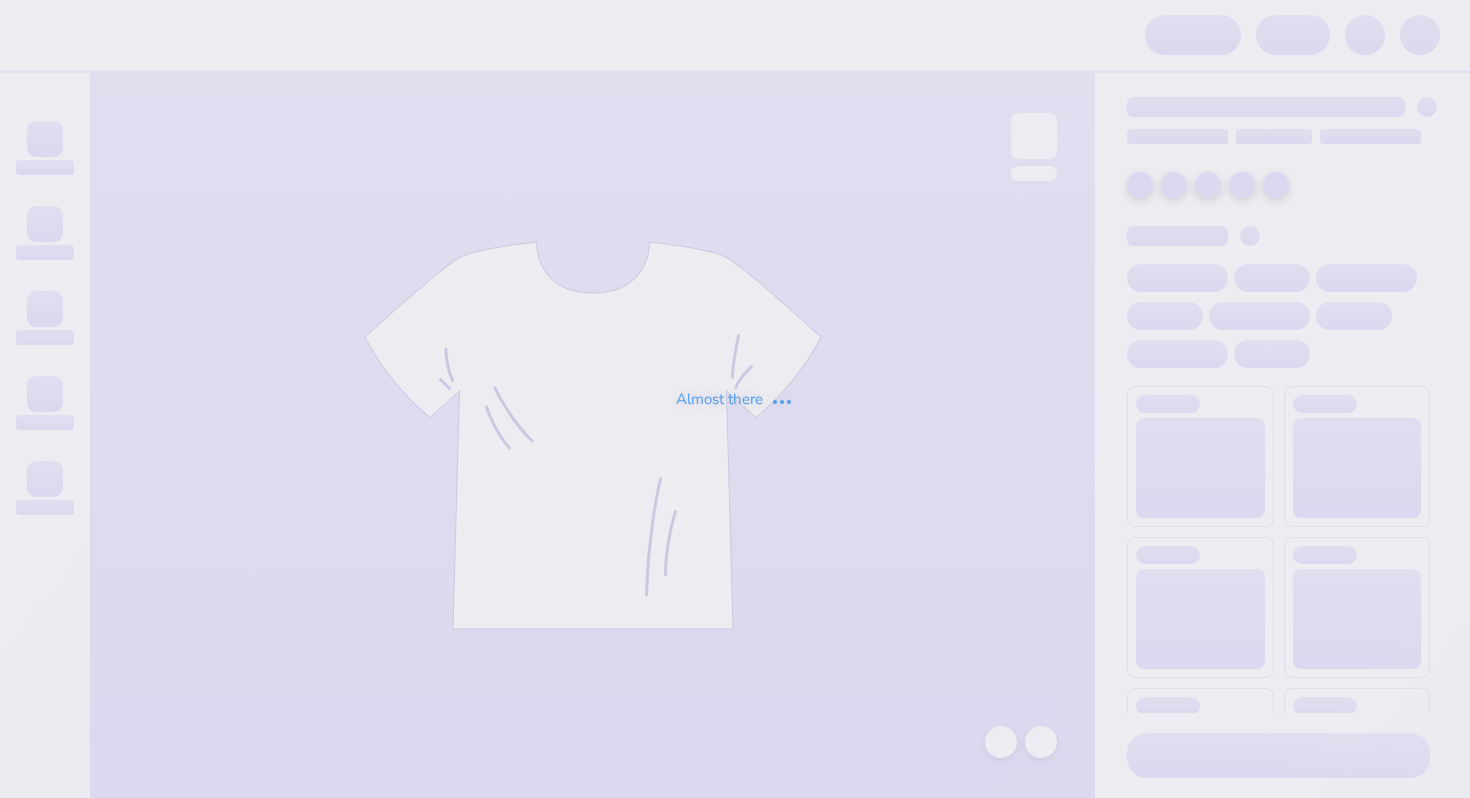 scroll, scrollTop: 0, scrollLeft: 0, axis: both 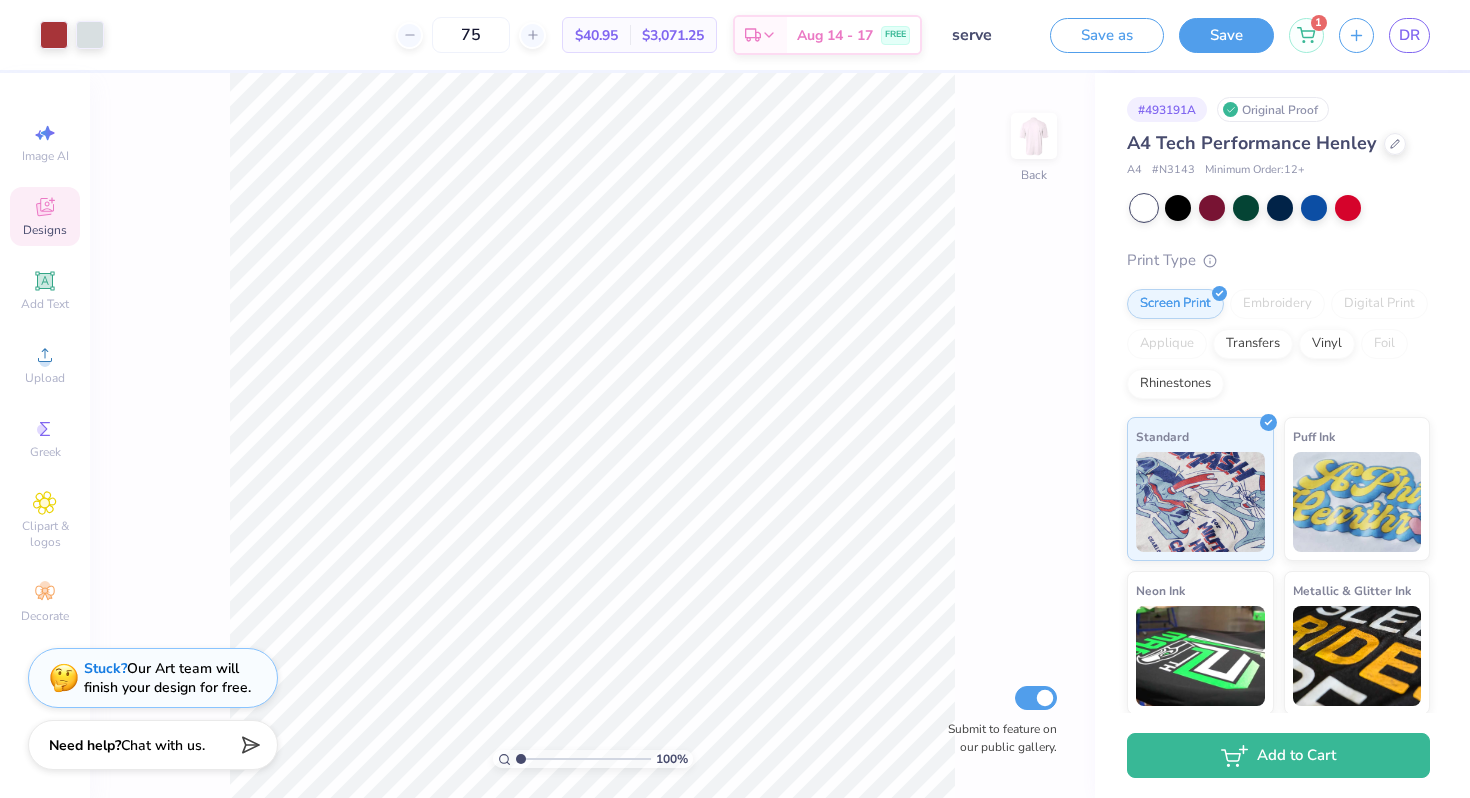 click 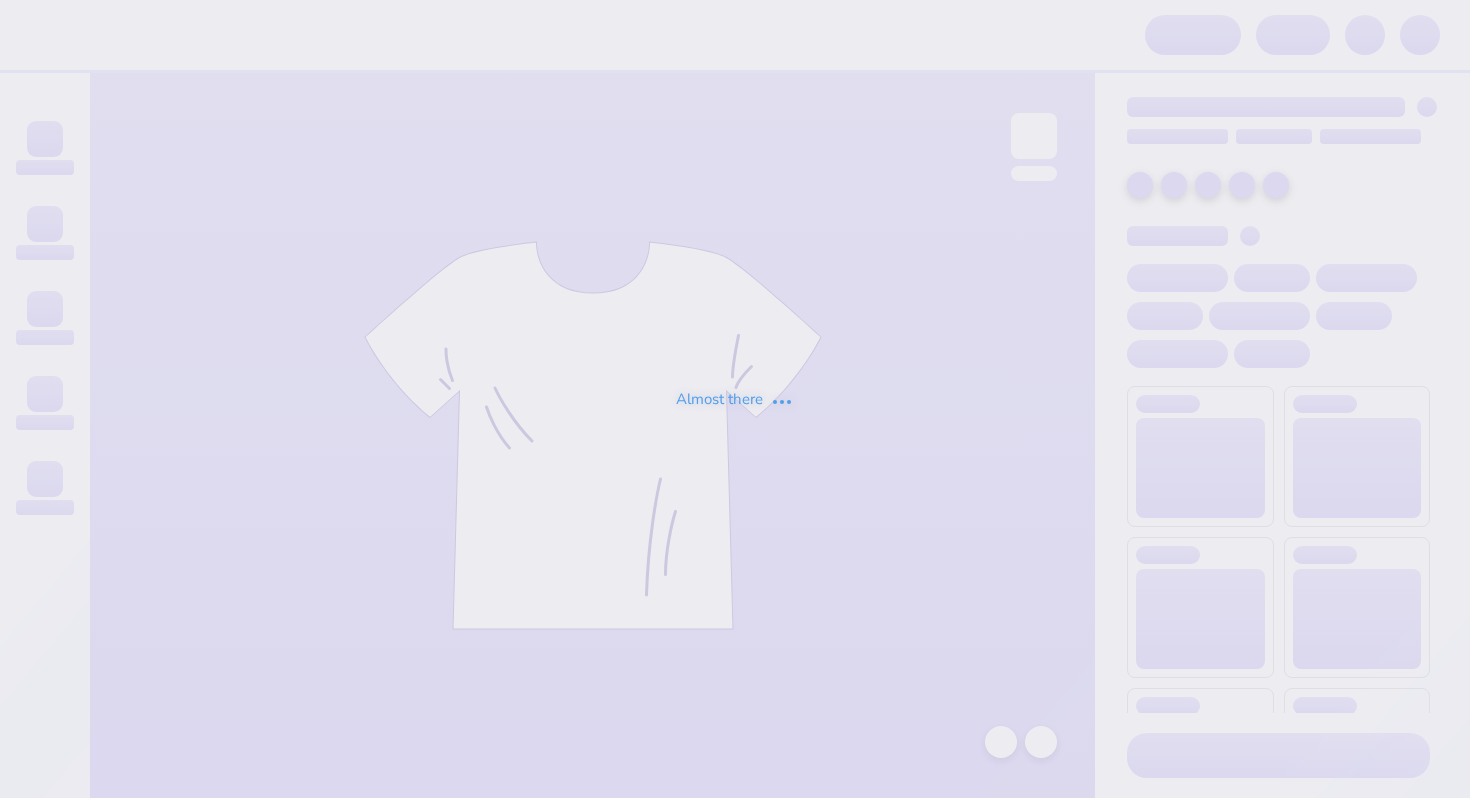 scroll, scrollTop: 0, scrollLeft: 0, axis: both 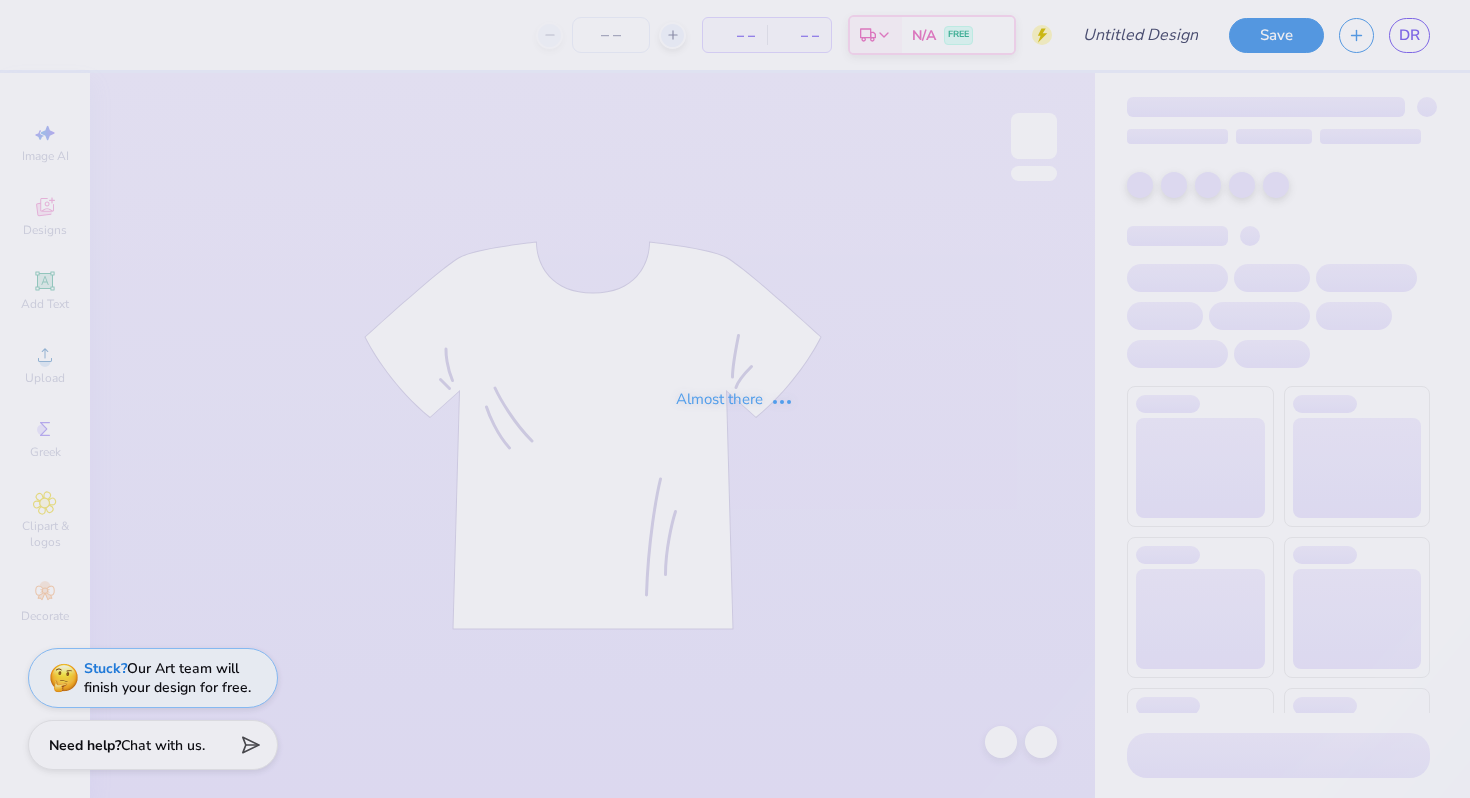 type on "WELCOME BACK" 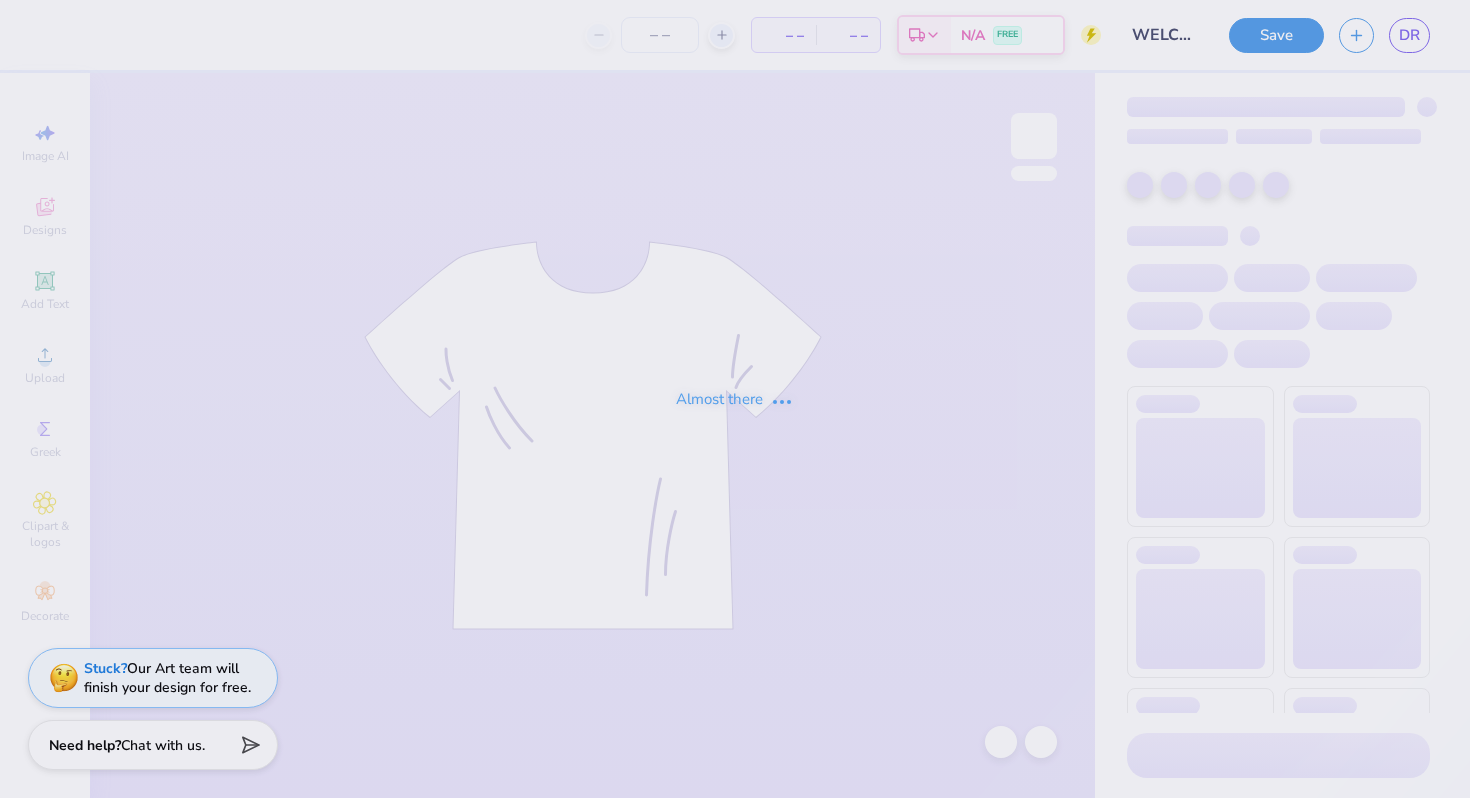 type on "57" 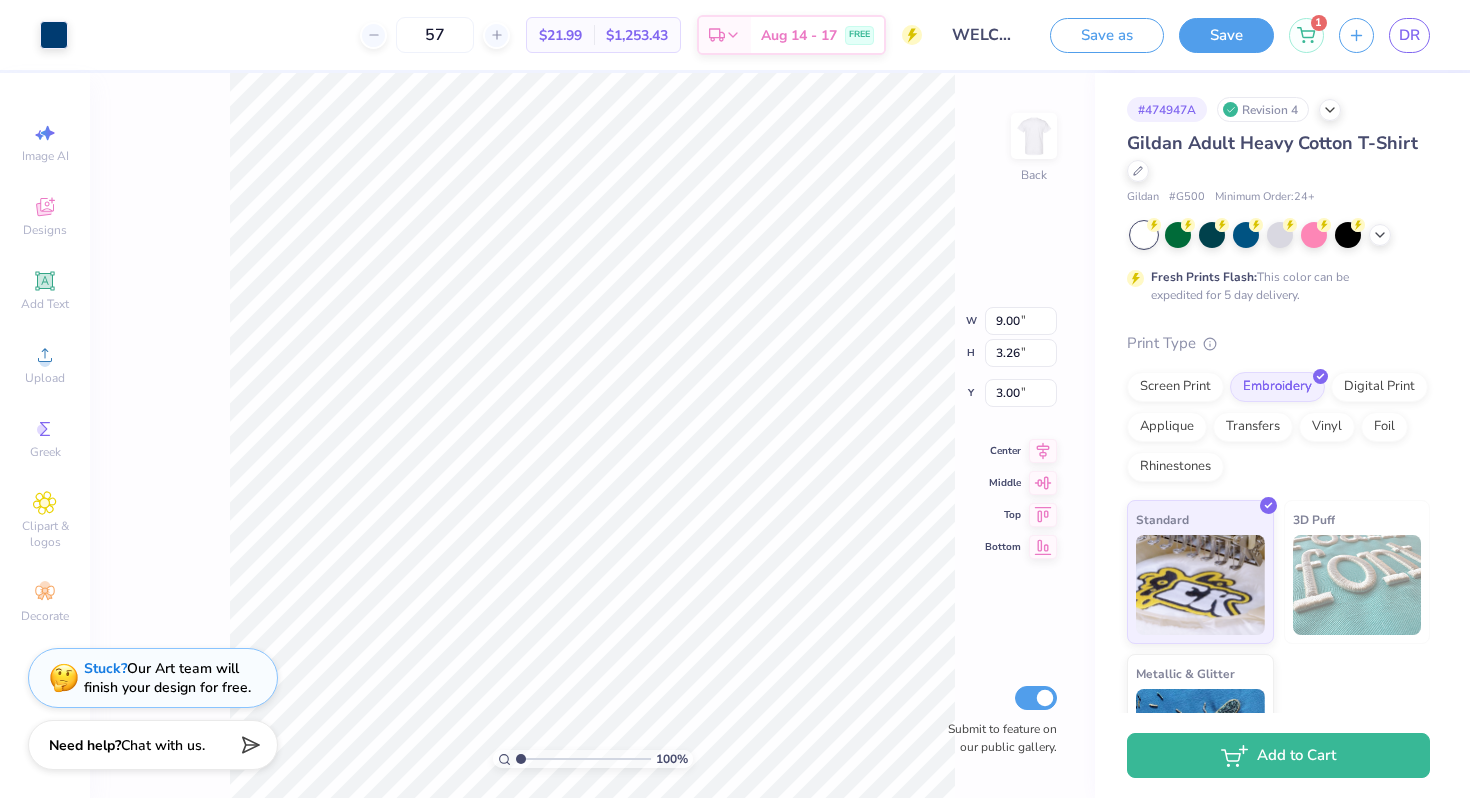 type on "4.14" 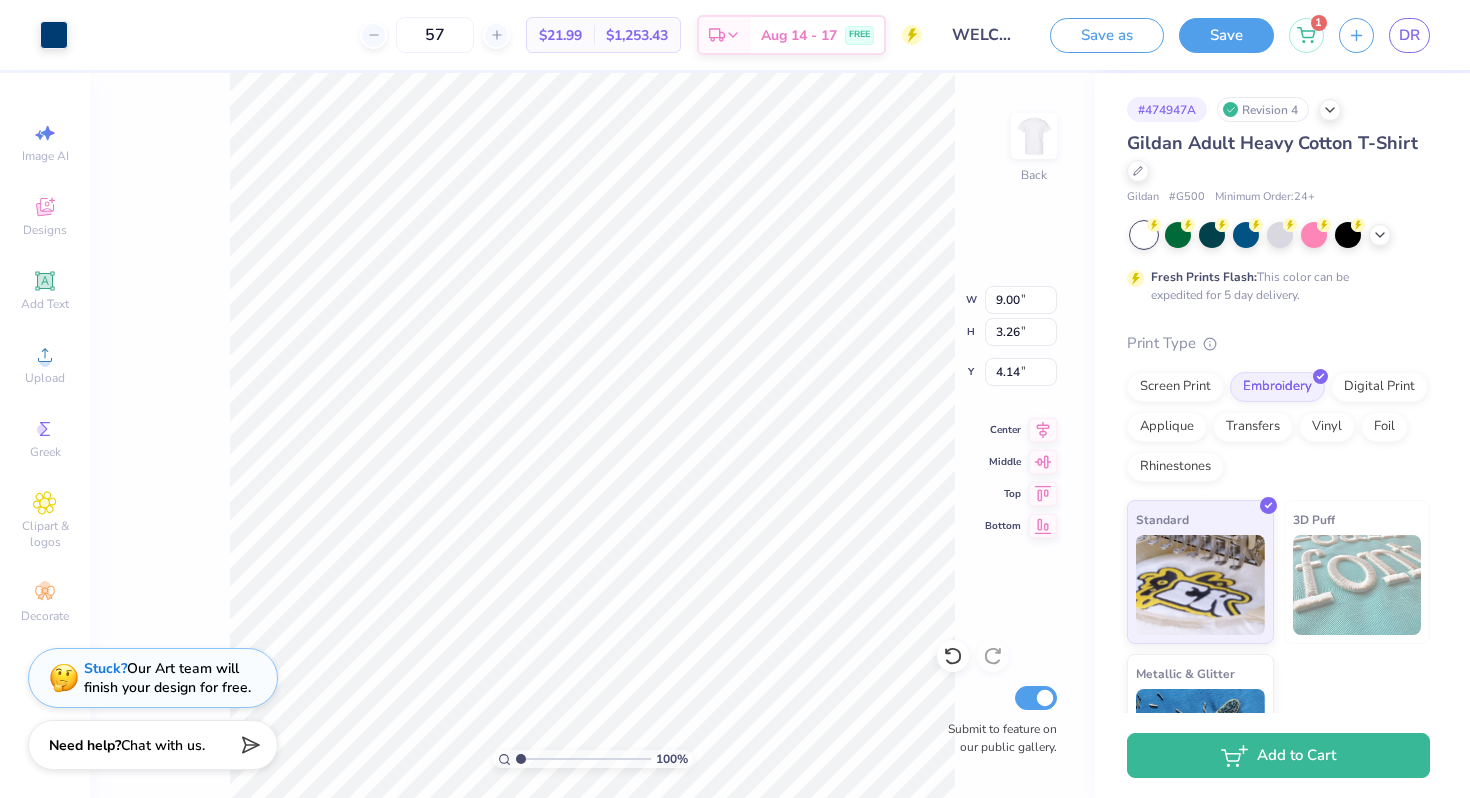 type on "4.32" 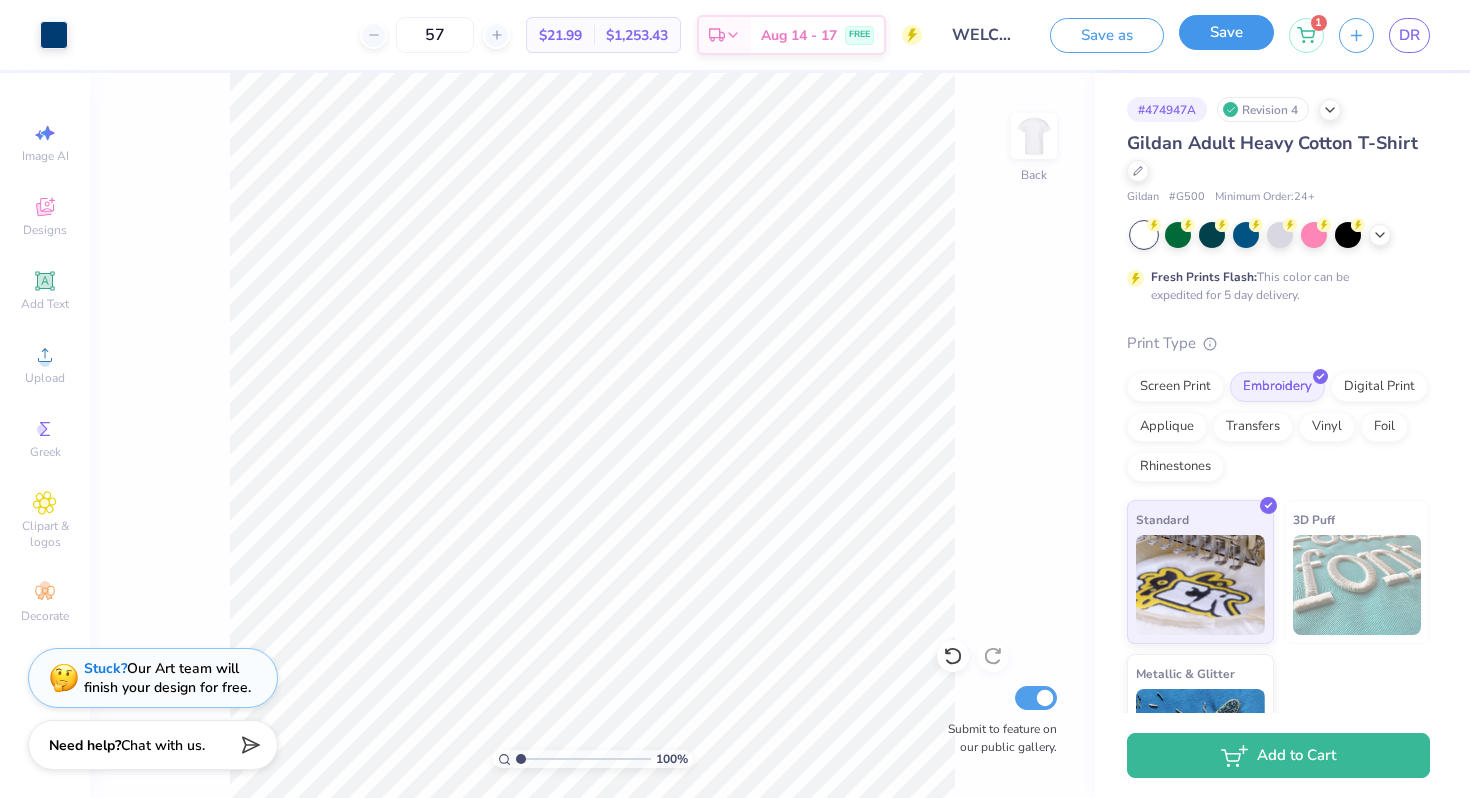 click on "Save" at bounding box center [1226, 32] 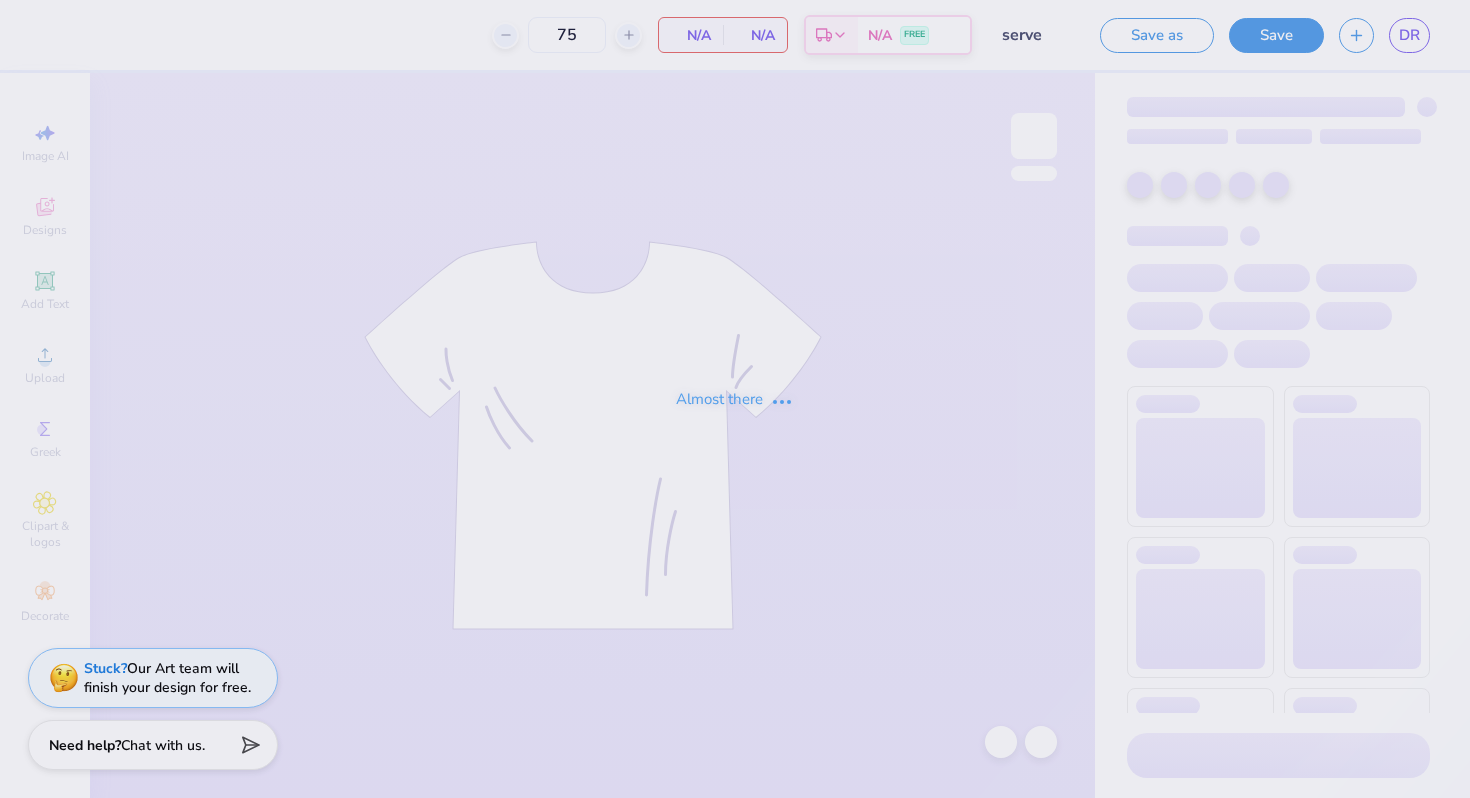 scroll, scrollTop: 0, scrollLeft: 0, axis: both 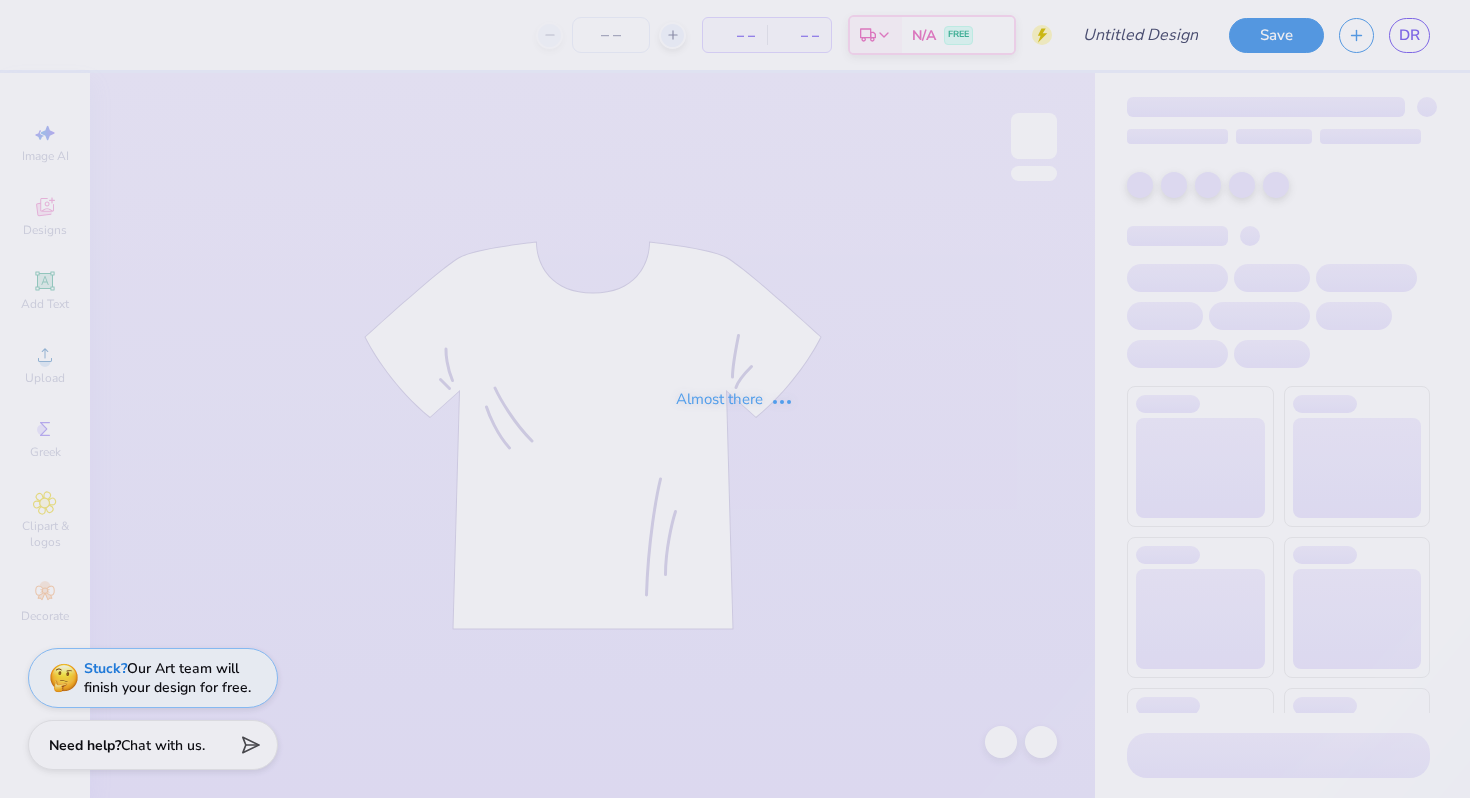 type on "serve" 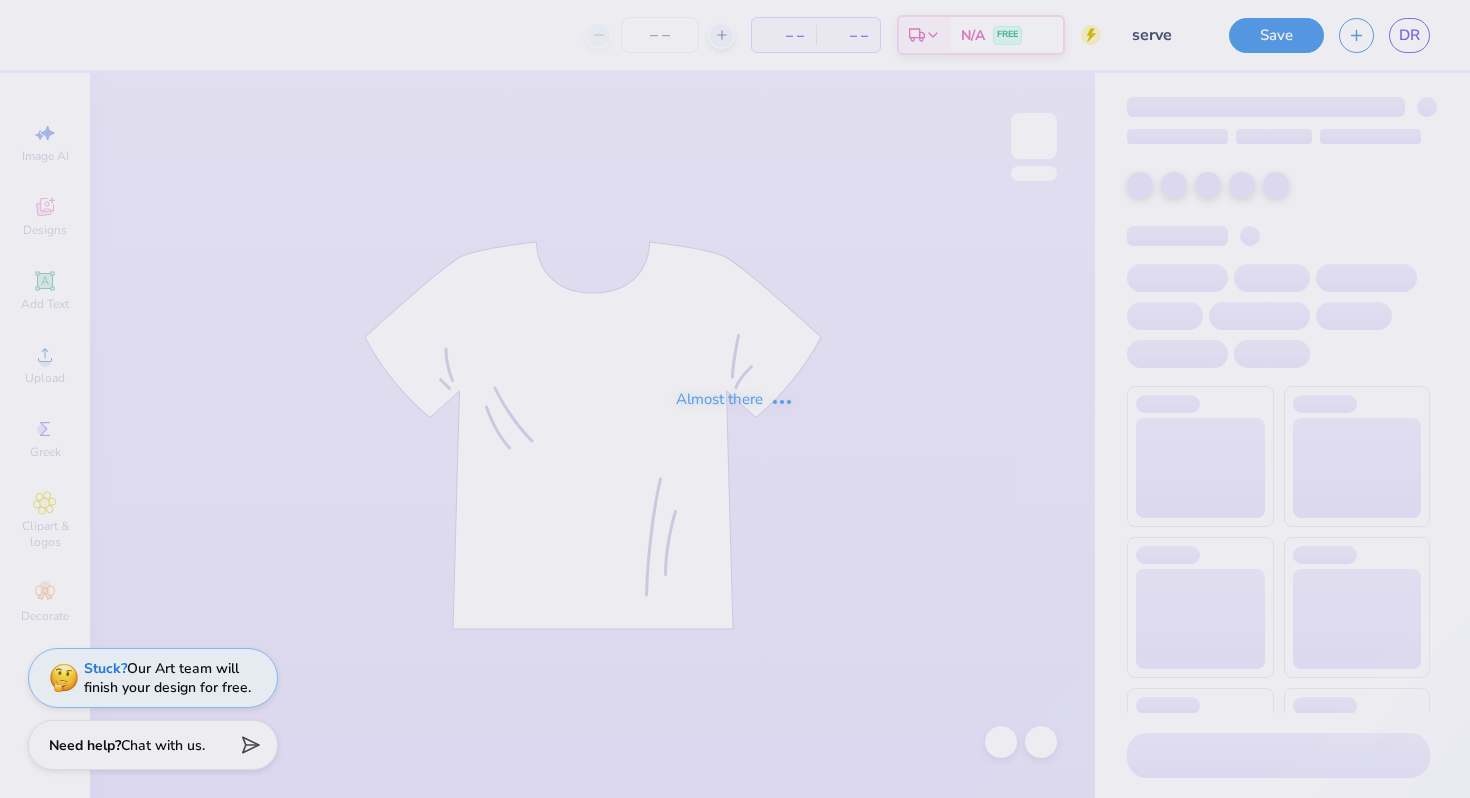 type on "75" 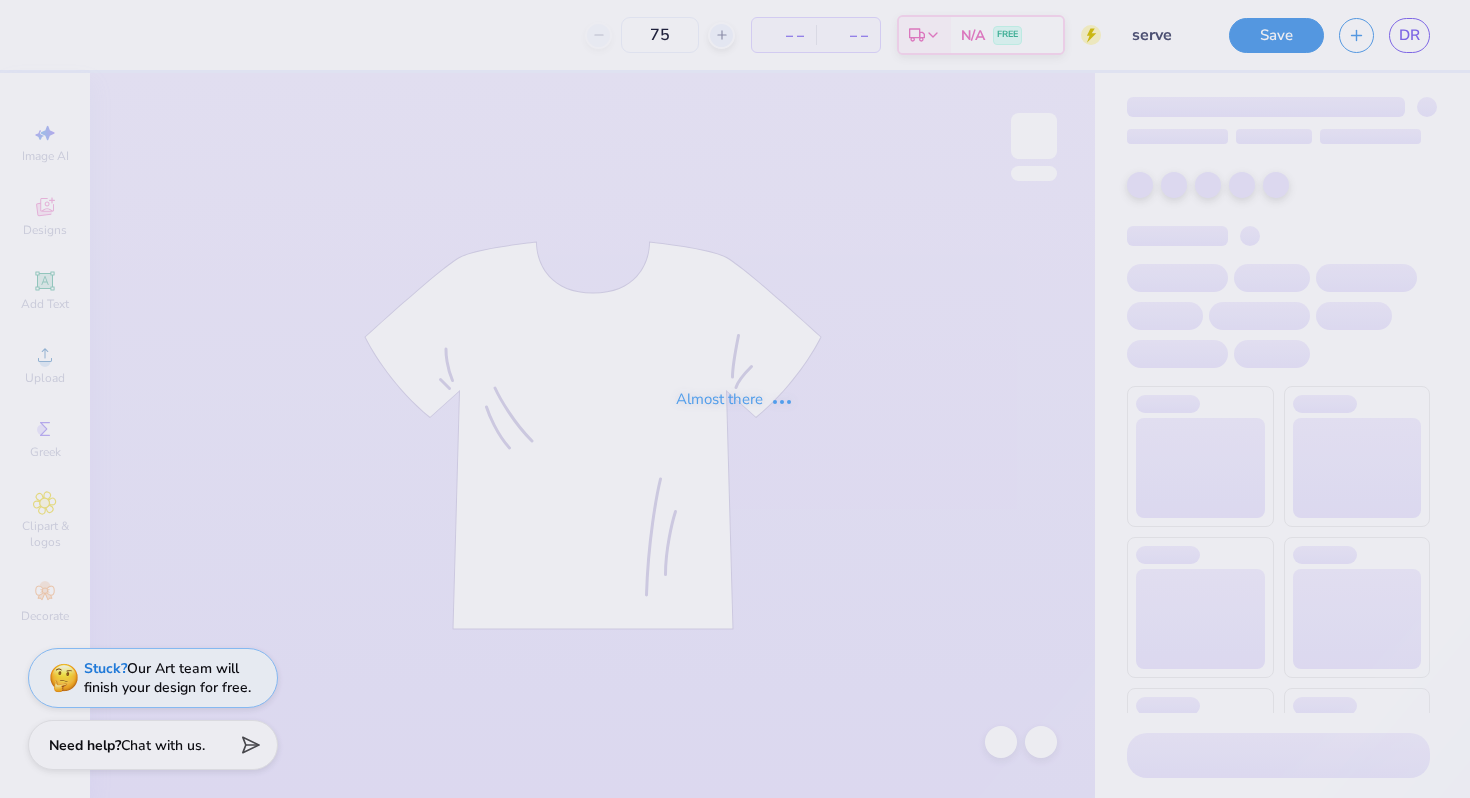 scroll, scrollTop: 0, scrollLeft: 0, axis: both 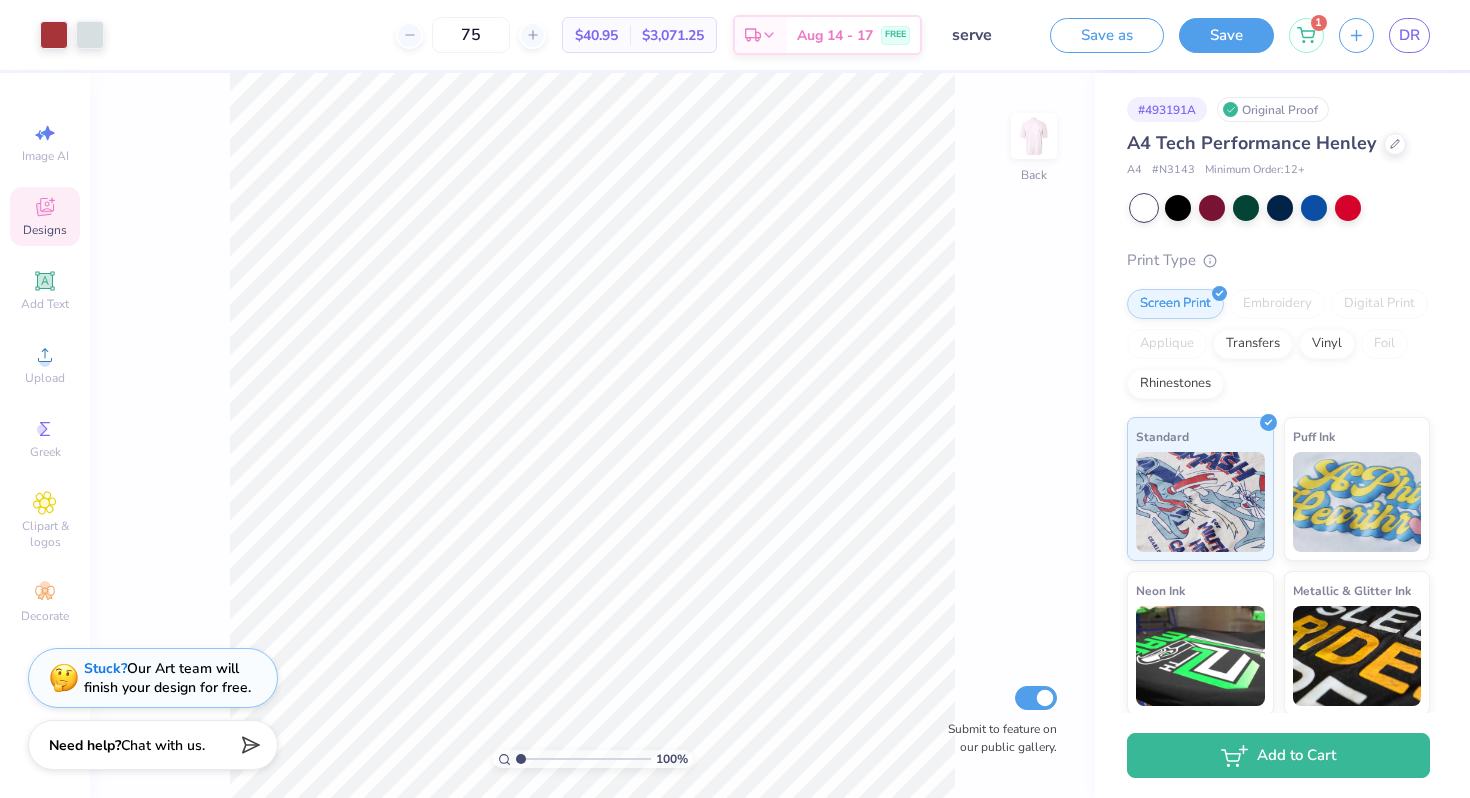 click on "Designs" at bounding box center (45, 230) 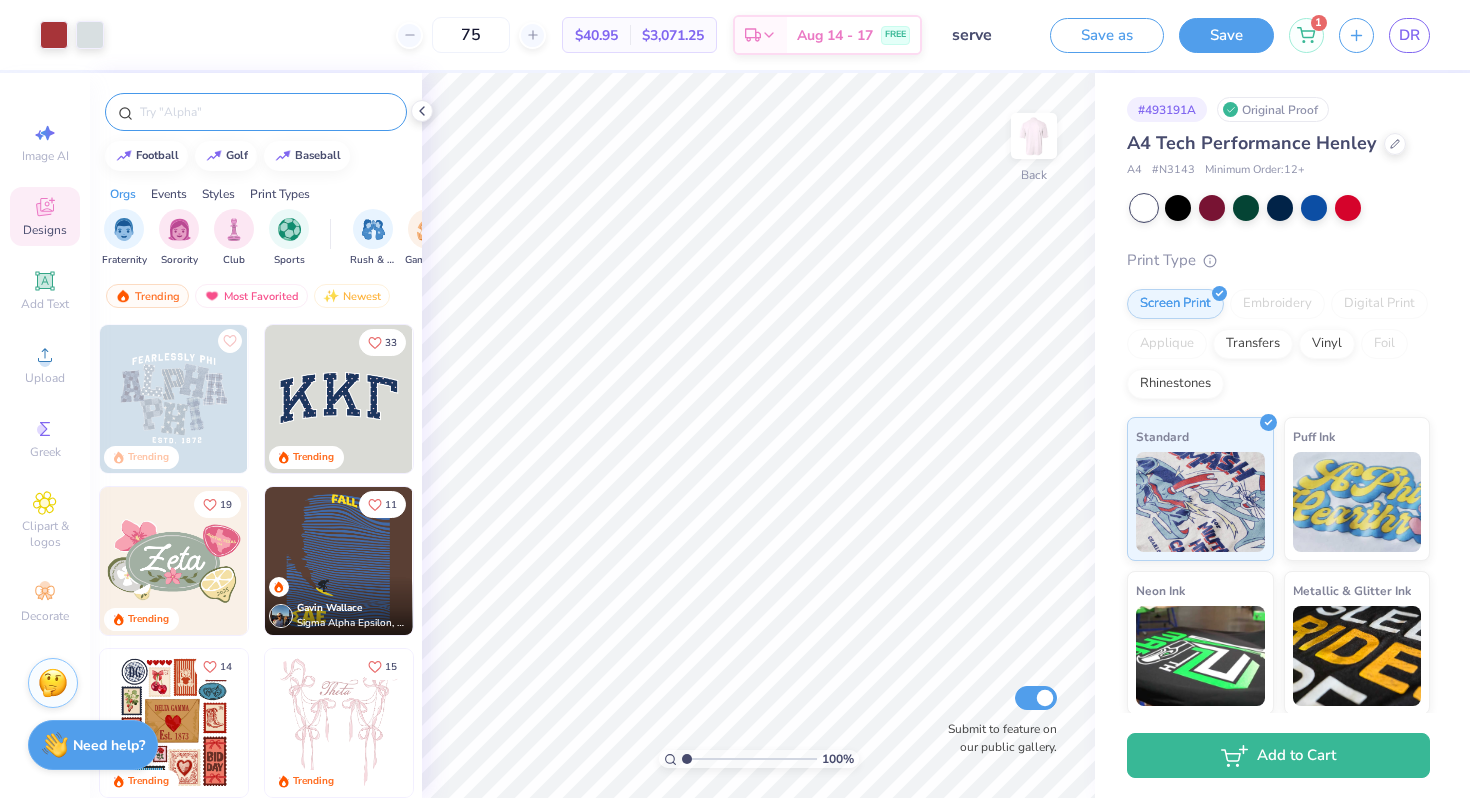 click at bounding box center (266, 112) 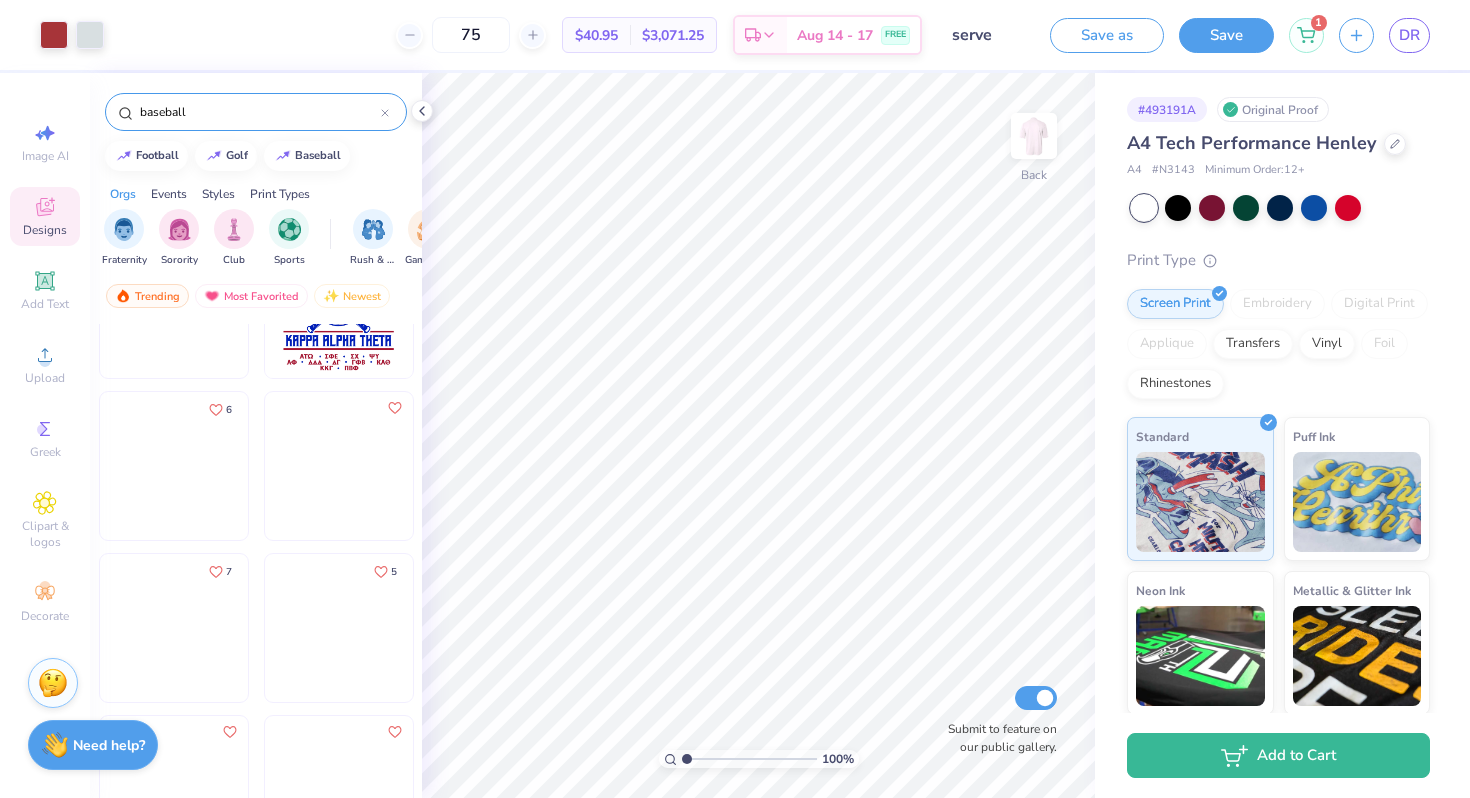 scroll, scrollTop: 3823, scrollLeft: 0, axis: vertical 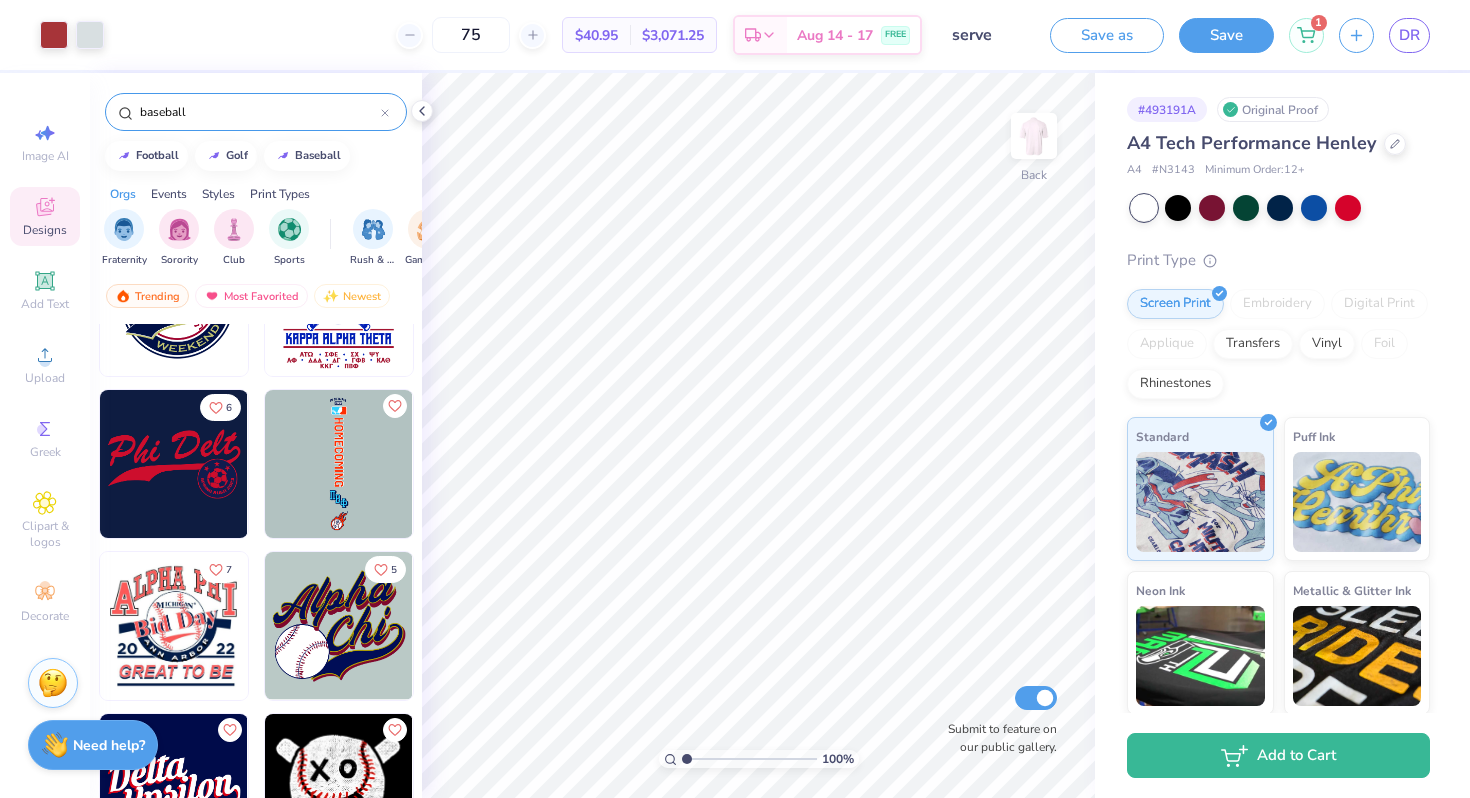 type on "baseball" 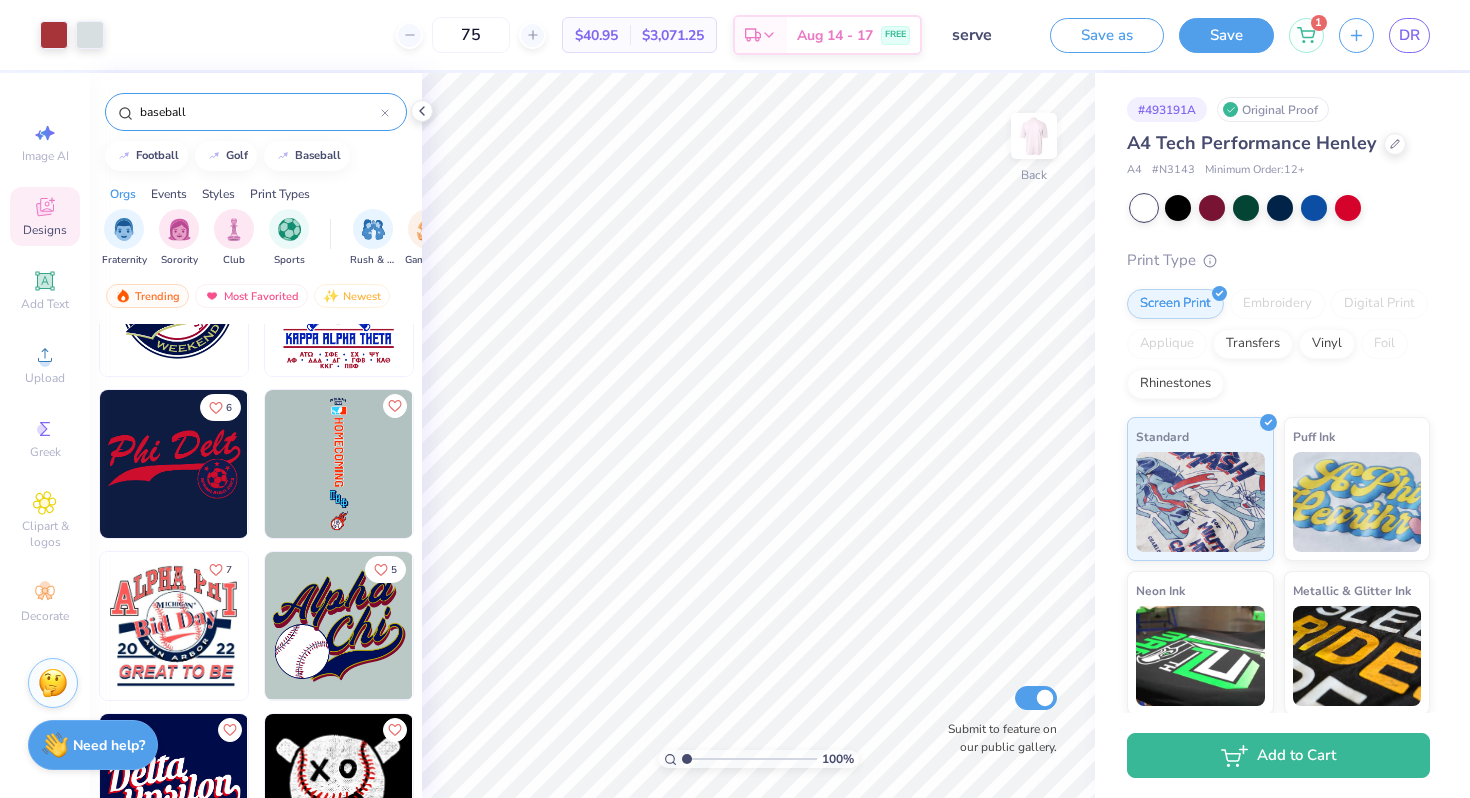 click at bounding box center (174, 464) 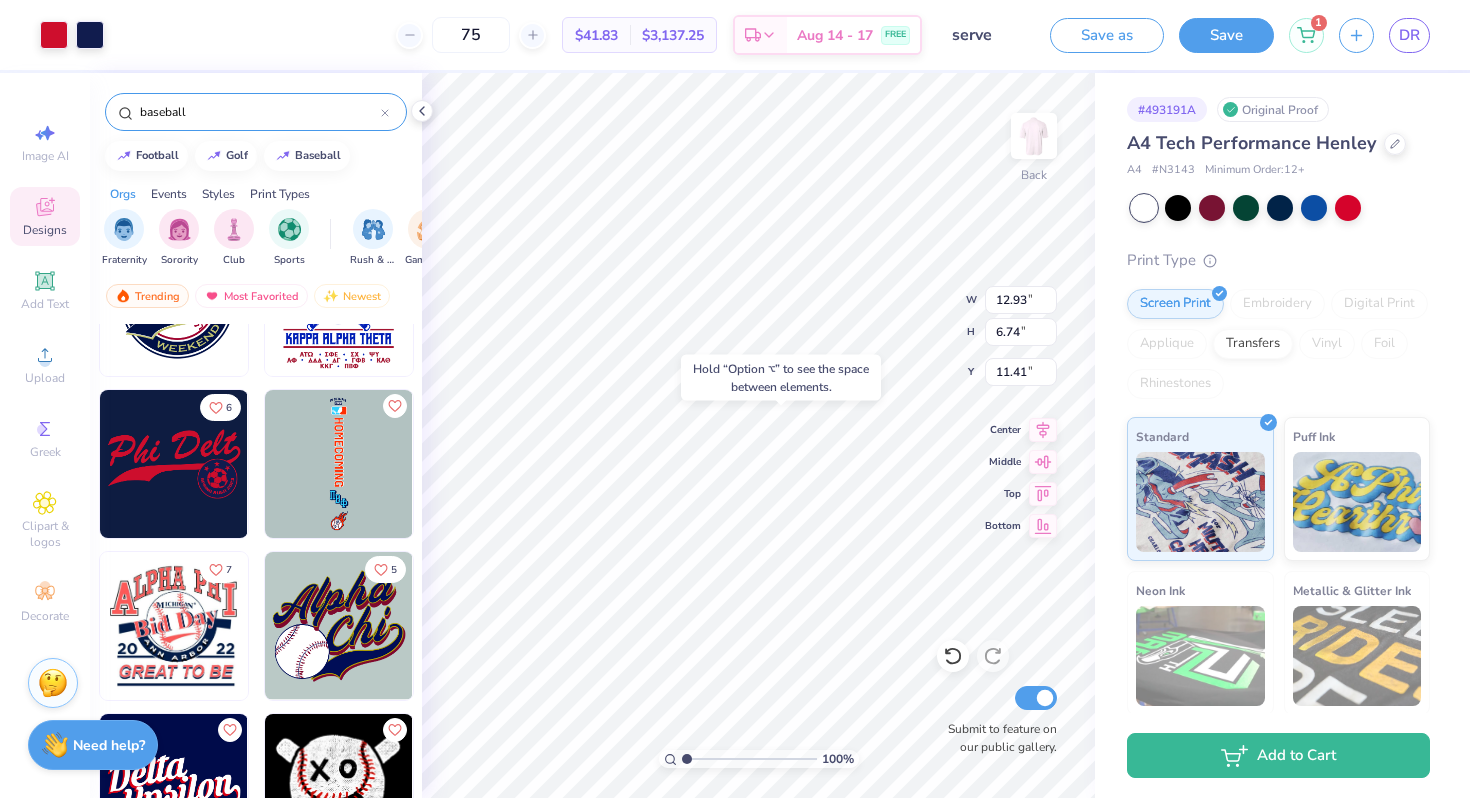 type on "11.41" 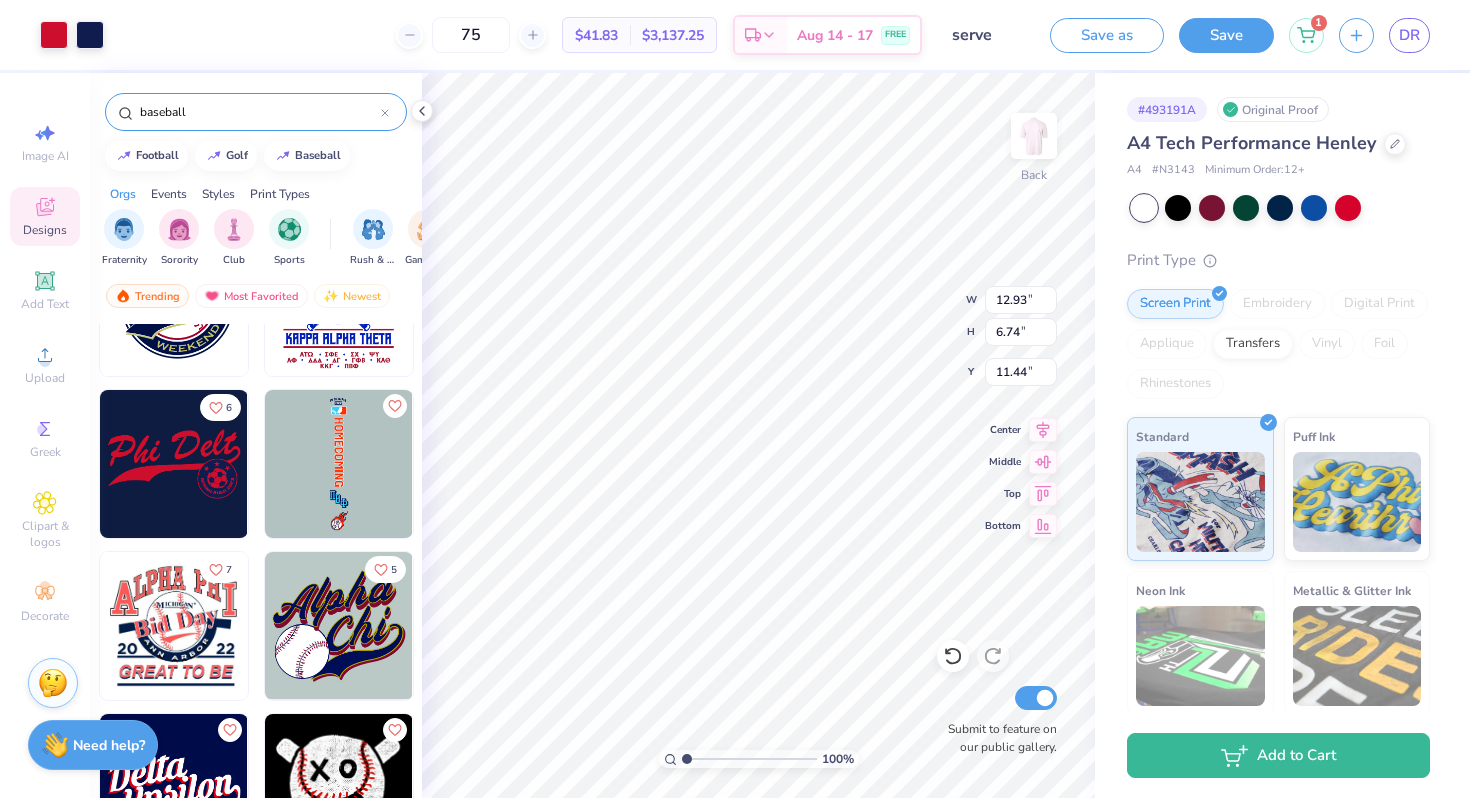 type on "11.44" 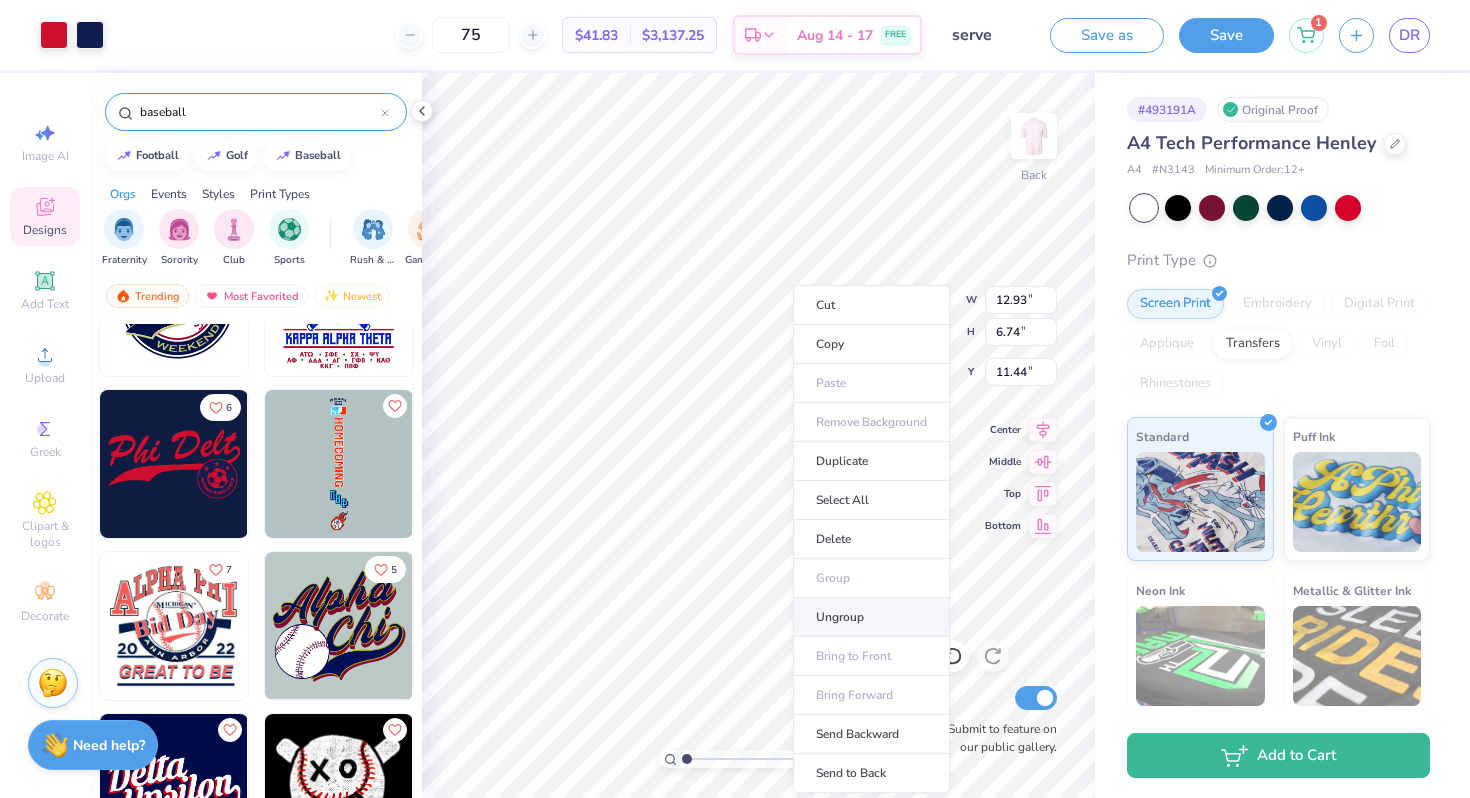 click on "Ungroup" at bounding box center [871, 617] 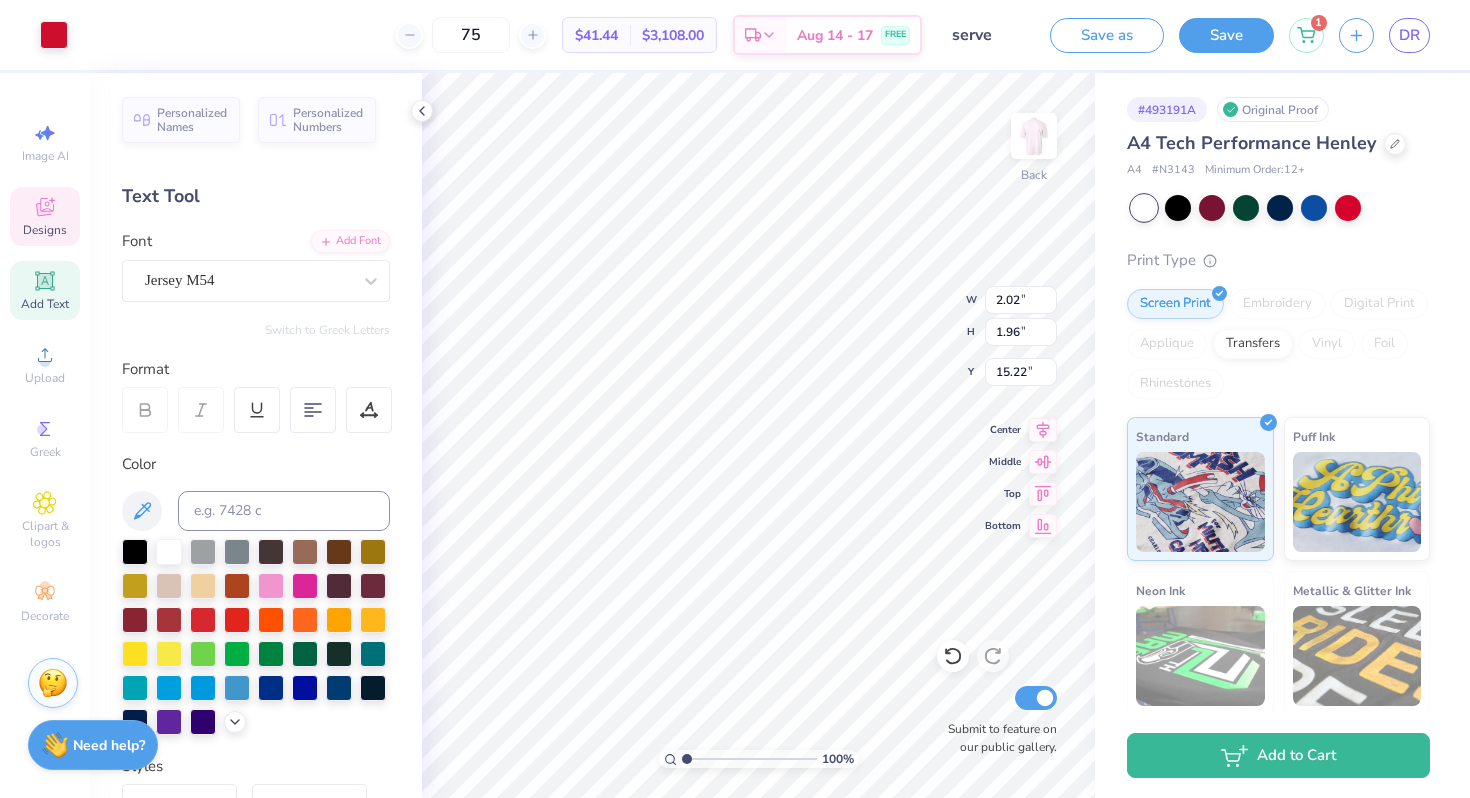 type on "15.03" 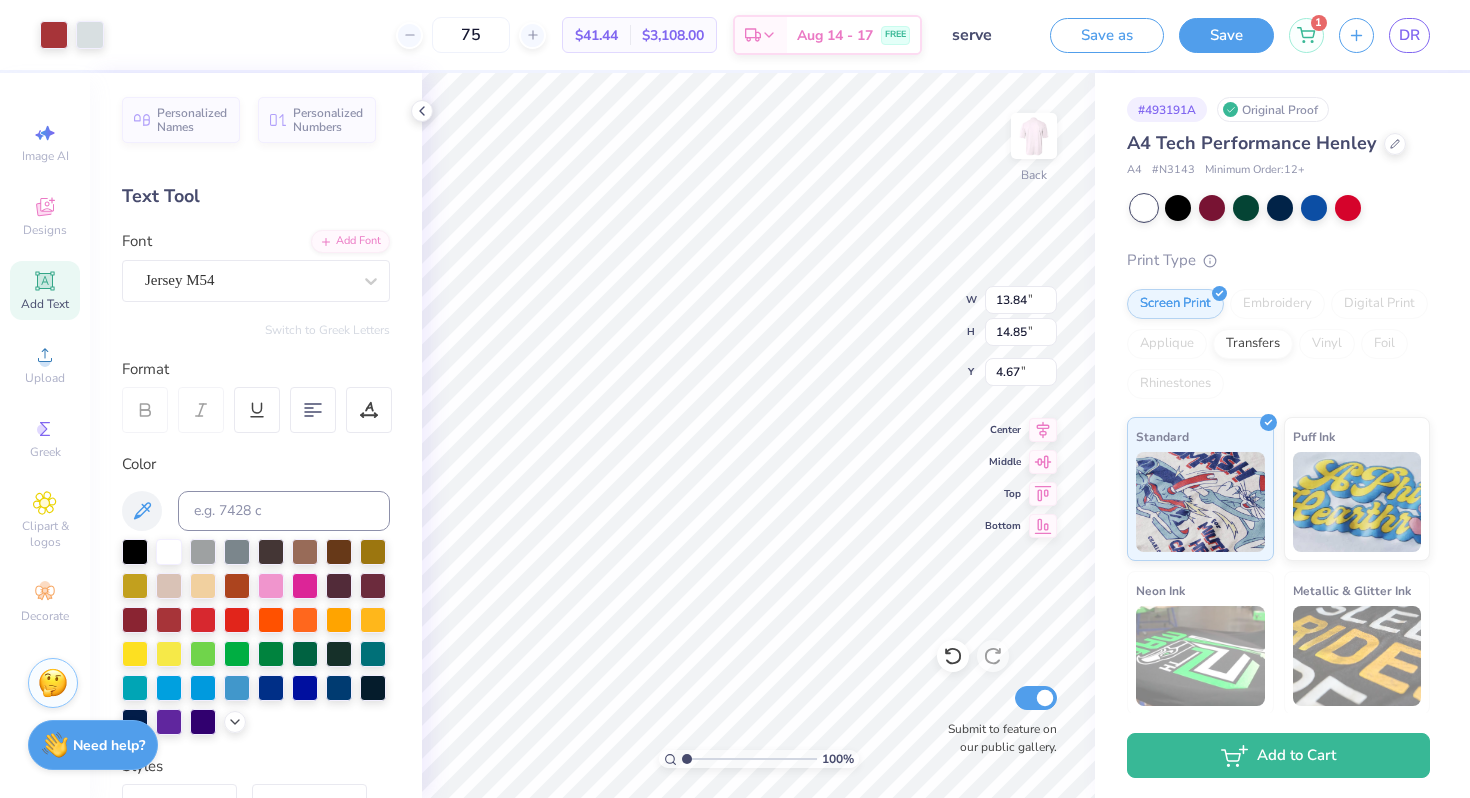 type on "2.57" 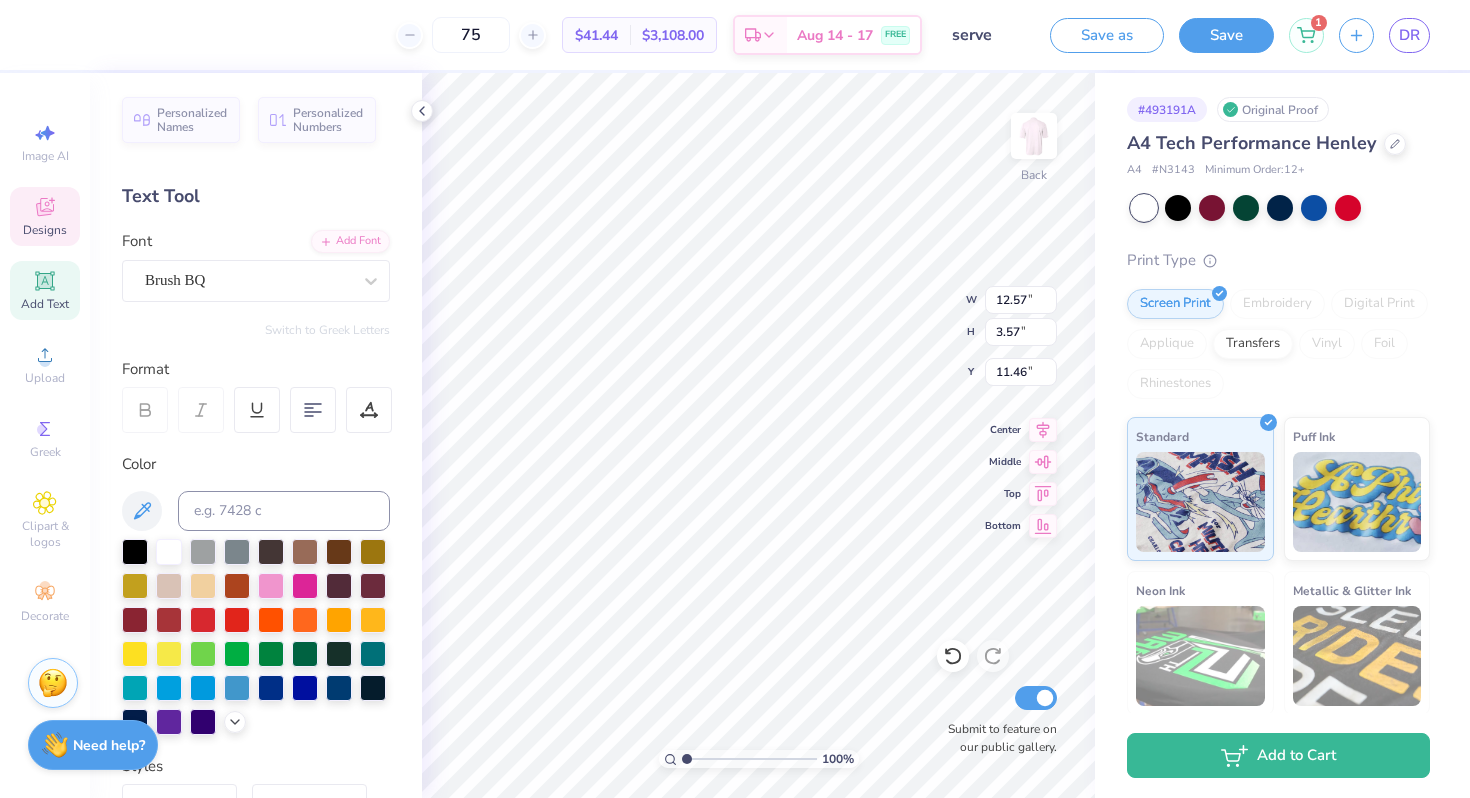 type on "11.46" 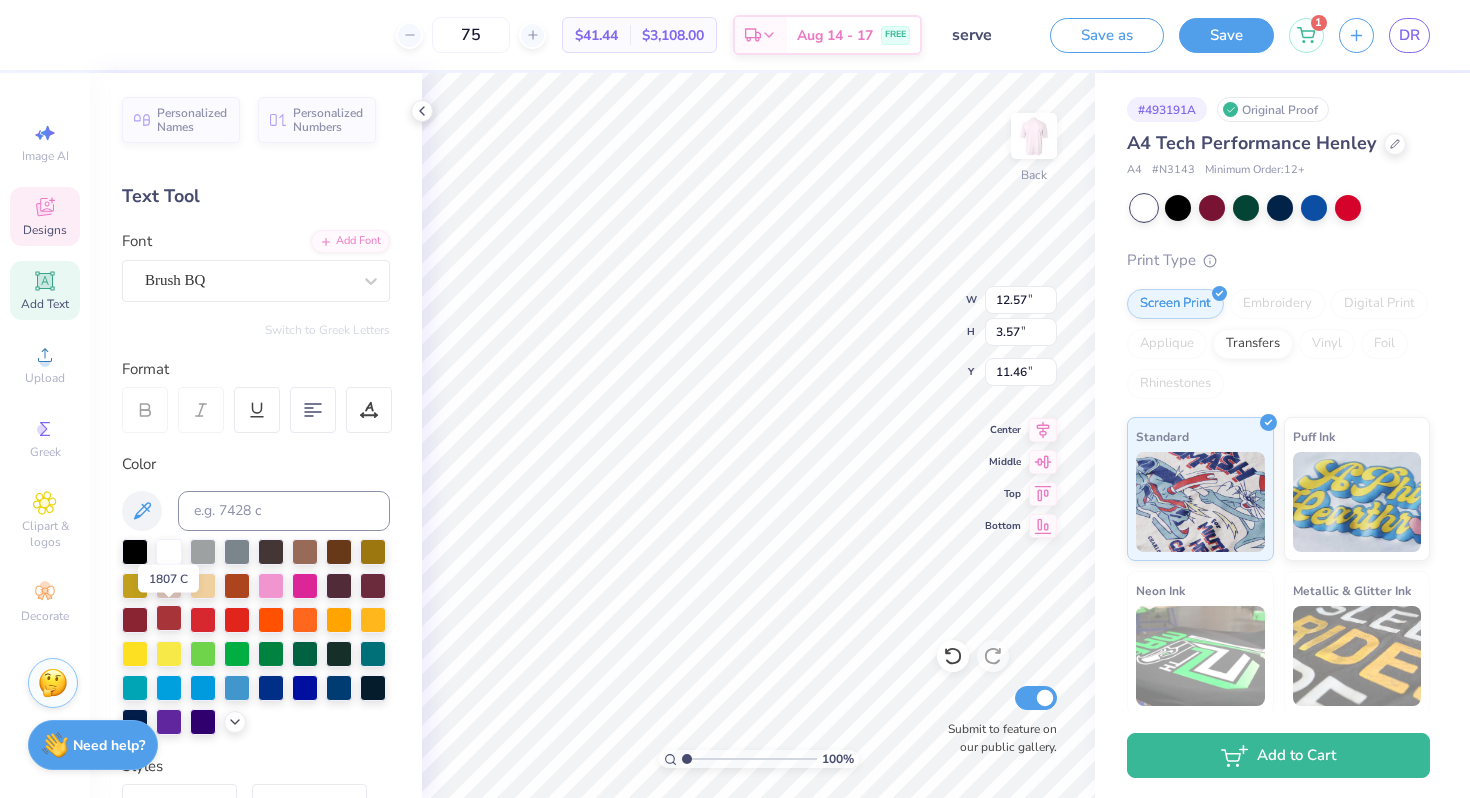 type on "Alpha Delta" 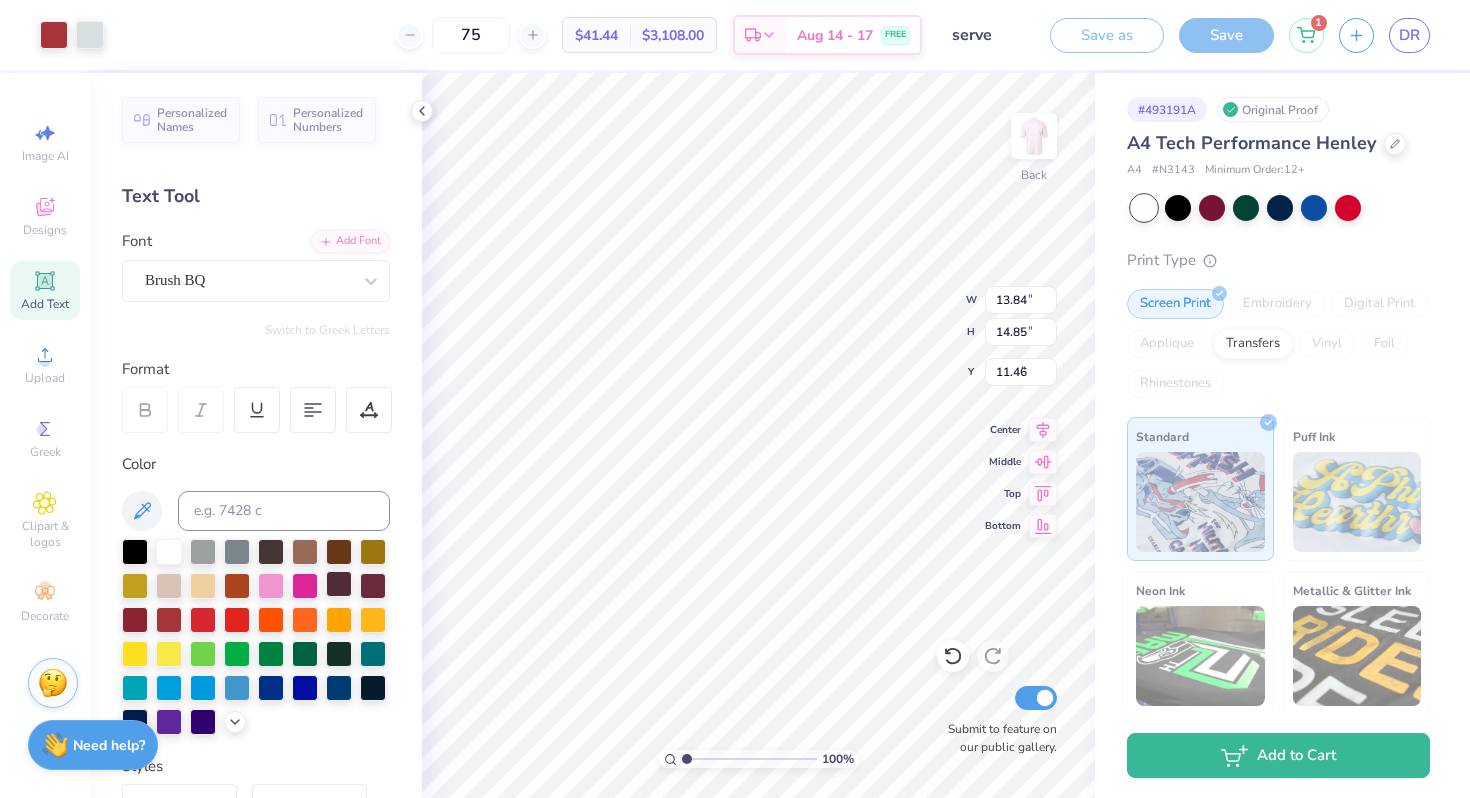 type on "13.84" 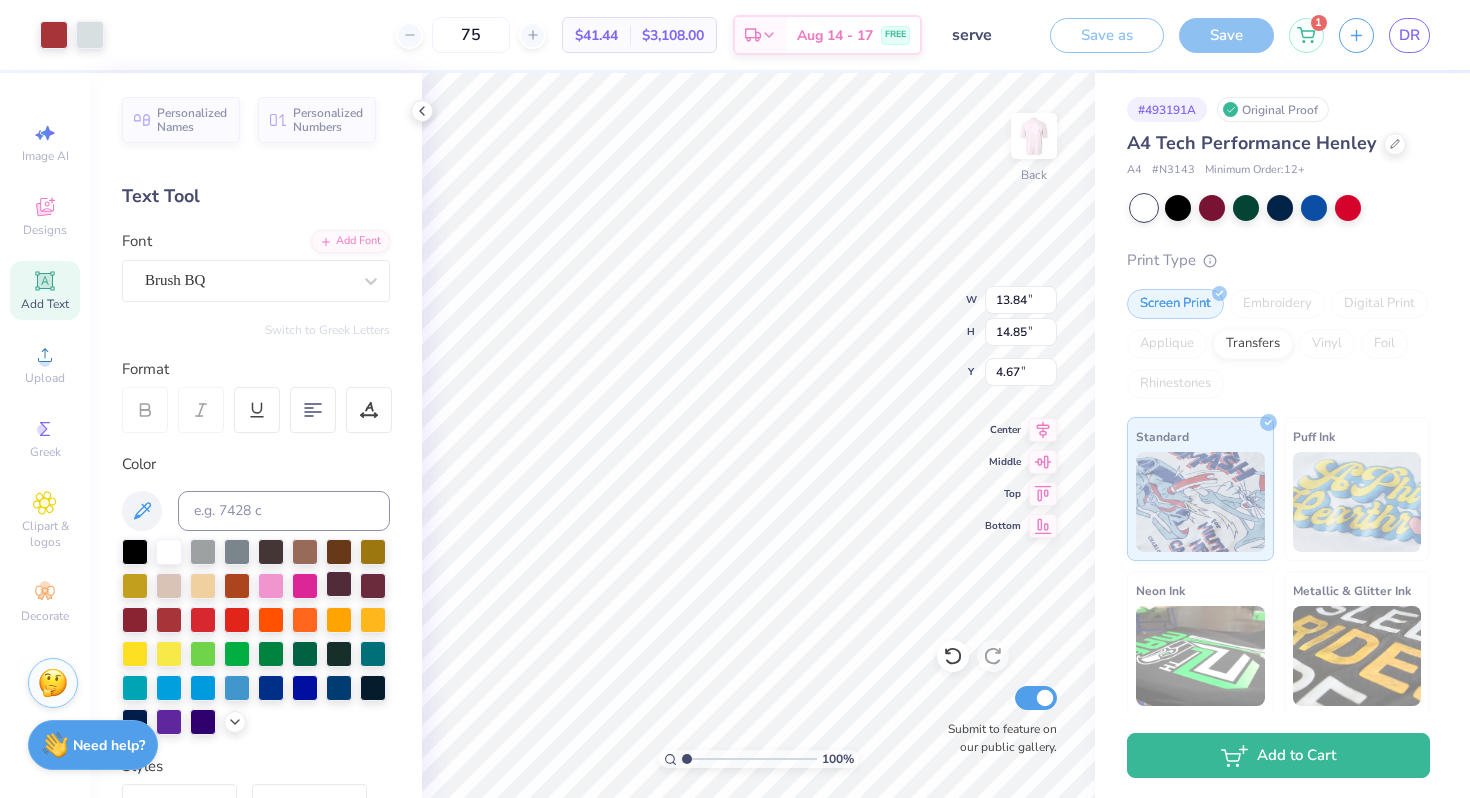 type on "12.93" 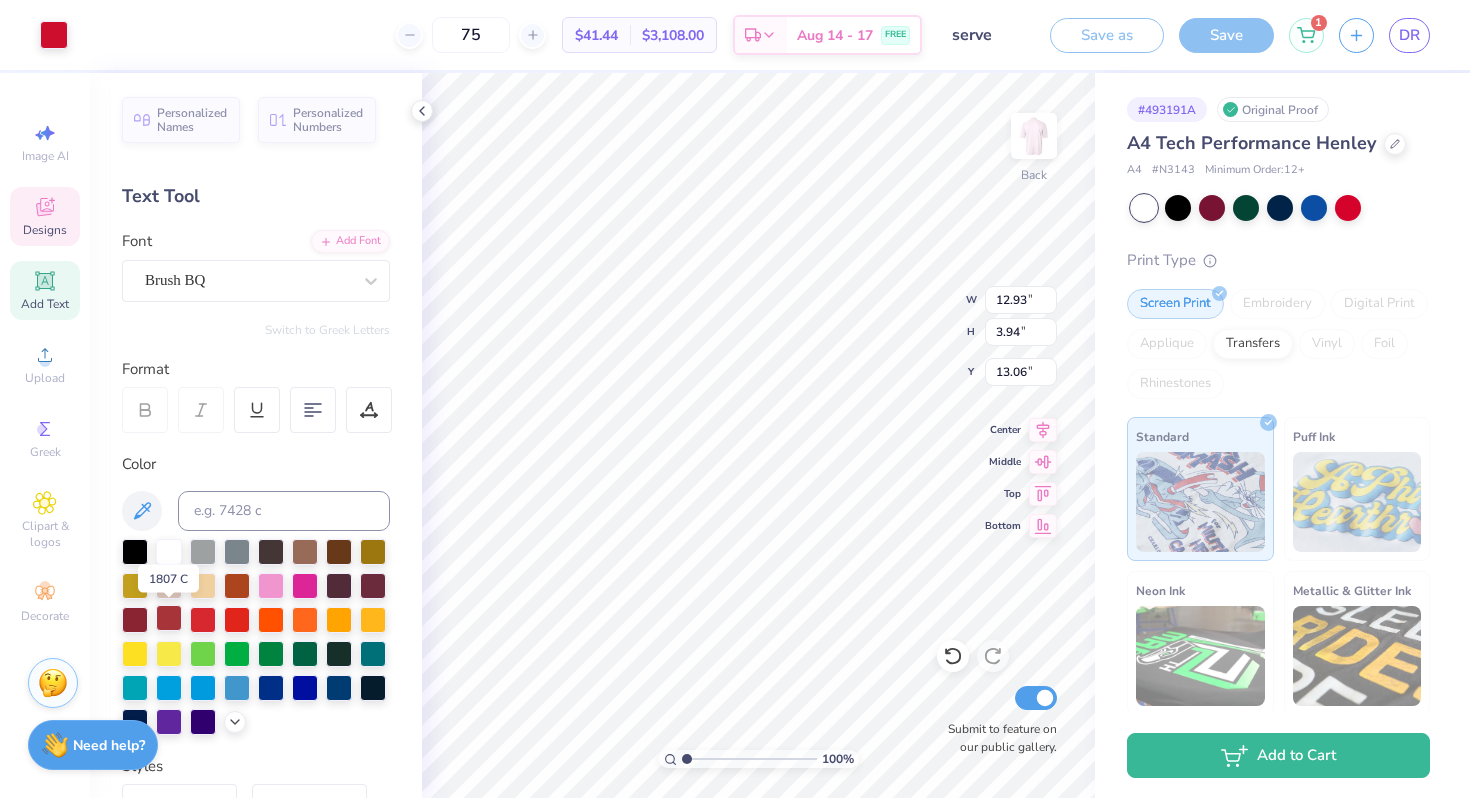 click at bounding box center [169, 618] 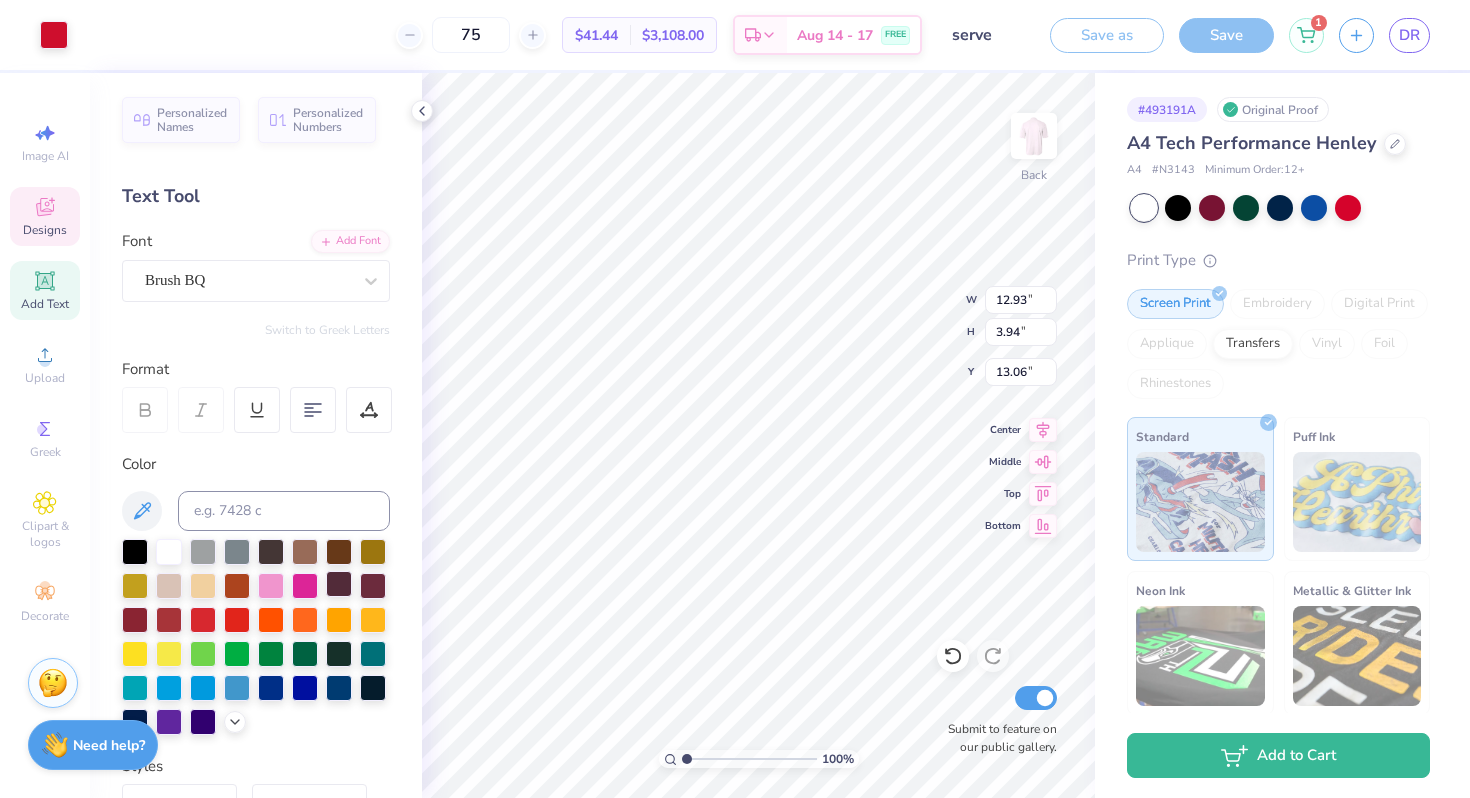 type on "13.25" 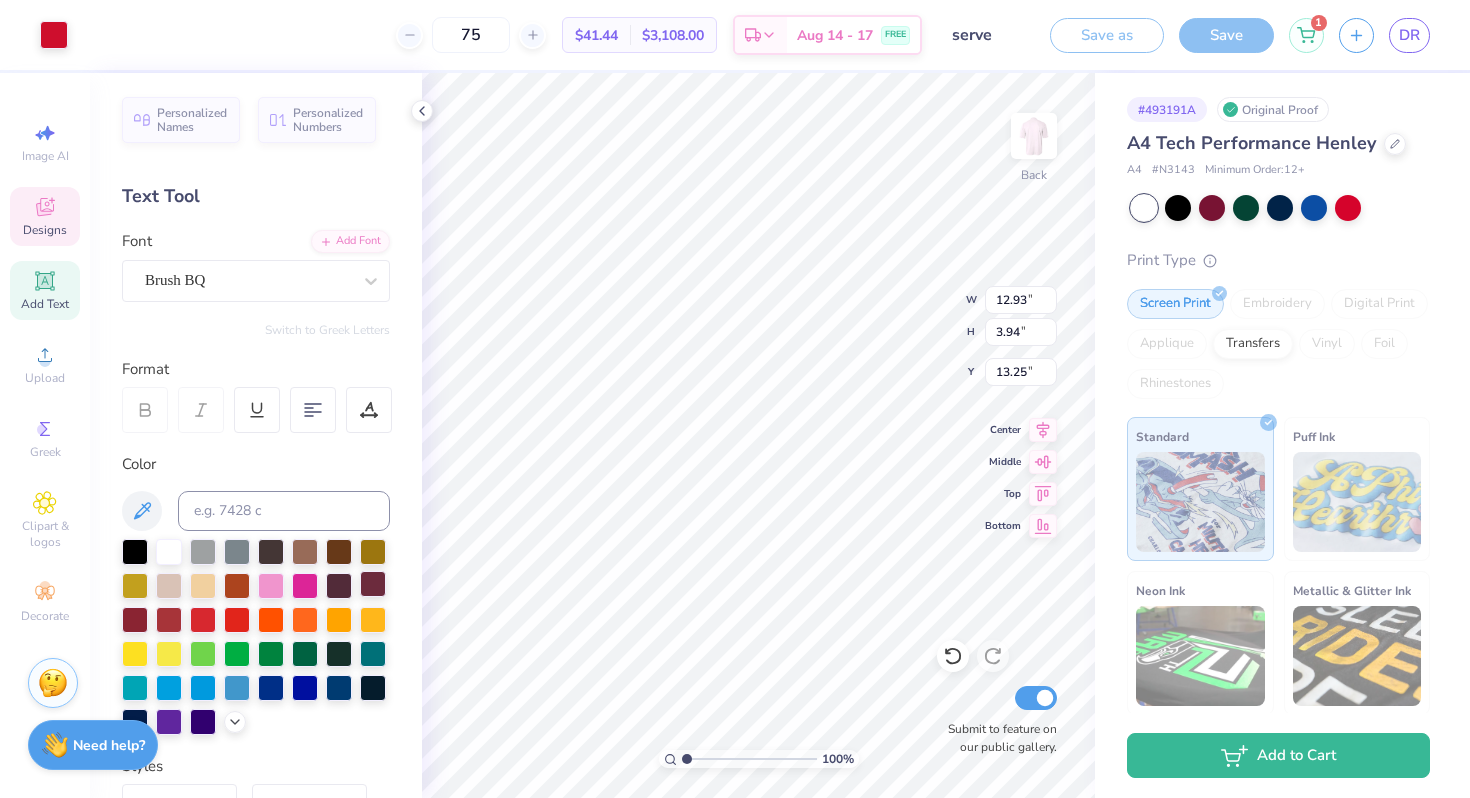 type on "12.93" 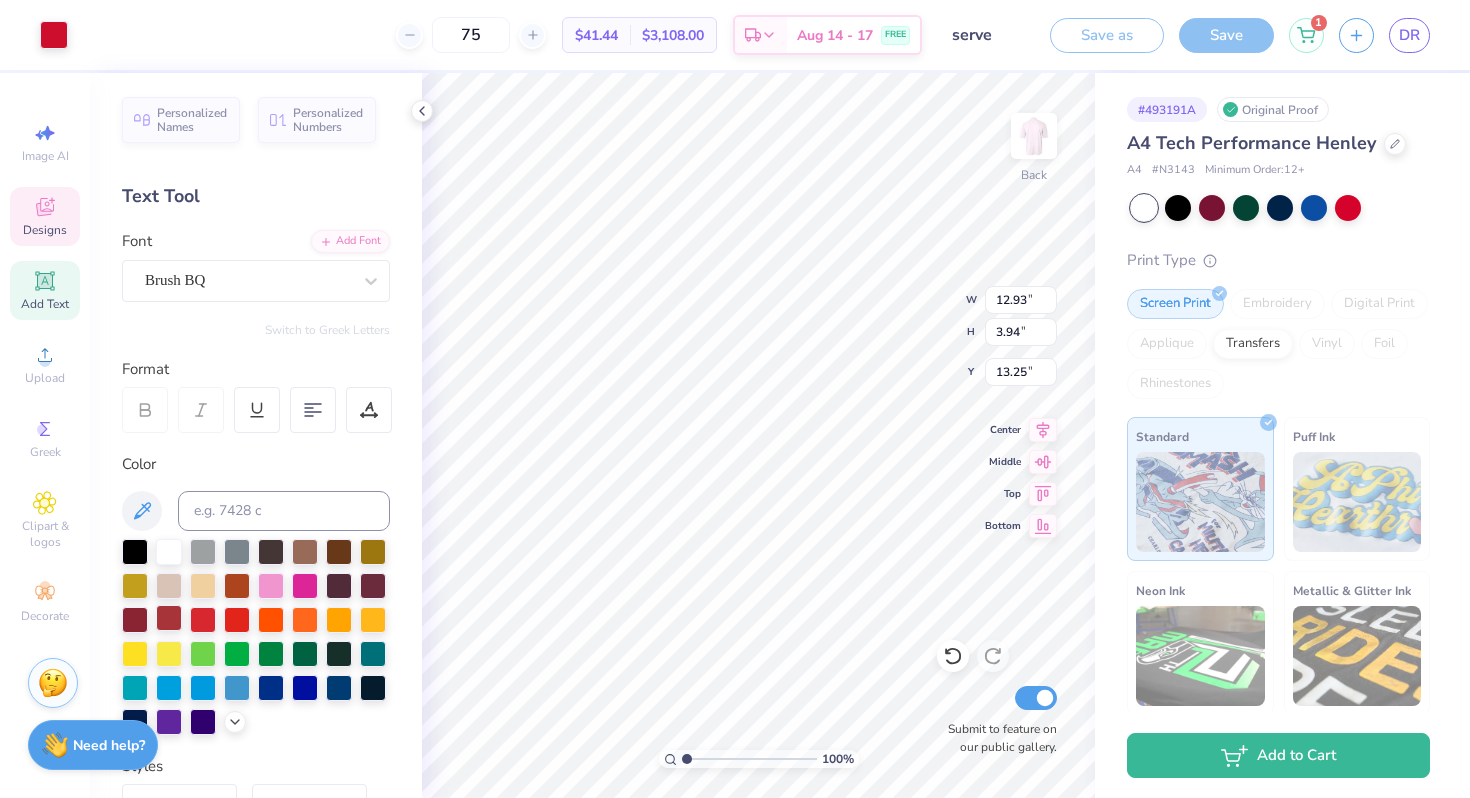 click at bounding box center (169, 618) 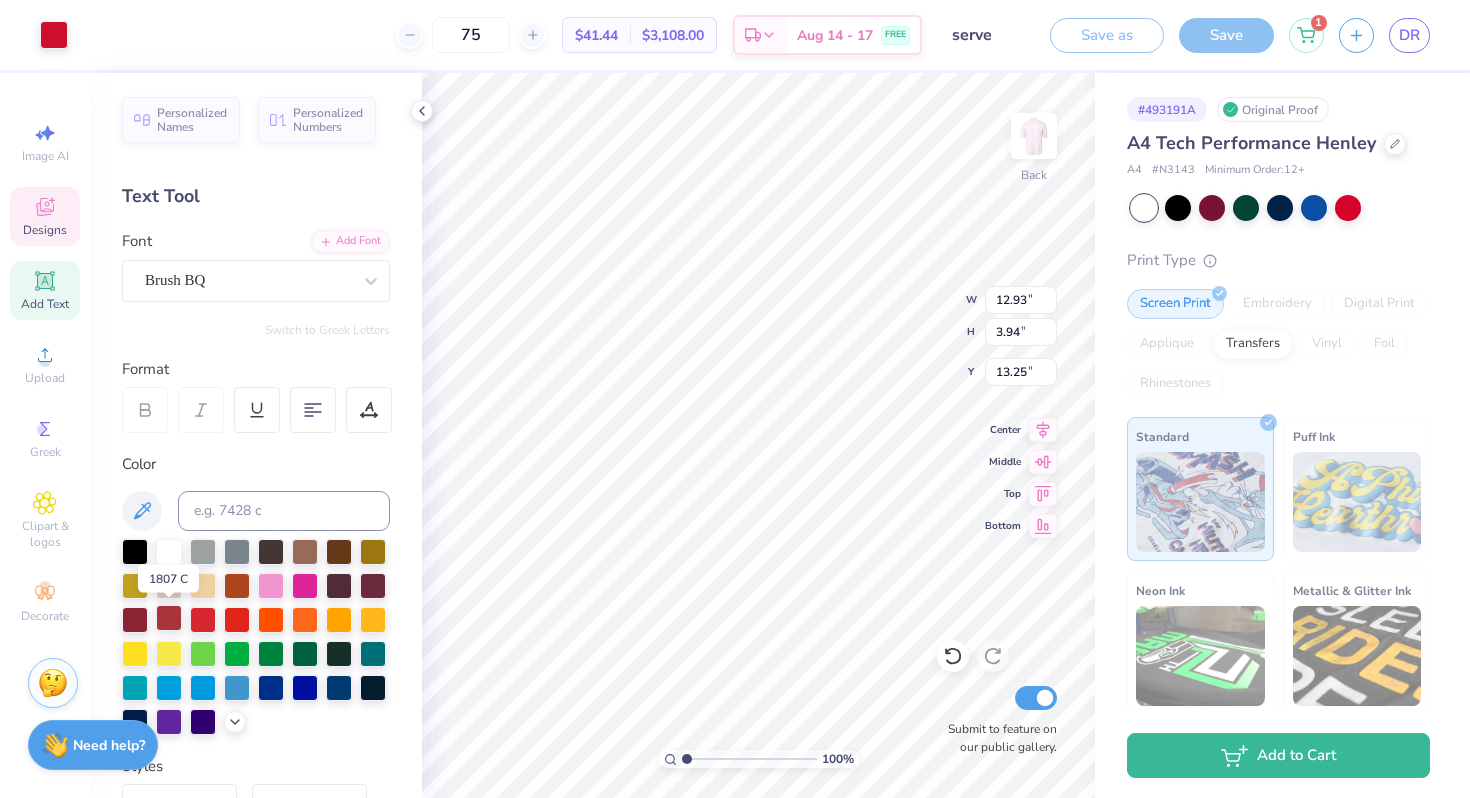 click at bounding box center [169, 618] 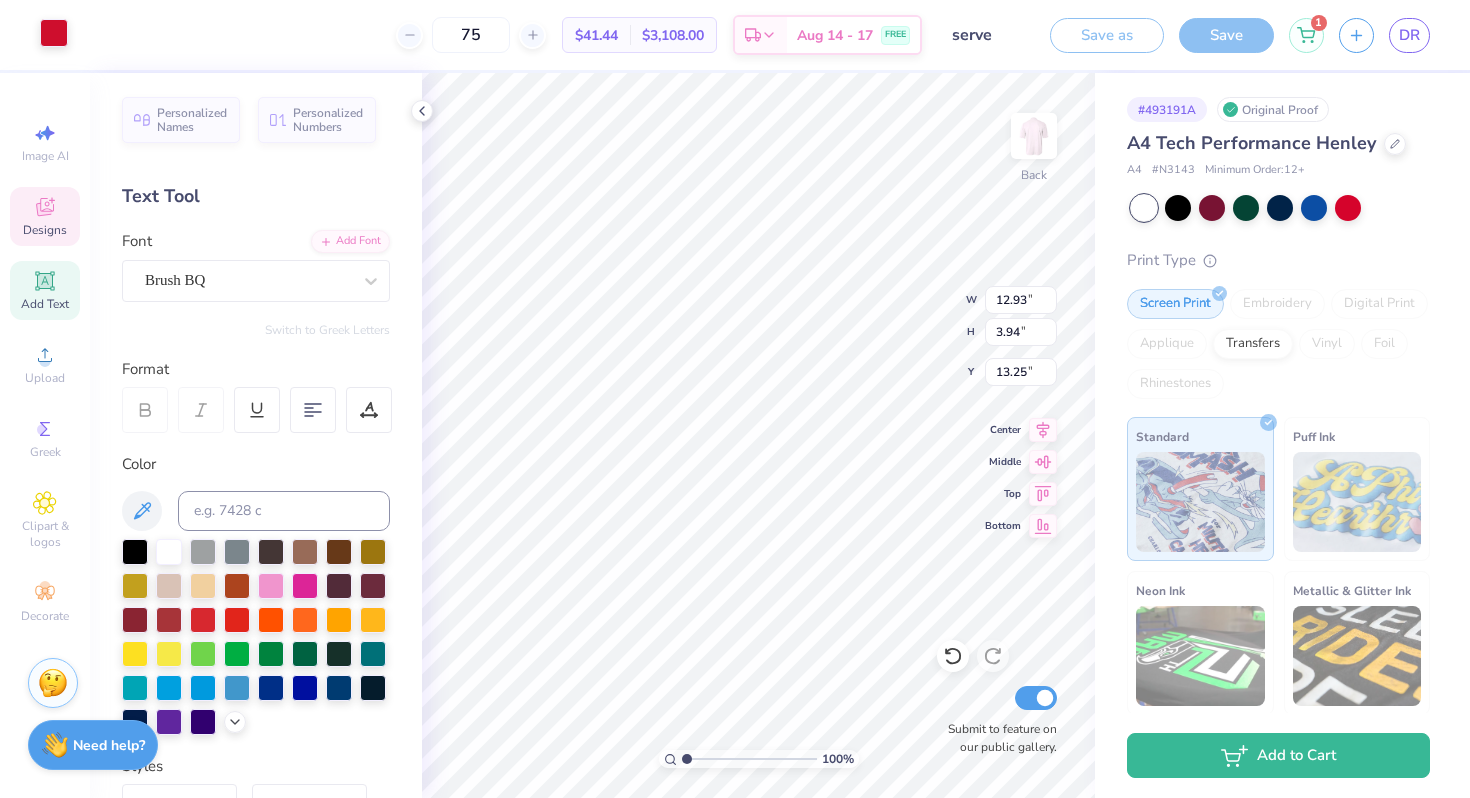 click at bounding box center (54, 33) 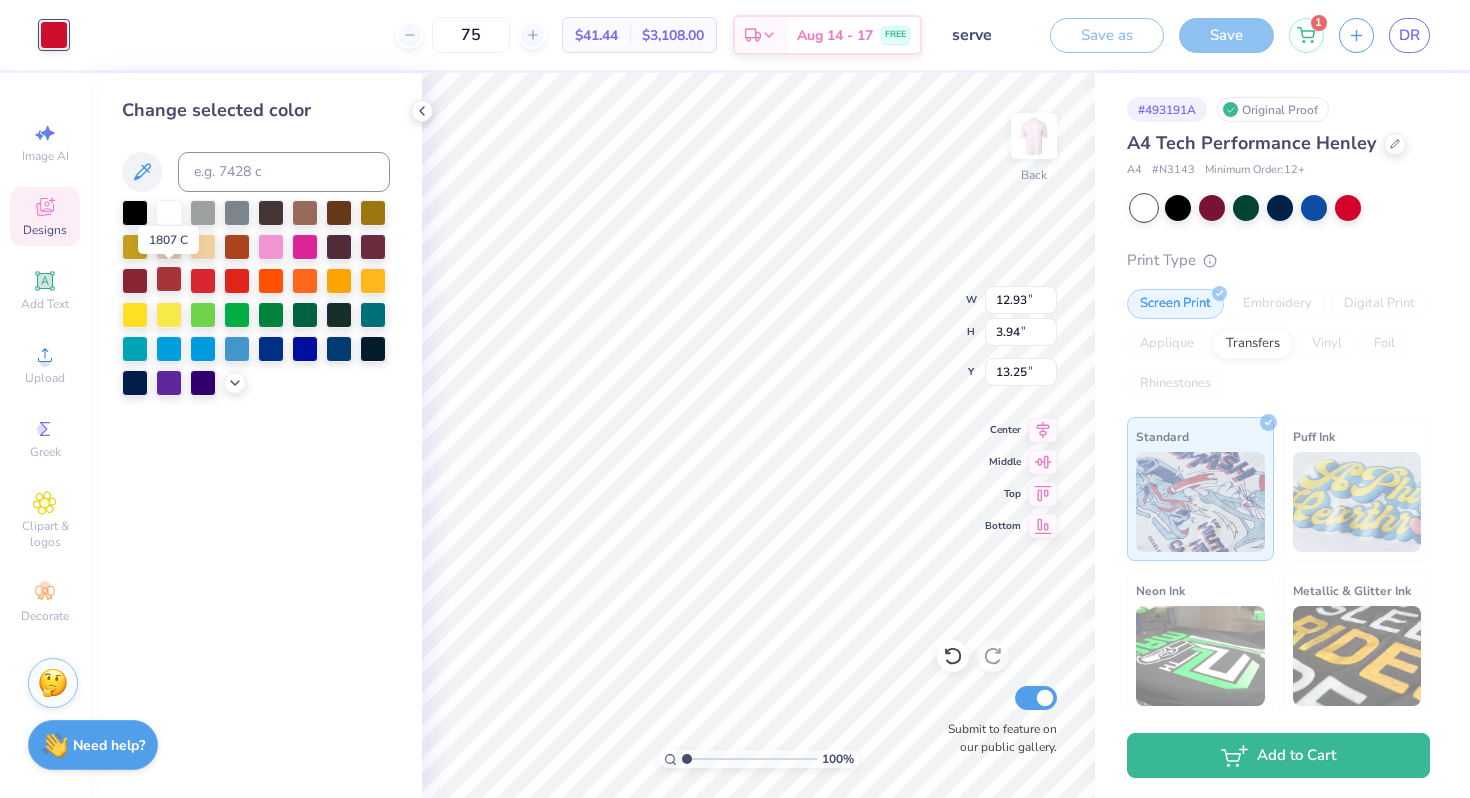 click at bounding box center [169, 279] 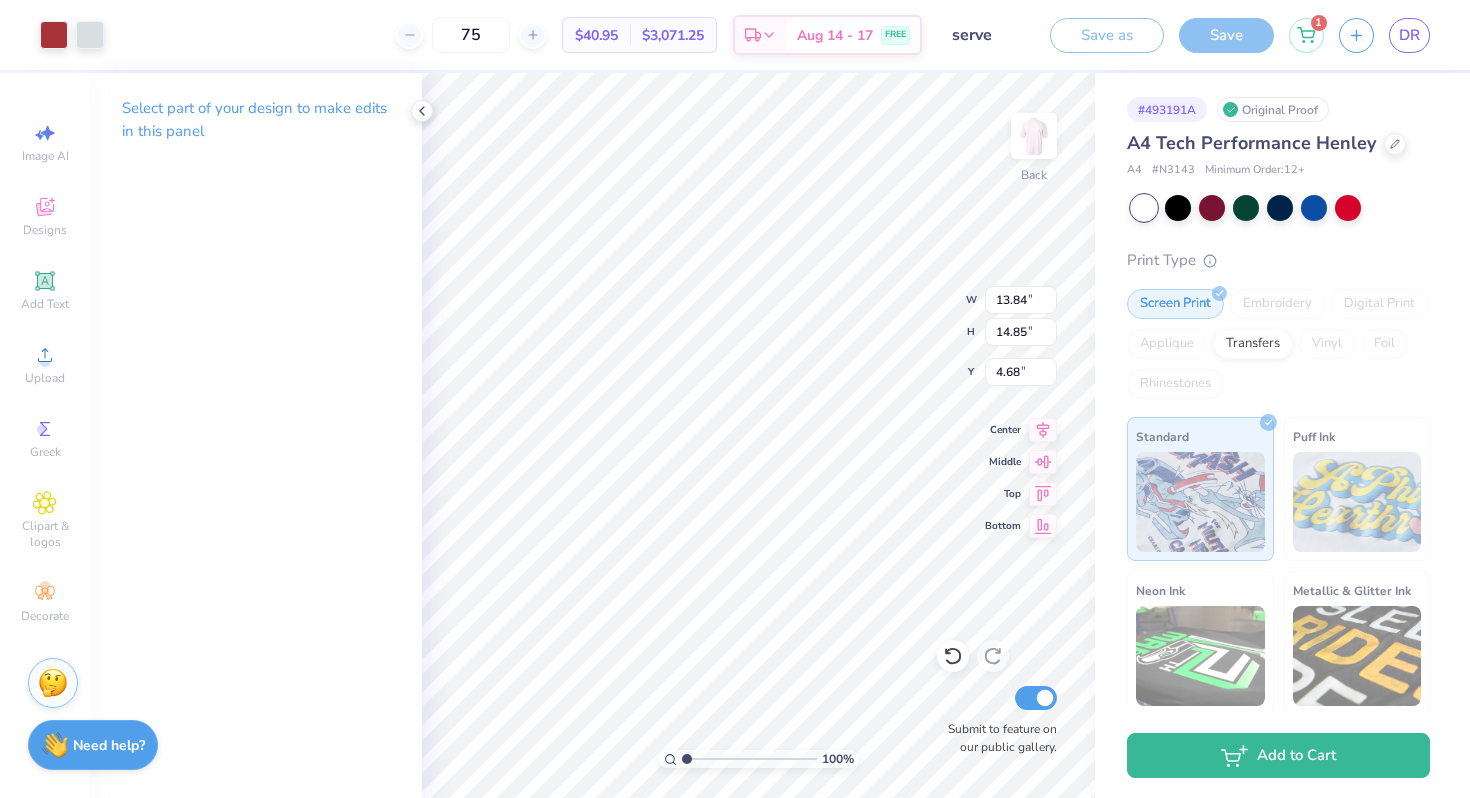 type on "1.24" 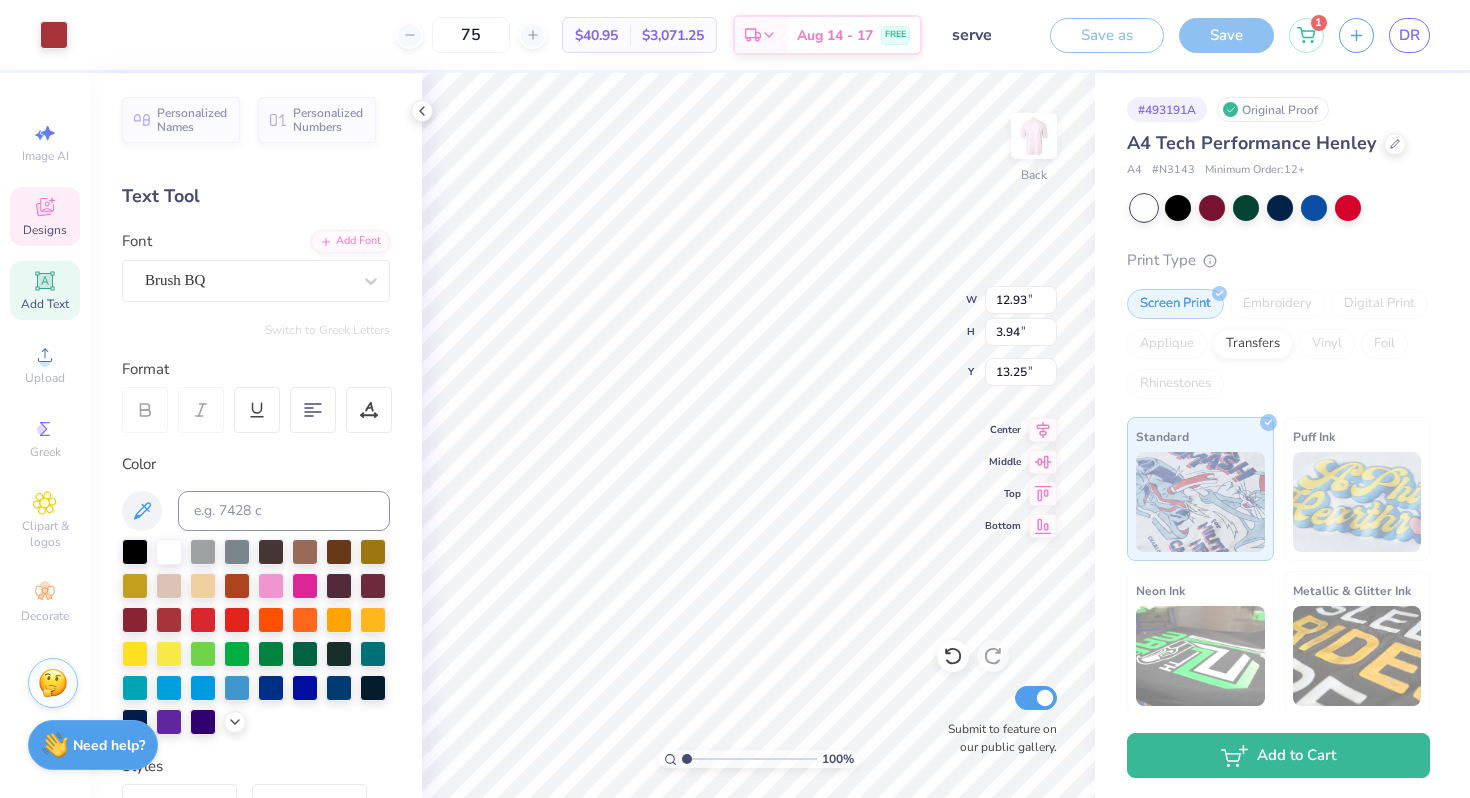 type on "12.93" 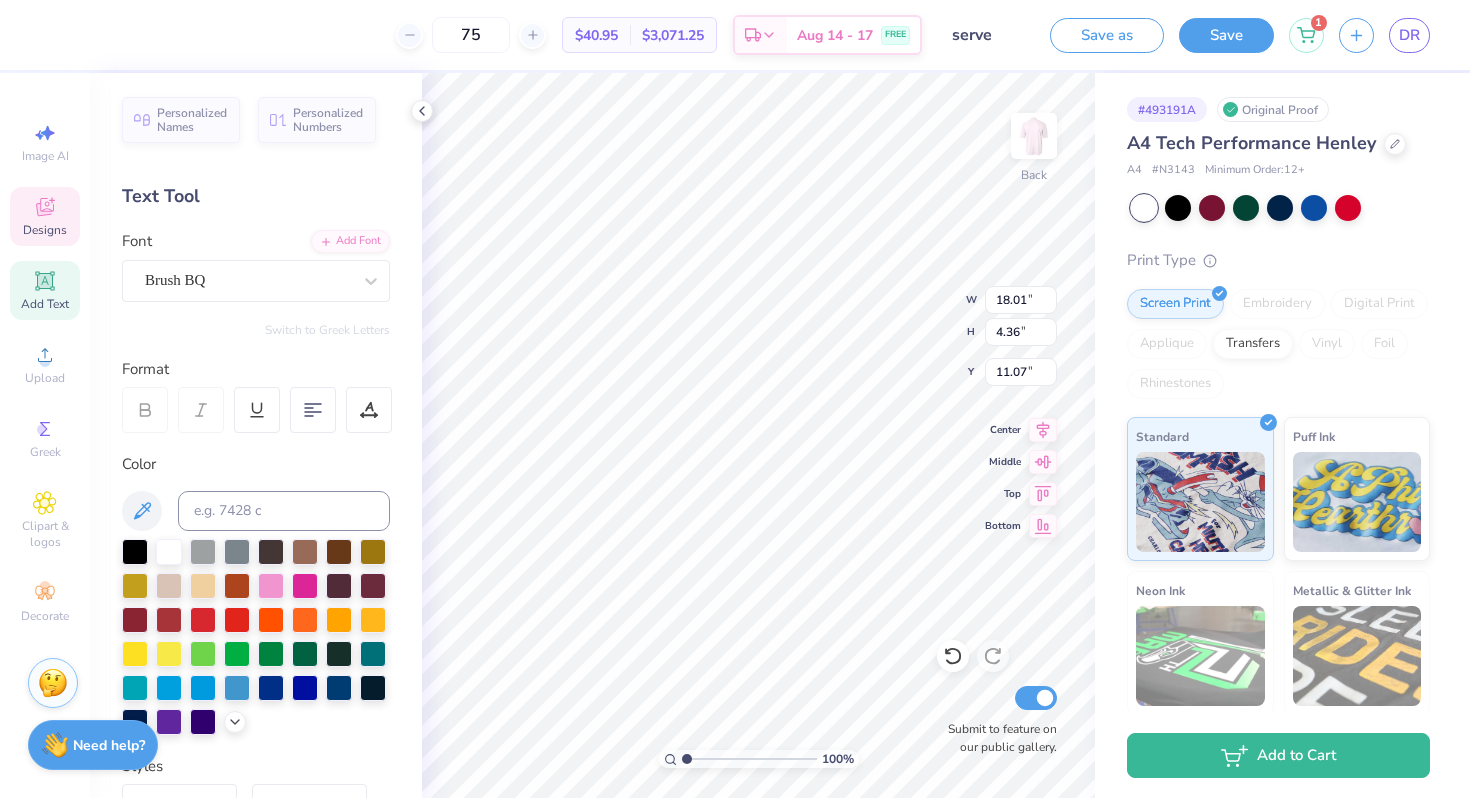 type on "14.18" 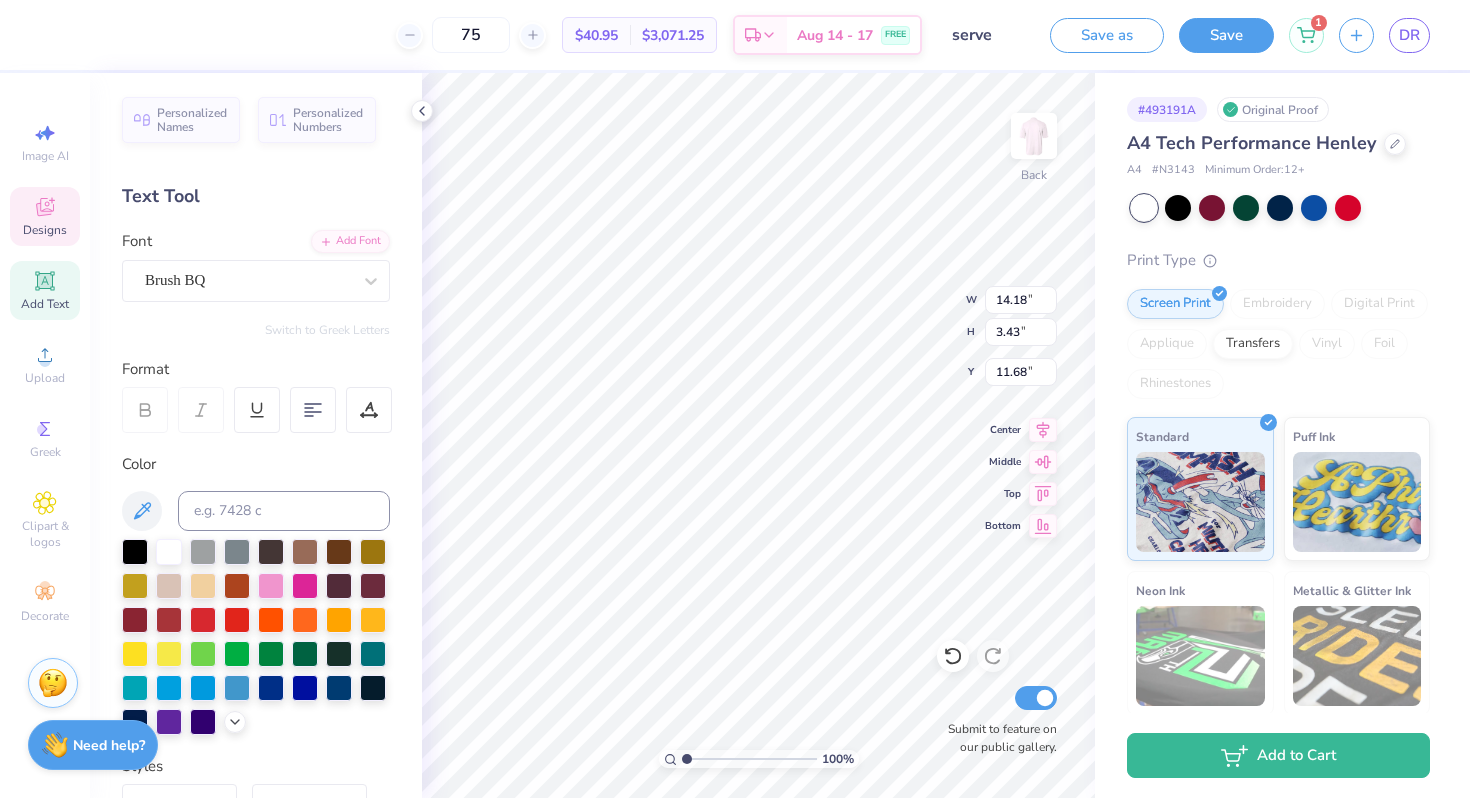 type on "9.32" 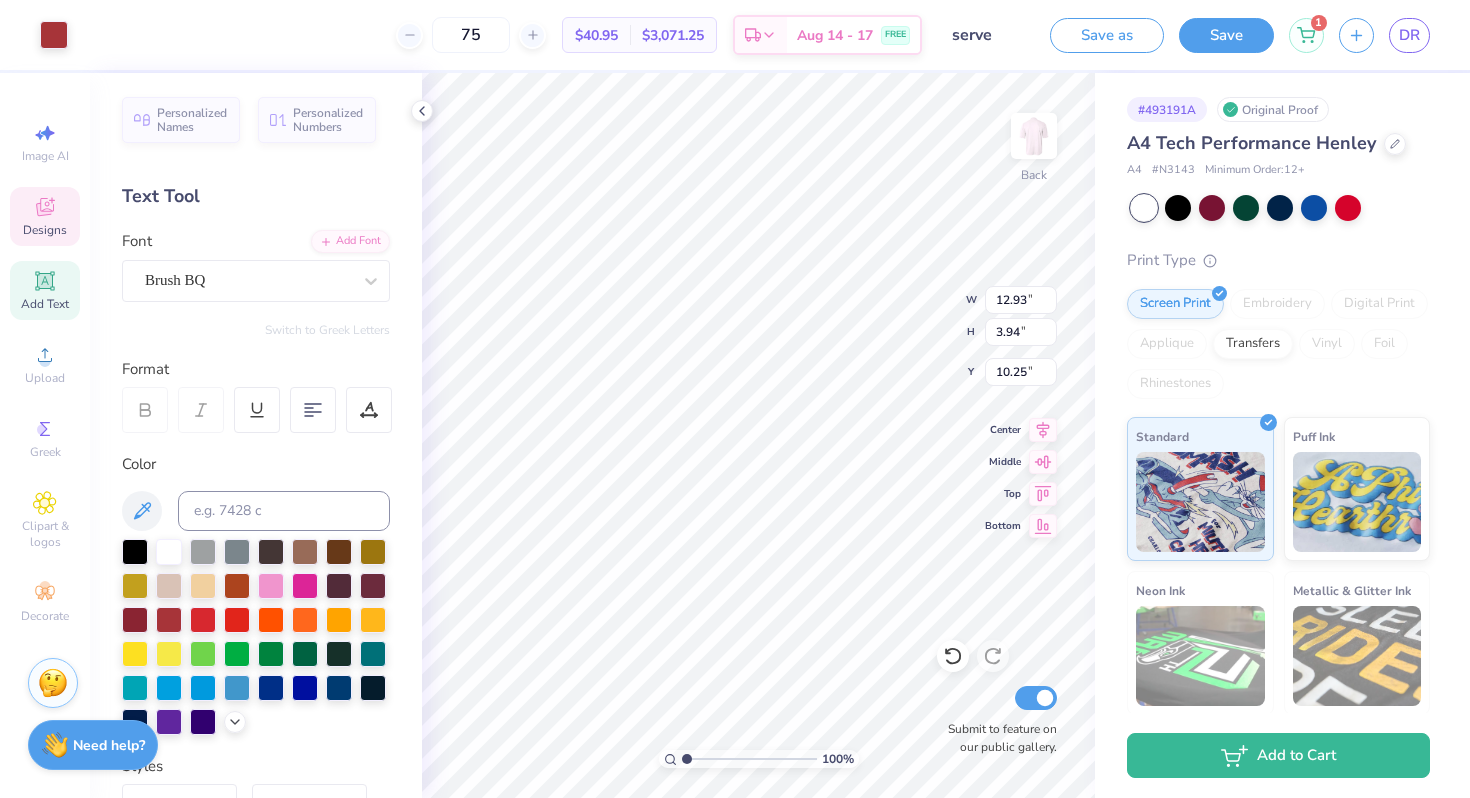 type on "10.25" 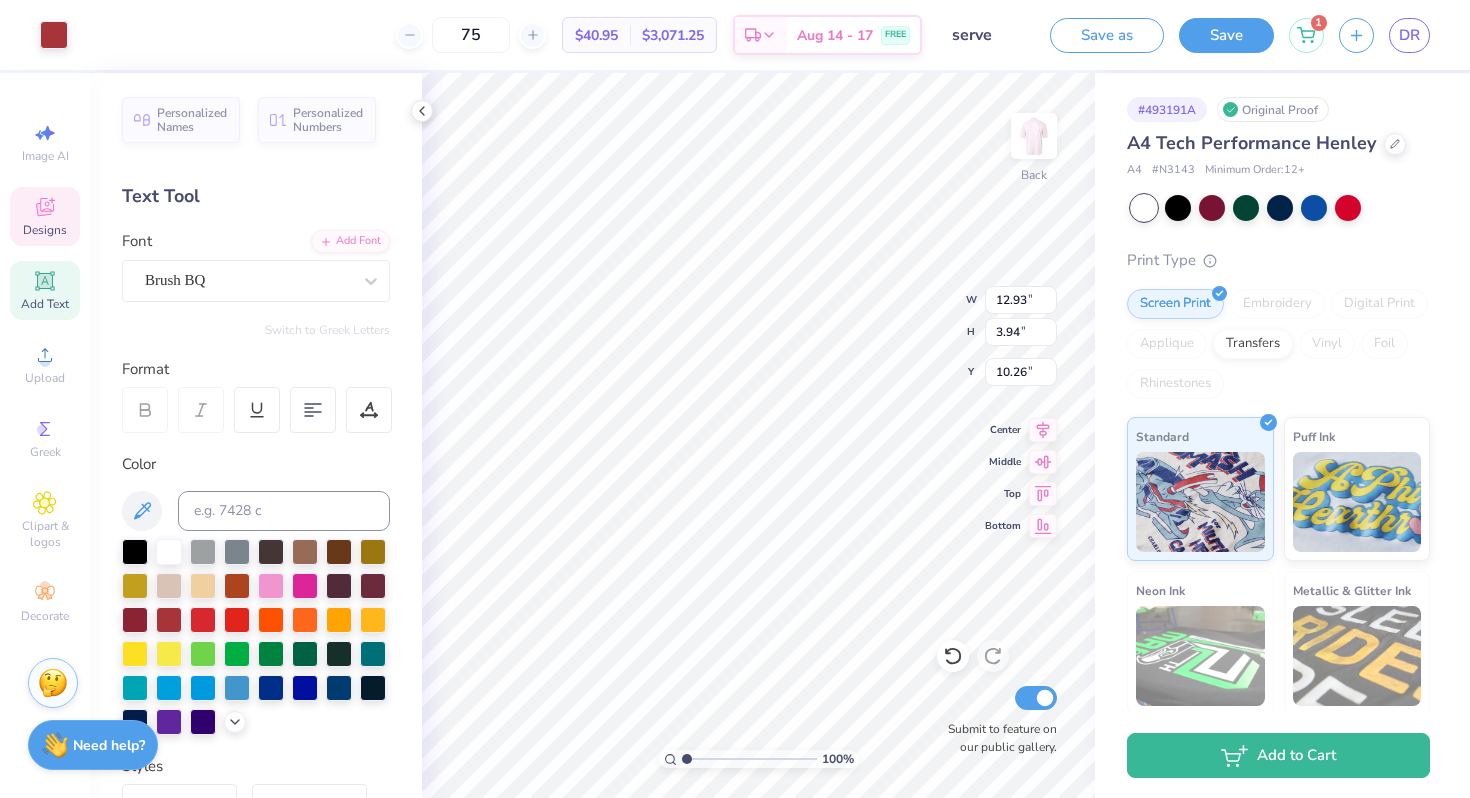 type on "14.89" 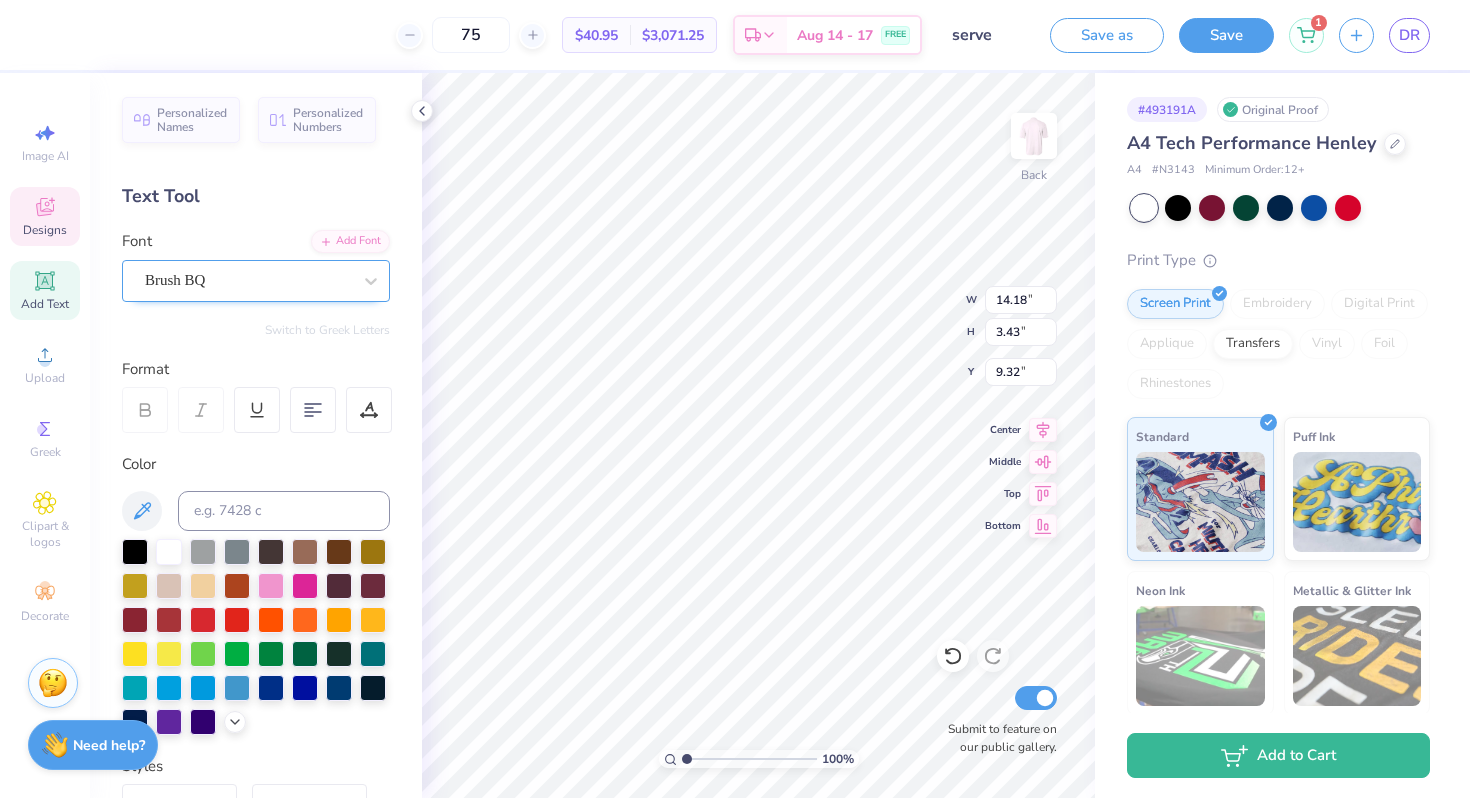 click on "Brush BQ" at bounding box center (248, 280) 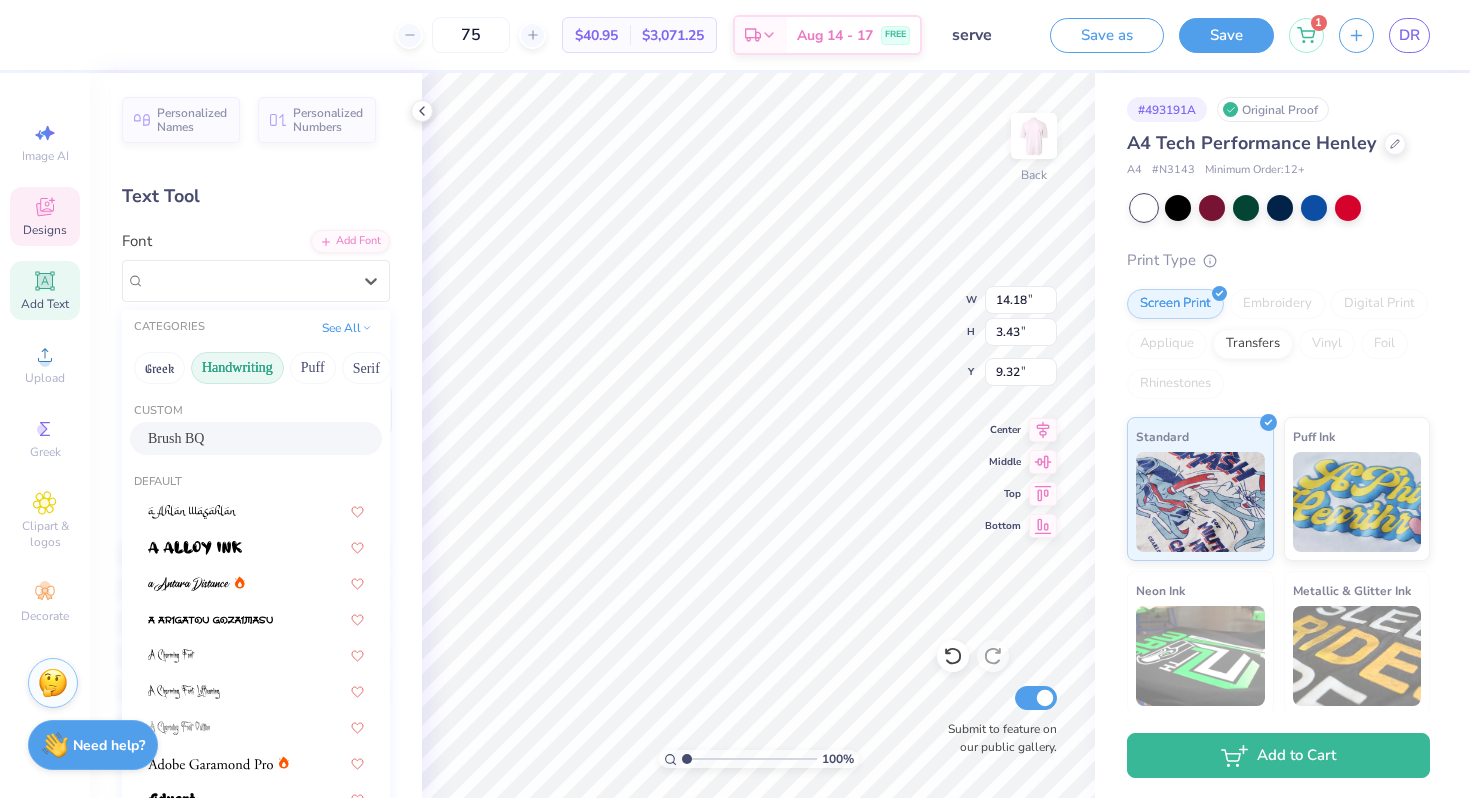 click on "Handwriting" at bounding box center [237, 368] 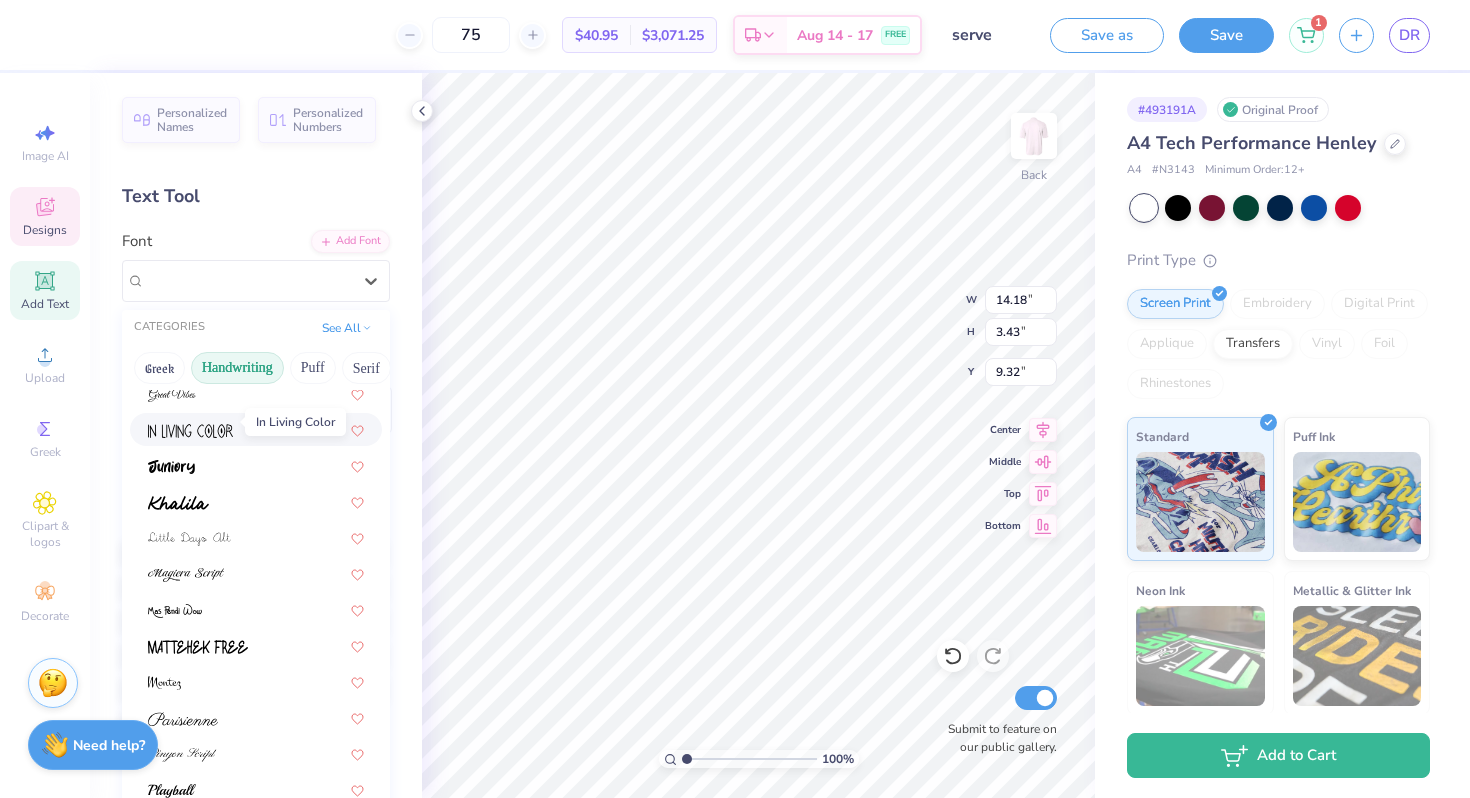 scroll, scrollTop: 340, scrollLeft: 0, axis: vertical 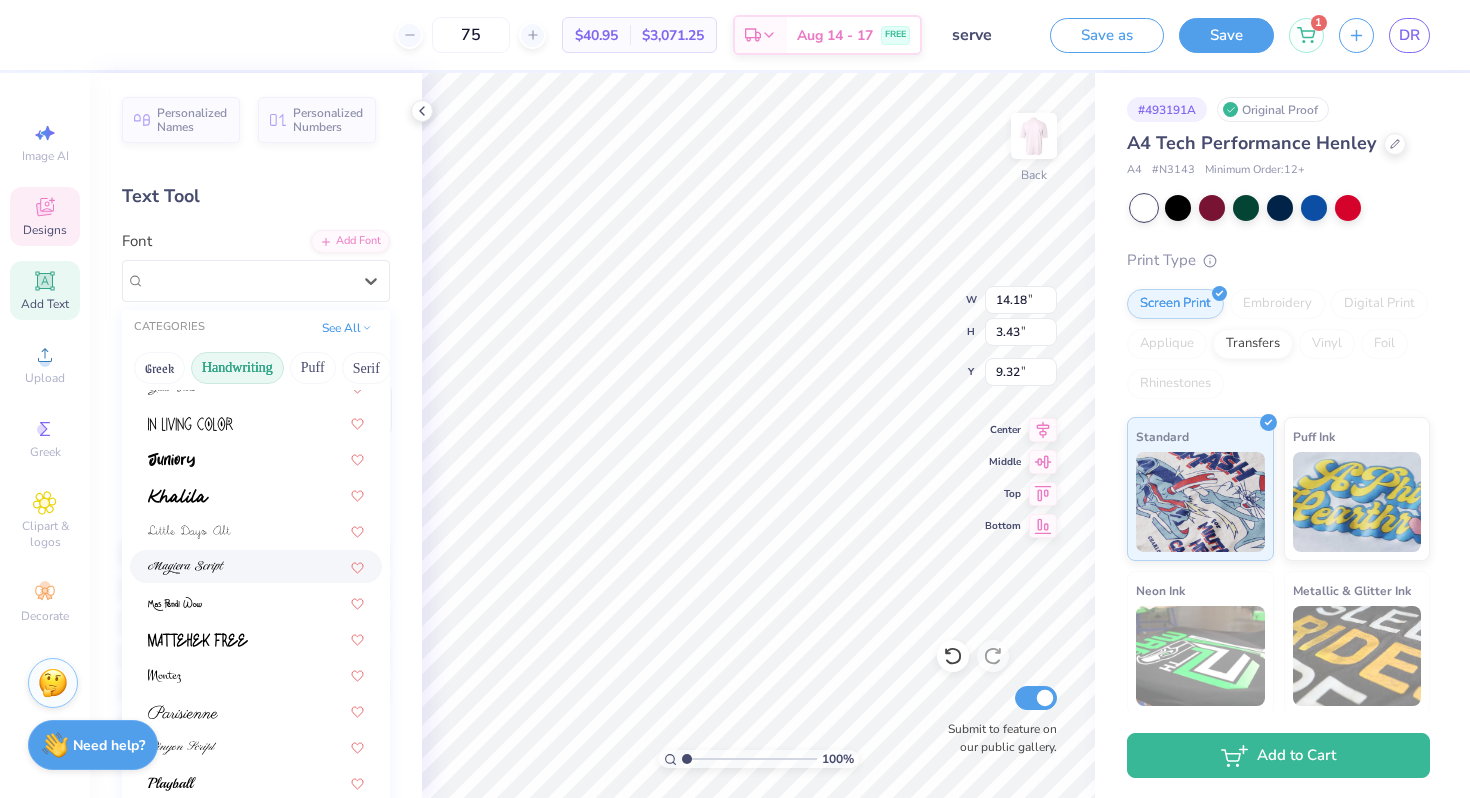 click at bounding box center [186, 568] 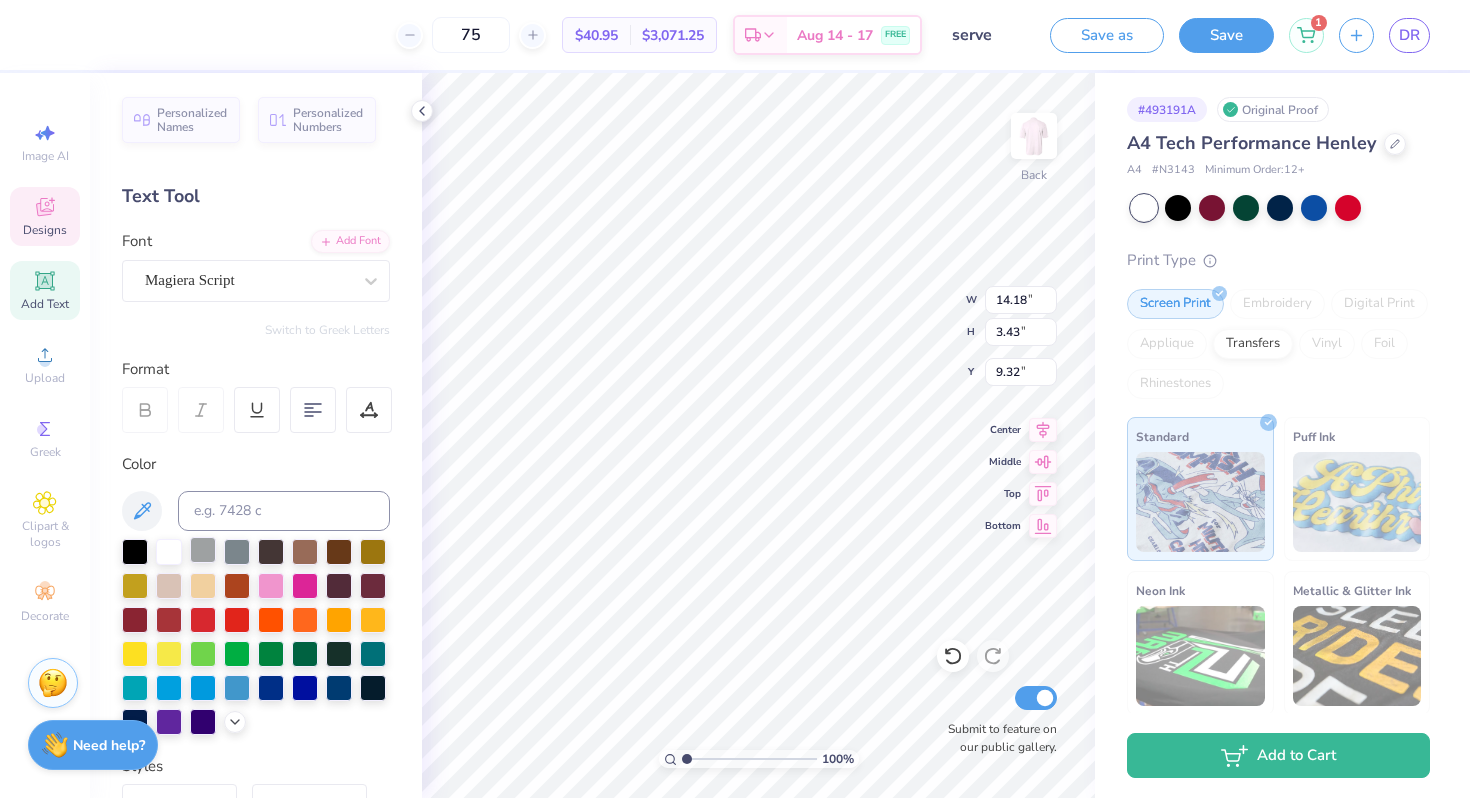 type on "18.07" 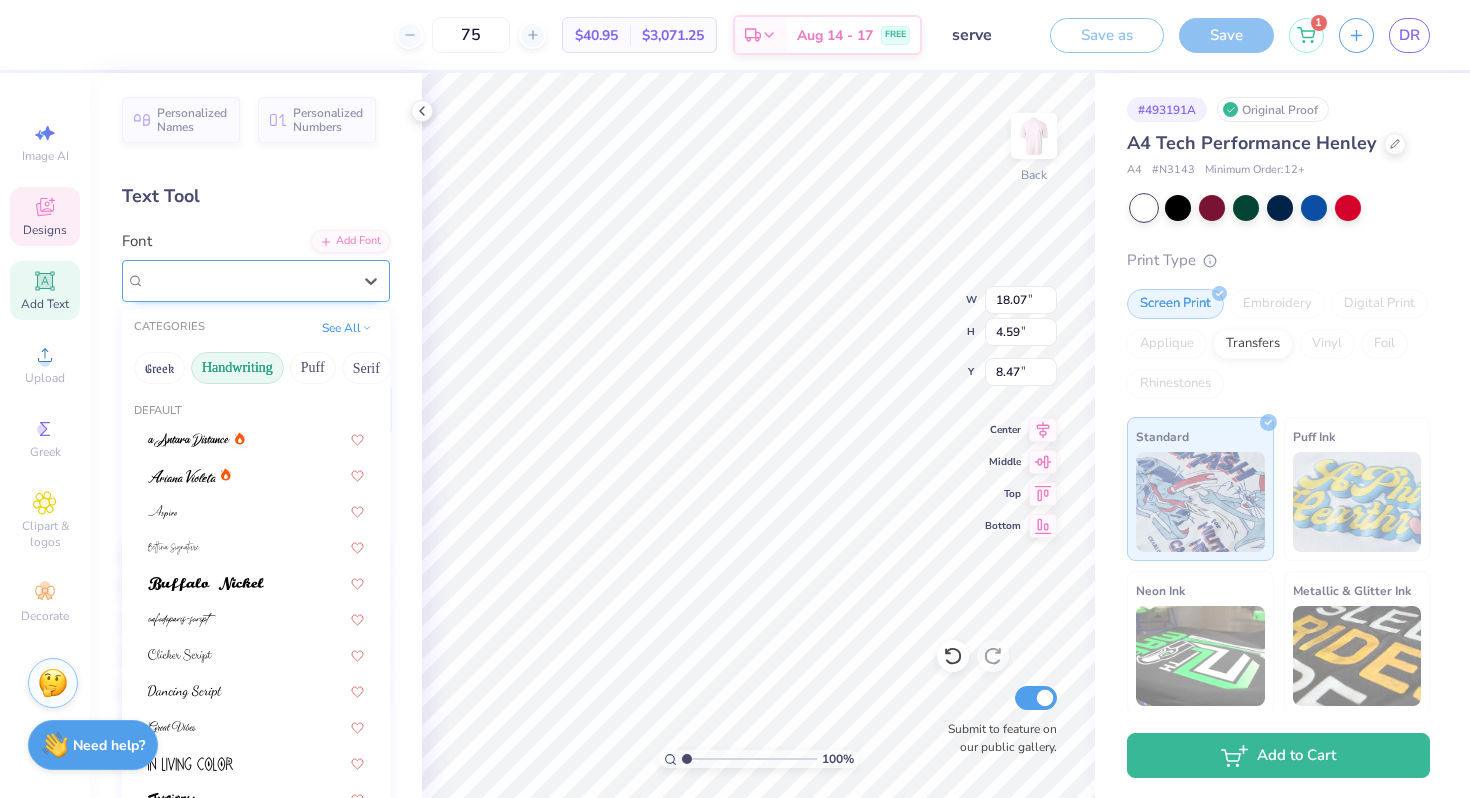 click on "Magiera Script" at bounding box center [248, 280] 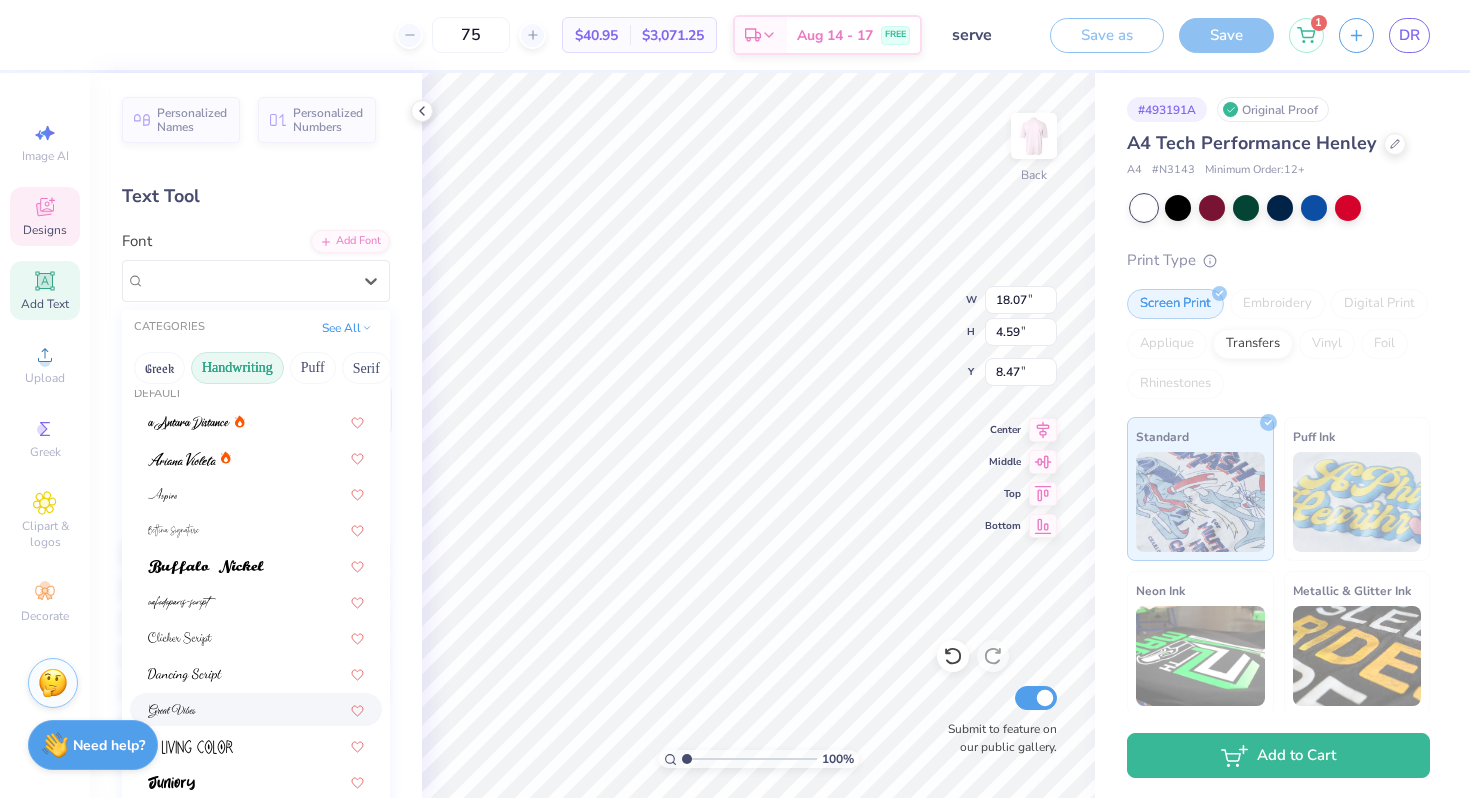 scroll, scrollTop: 20, scrollLeft: 0, axis: vertical 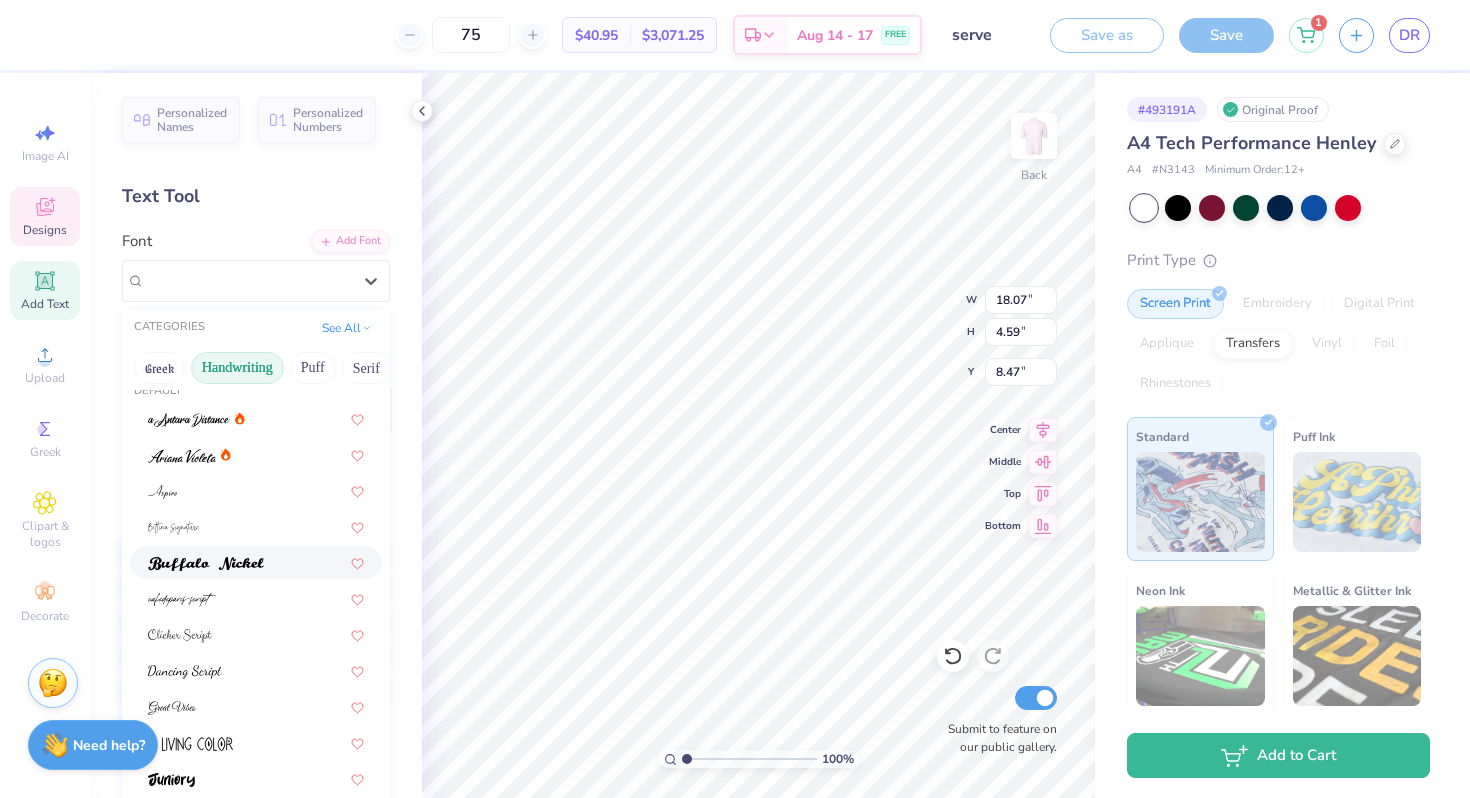 click at bounding box center (206, 562) 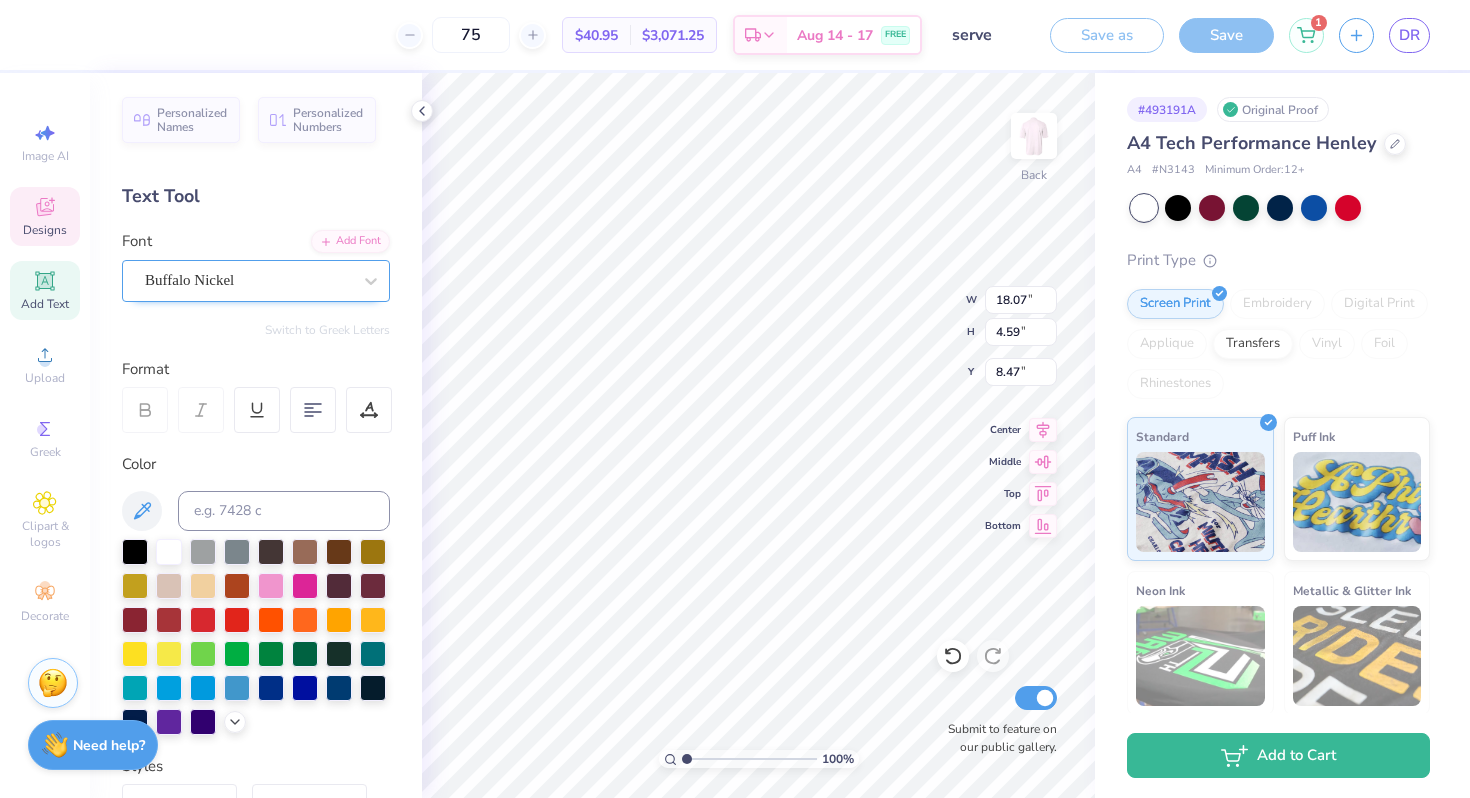 type on "14.30" 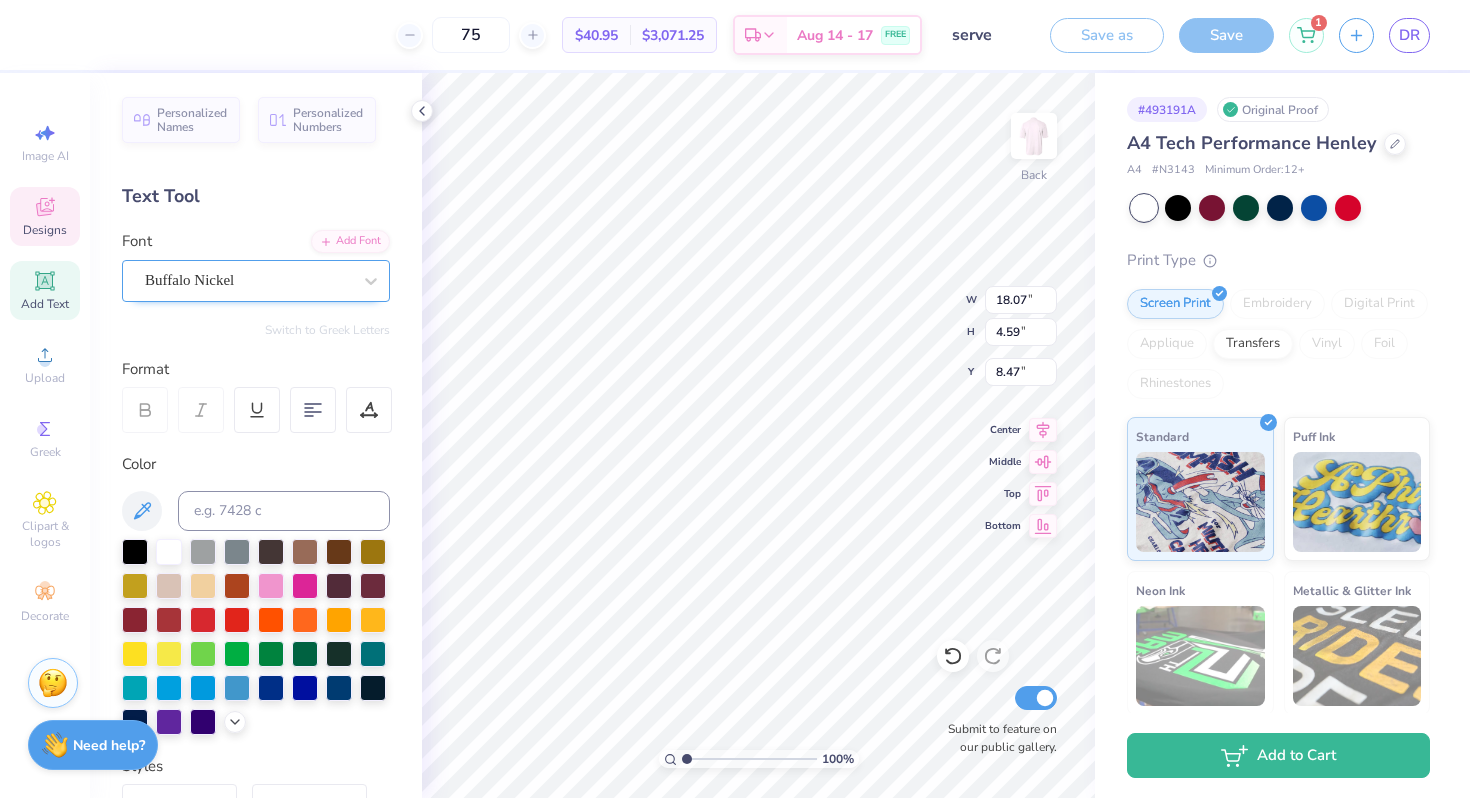 type on "2.98" 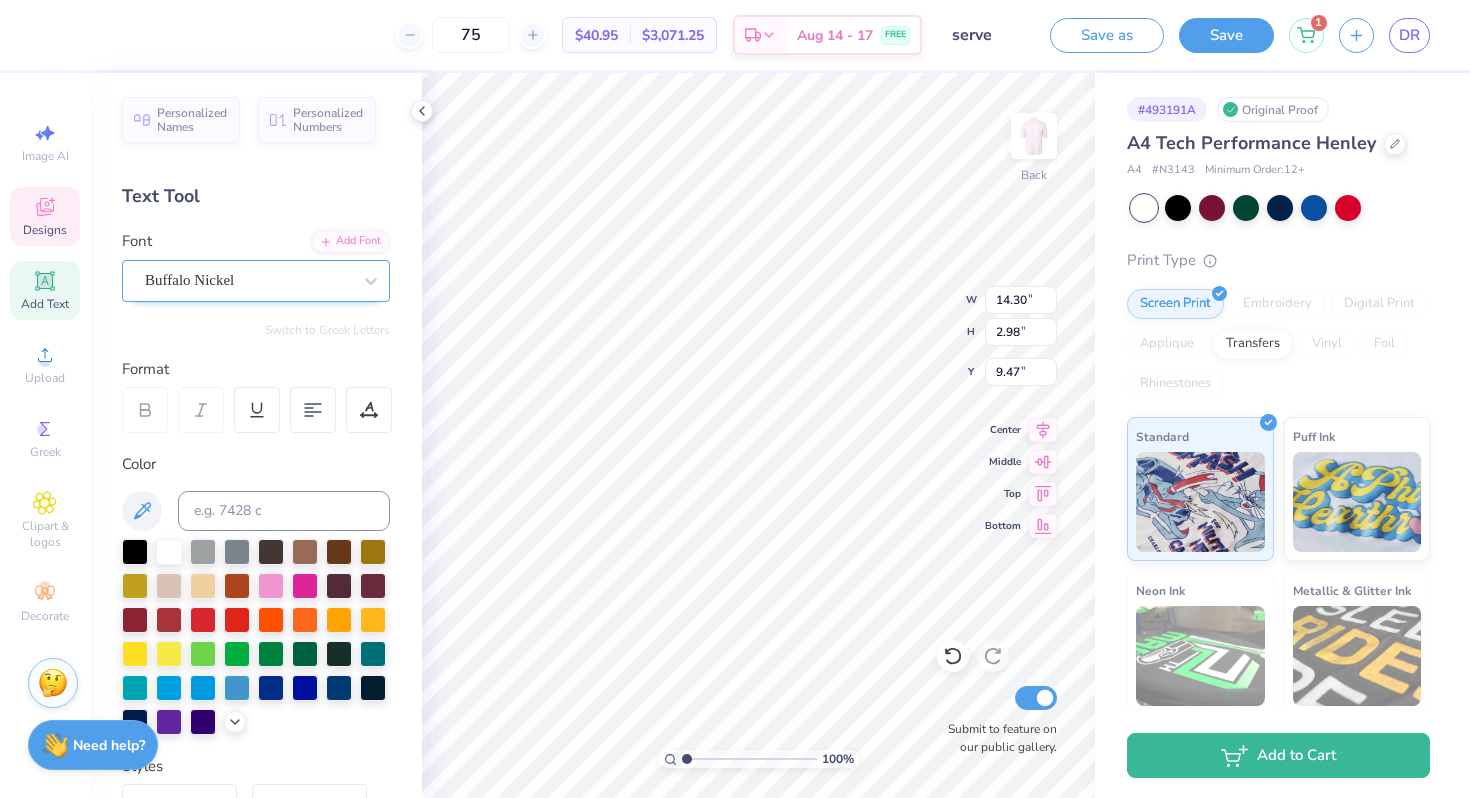 click on "Buffalo Nickel" at bounding box center [248, 280] 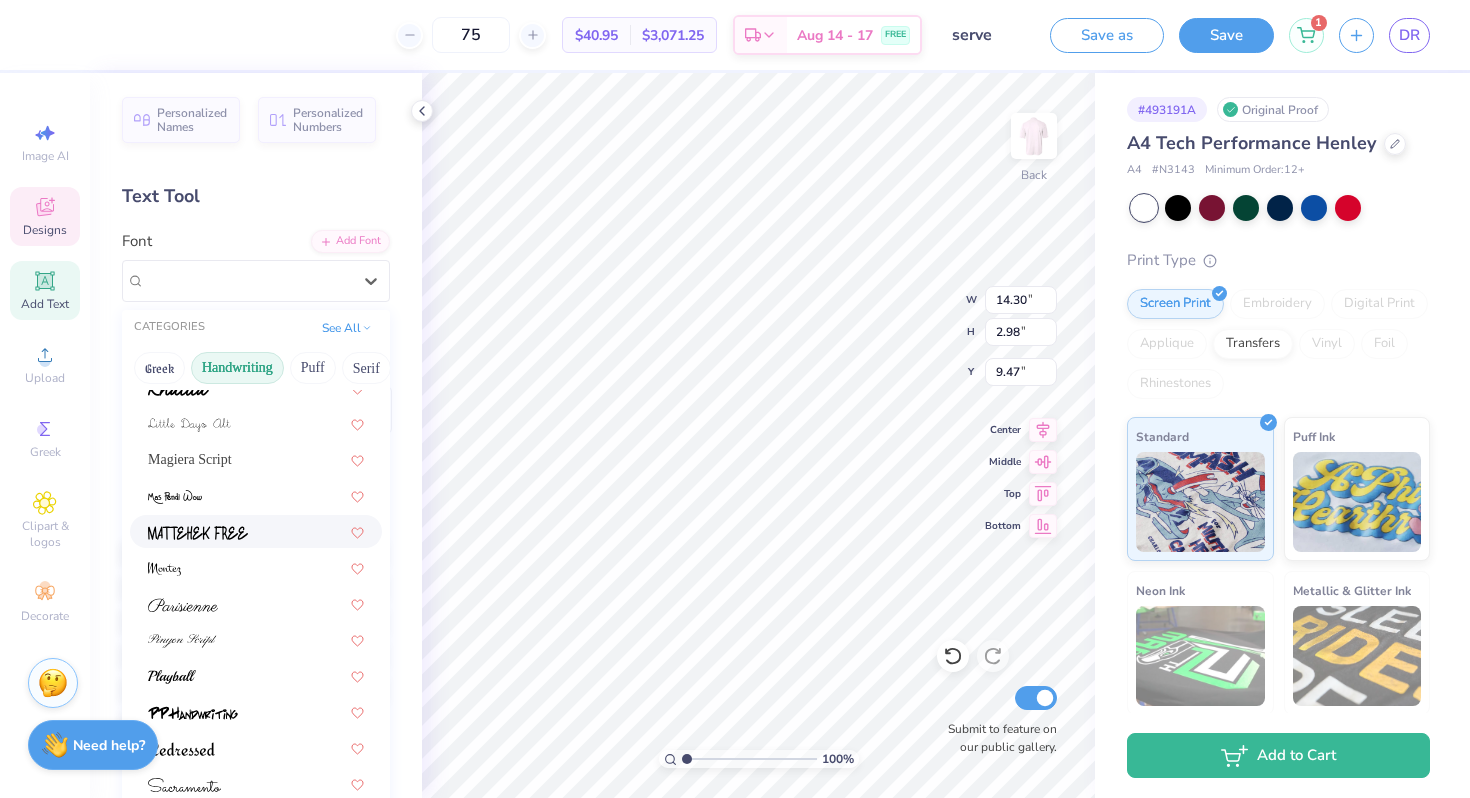 scroll, scrollTop: 443, scrollLeft: 0, axis: vertical 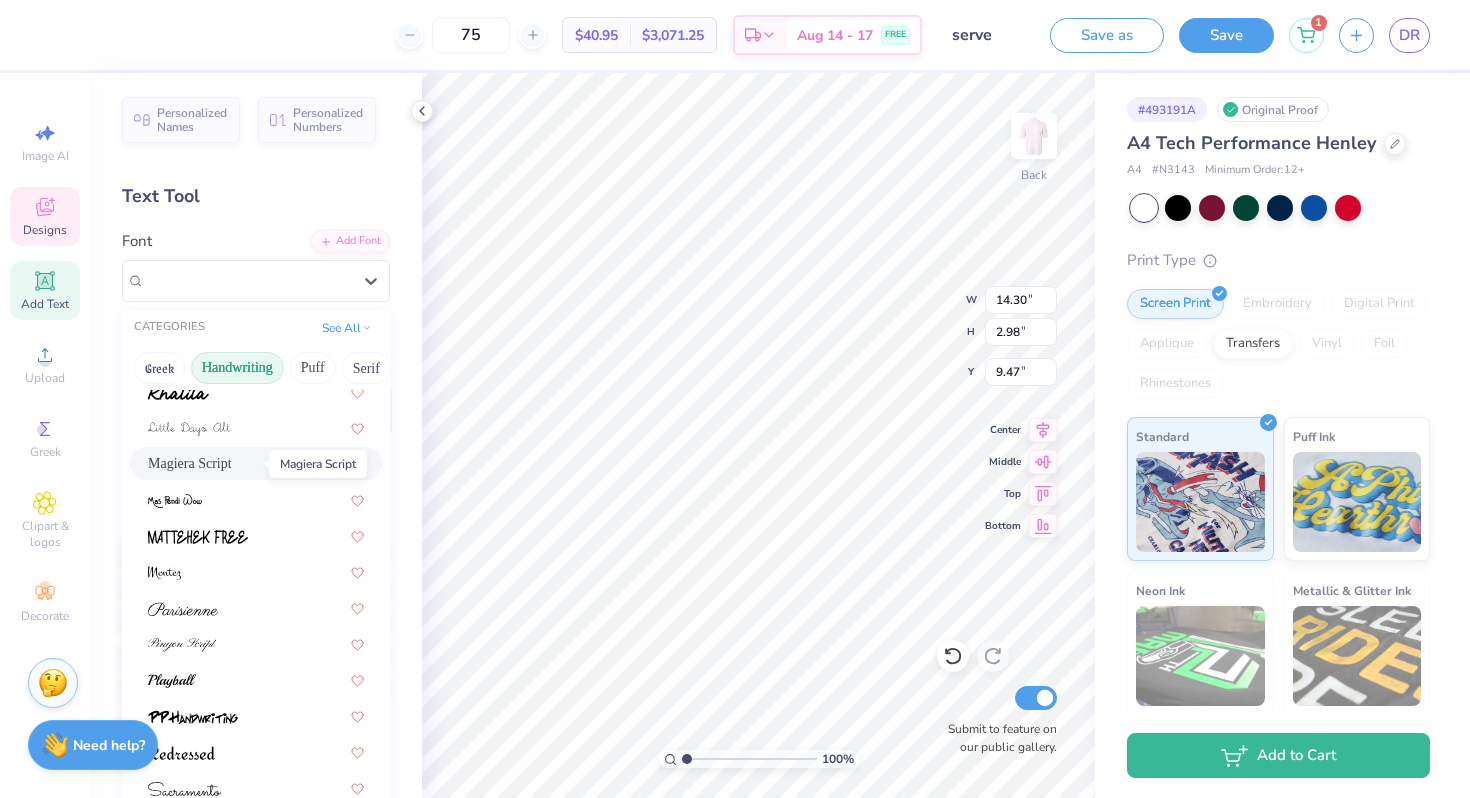 click on "Magiera Script" at bounding box center (190, 463) 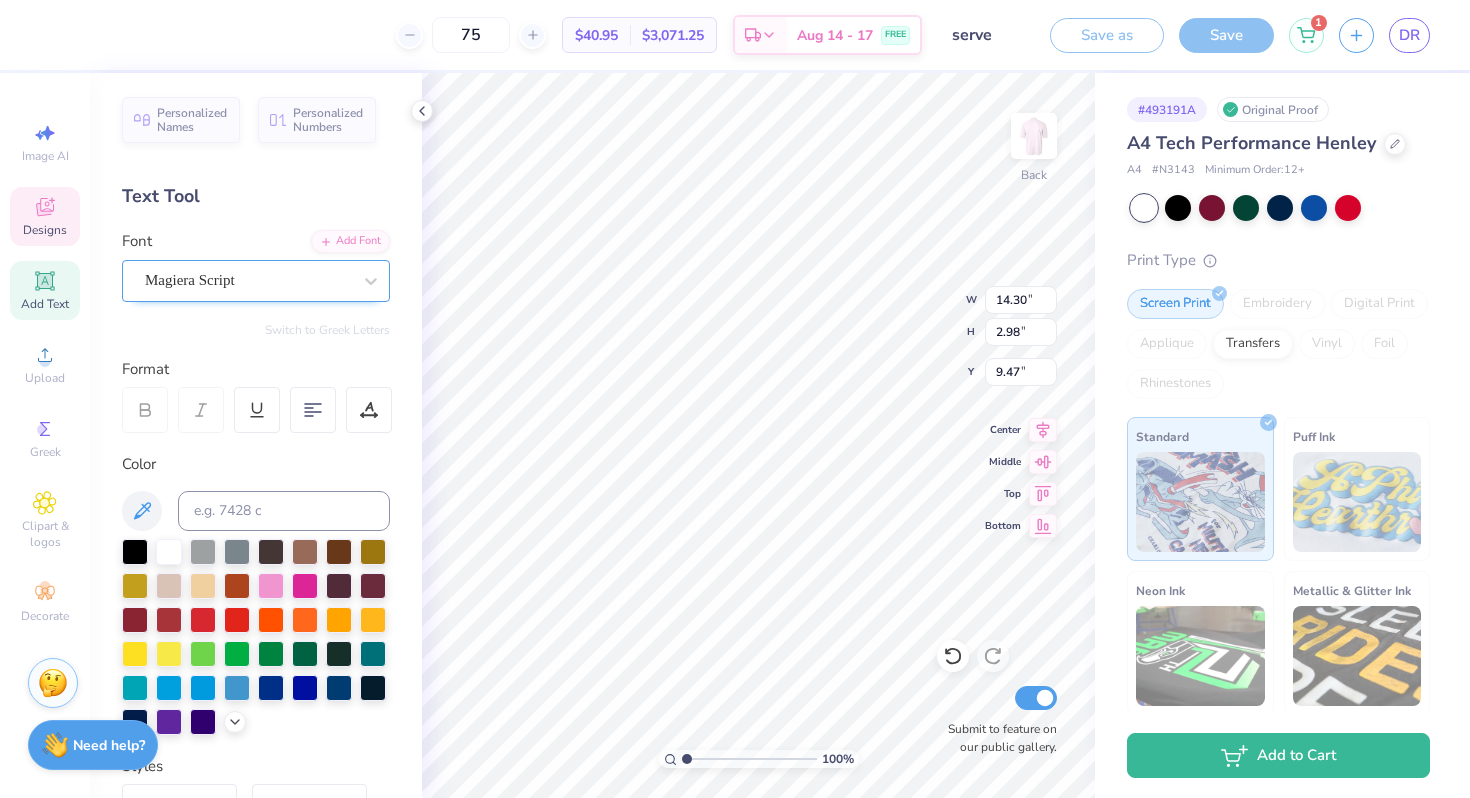 type on "18.07" 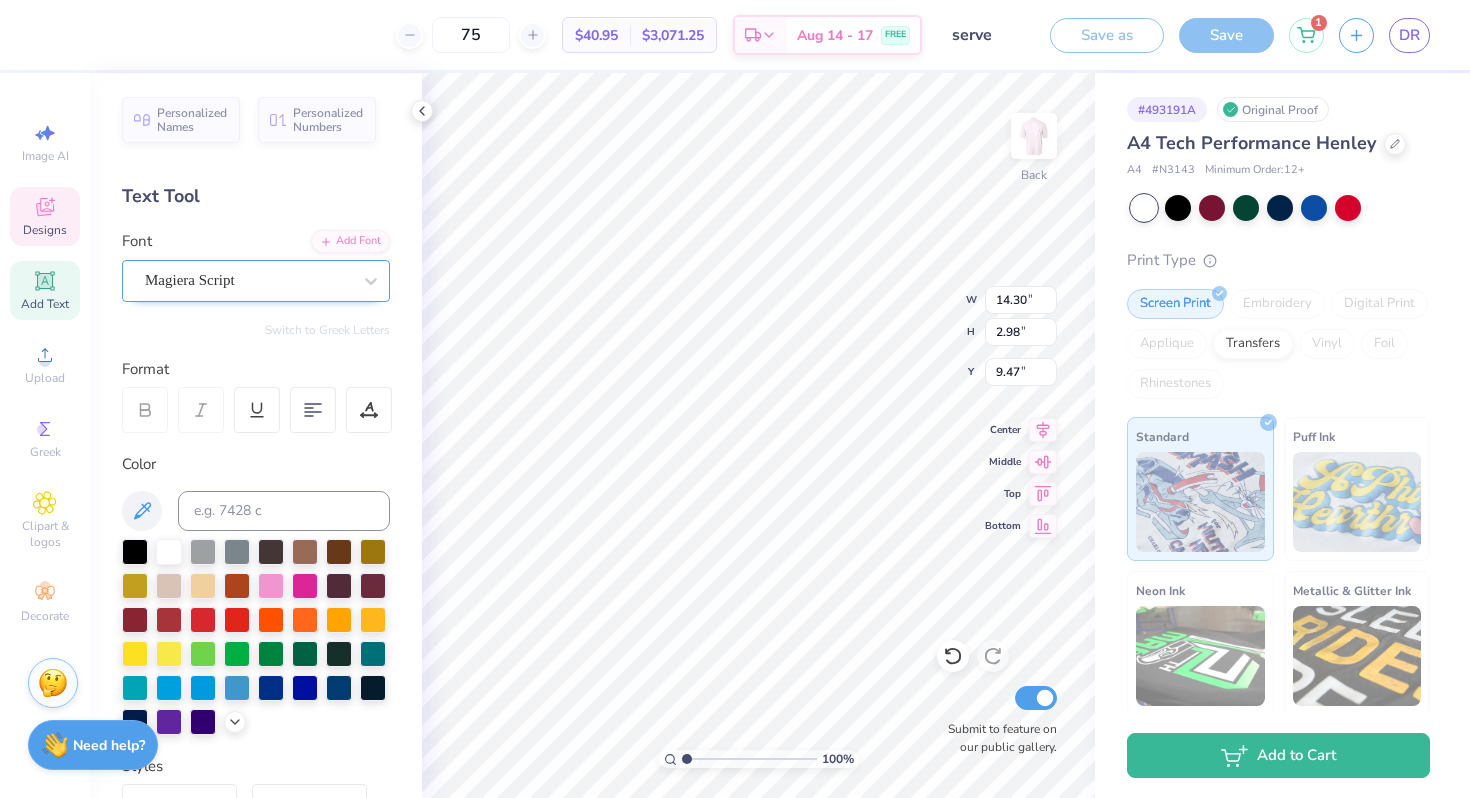 type on "4.59" 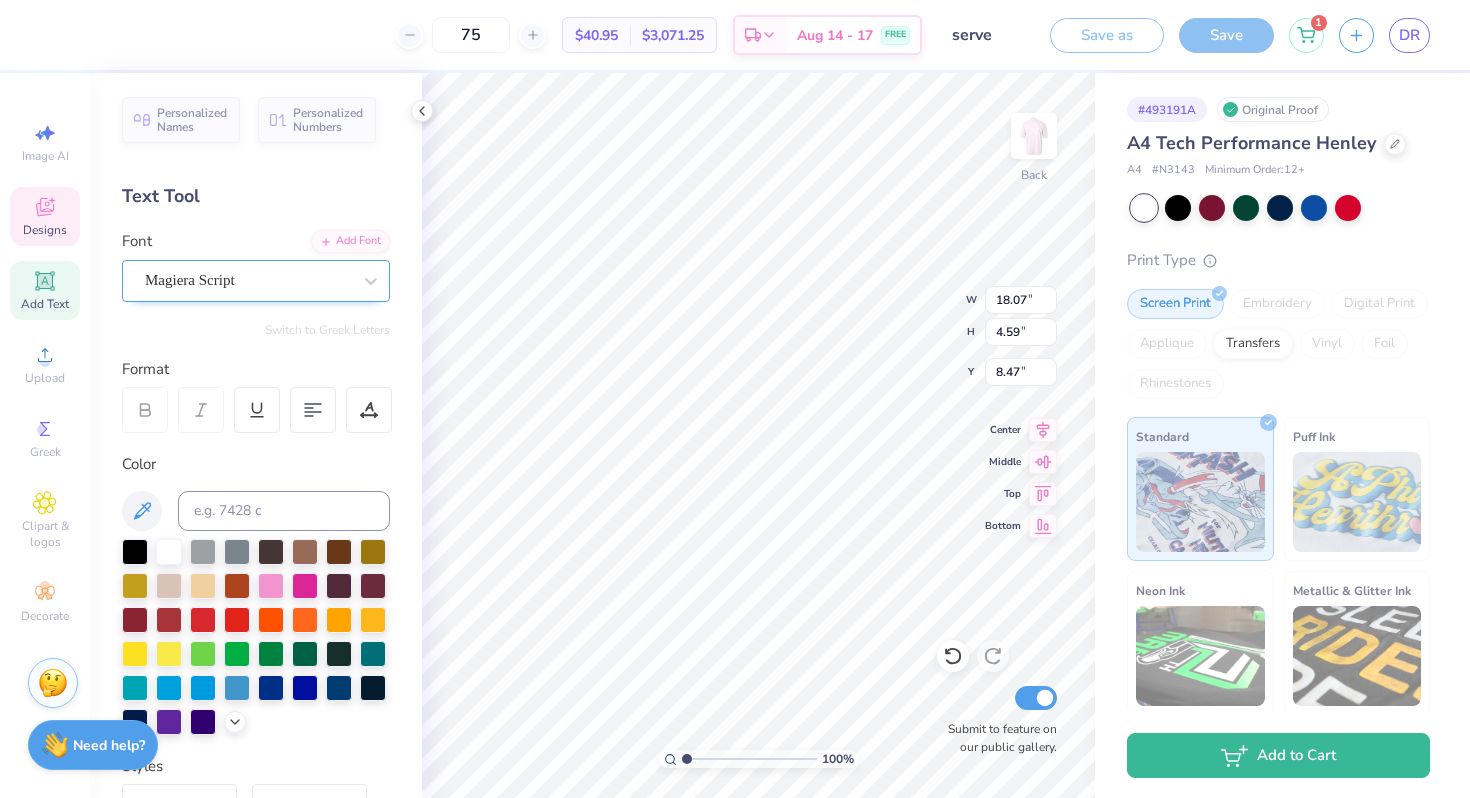 click on "Magiera Script" at bounding box center (248, 280) 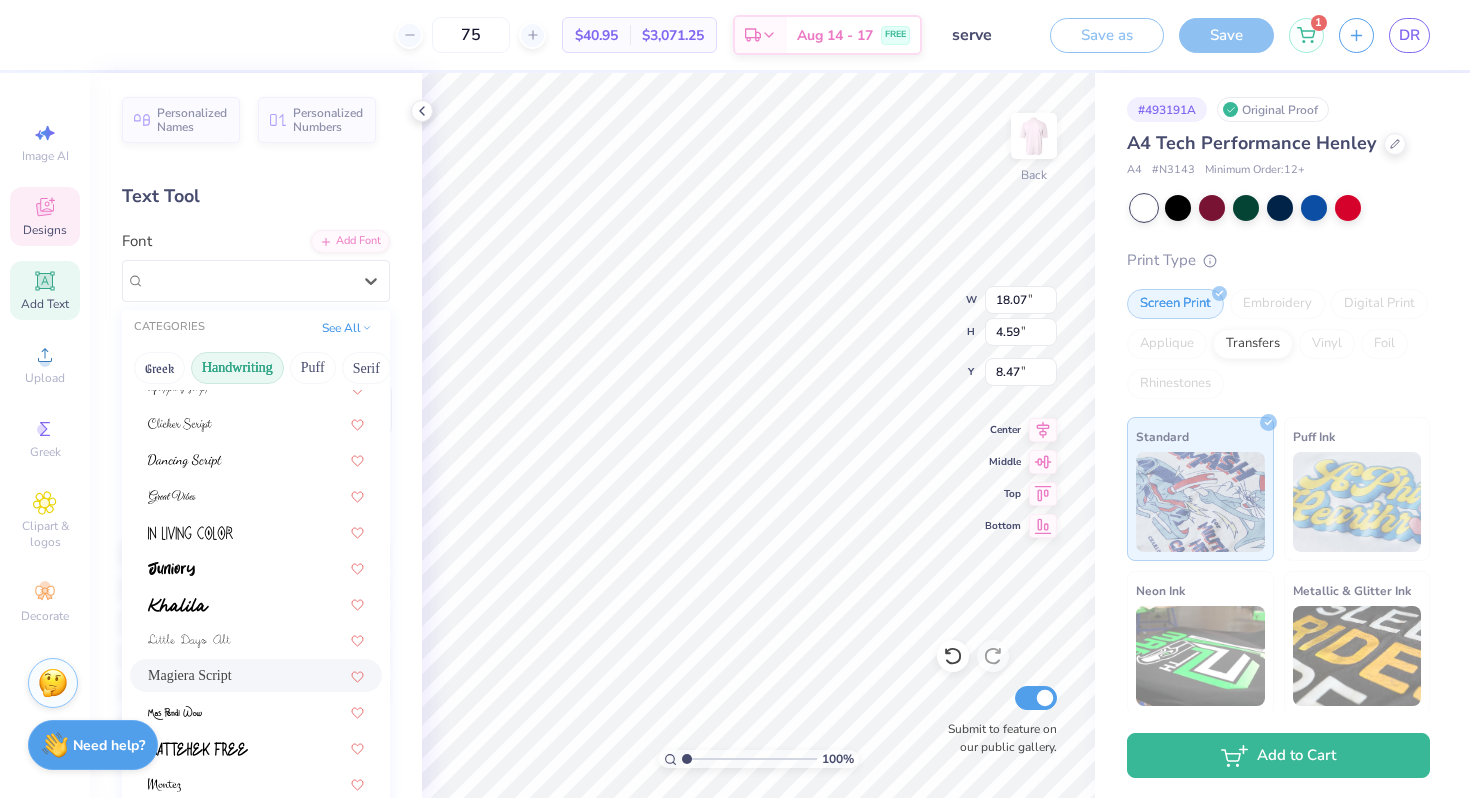 scroll, scrollTop: 454, scrollLeft: 0, axis: vertical 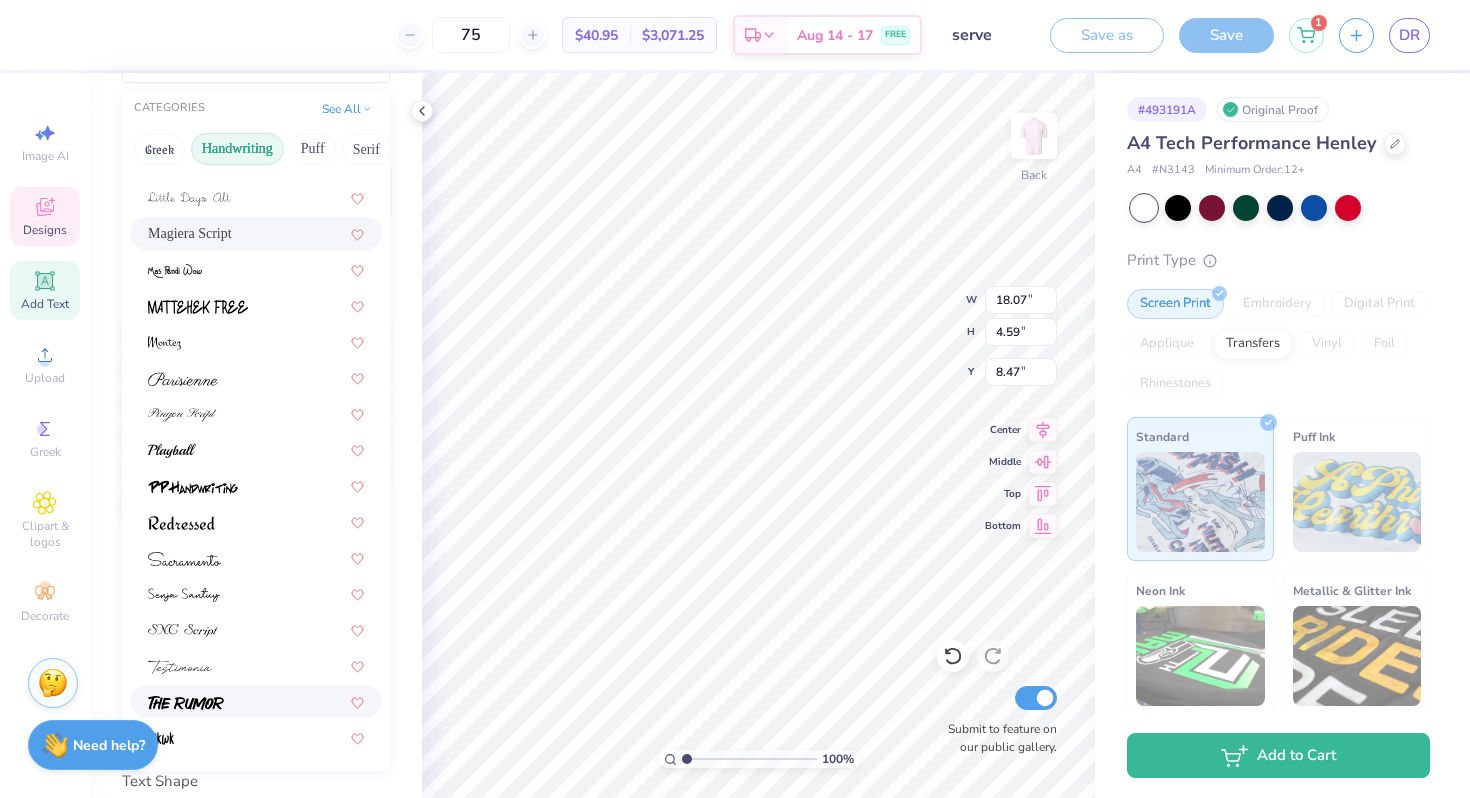 click at bounding box center (256, 701) 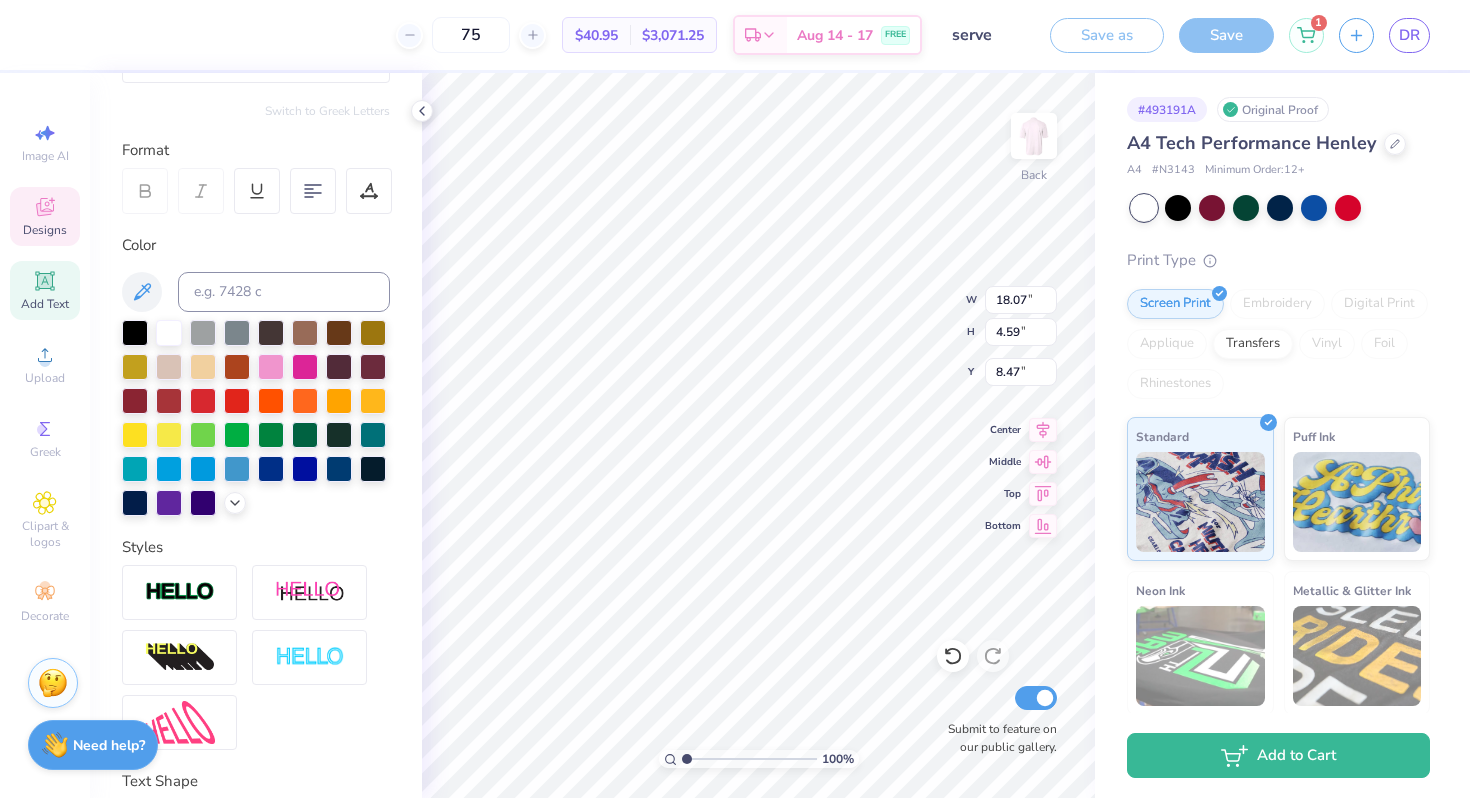 type on "14.56" 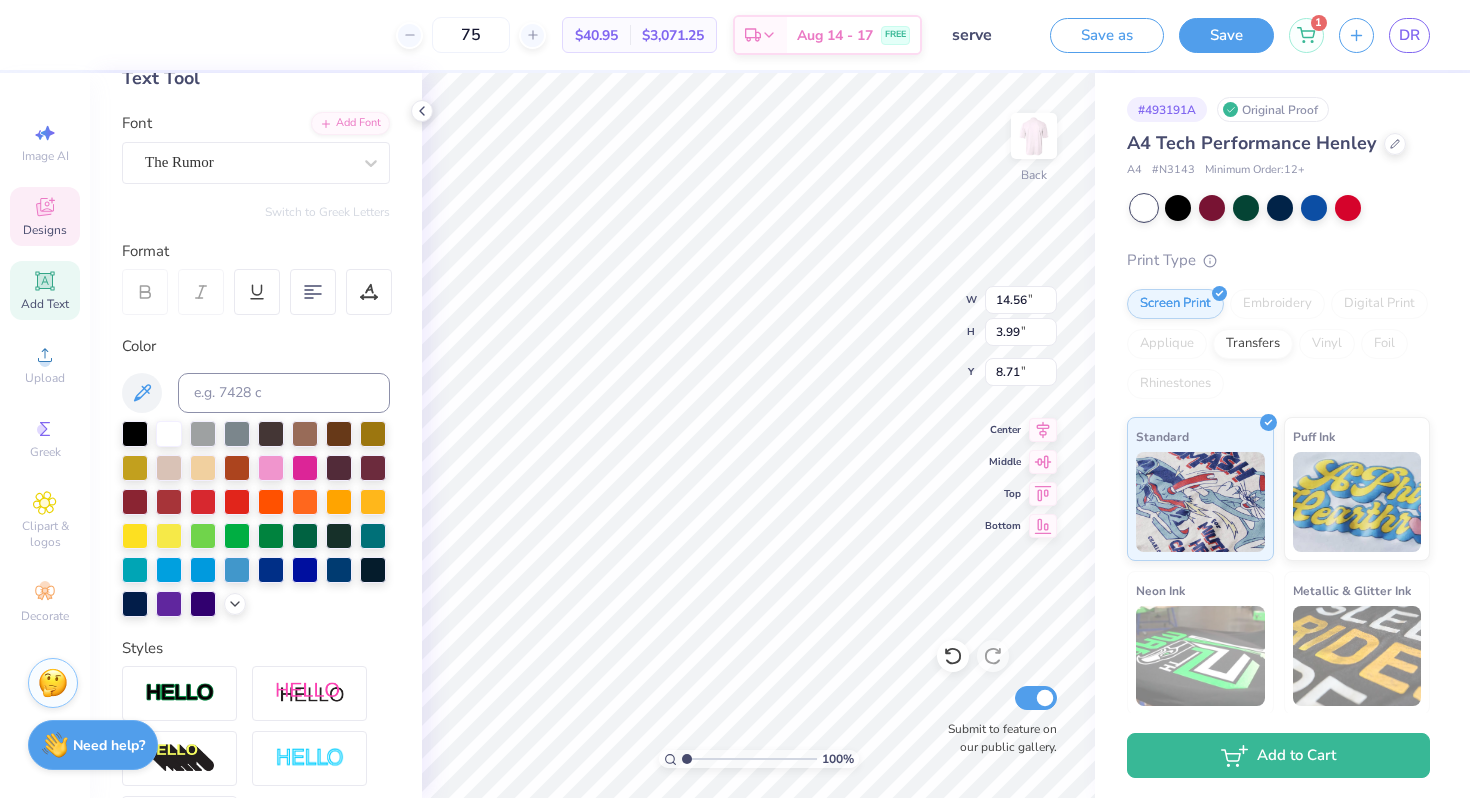 scroll, scrollTop: 116, scrollLeft: 0, axis: vertical 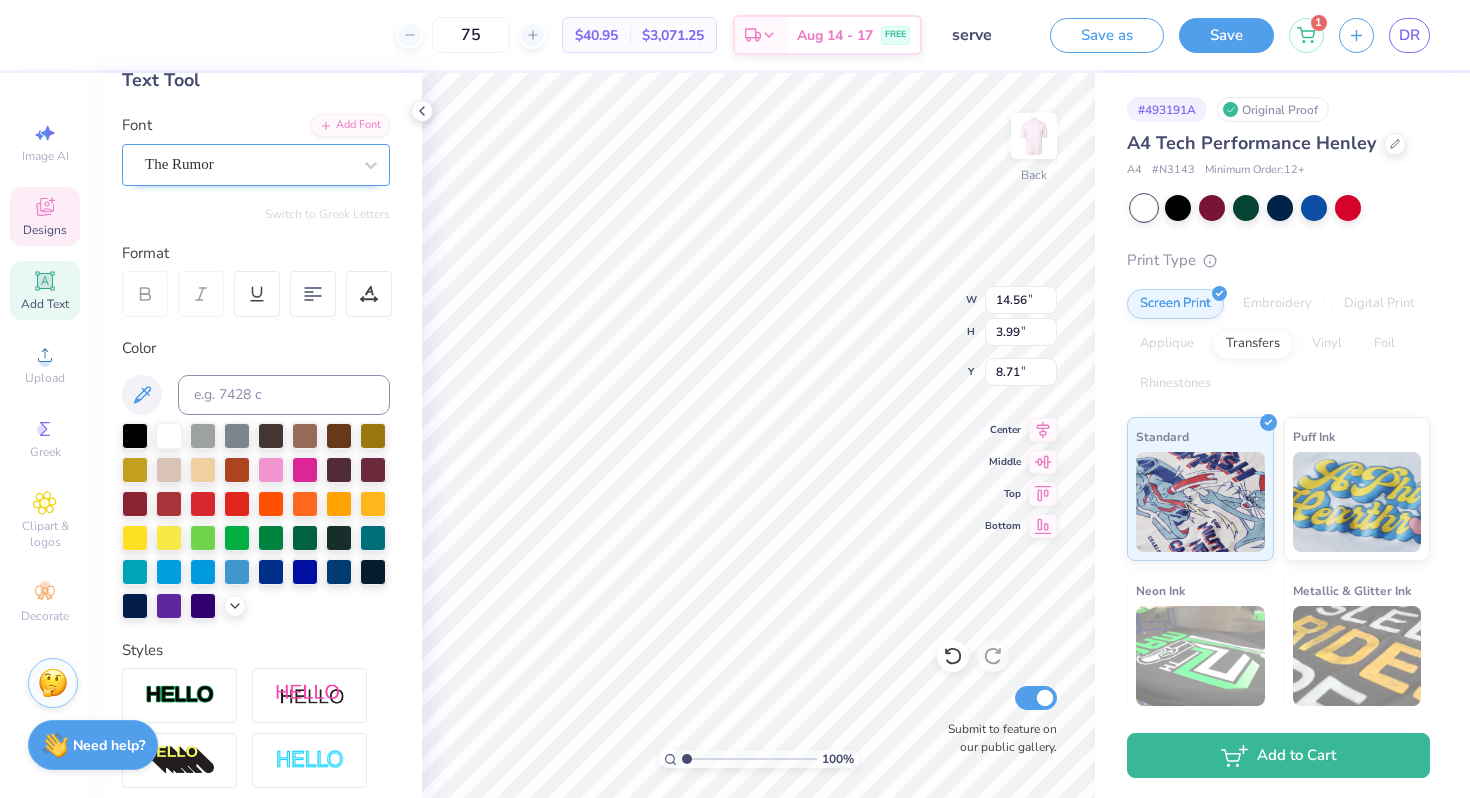 click on "The Rumor" at bounding box center (248, 164) 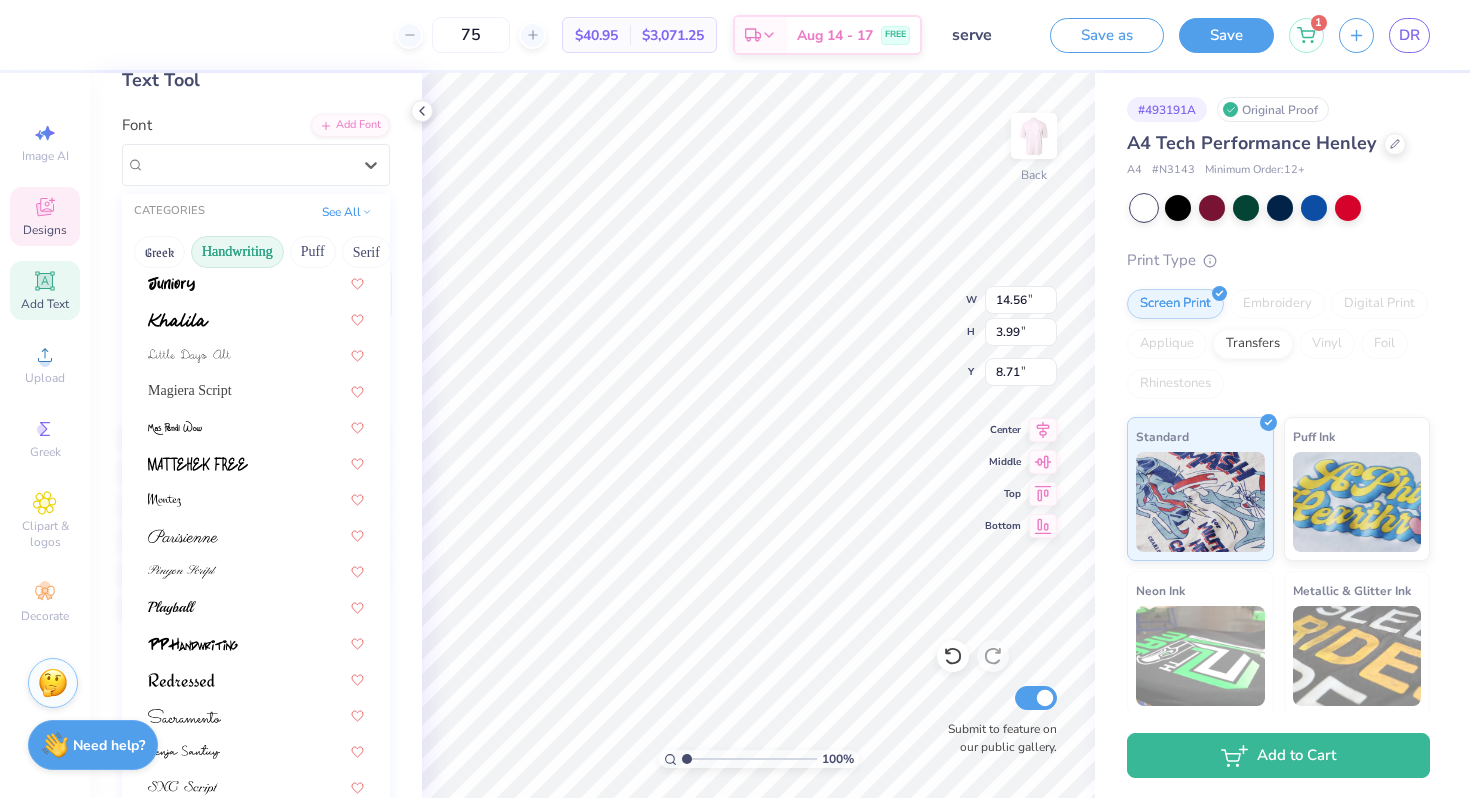 scroll, scrollTop: 454, scrollLeft: 0, axis: vertical 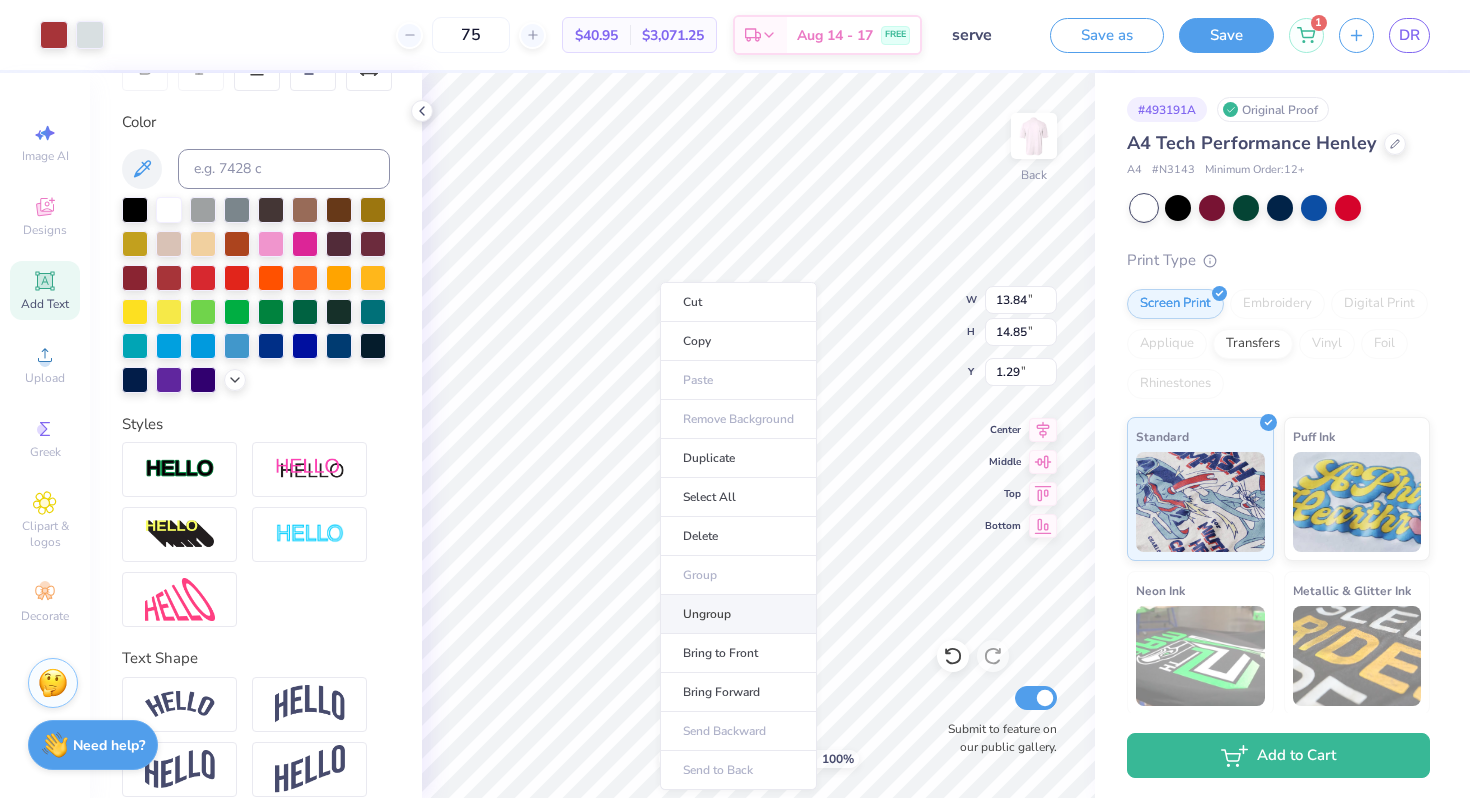 click on "Ungroup" at bounding box center (738, 614) 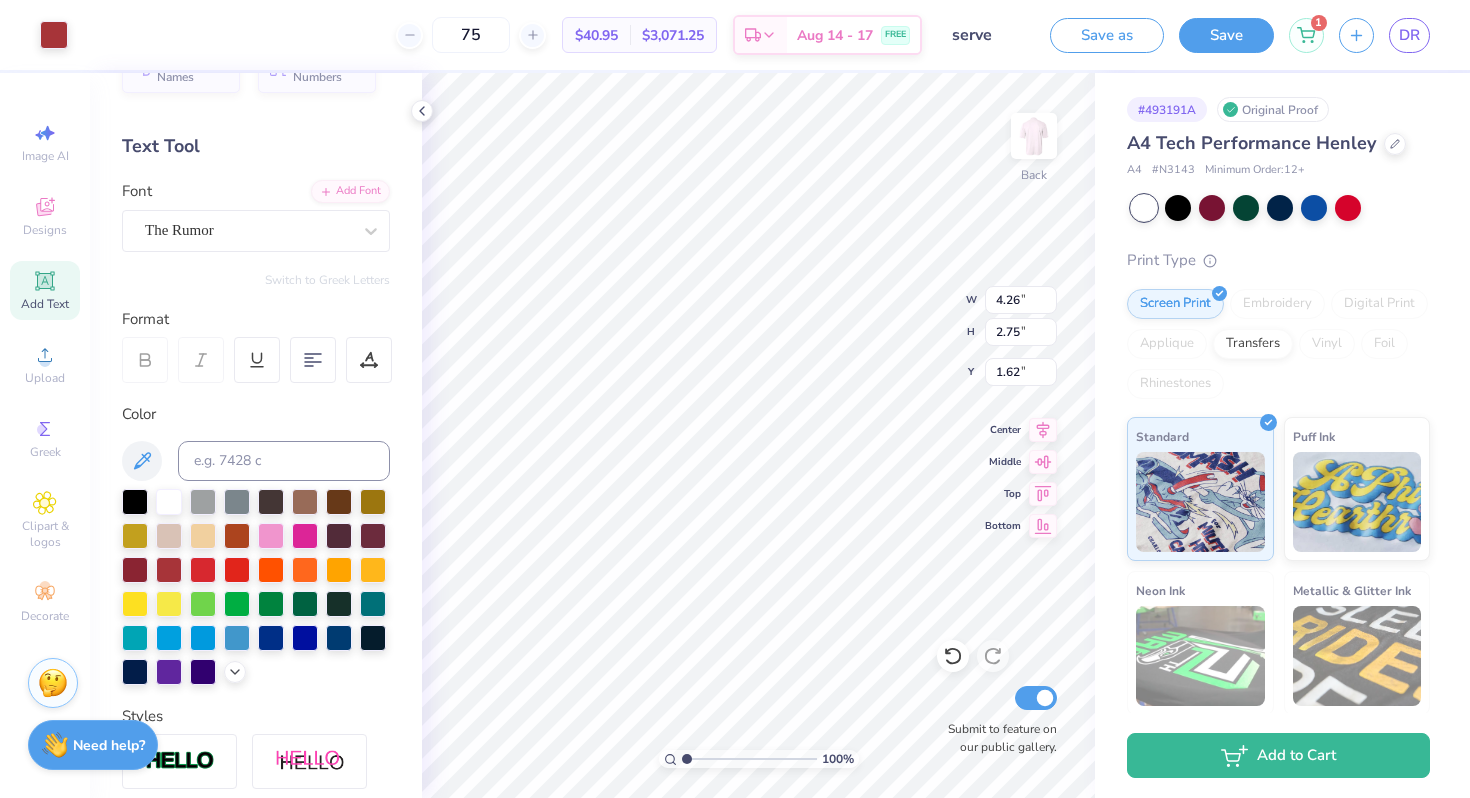 scroll, scrollTop: 32, scrollLeft: 0, axis: vertical 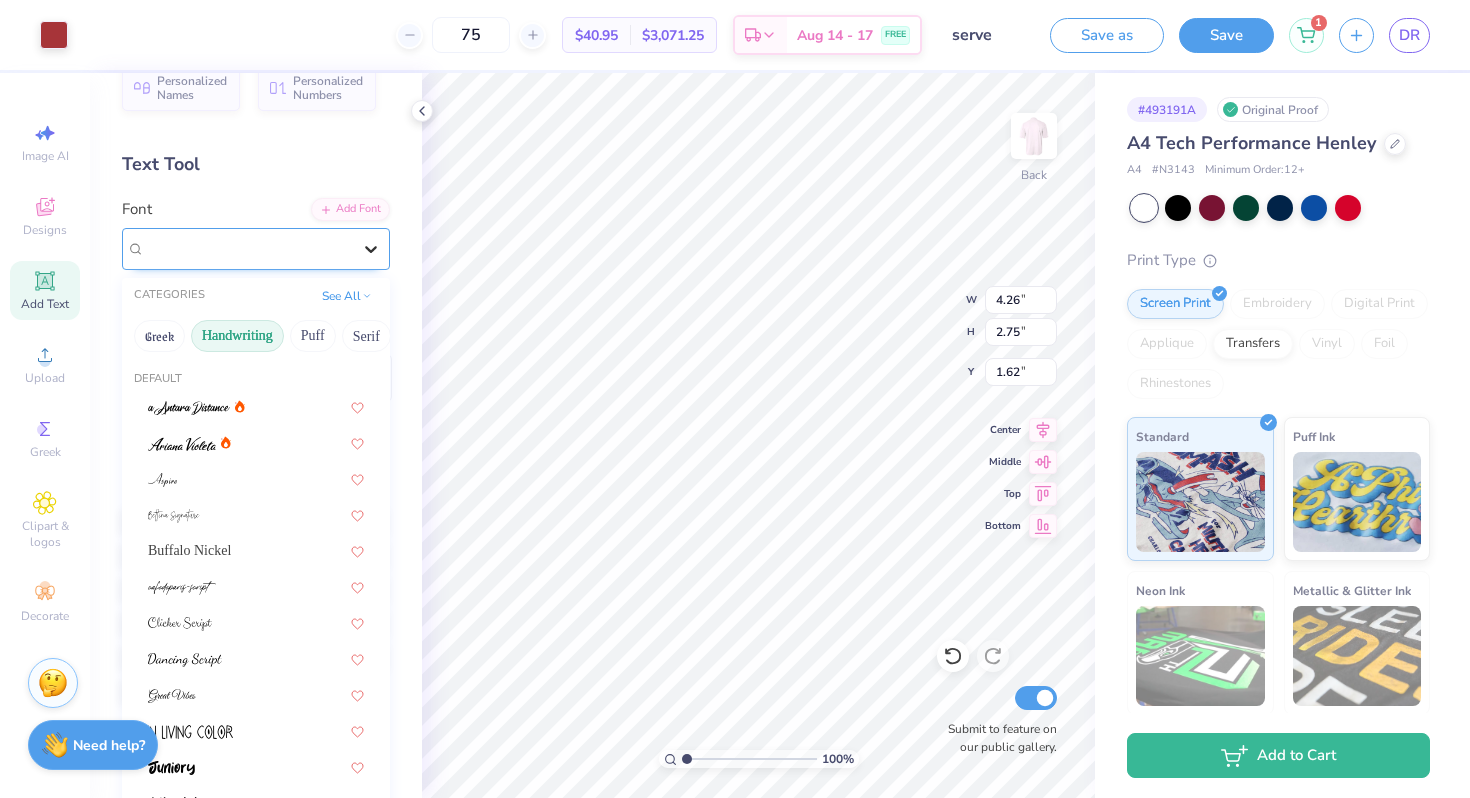 click at bounding box center [371, 249] 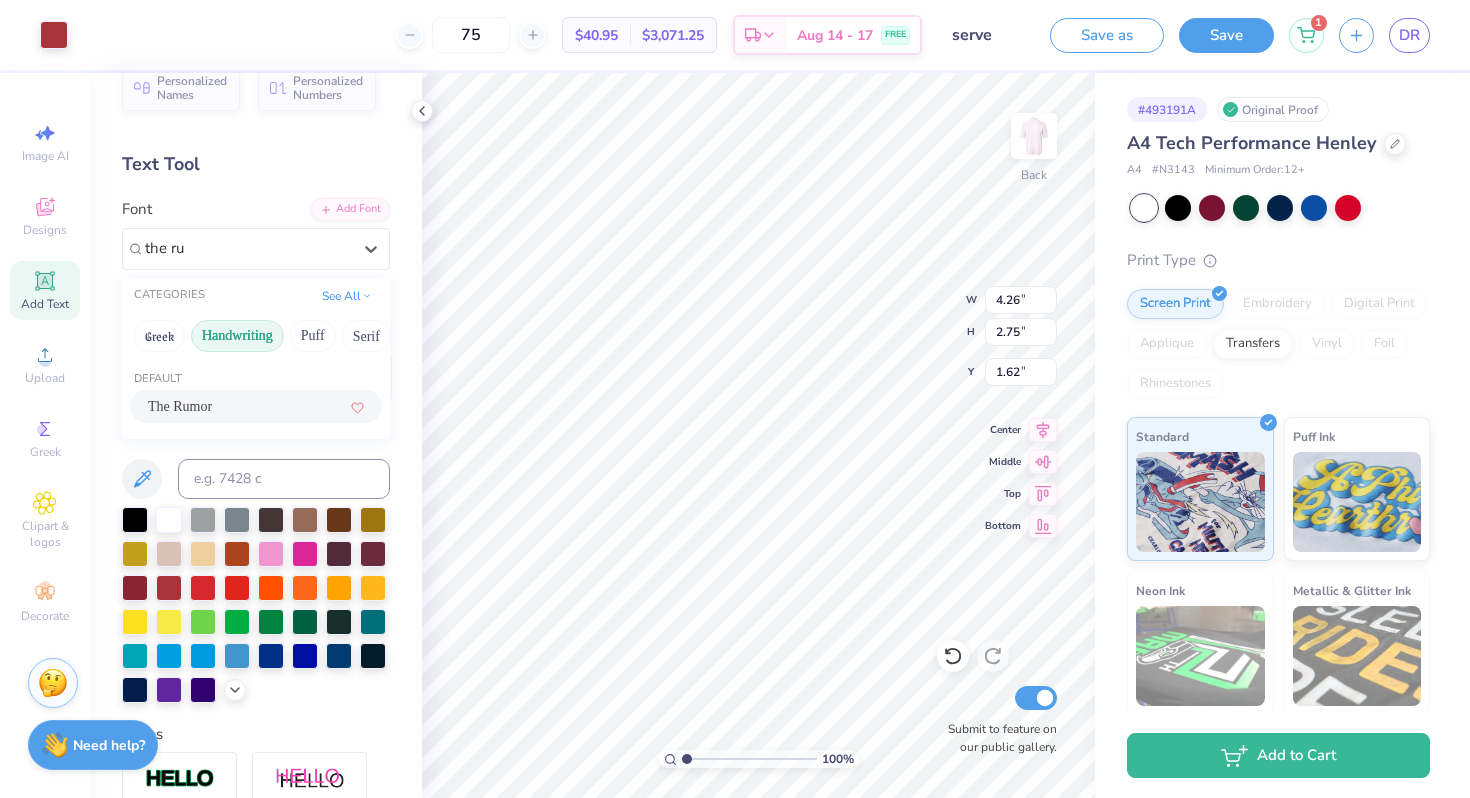 type on "the rum" 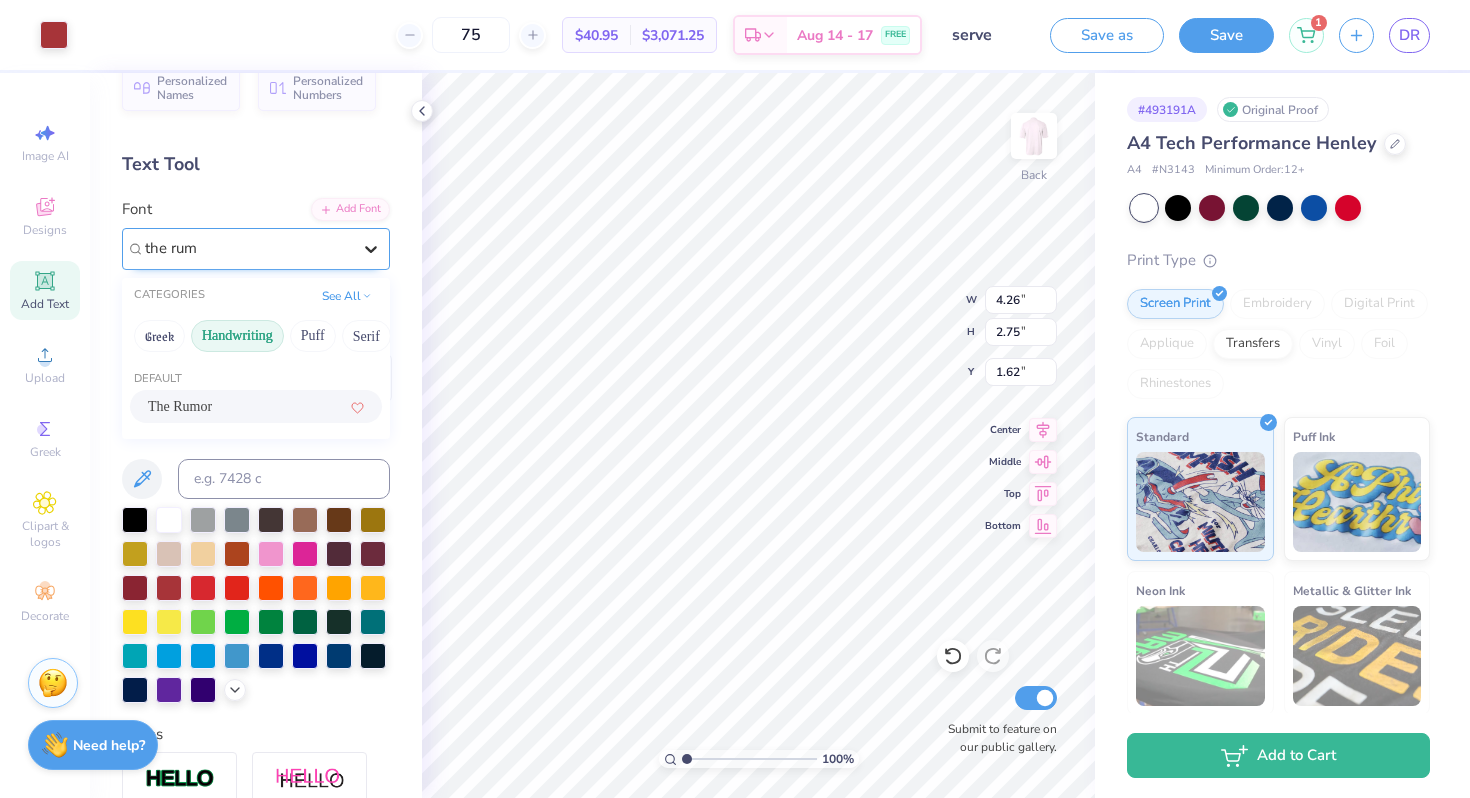 type 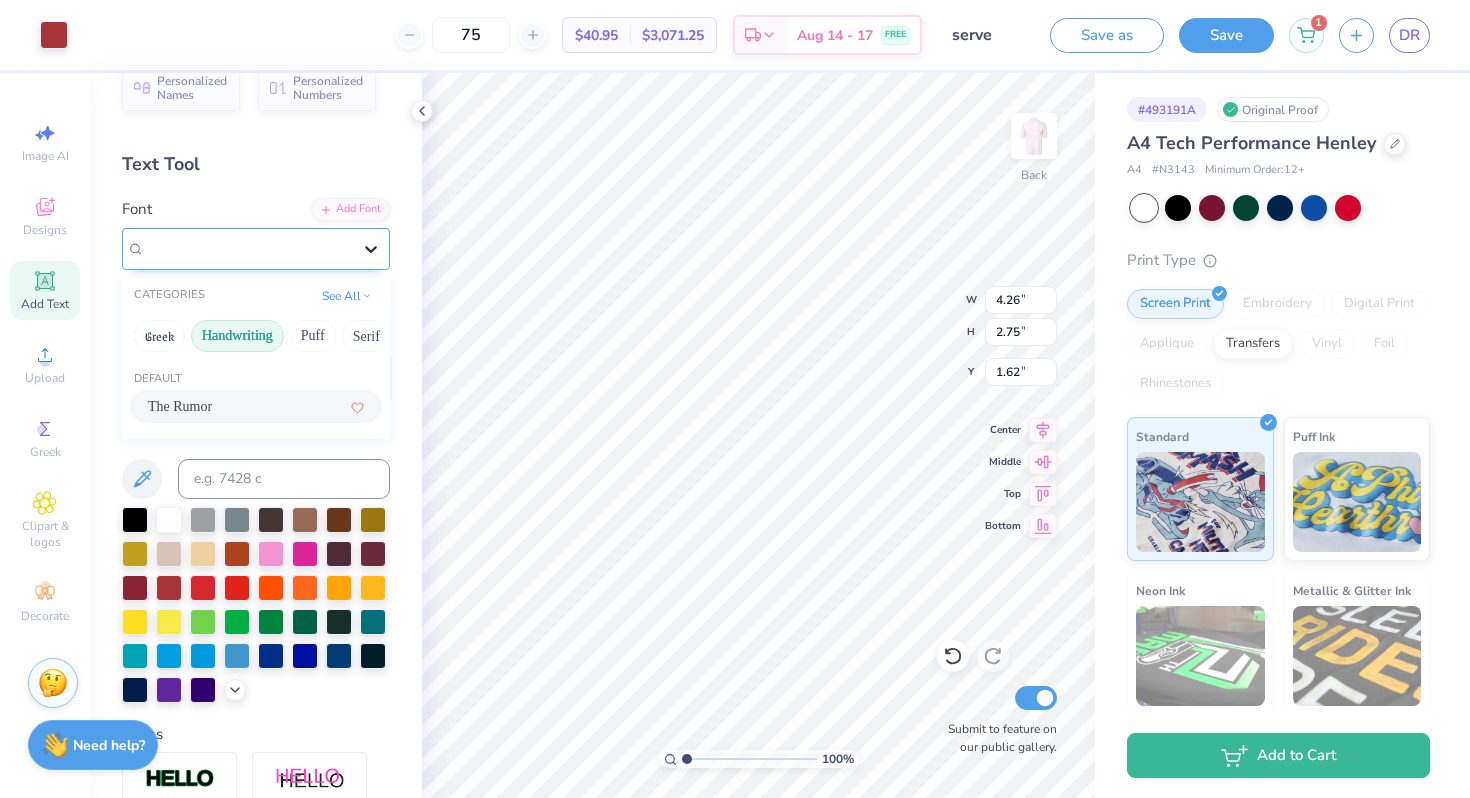 click 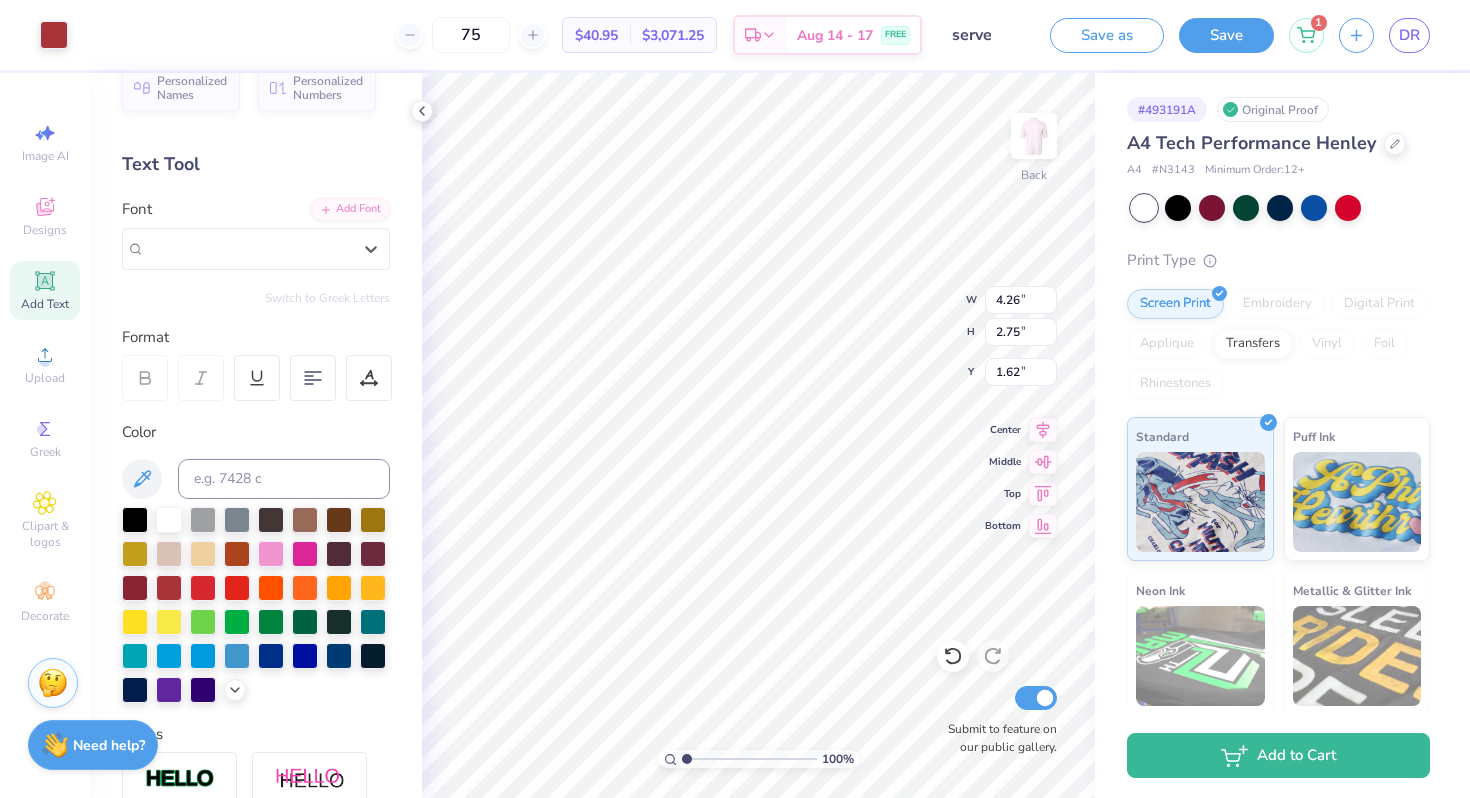 type on "2.88" 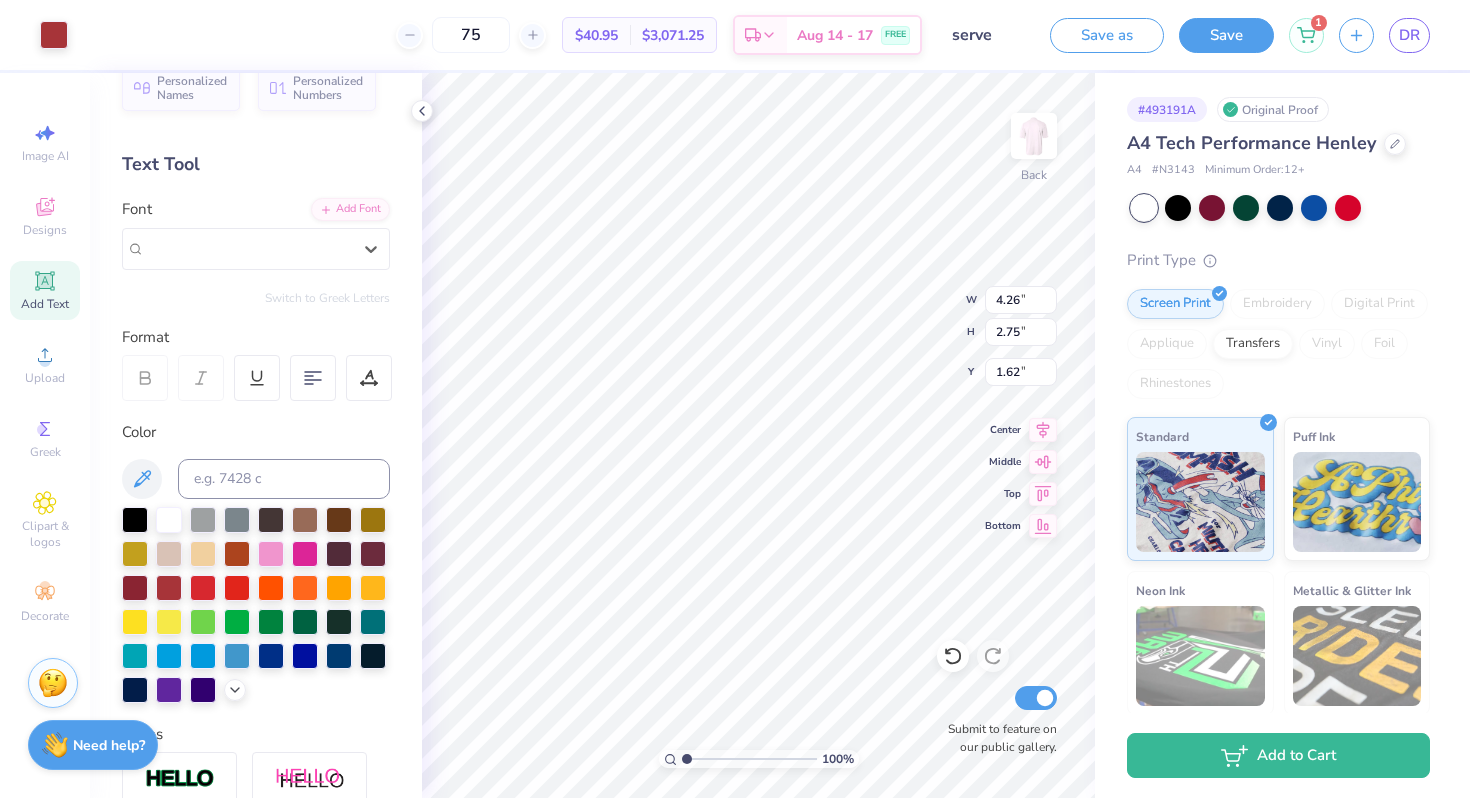 type on "1.73" 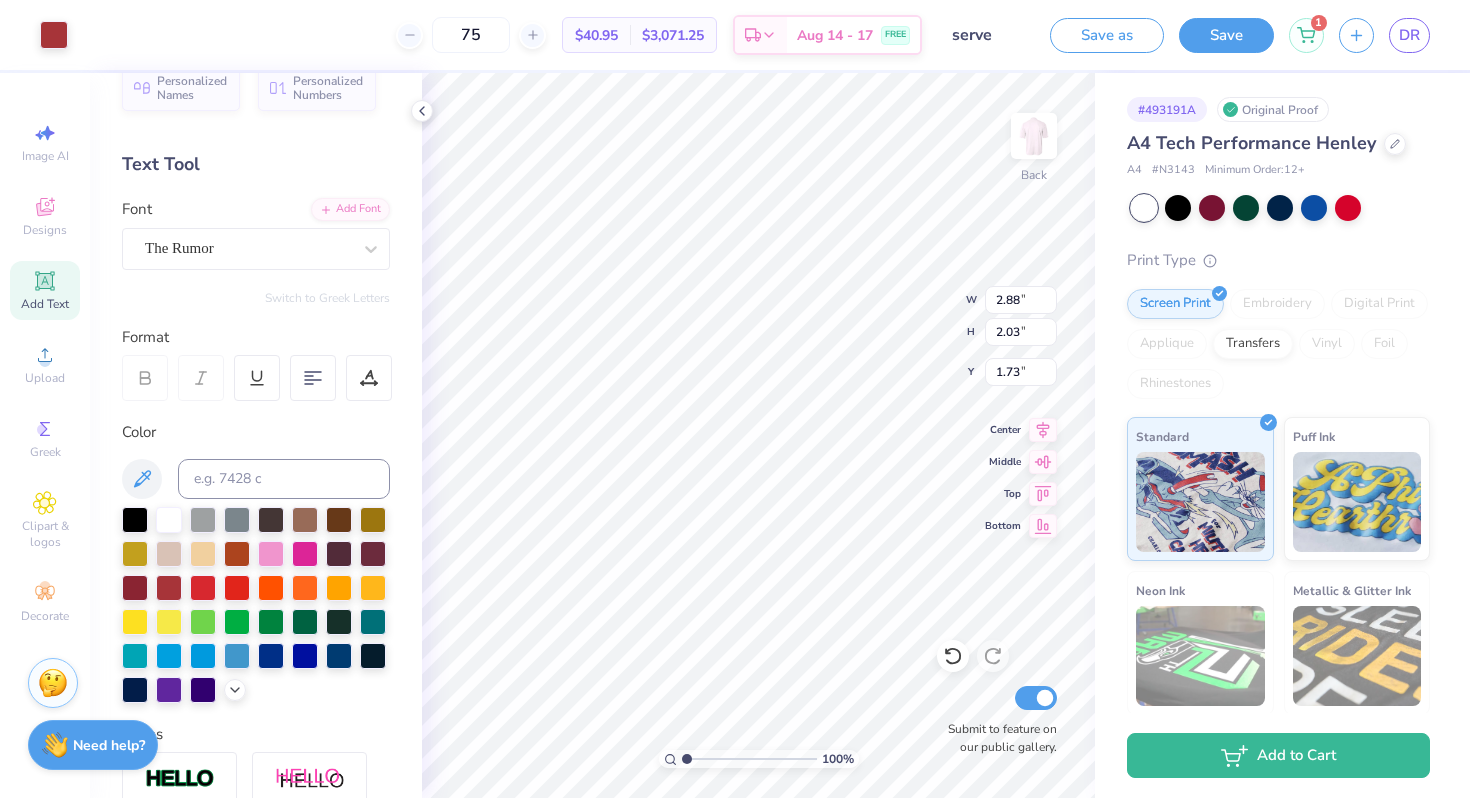 type on "4.08" 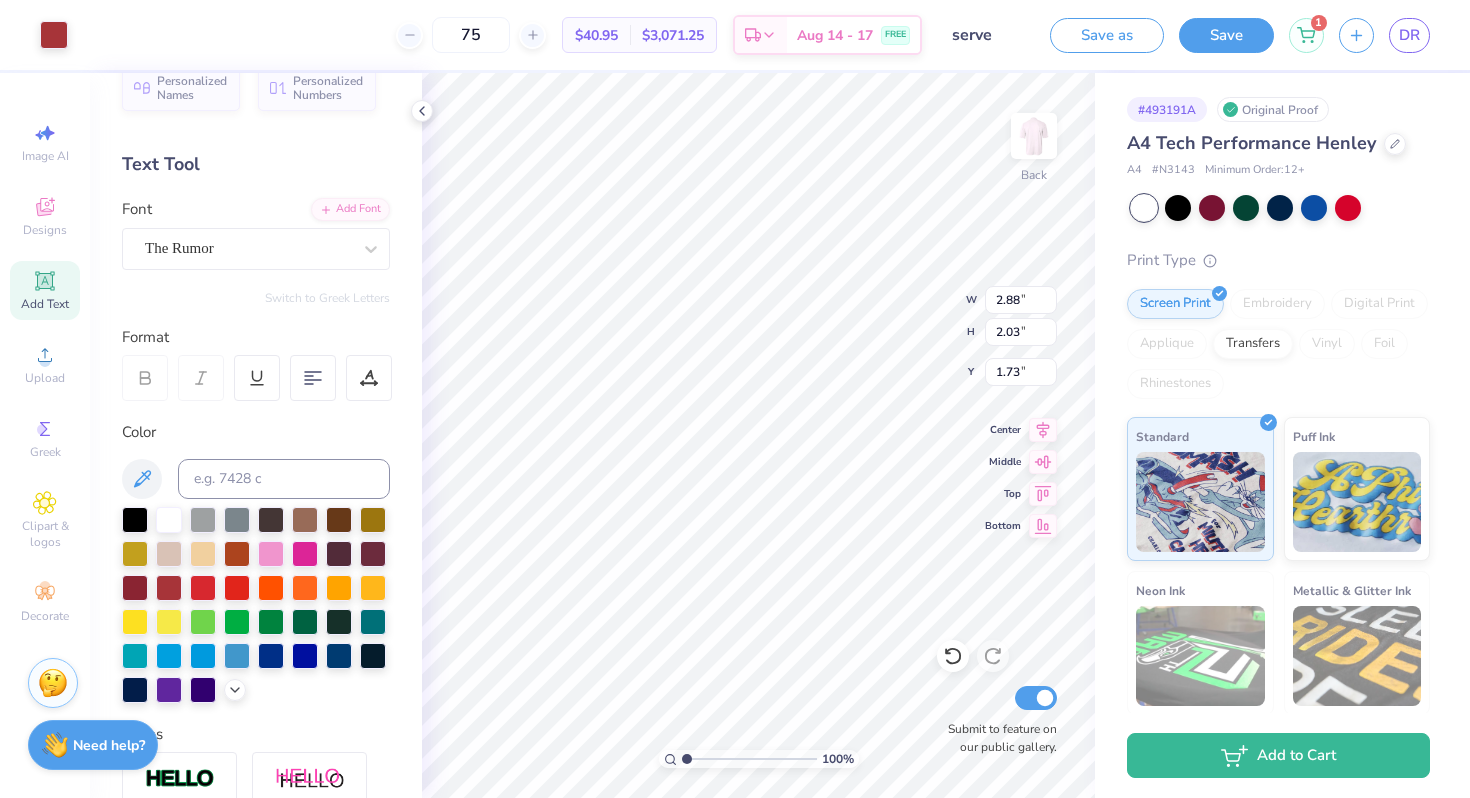type on "2.09" 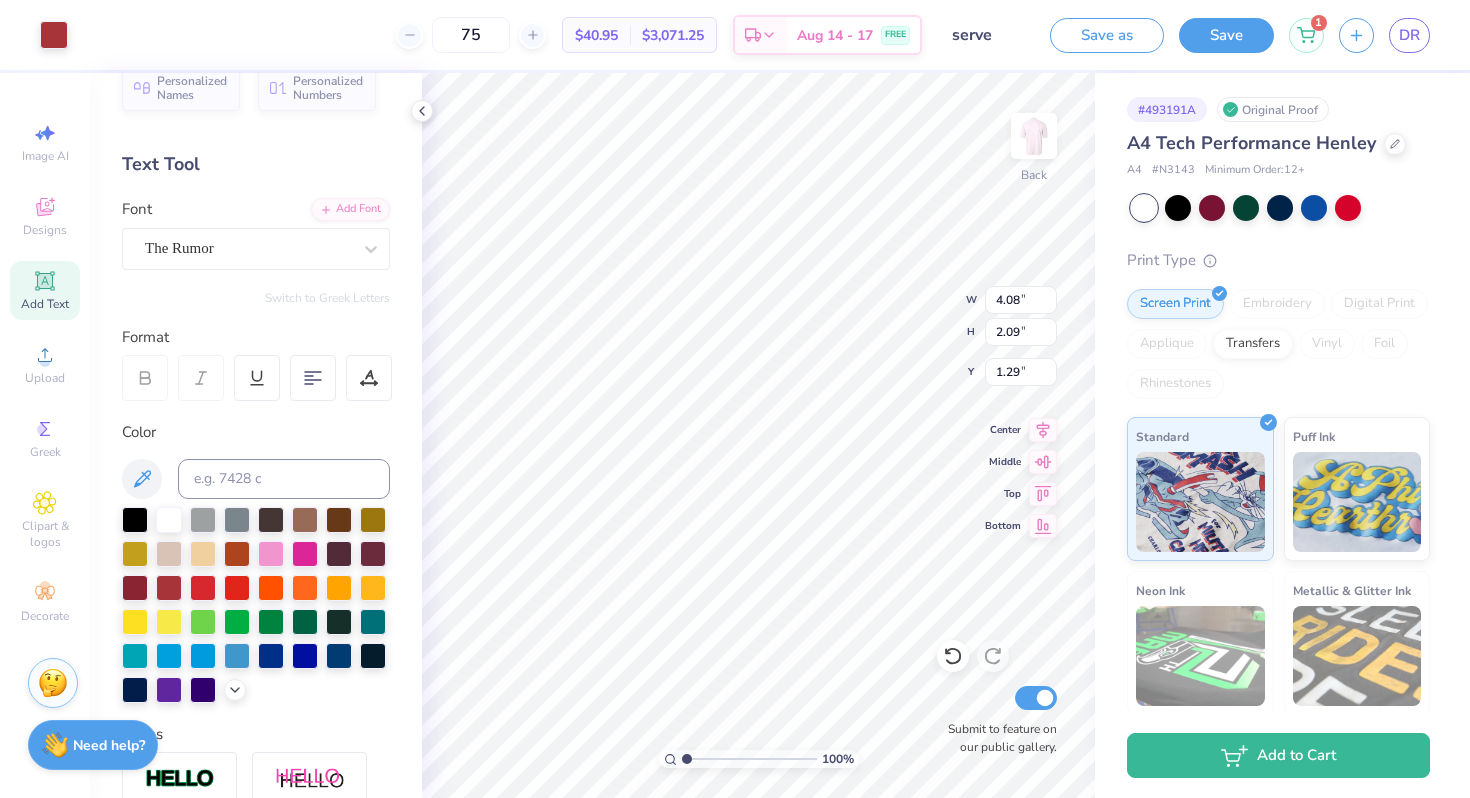 type on "2.41" 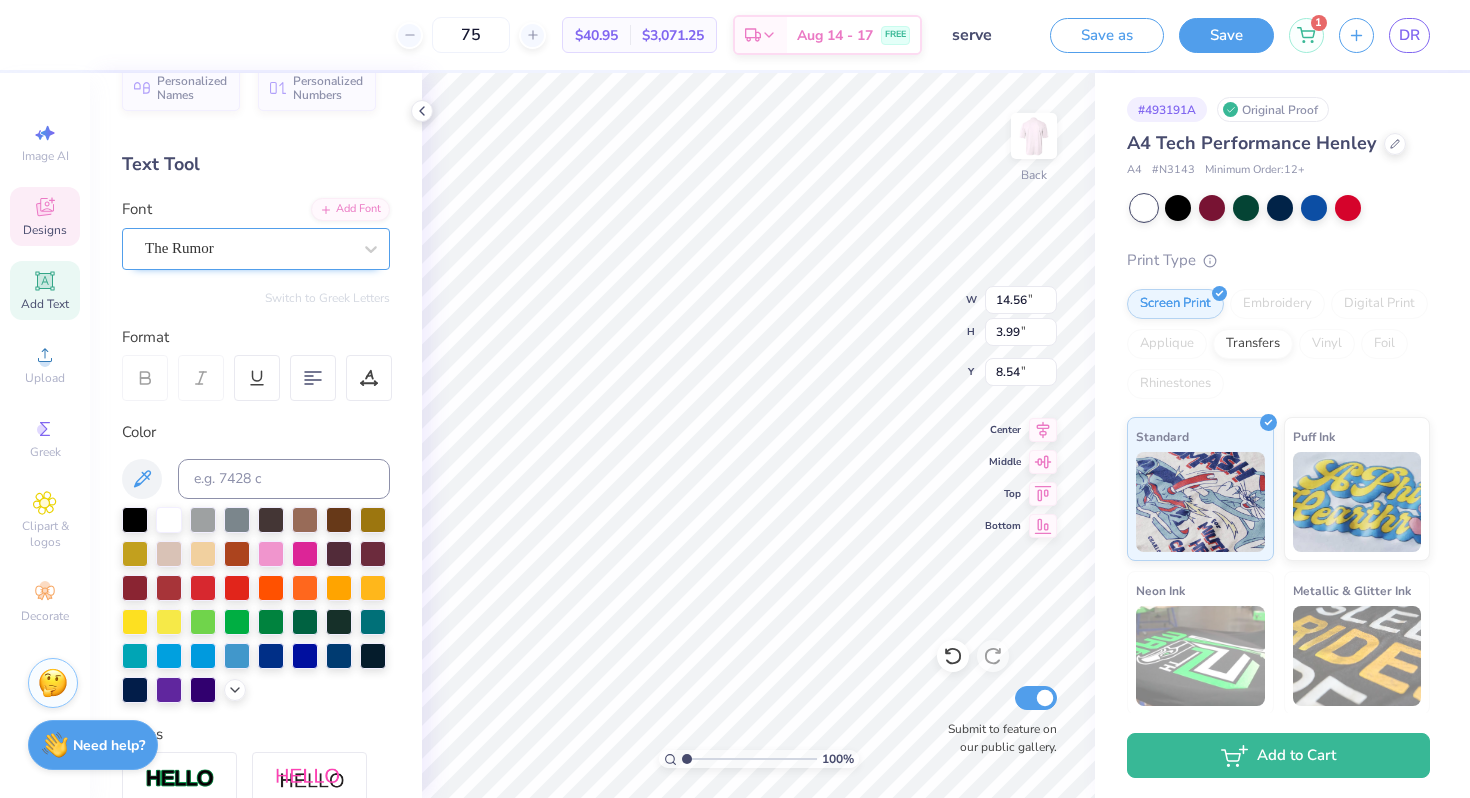 click on "The Rumor" at bounding box center [256, 249] 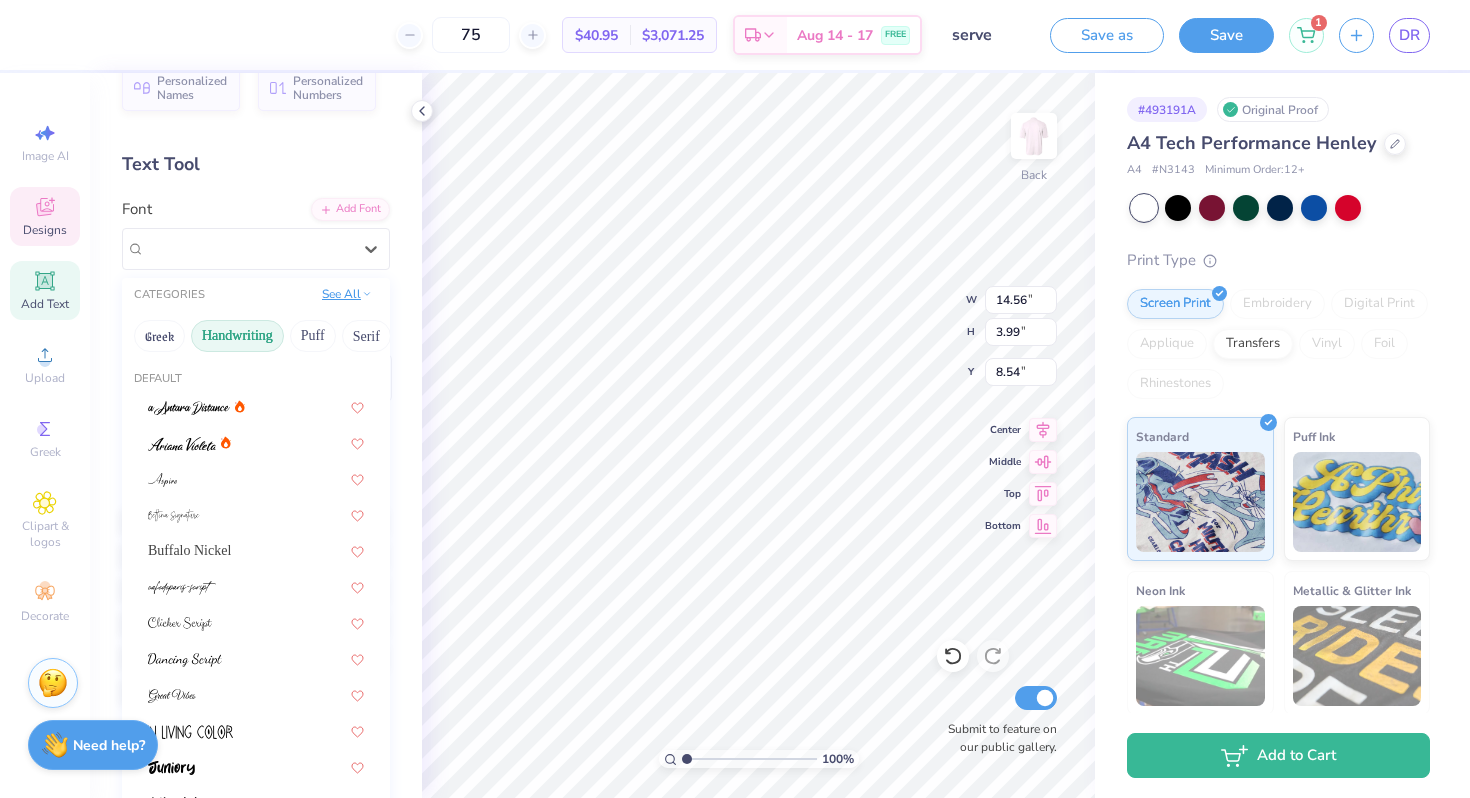 click on "See All" at bounding box center (347, 294) 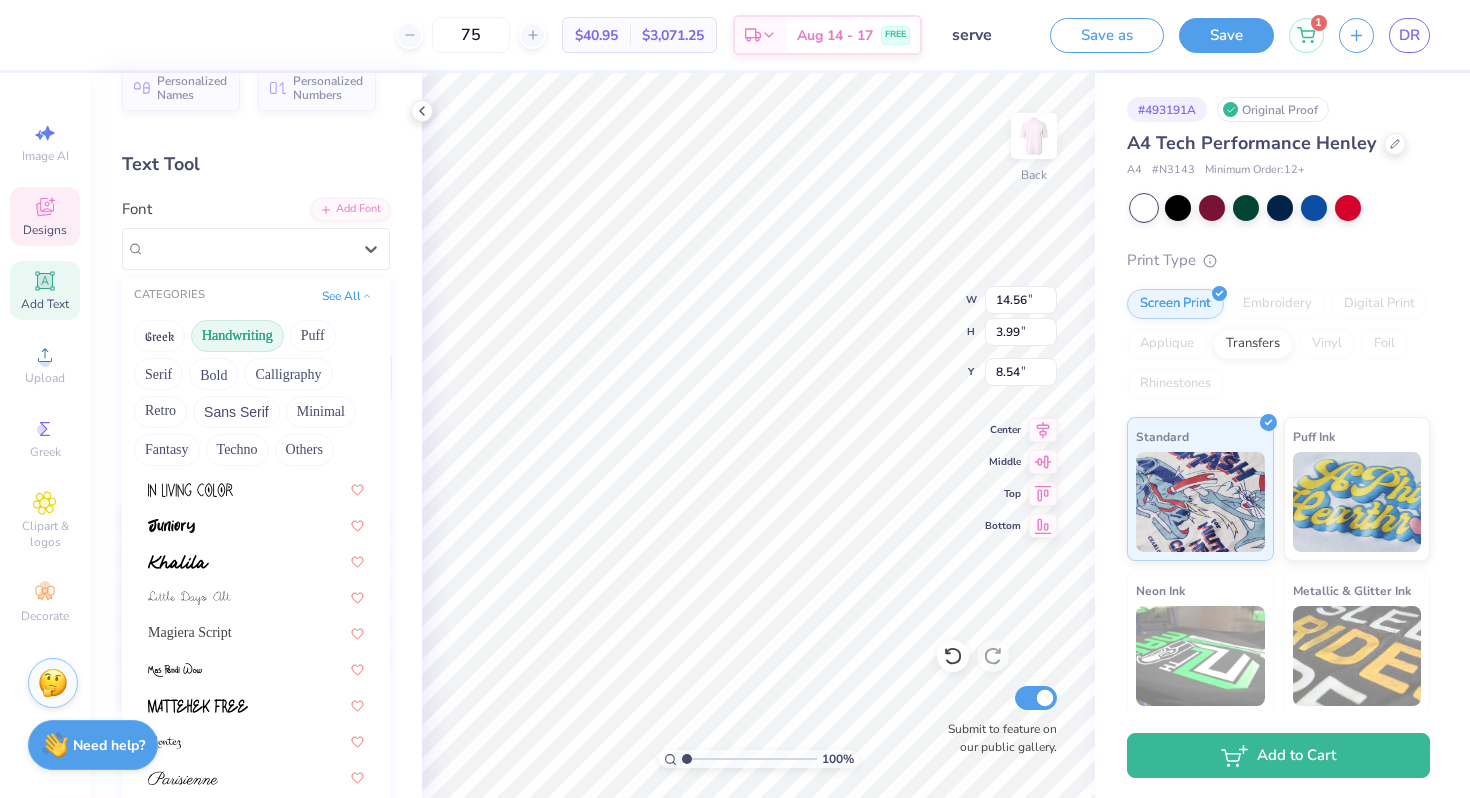 scroll, scrollTop: 454, scrollLeft: 0, axis: vertical 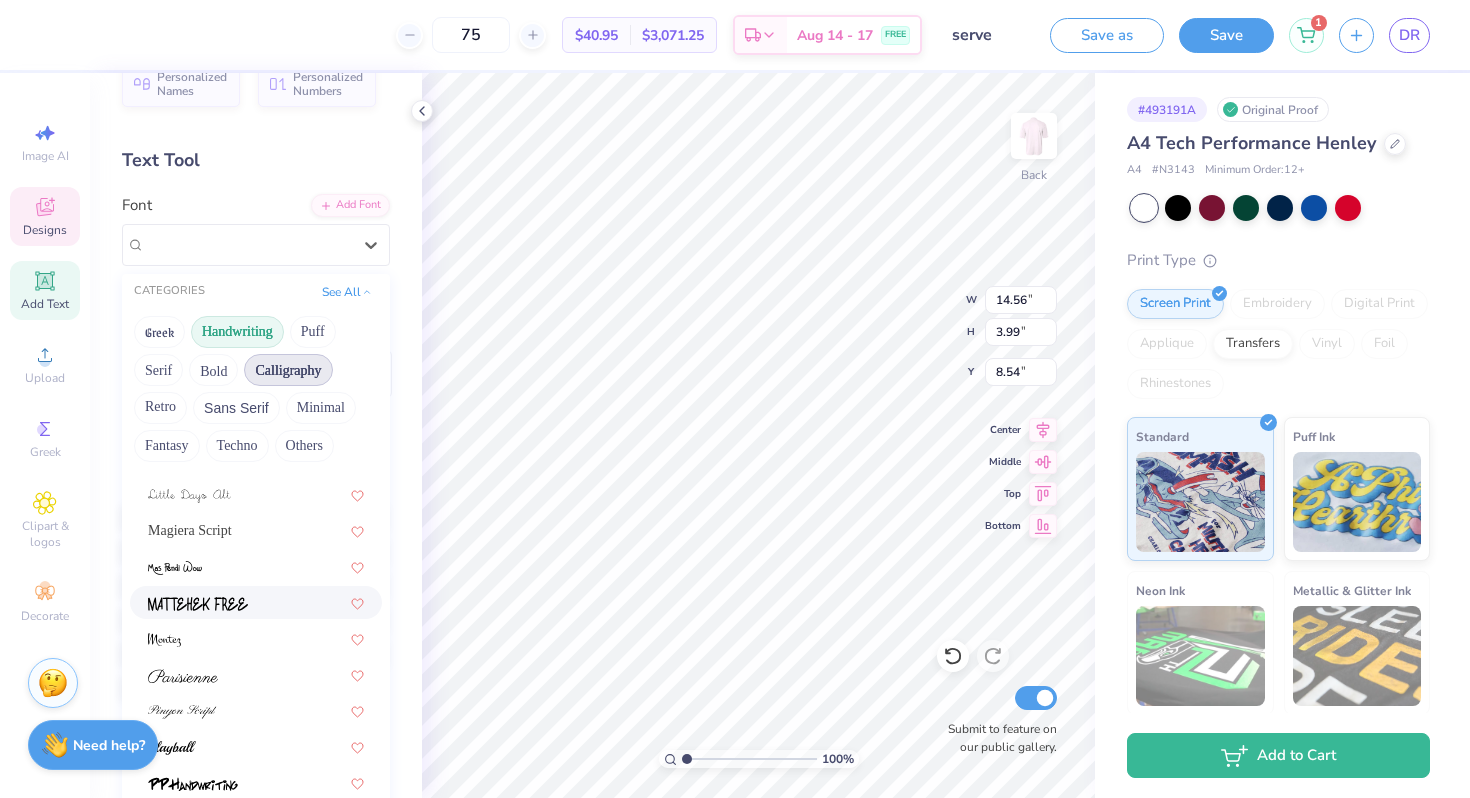 click on "Calligraphy" at bounding box center [288, 370] 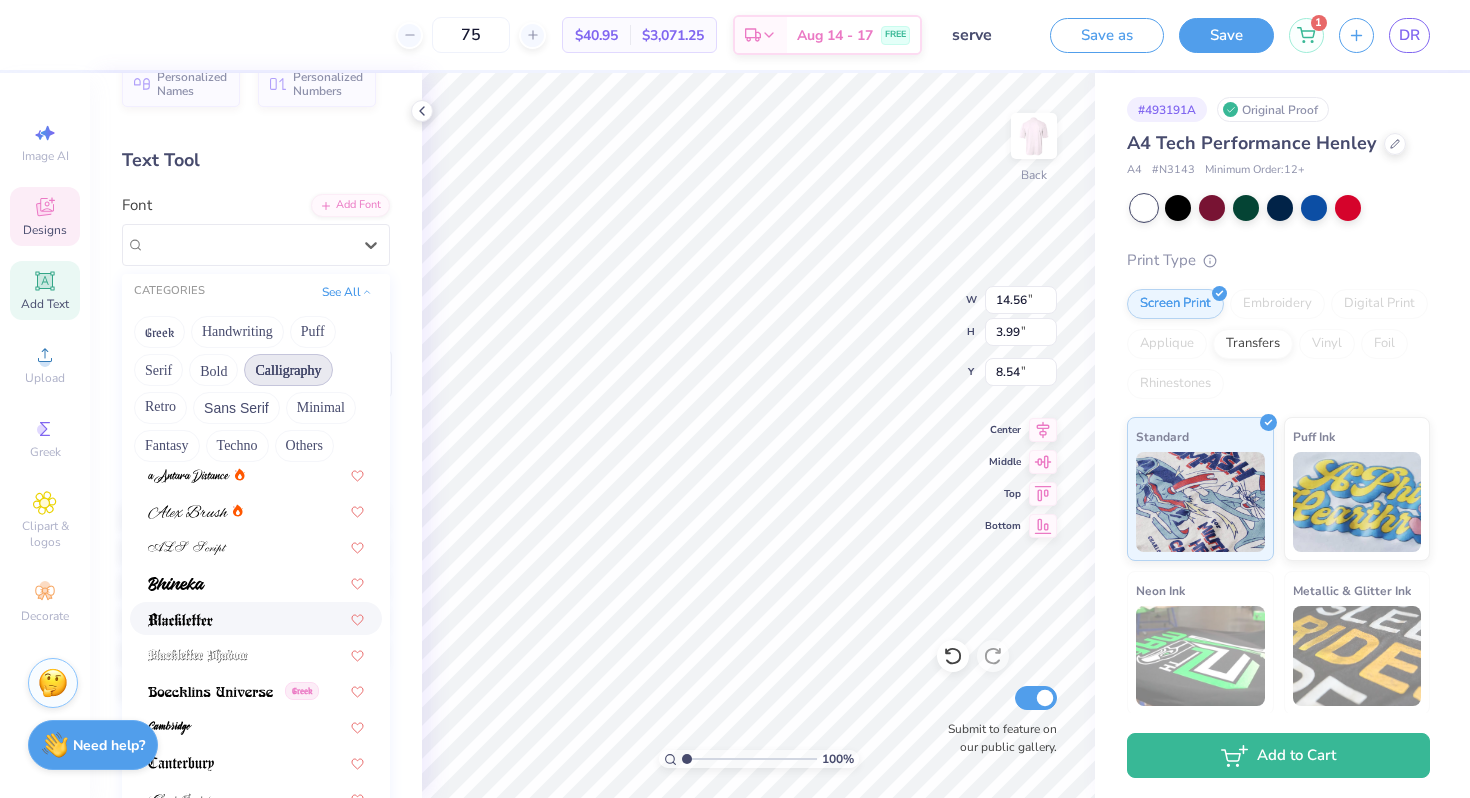 scroll, scrollTop: 43, scrollLeft: 0, axis: vertical 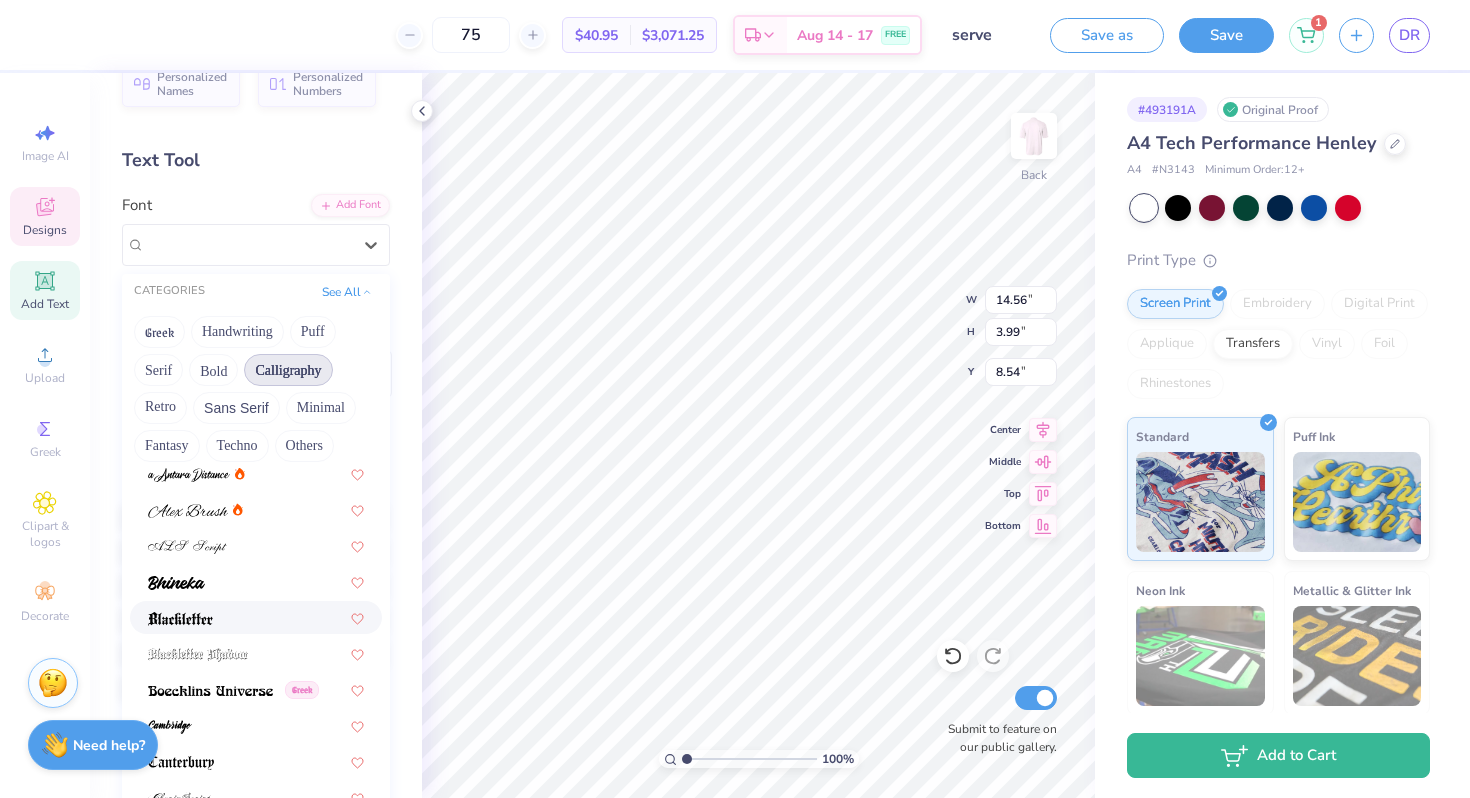 click at bounding box center (256, 617) 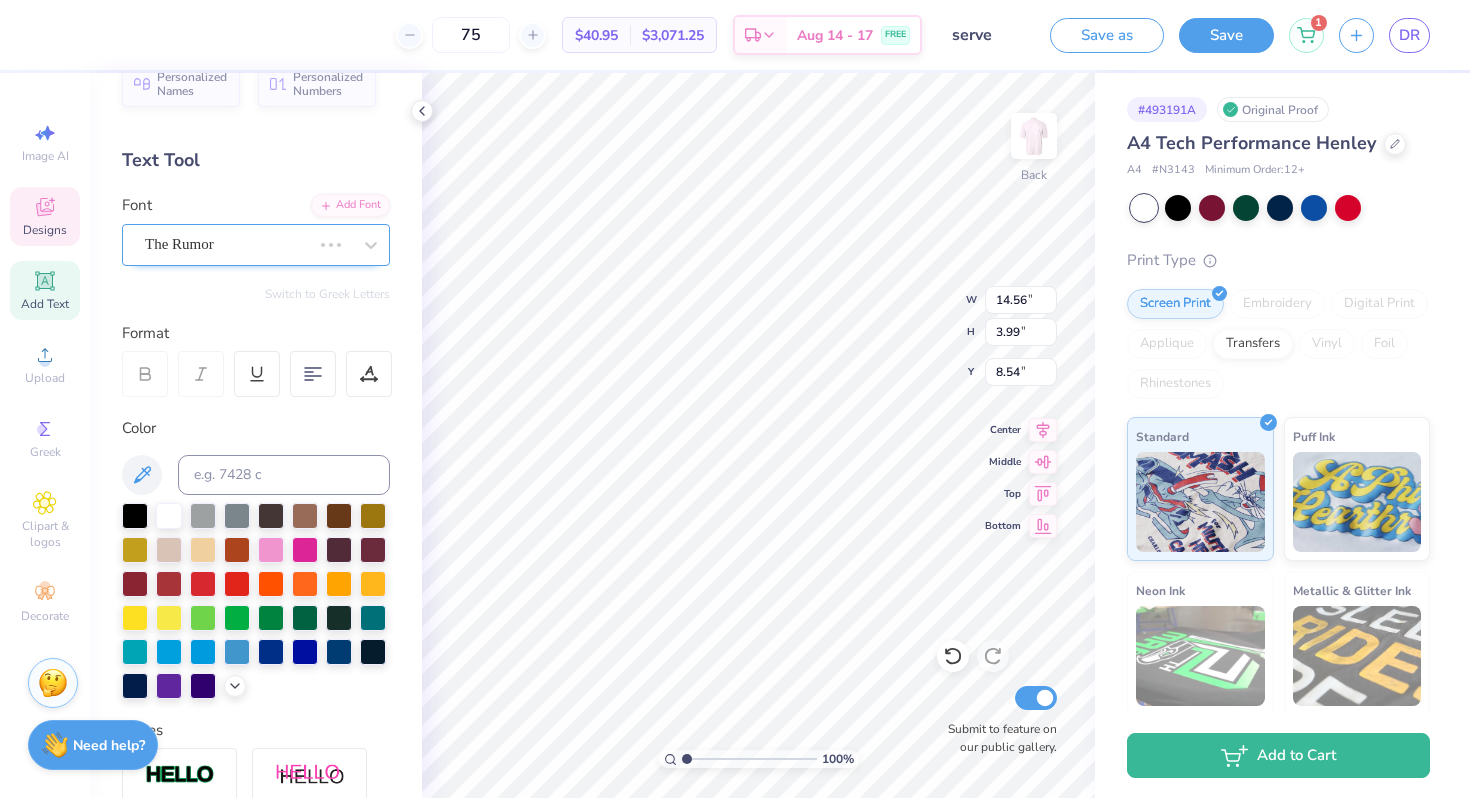 click on "The Rumor" at bounding box center (228, 244) 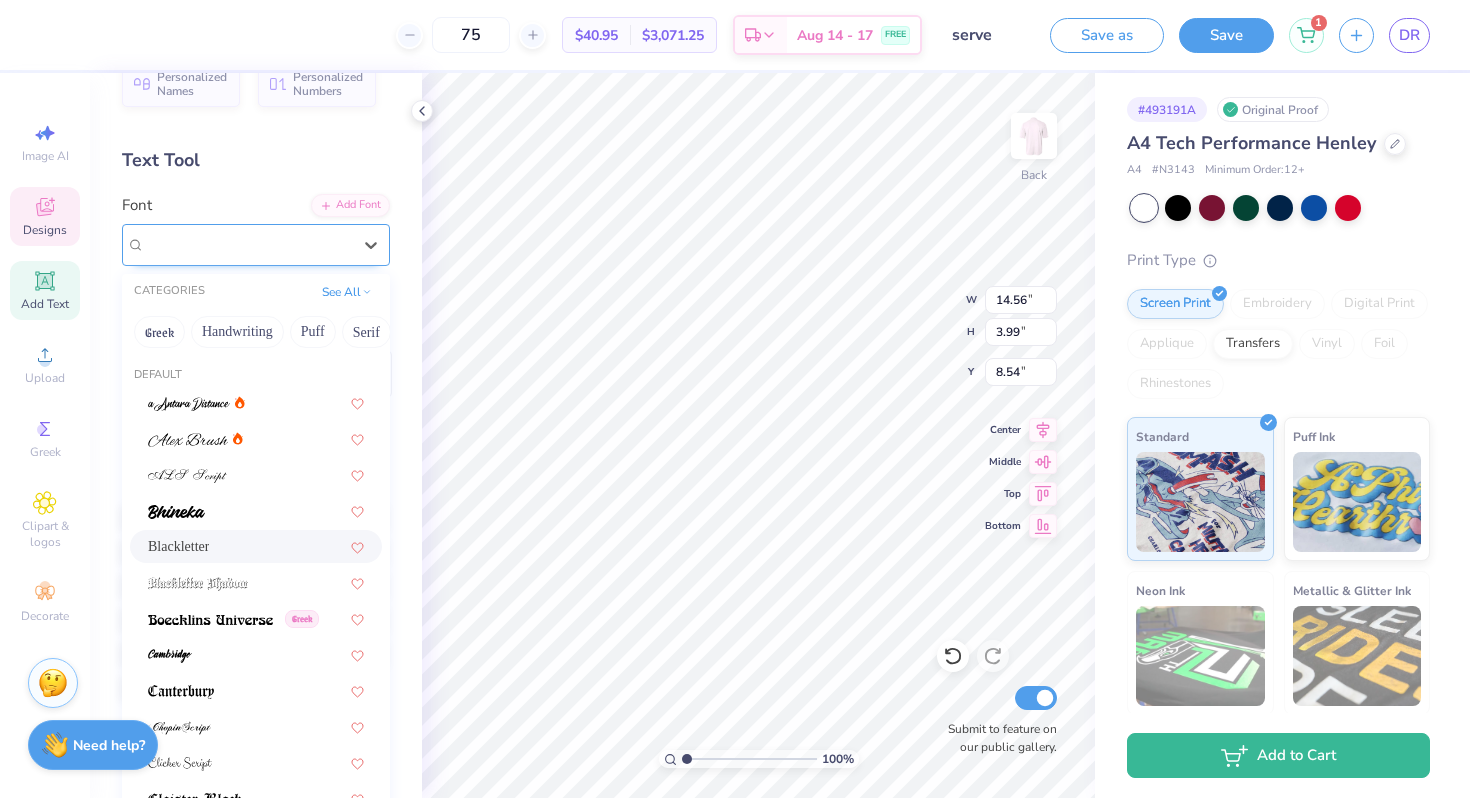 type on "12.58" 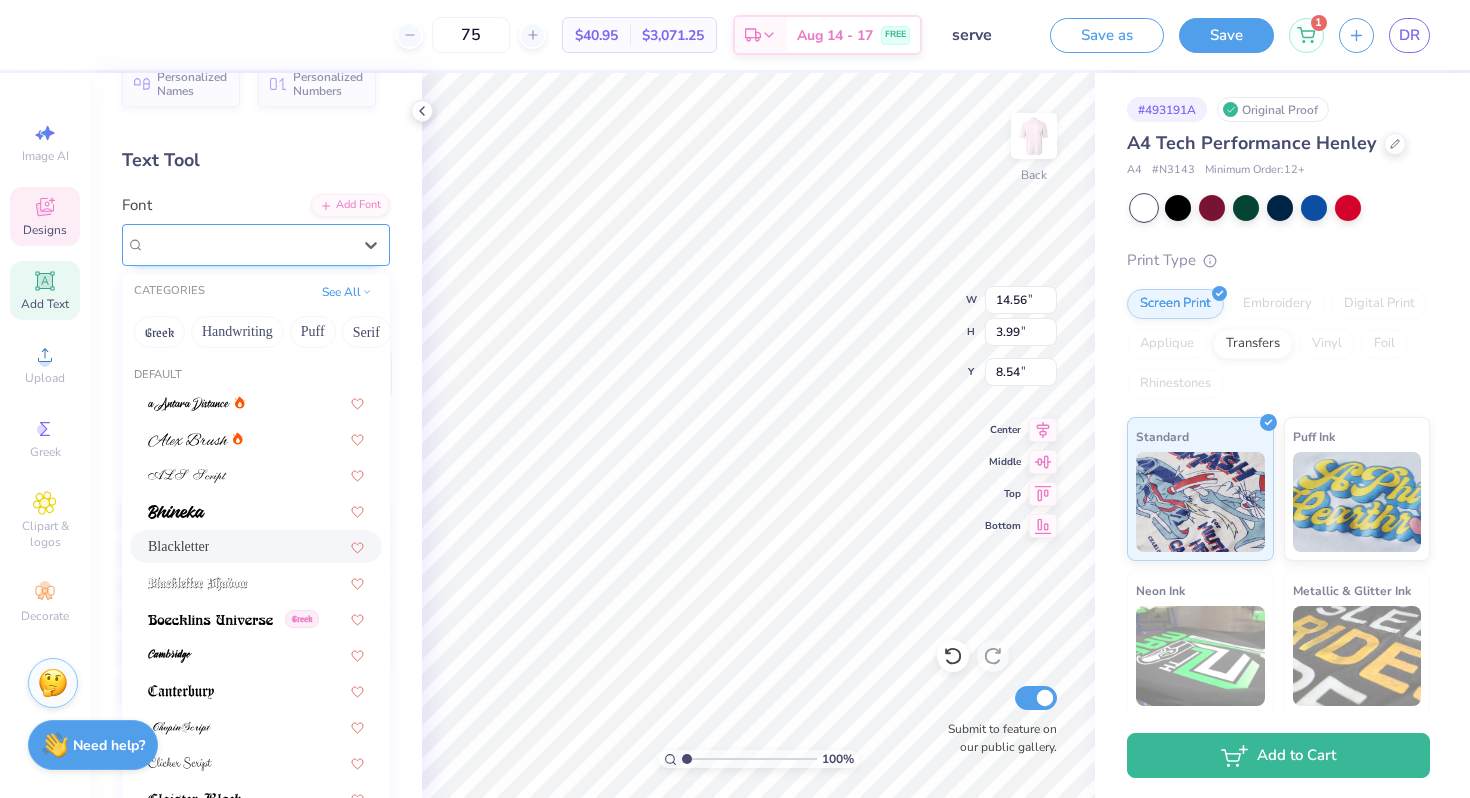 type on "8.72" 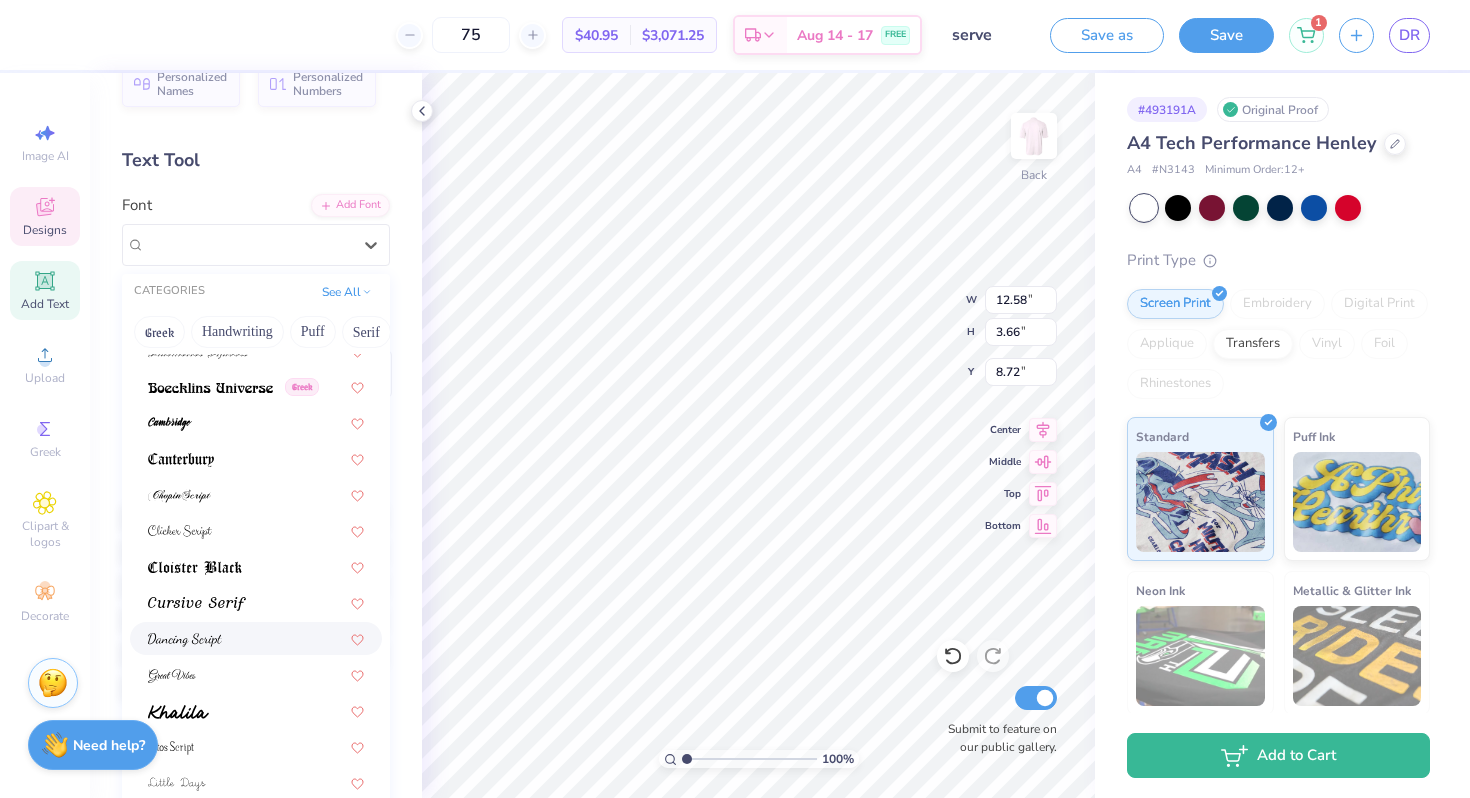 scroll, scrollTop: 242, scrollLeft: 0, axis: vertical 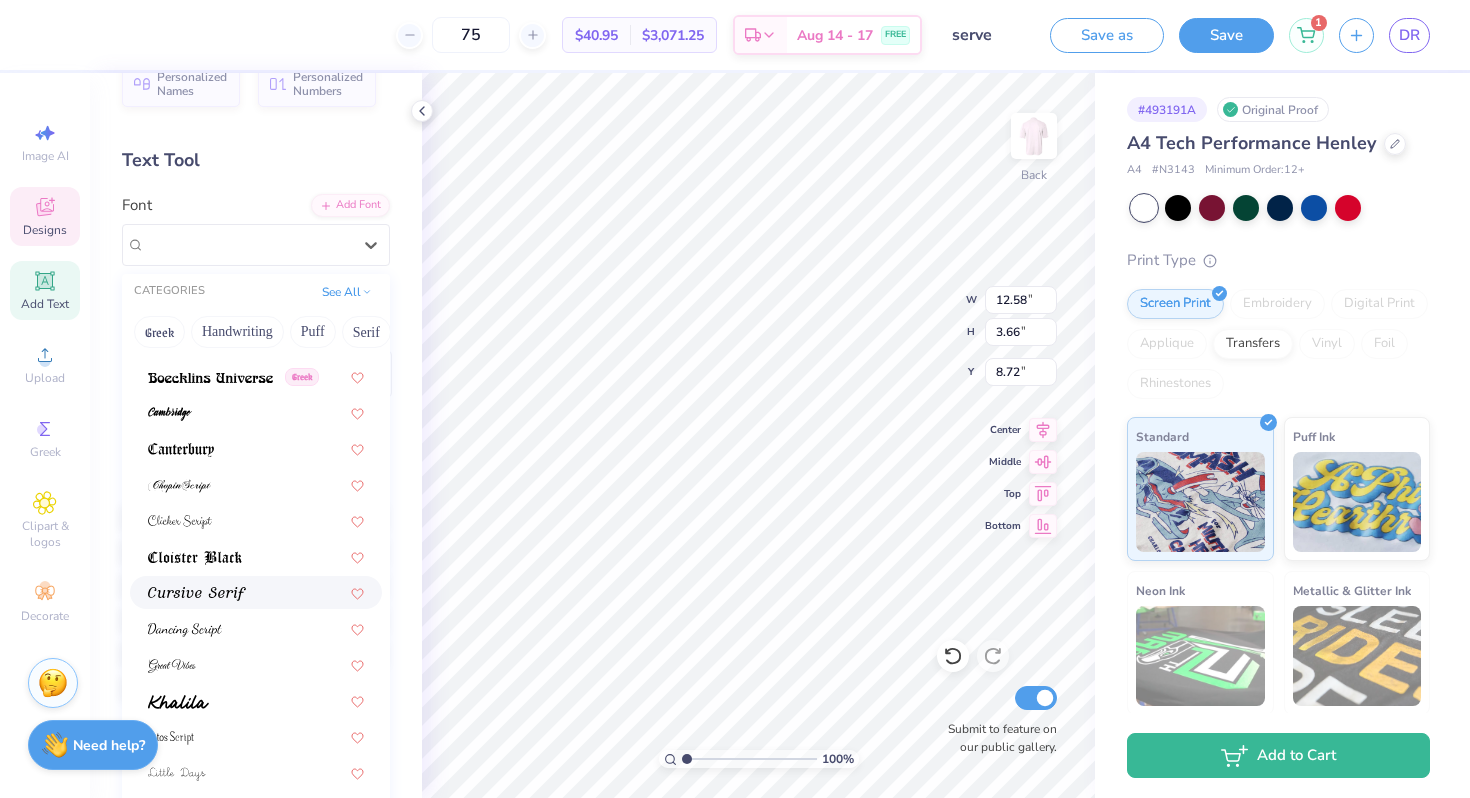 click at bounding box center [256, 592] 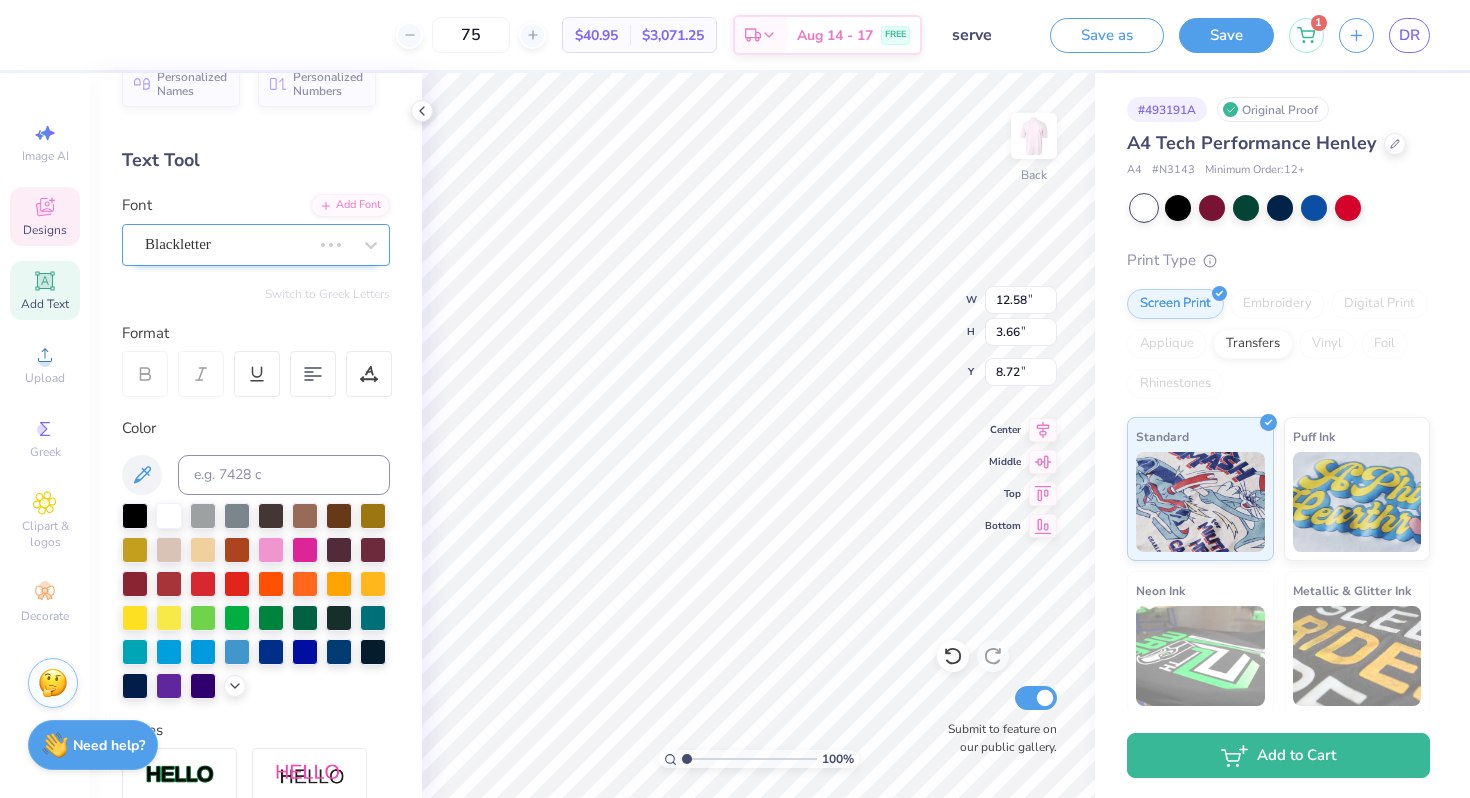 click on "Blackletter" at bounding box center (228, 244) 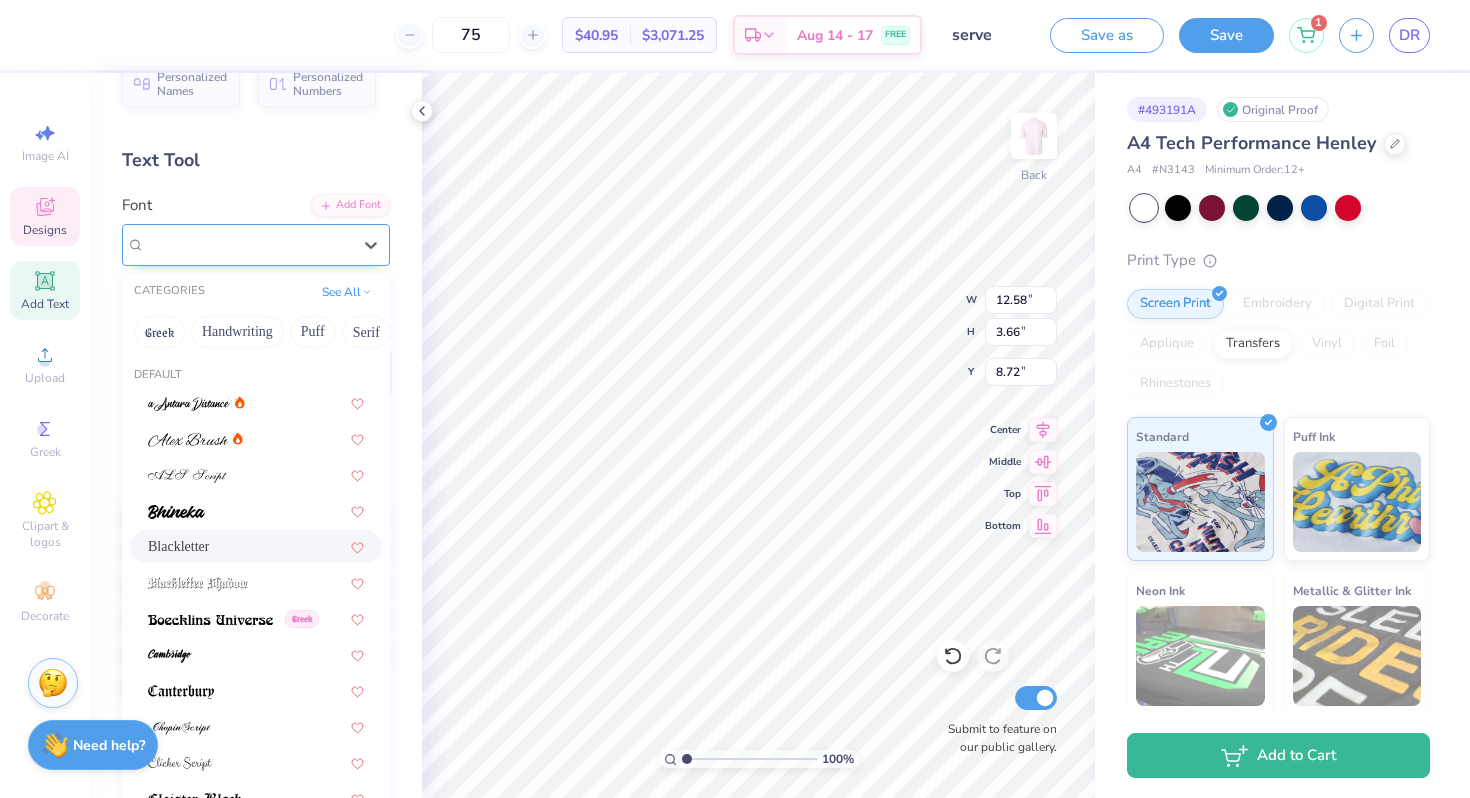 type on "16.06" 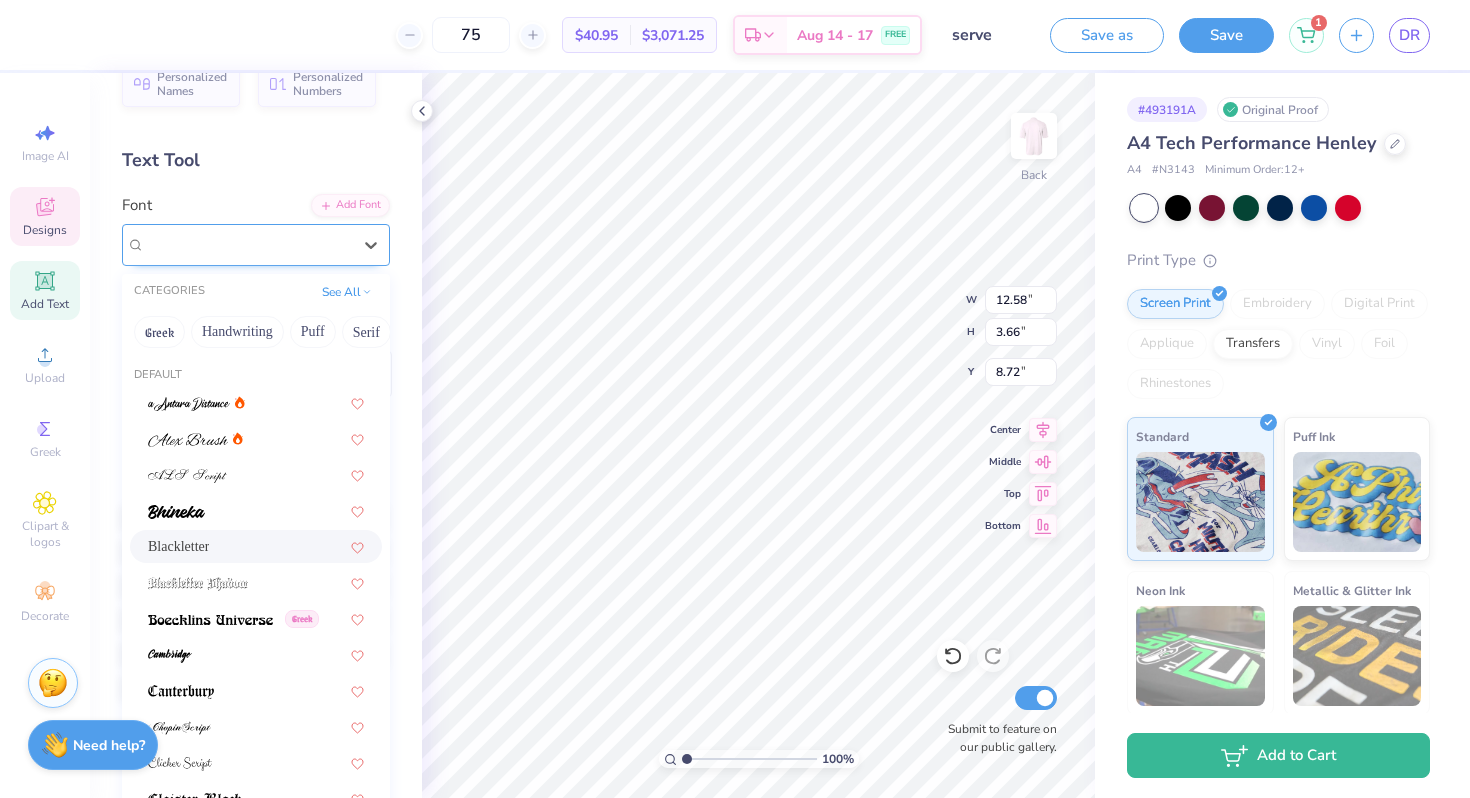 type on "3.75" 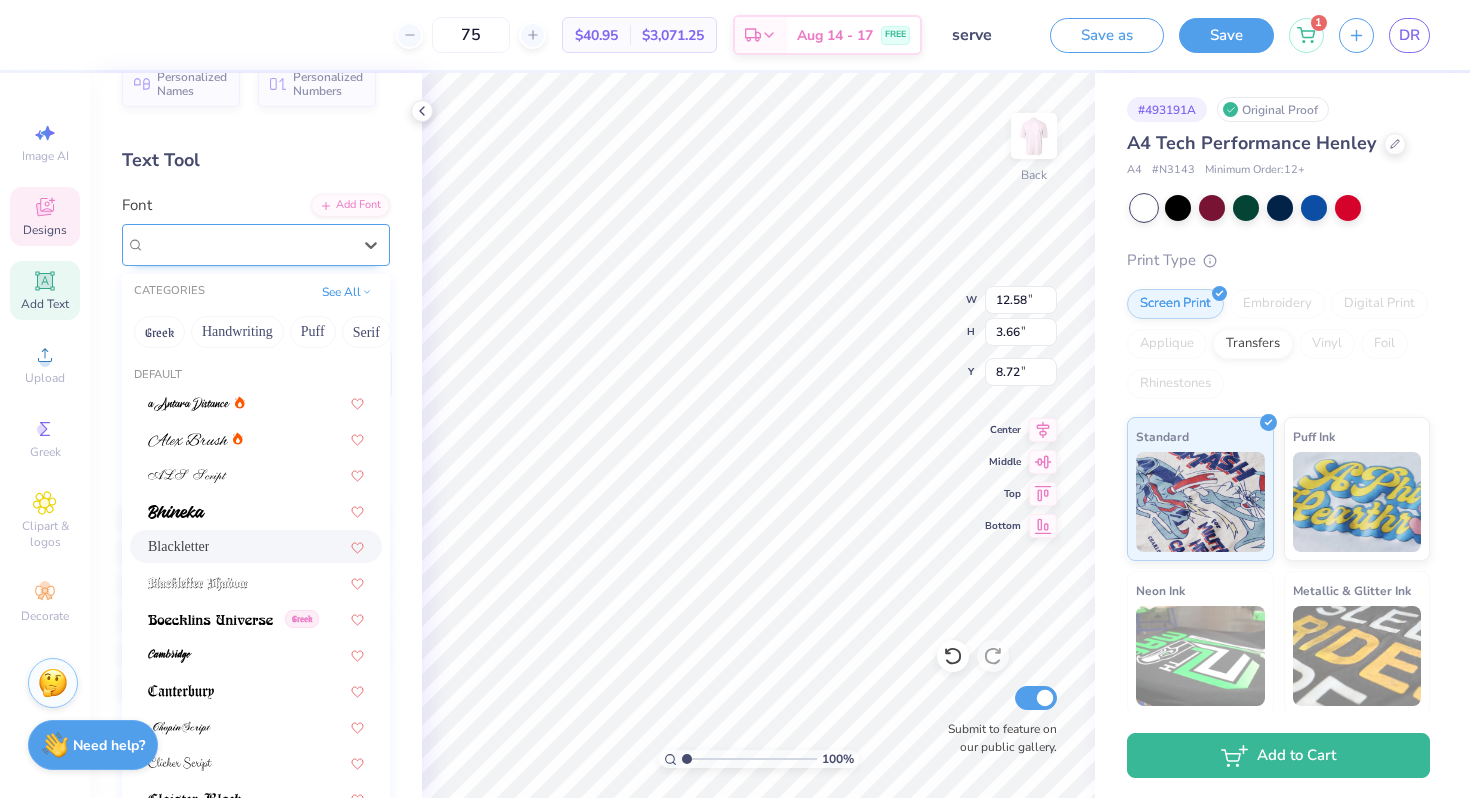 type on "8.77" 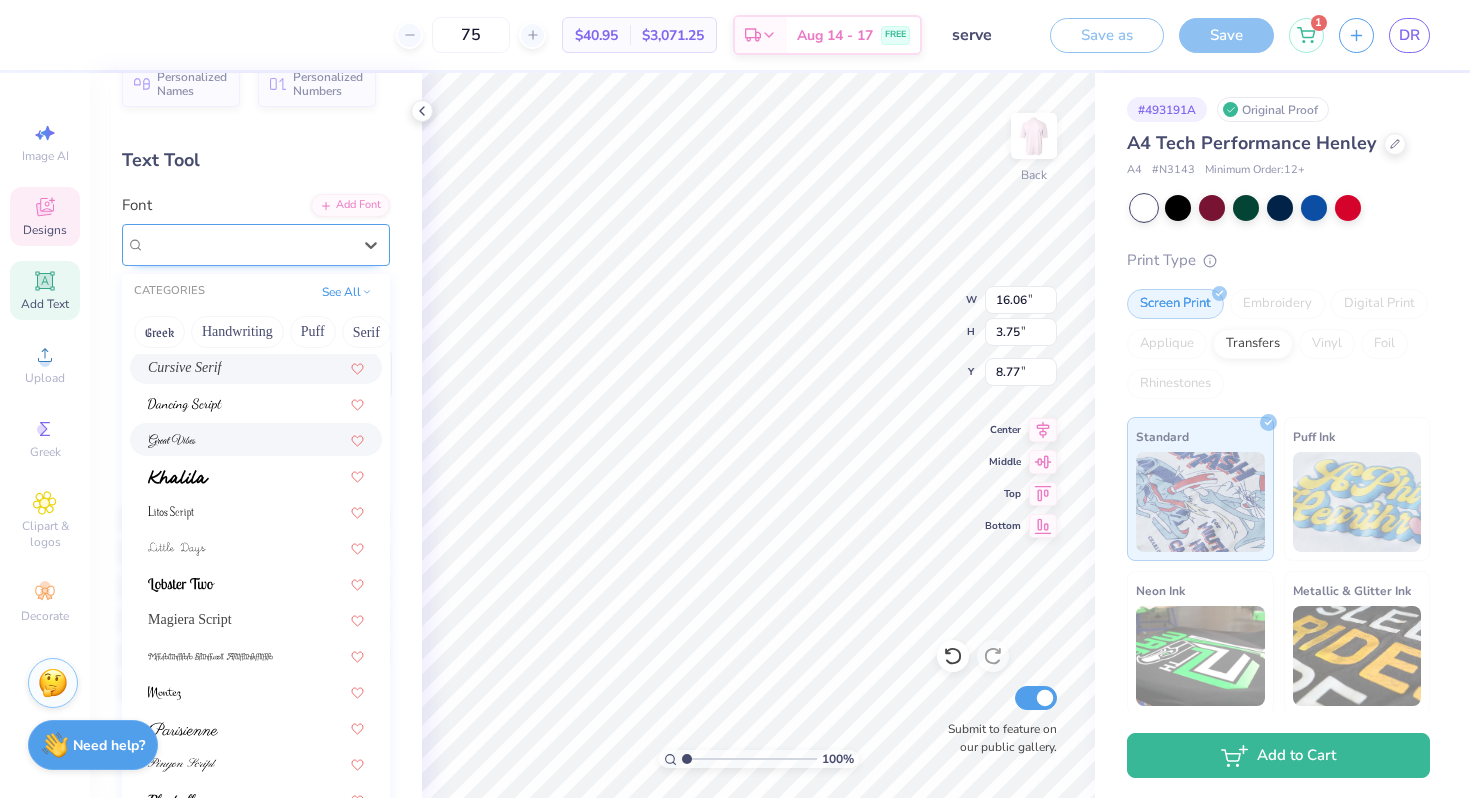 scroll, scrollTop: 490, scrollLeft: 0, axis: vertical 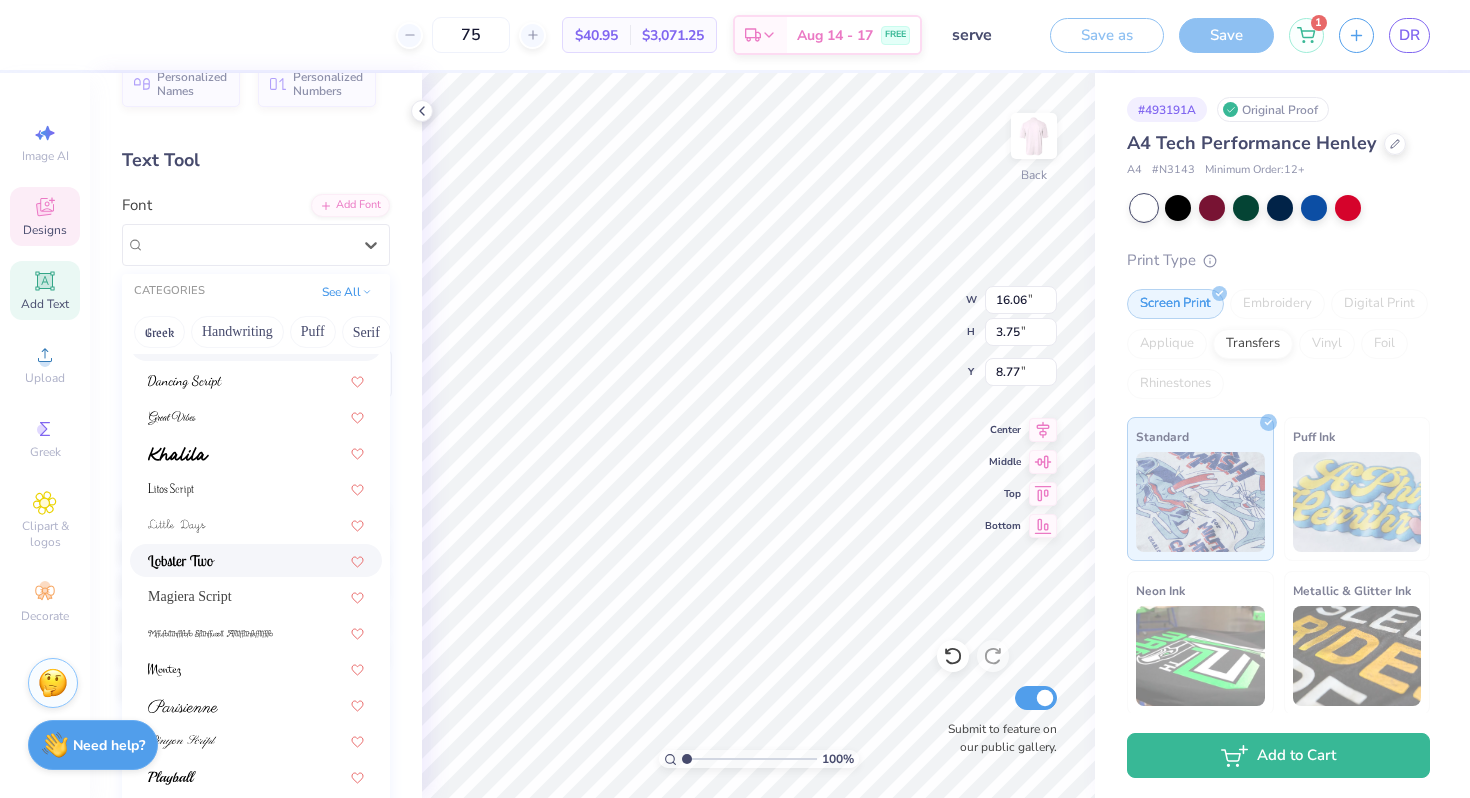 click at bounding box center (256, 560) 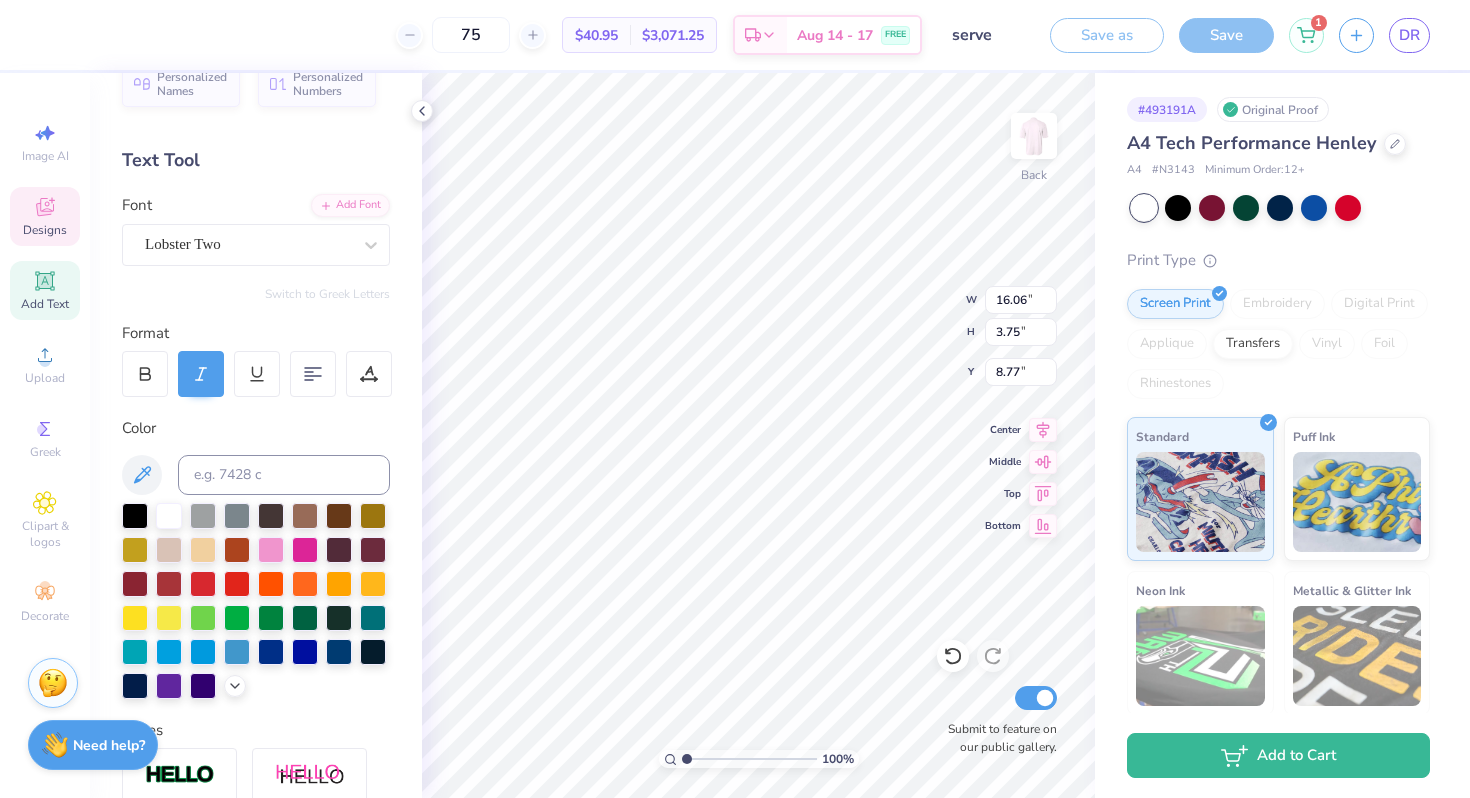 type on "12.37" 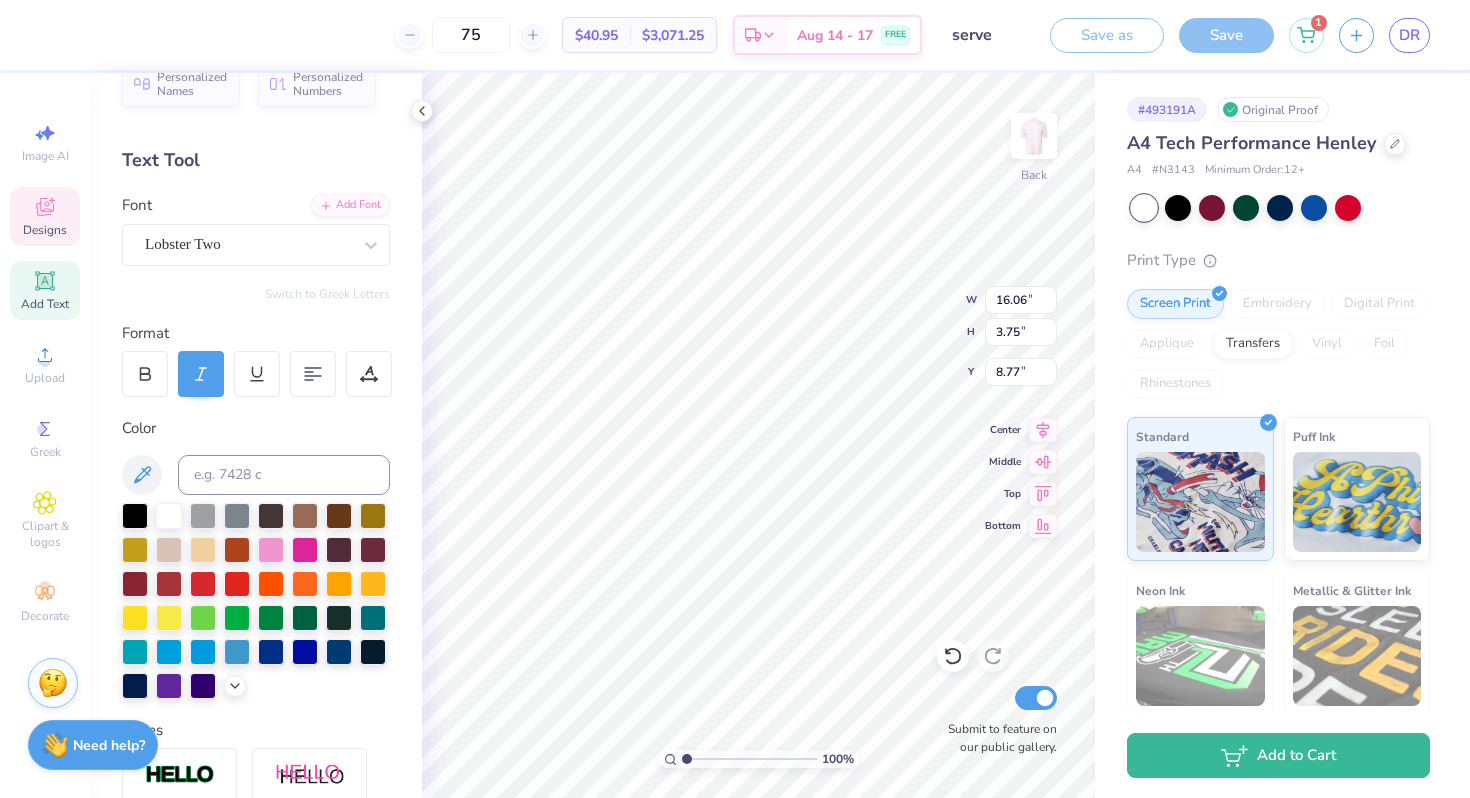 type on "9.05" 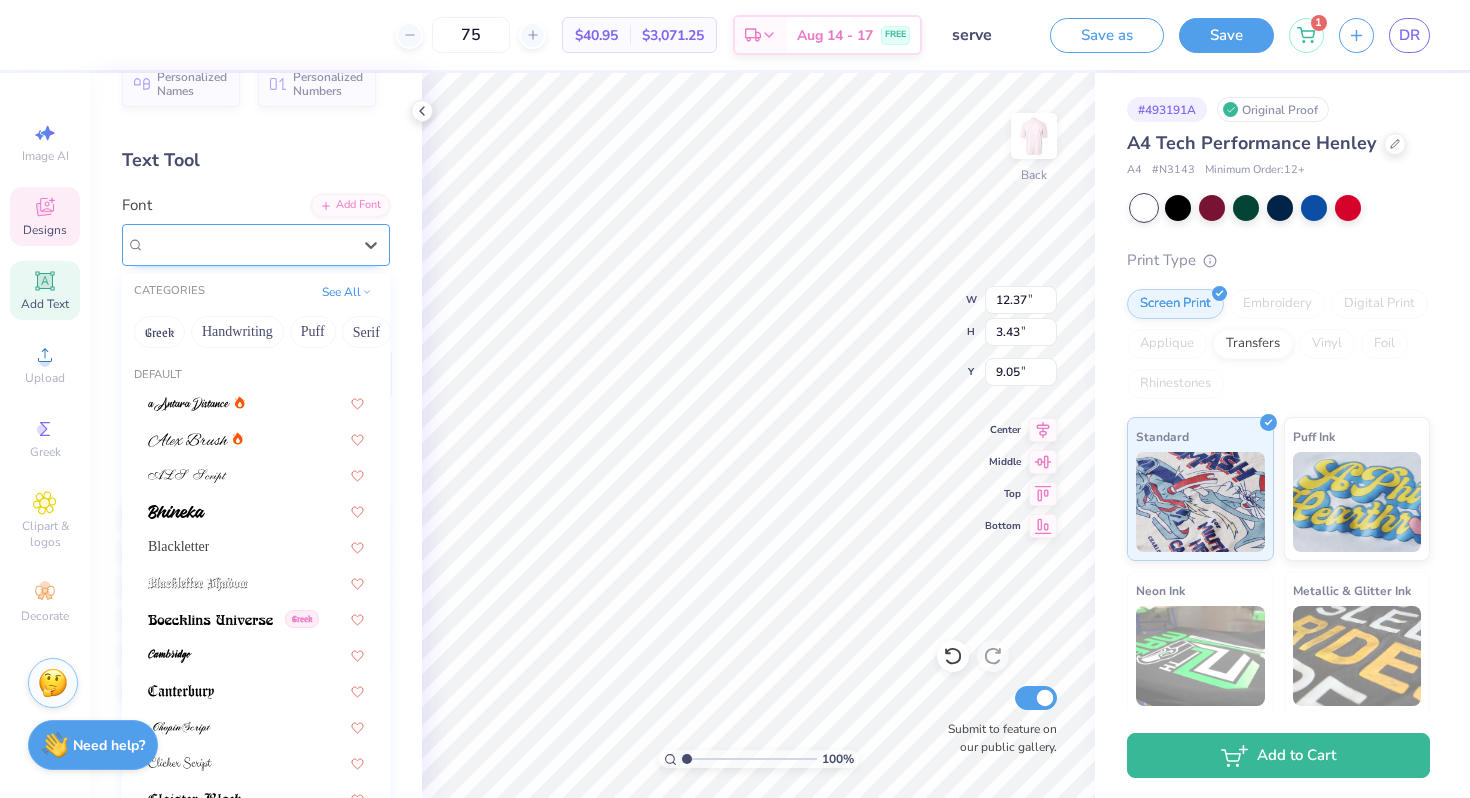 click on "Lobster Two" at bounding box center [248, 244] 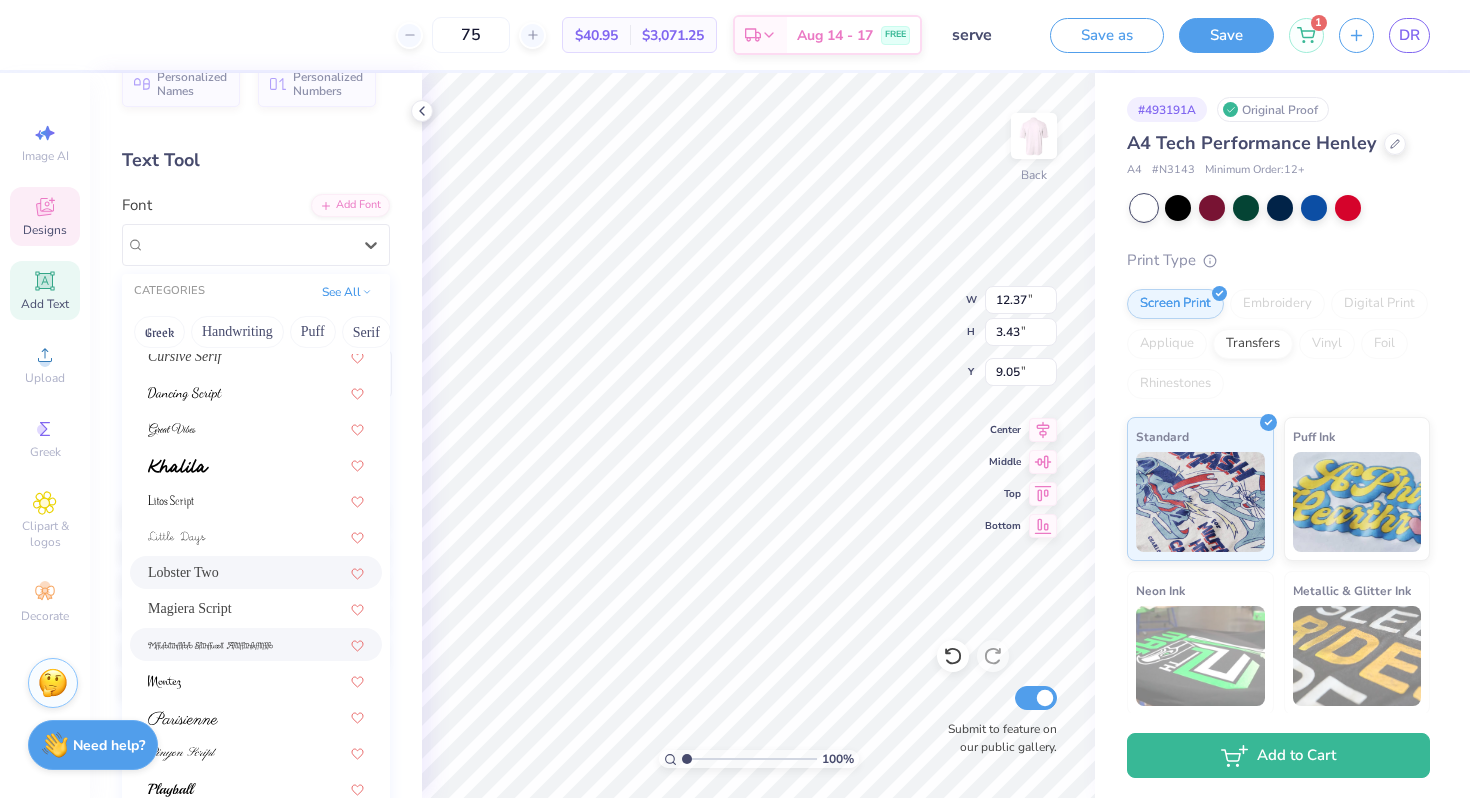 scroll, scrollTop: 490, scrollLeft: 0, axis: vertical 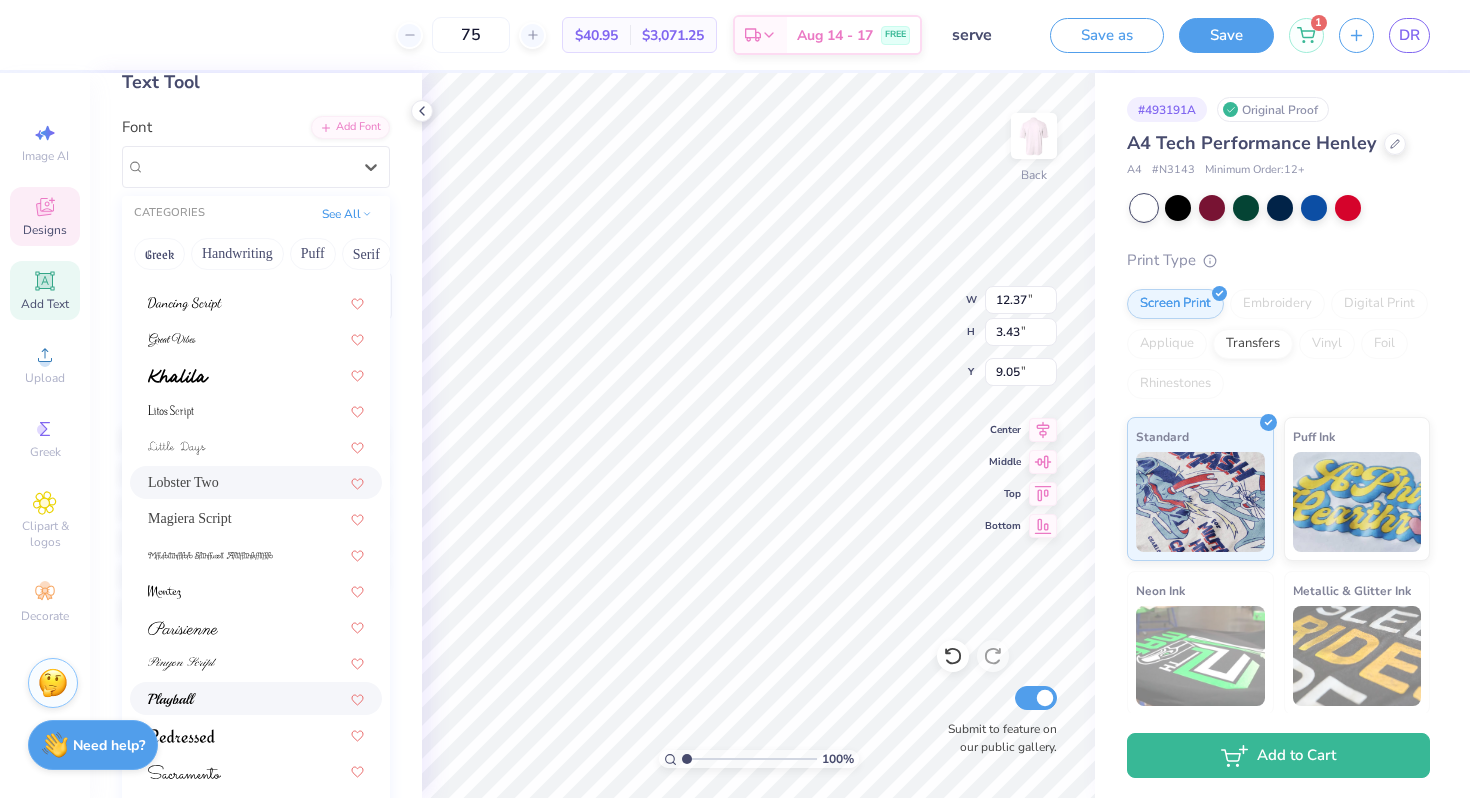 click at bounding box center [256, 698] 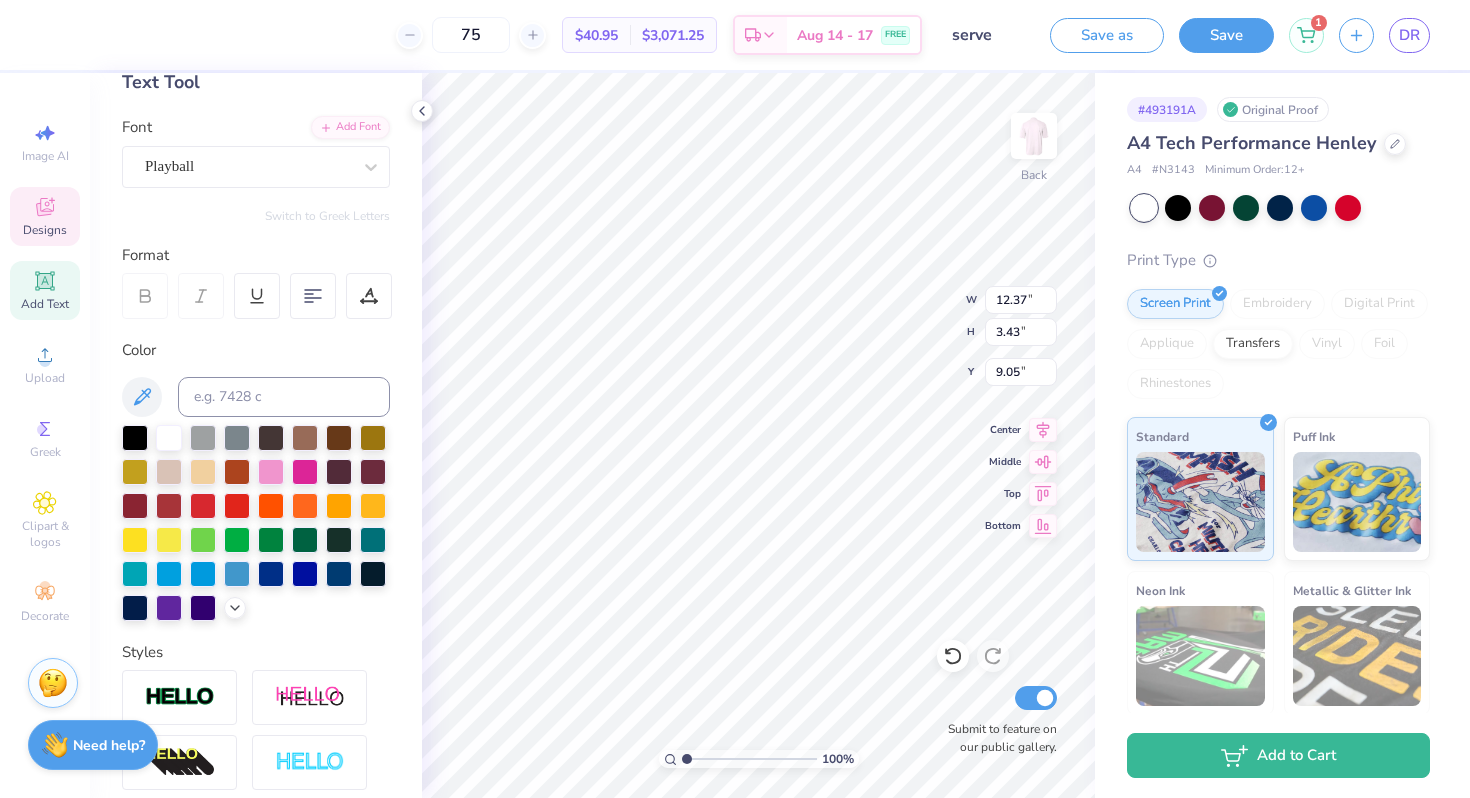 type on "12.79" 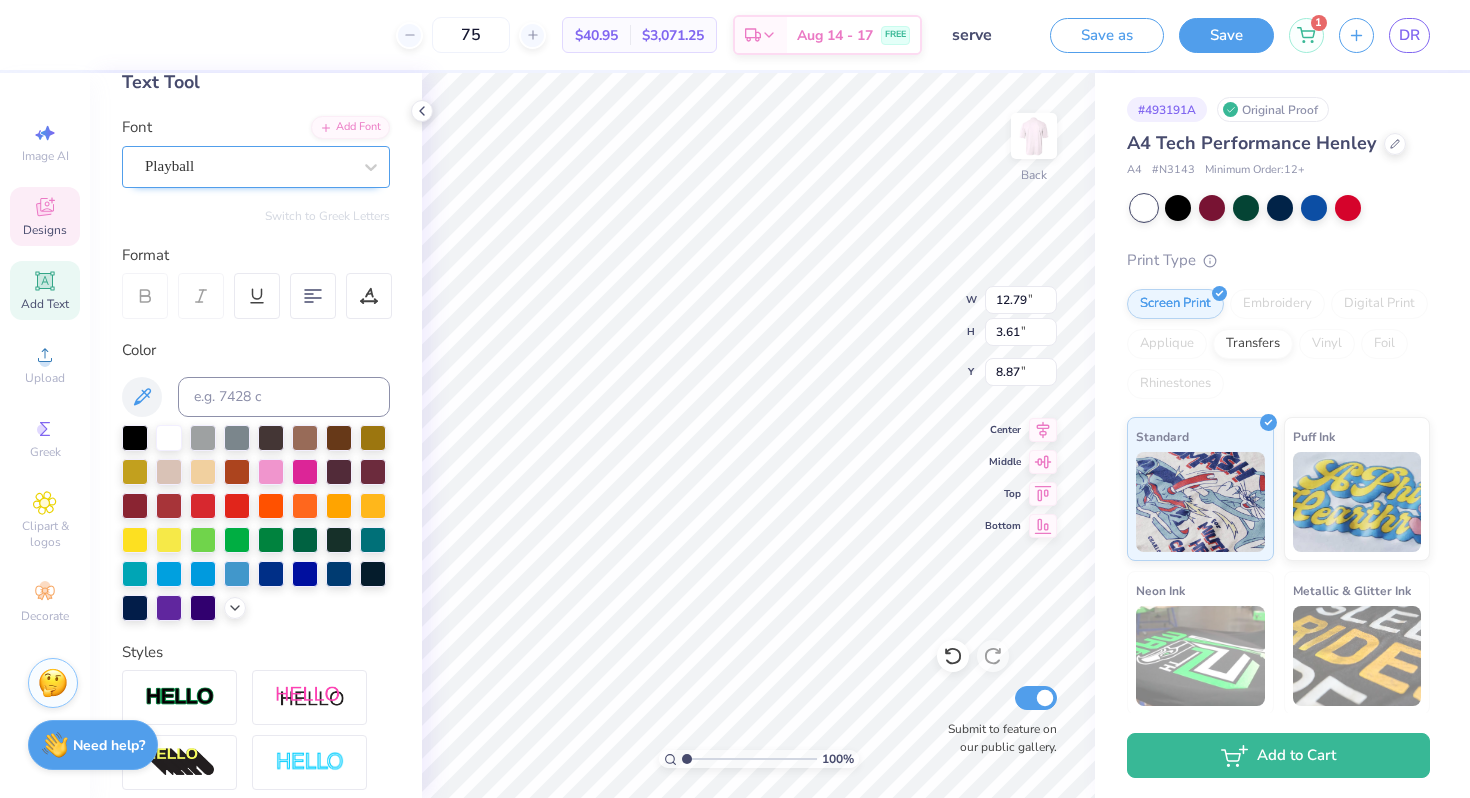 click on "Playball" at bounding box center [248, 166] 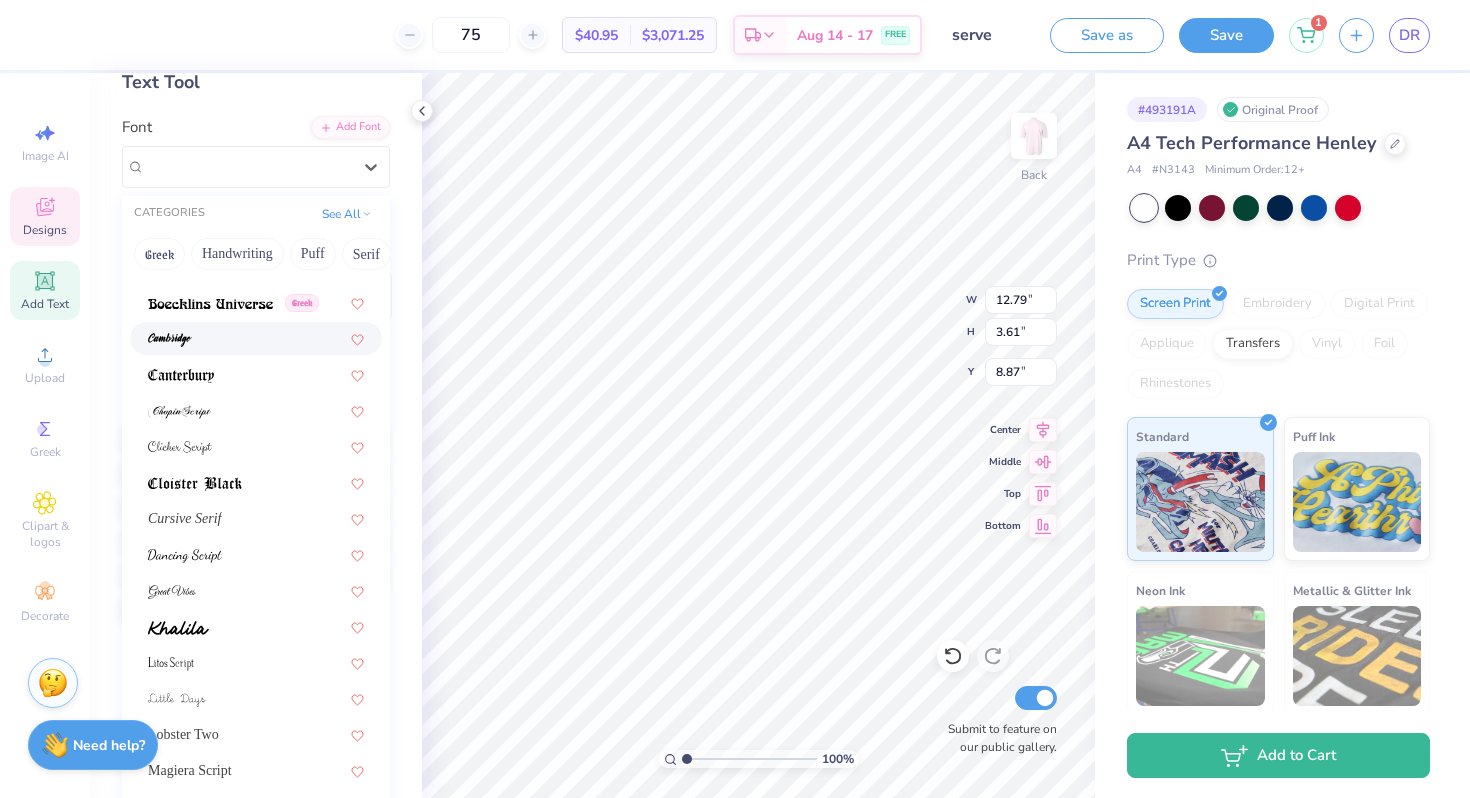 scroll, scrollTop: 490, scrollLeft: 0, axis: vertical 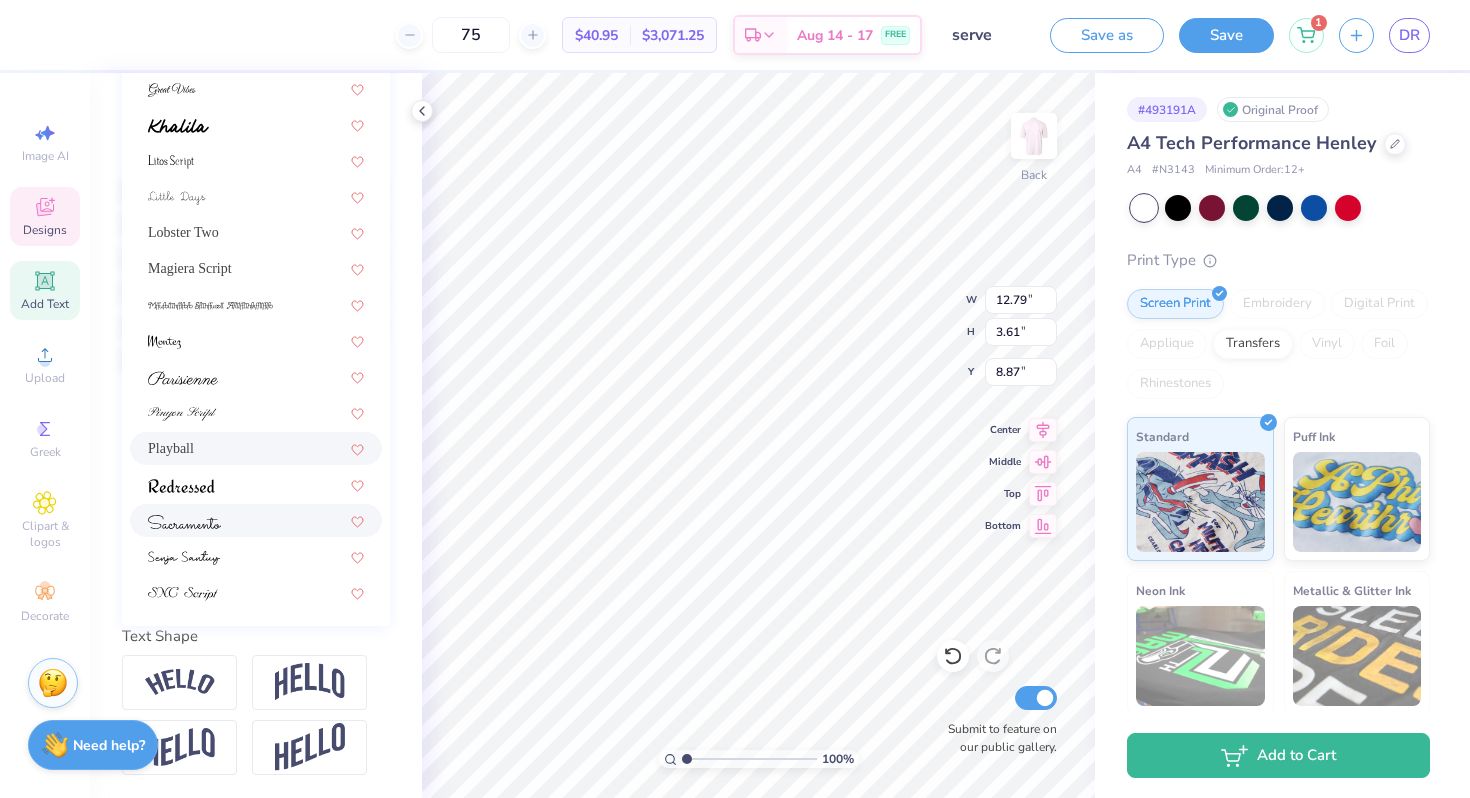 click on "Text Shape" at bounding box center (256, 636) 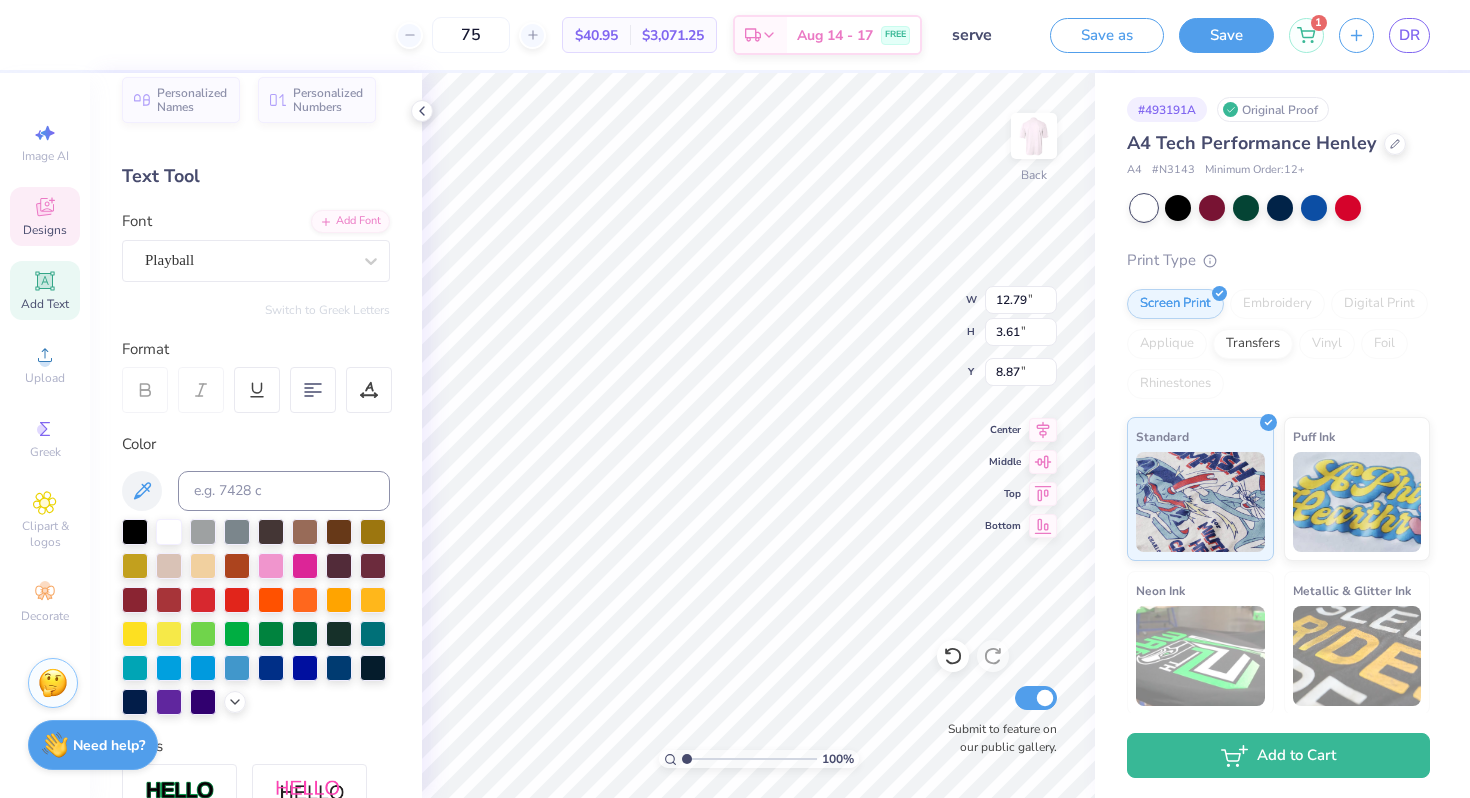 scroll, scrollTop: 0, scrollLeft: 0, axis: both 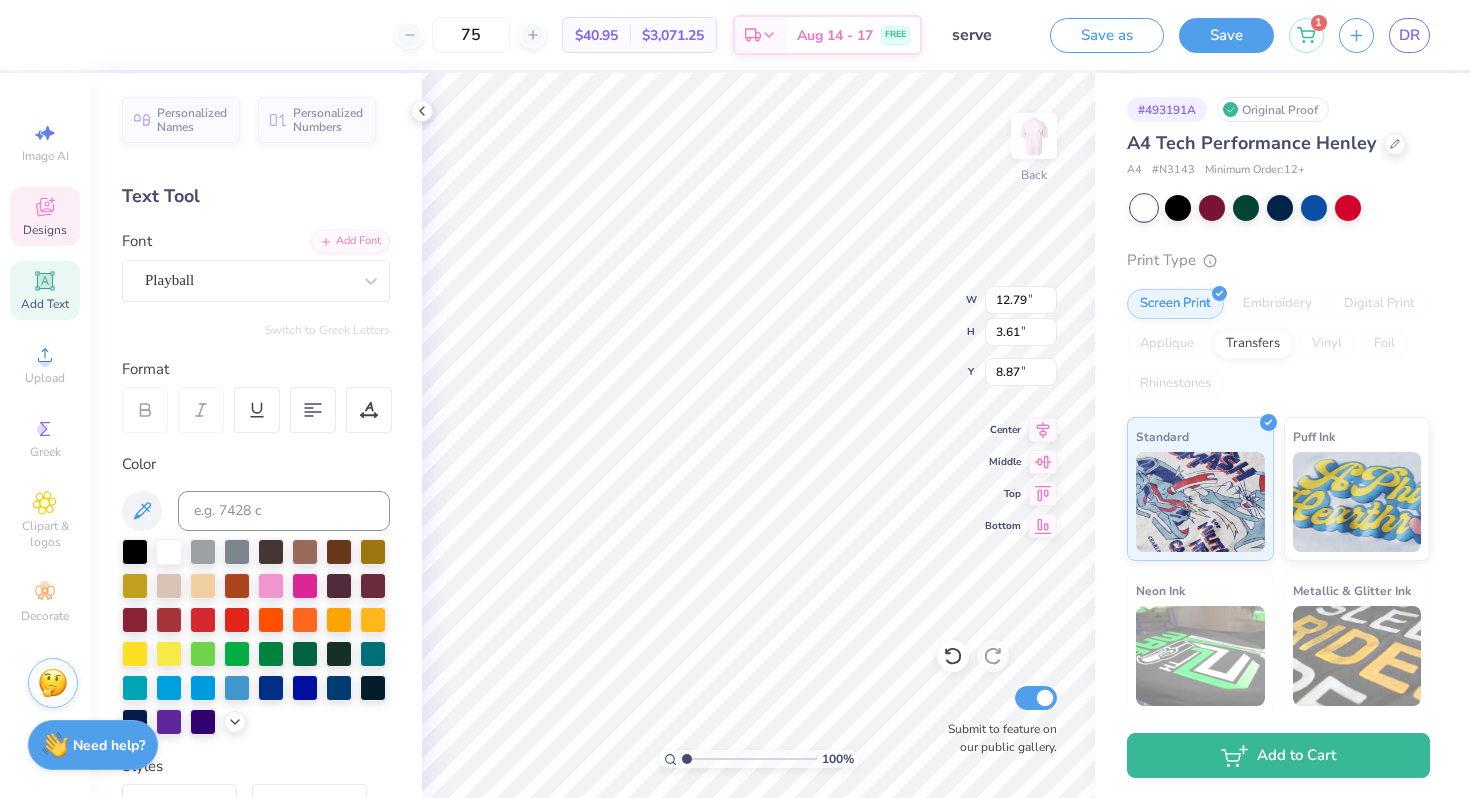 click 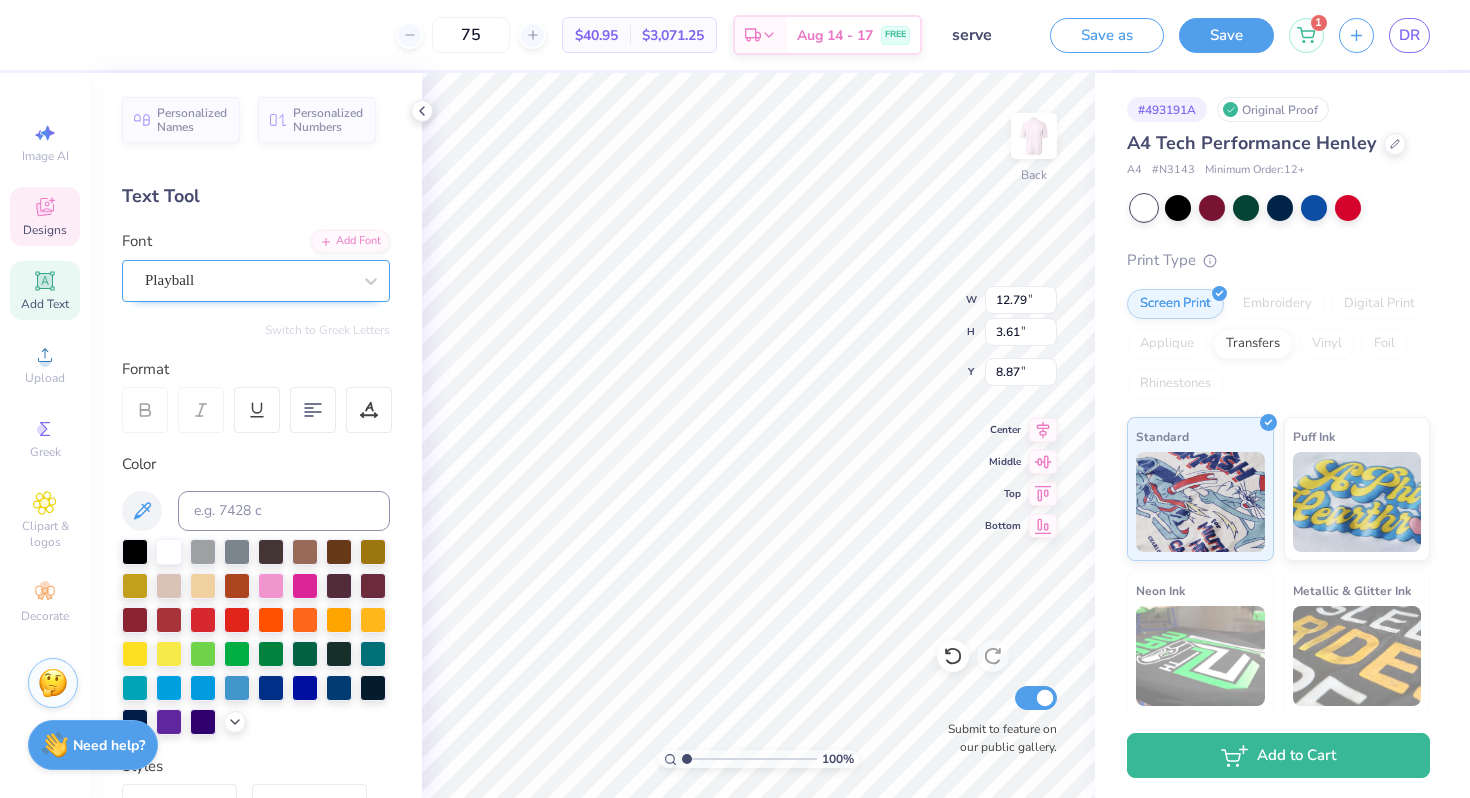 click on "Playball" at bounding box center [248, 280] 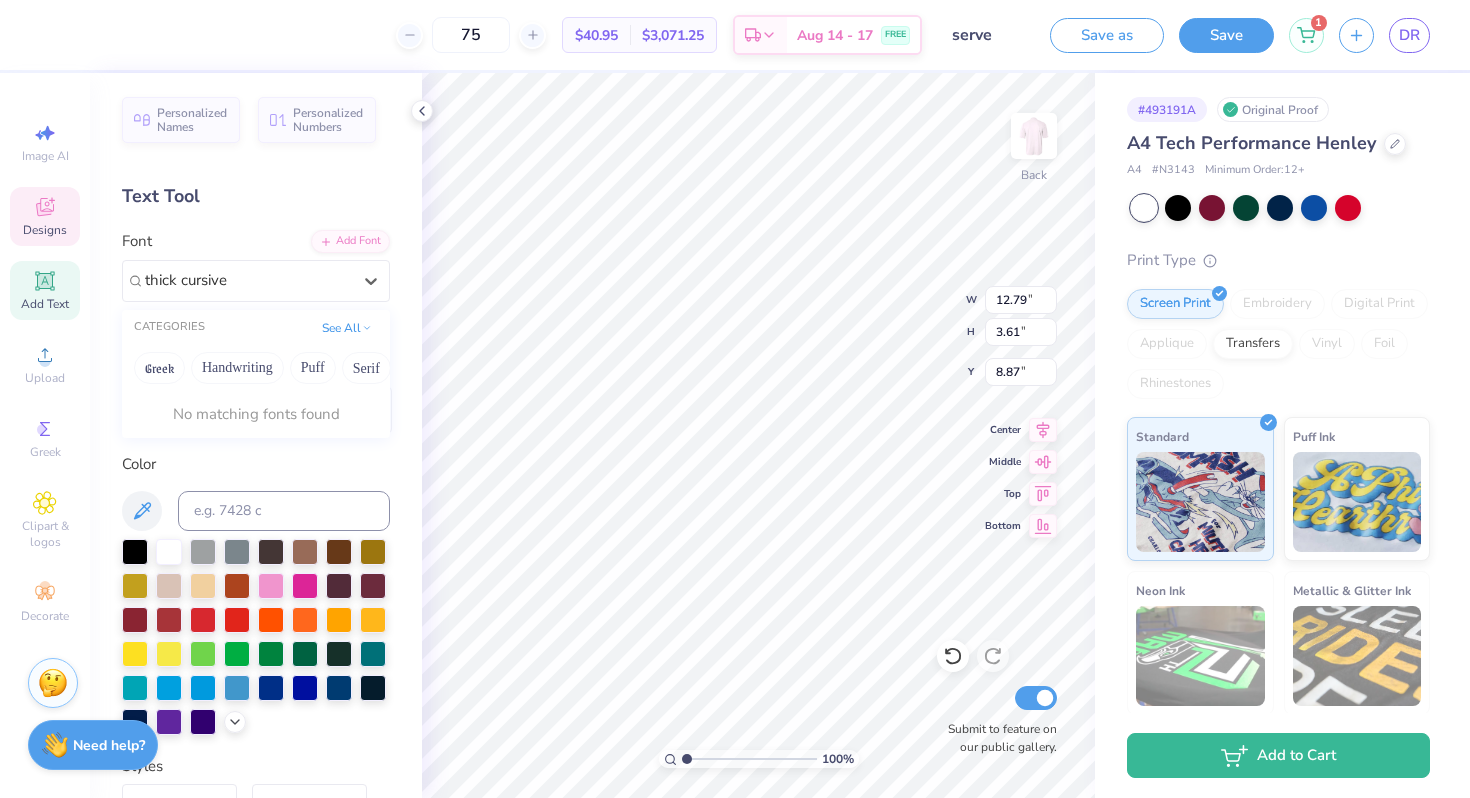 drag, startPoint x: 179, startPoint y: 277, endPoint x: 82, endPoint y: 273, distance: 97.082436 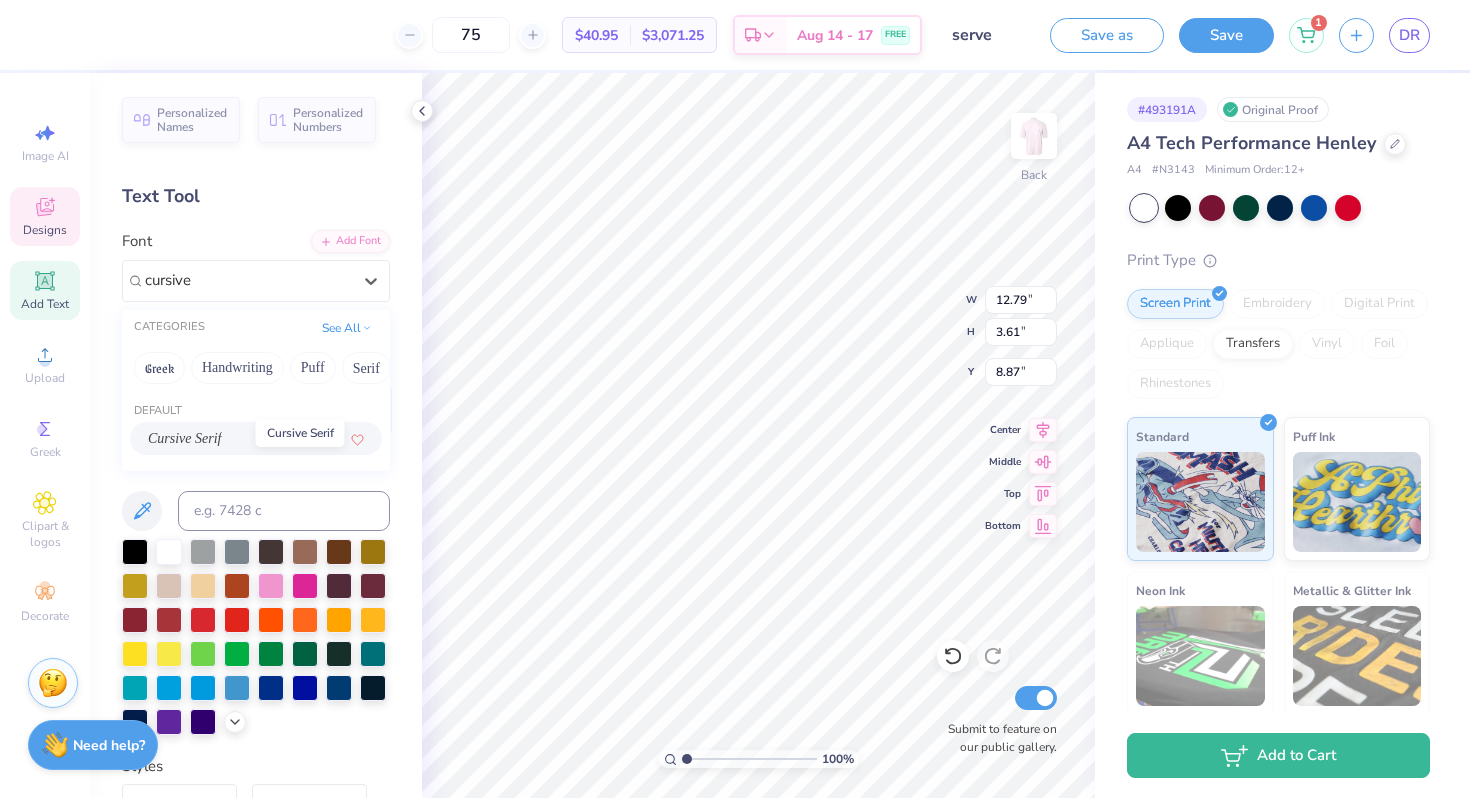click on "Cursive Serif" at bounding box center (185, 438) 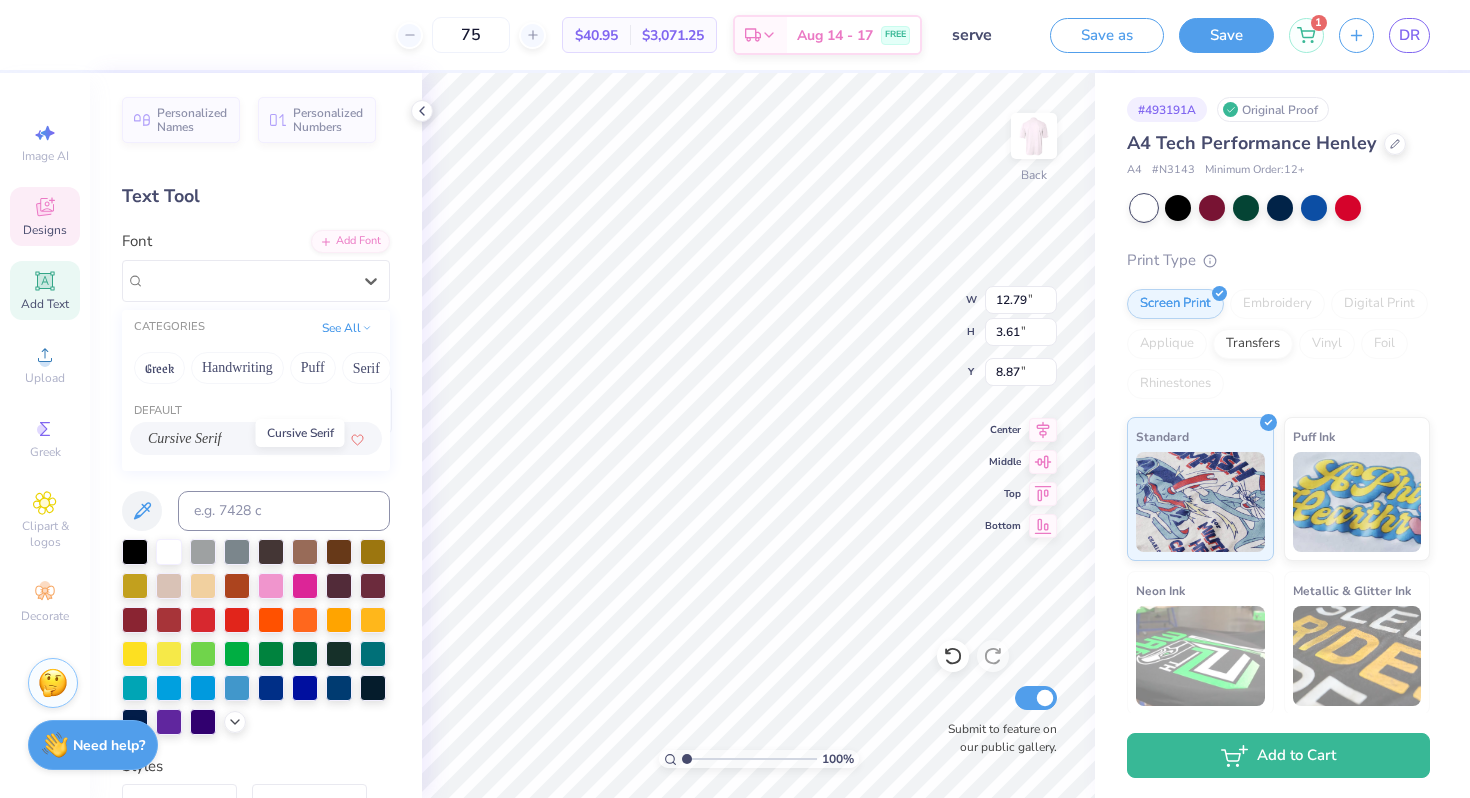 type on "16.06" 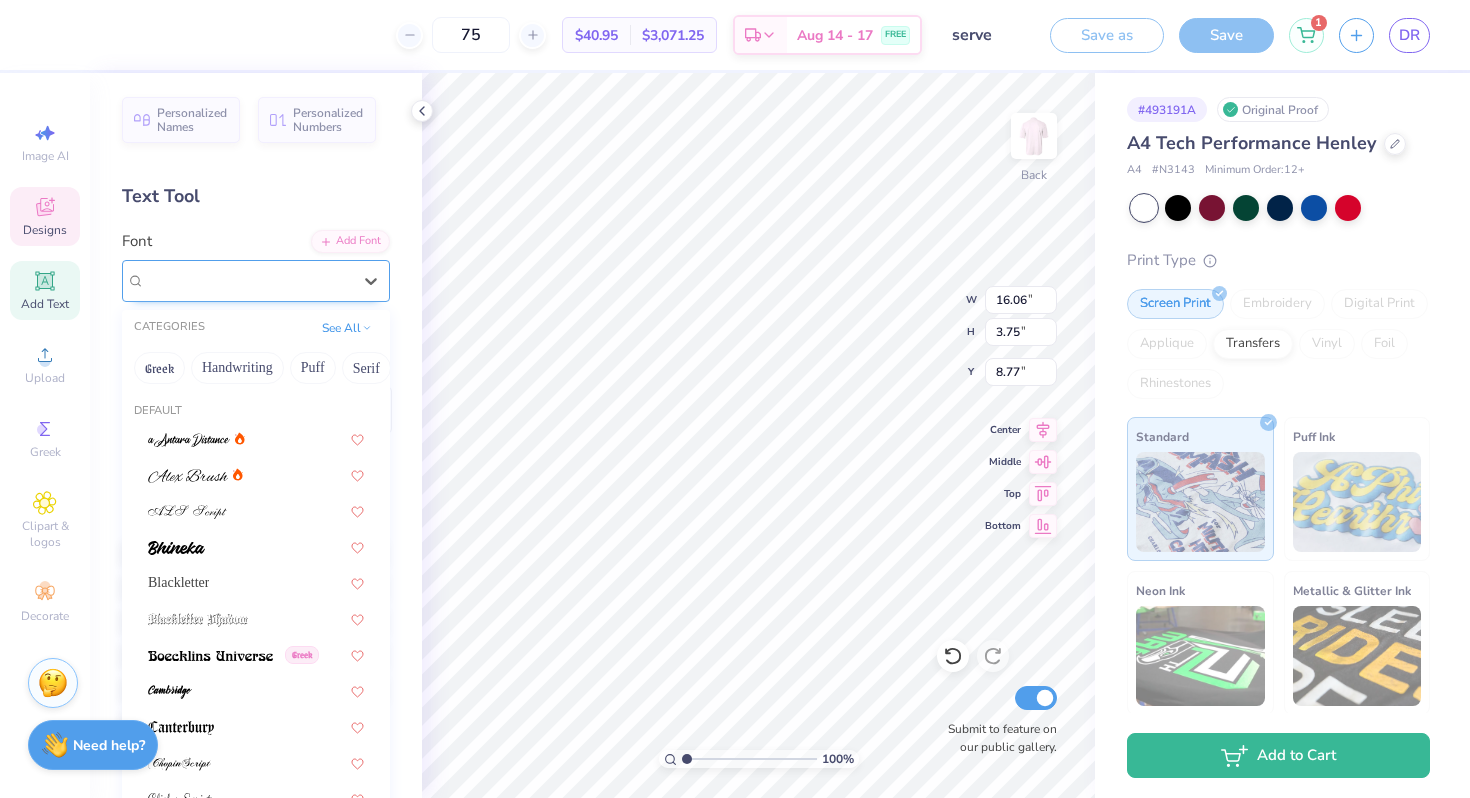 click on "Cursive Serif" at bounding box center [248, 280] 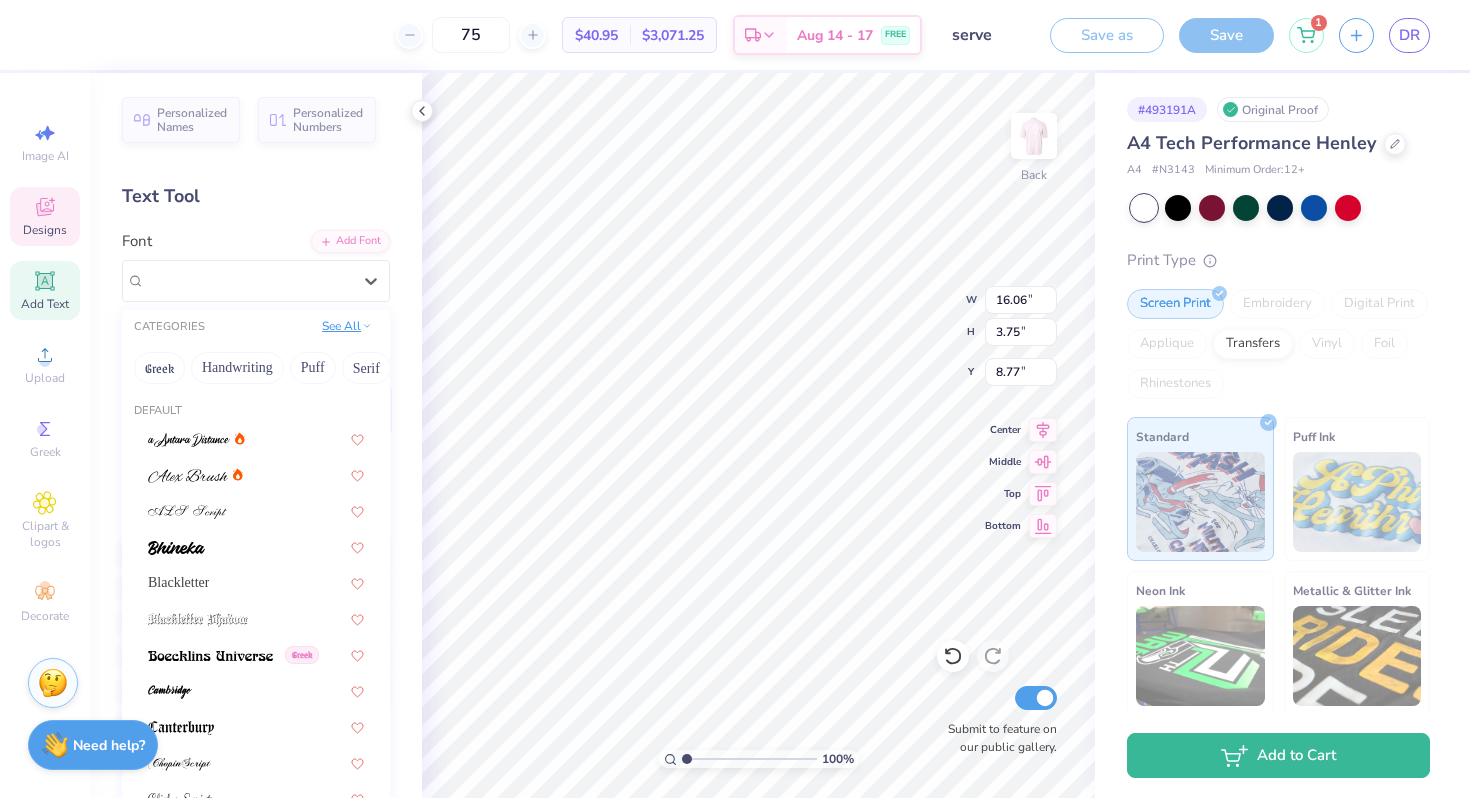 click on "See All" at bounding box center [347, 326] 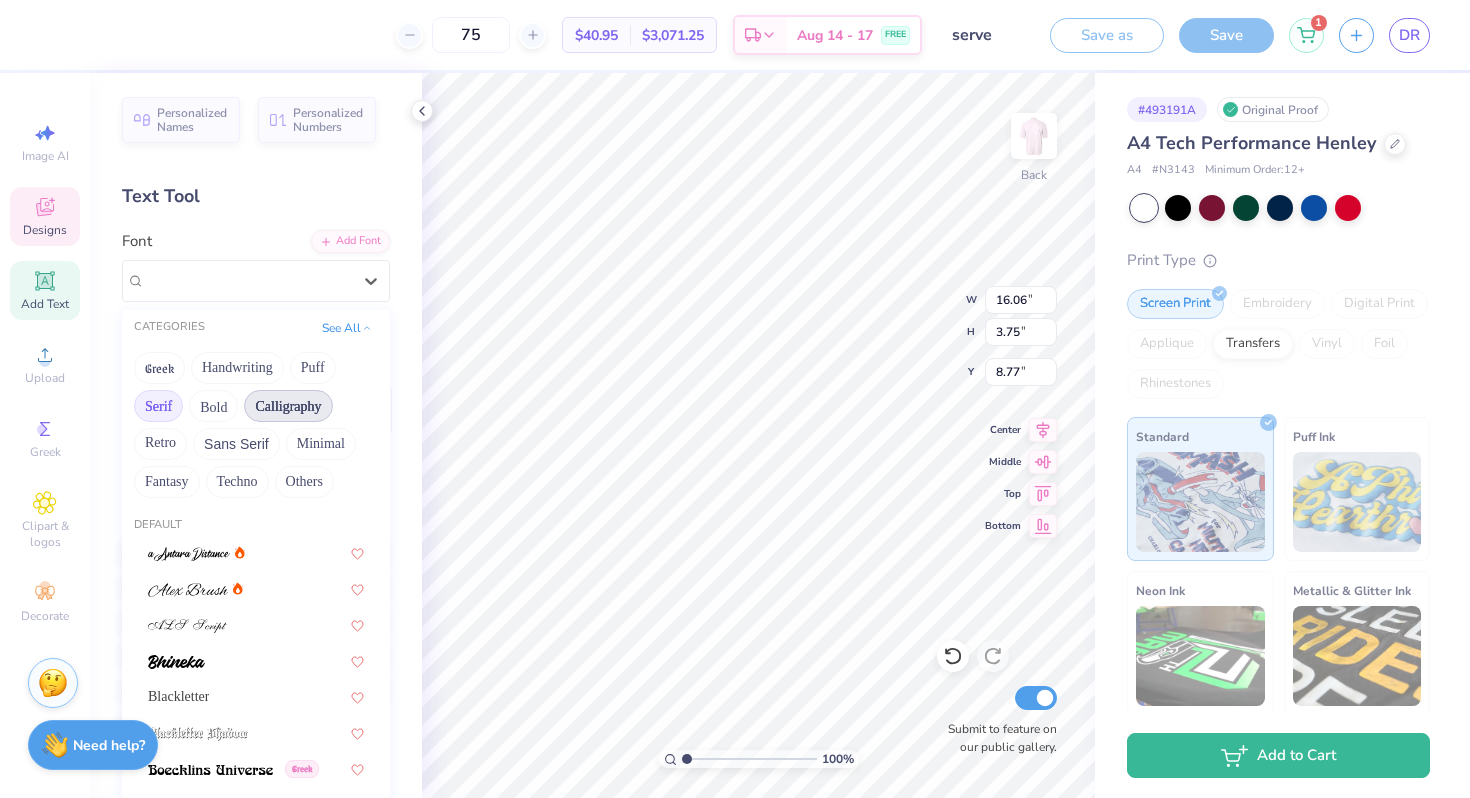 click on "Serif" at bounding box center (158, 406) 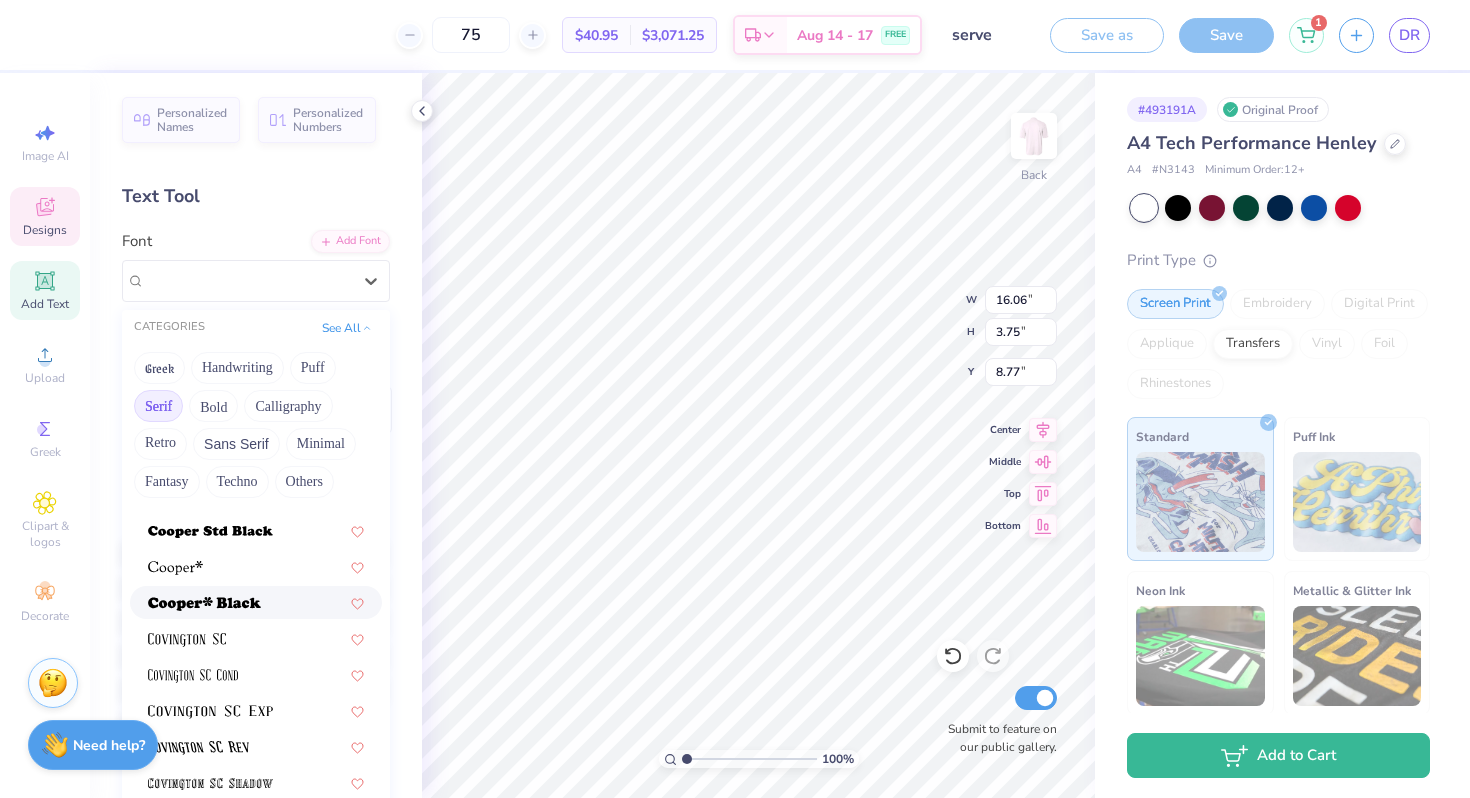 scroll, scrollTop: 897, scrollLeft: 0, axis: vertical 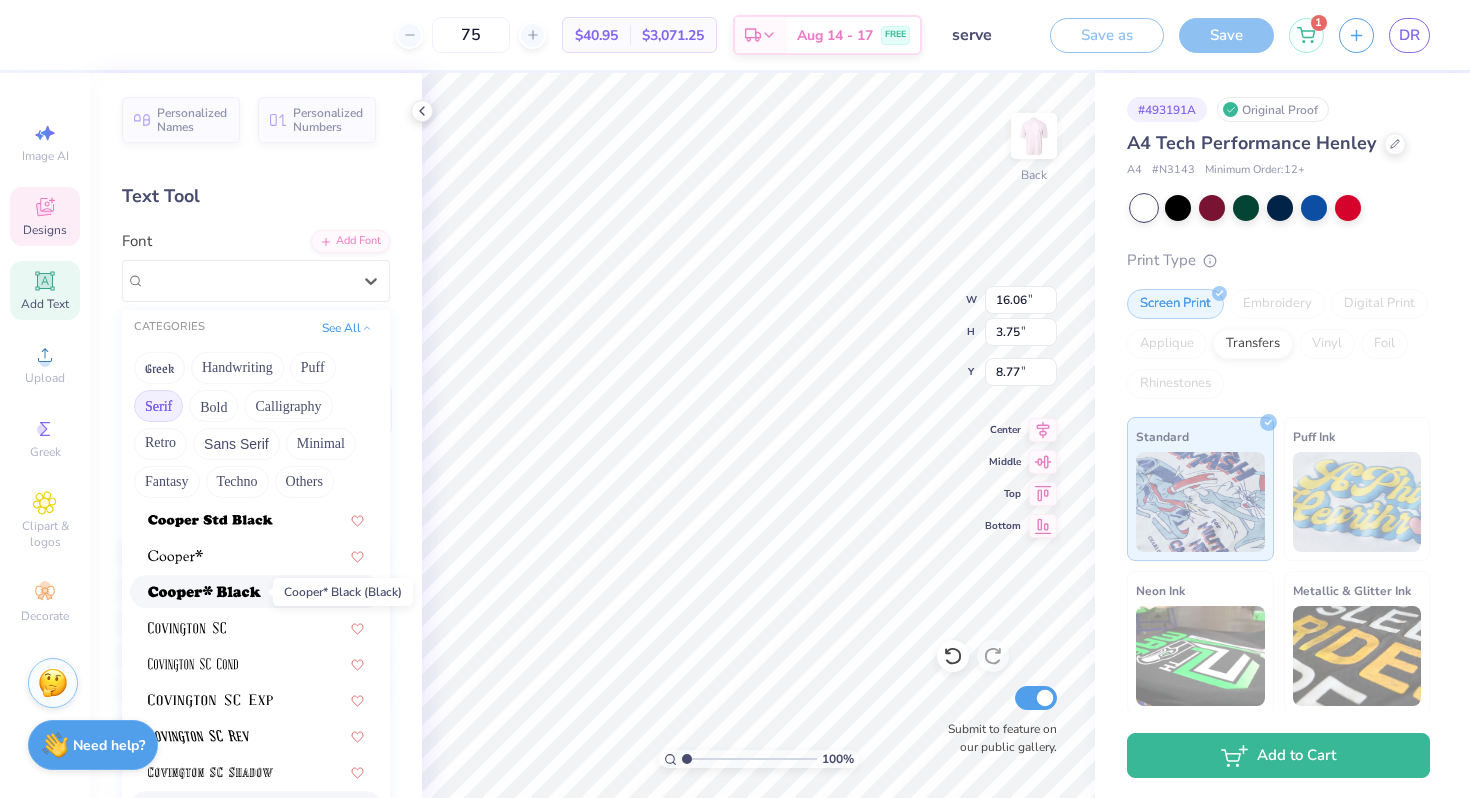 click at bounding box center [204, 593] 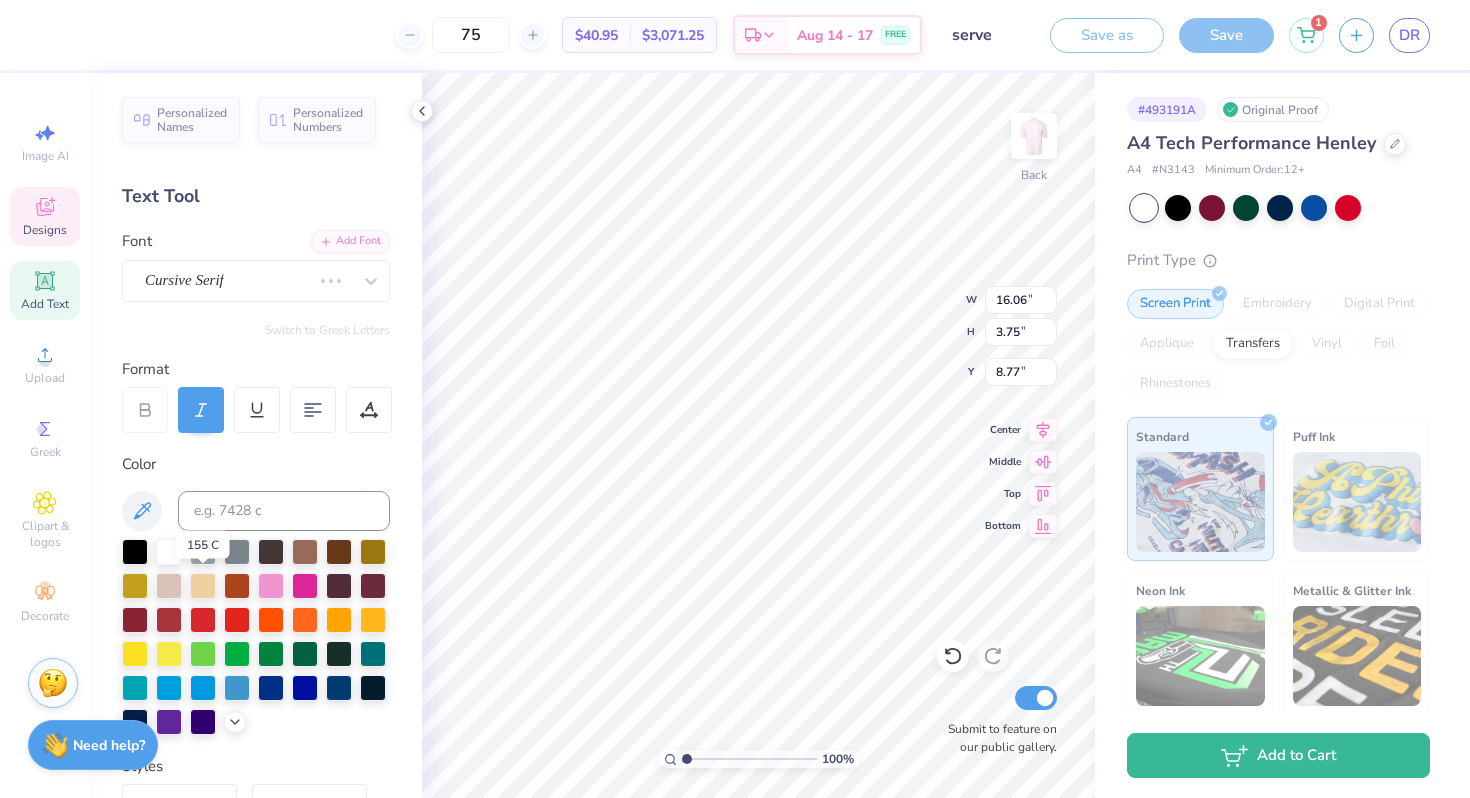 scroll, scrollTop: 13, scrollLeft: 0, axis: vertical 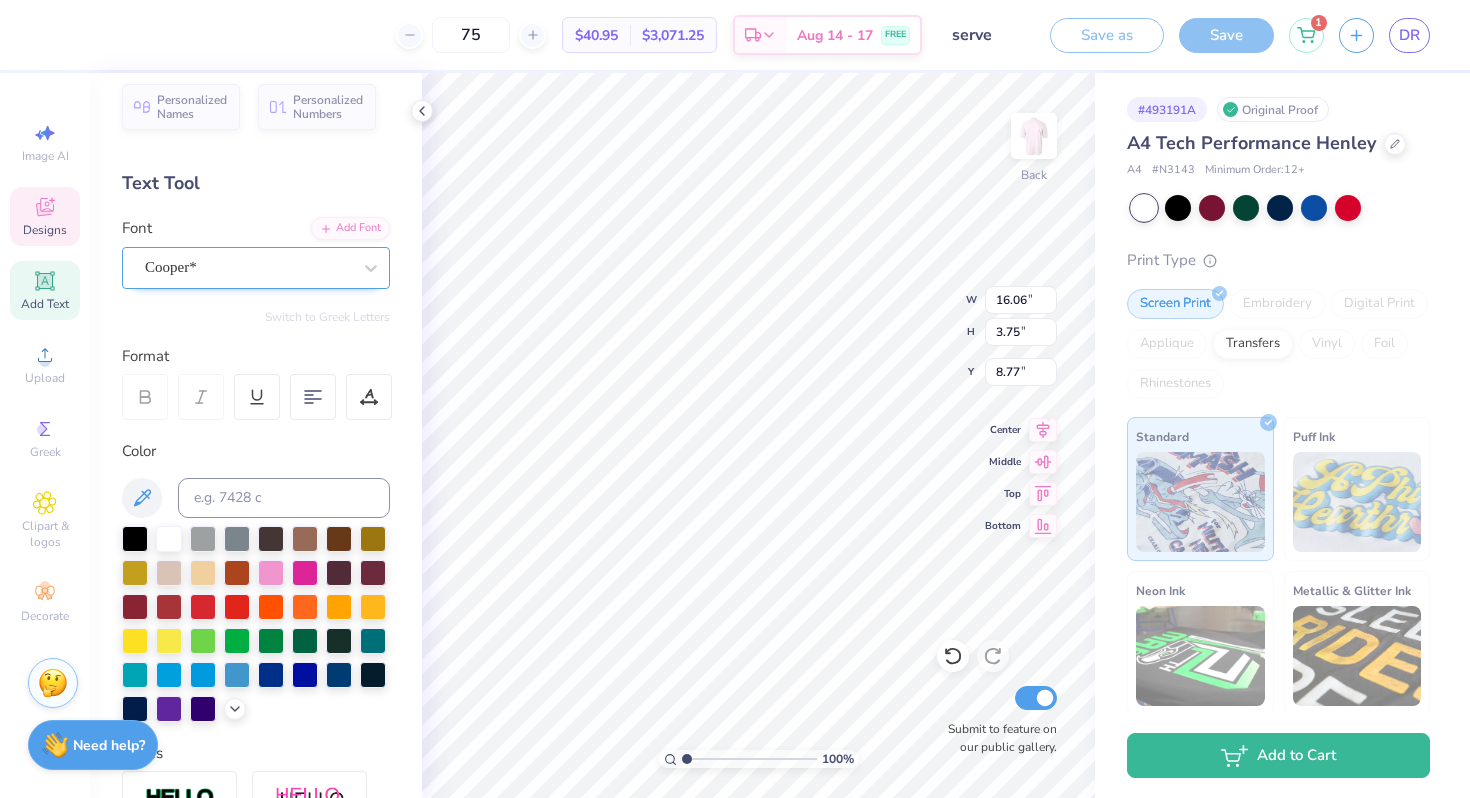 type on "17.04" 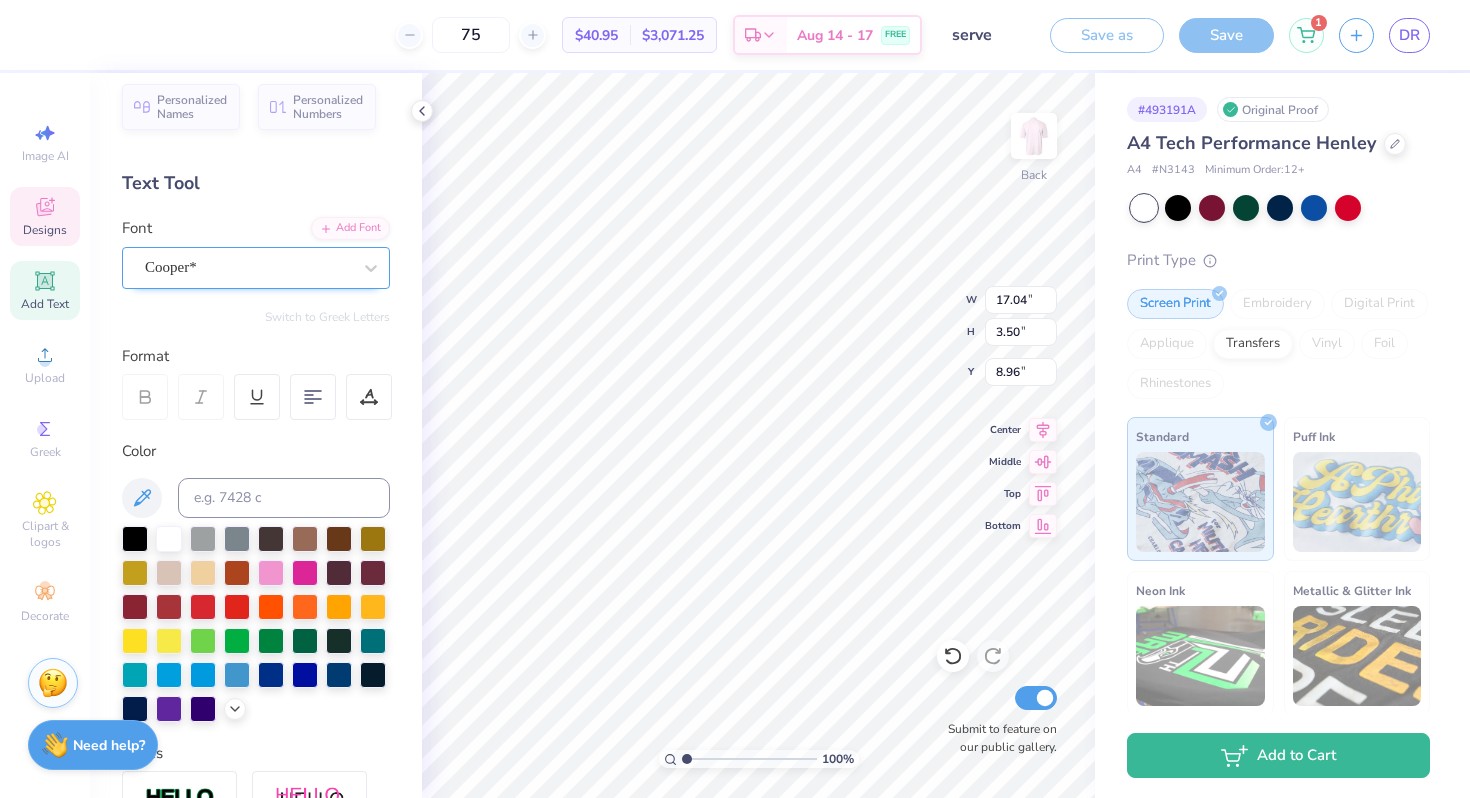 click on "Cooper*" at bounding box center (248, 267) 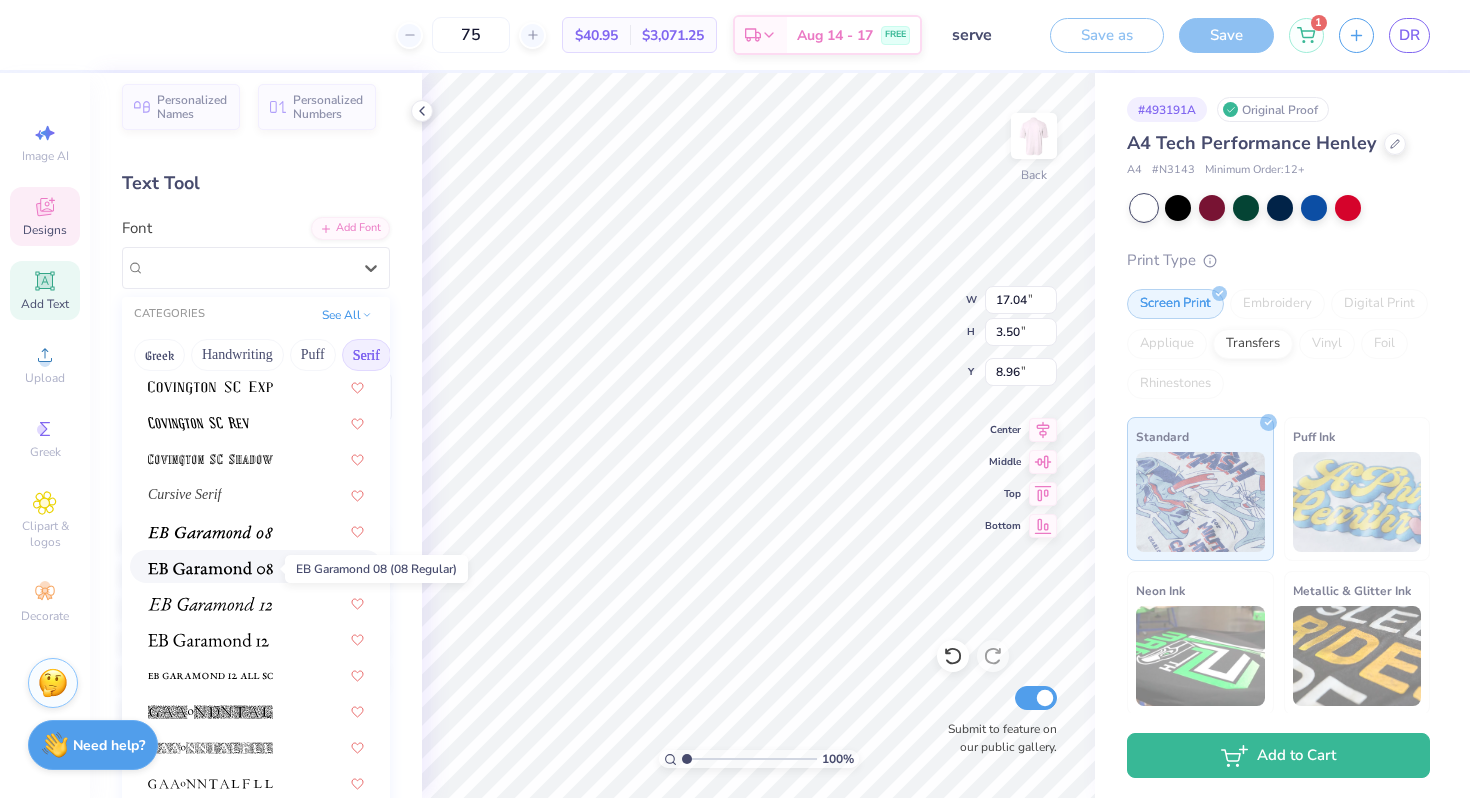 scroll, scrollTop: 1078, scrollLeft: 0, axis: vertical 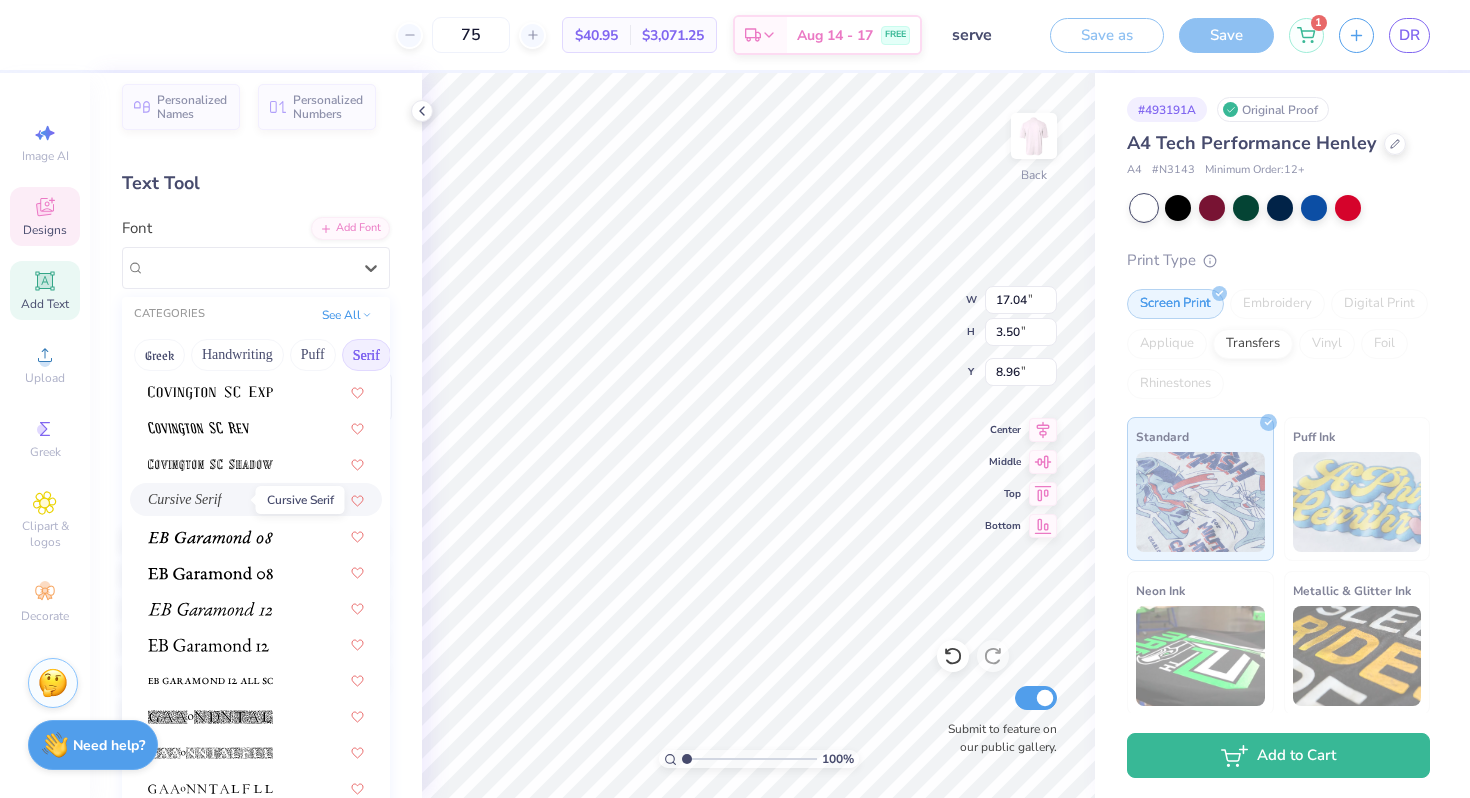 click on "Cursive Serif" at bounding box center [185, 499] 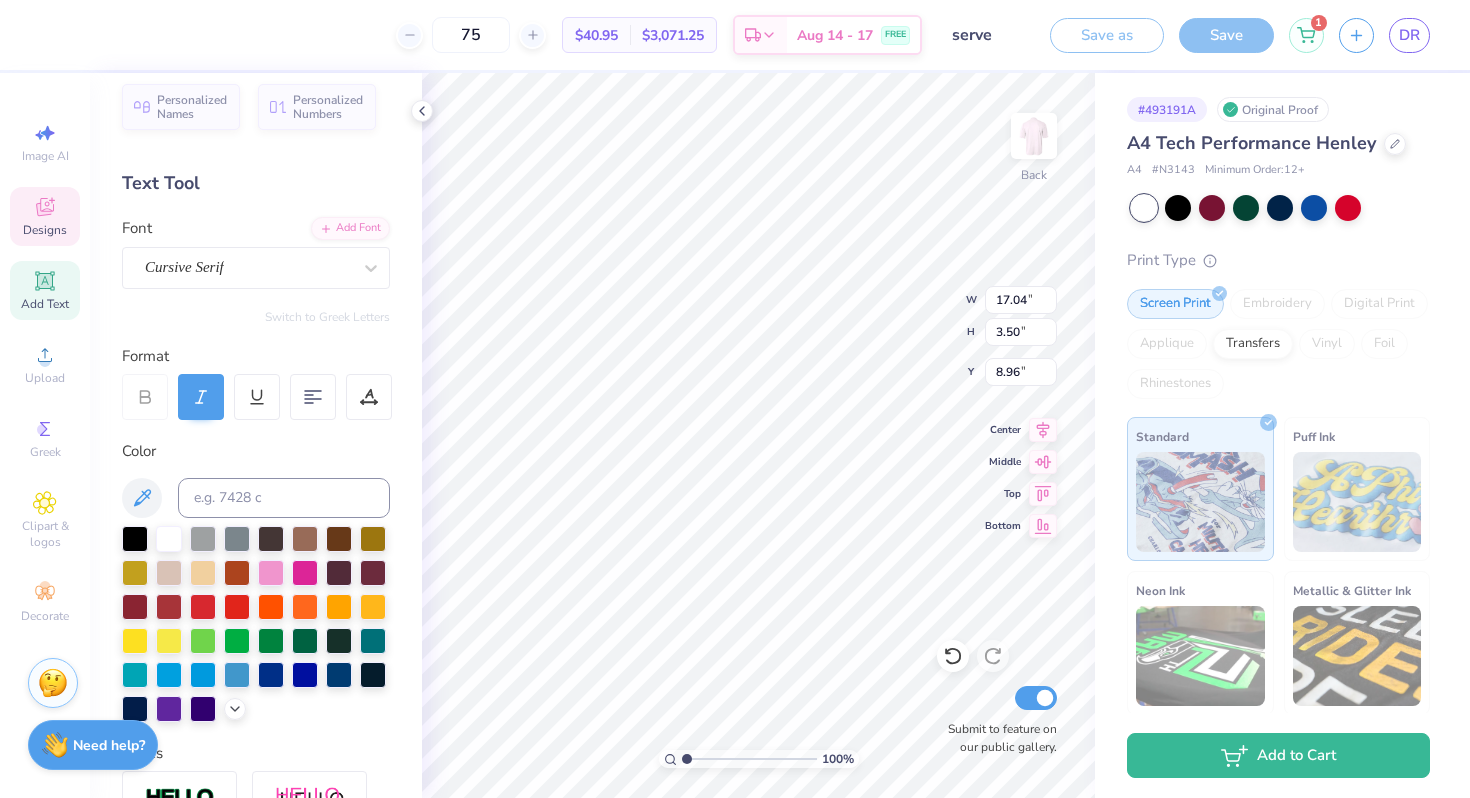 type on "16.06" 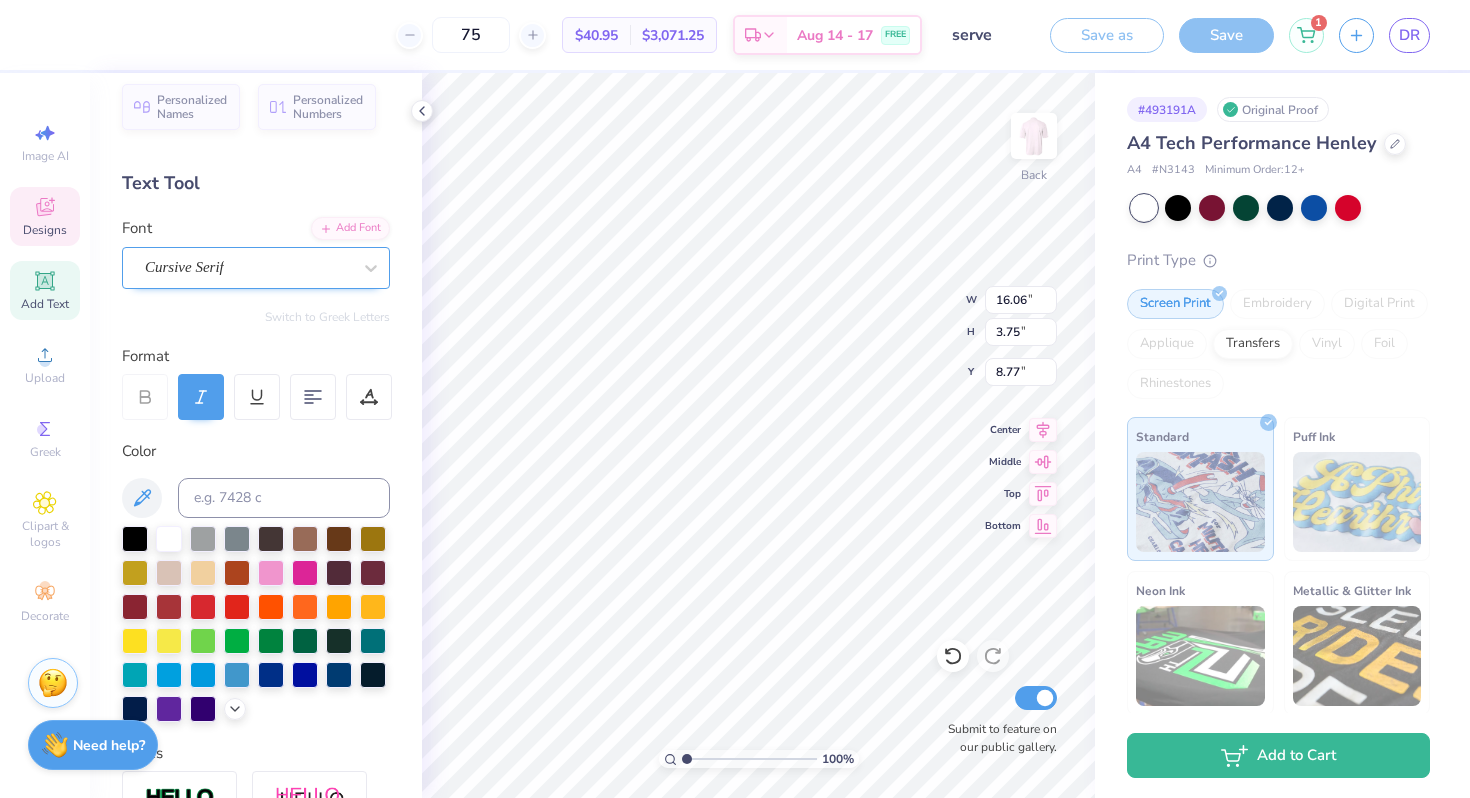 click on "Cursive Serif" at bounding box center [248, 267] 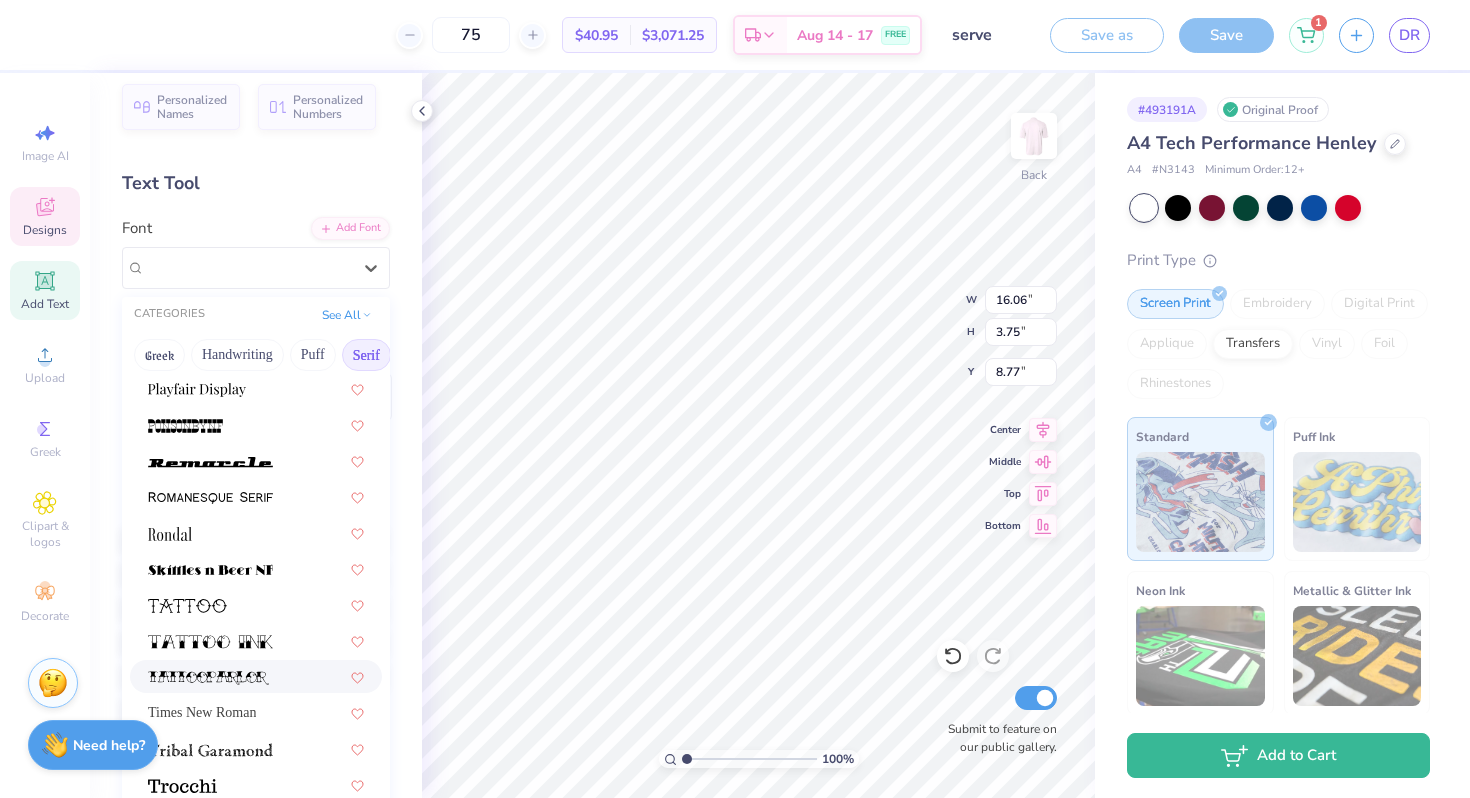 scroll, scrollTop: 2290, scrollLeft: 0, axis: vertical 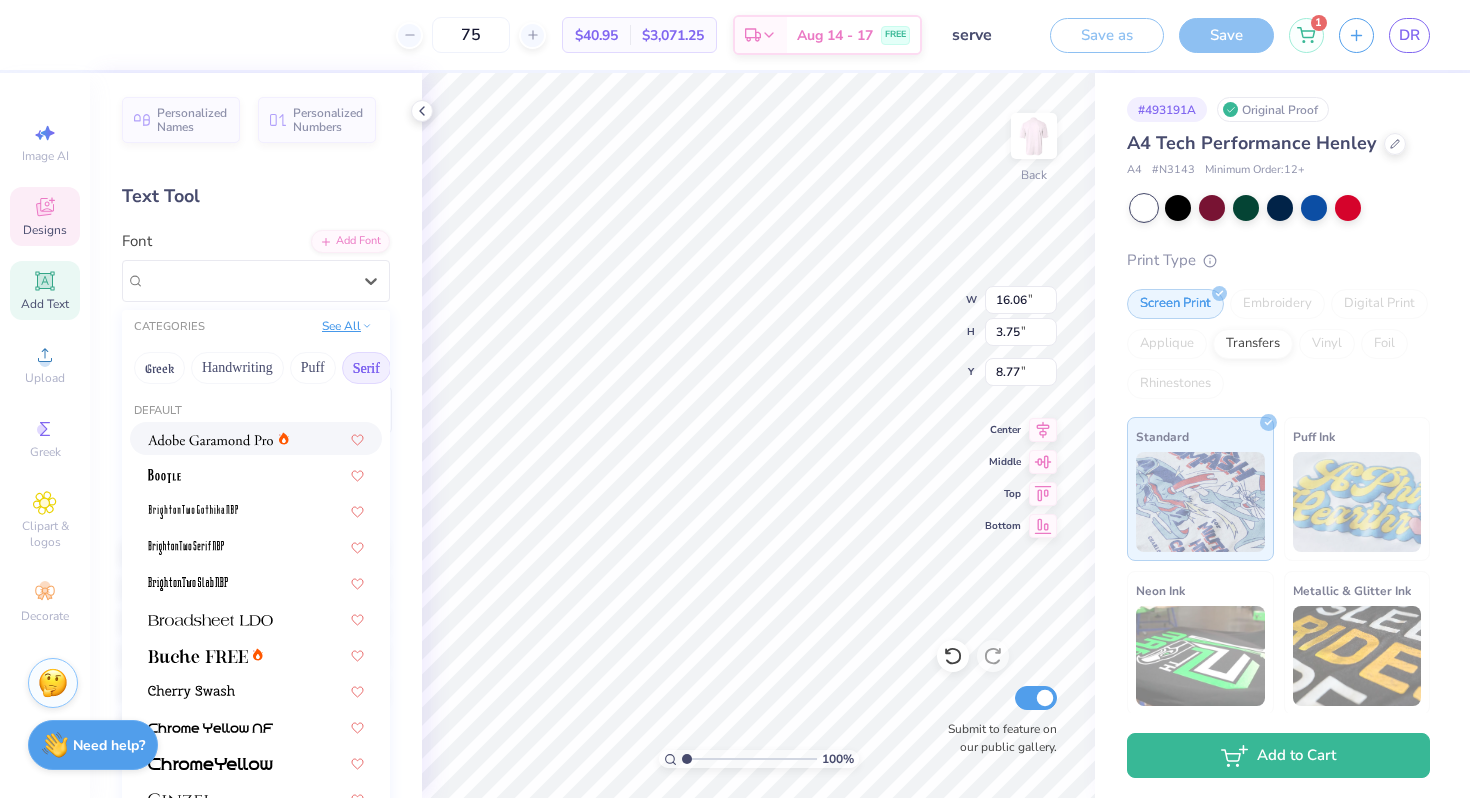 click on "See All" at bounding box center [347, 326] 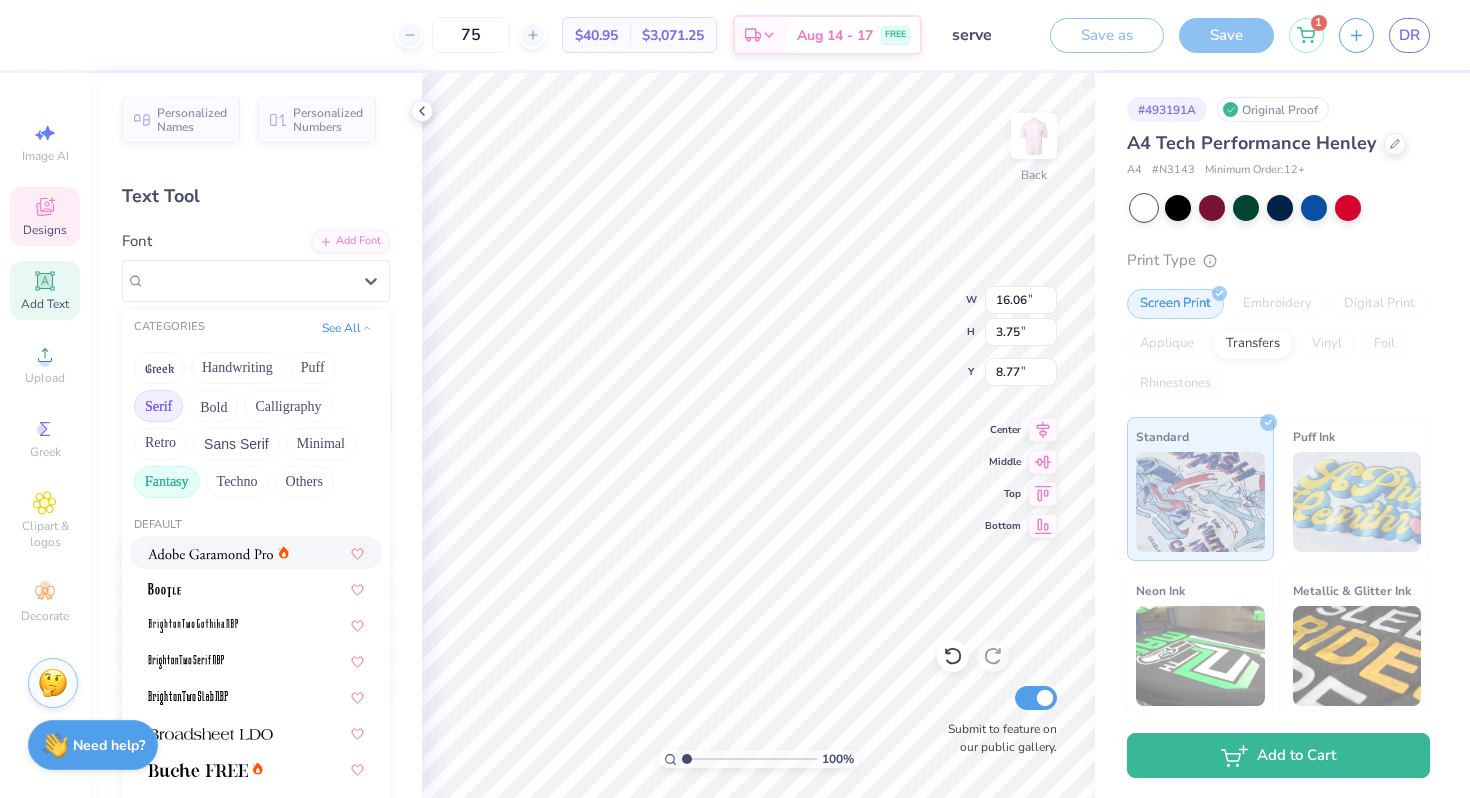 click on "Fantasy" at bounding box center [167, 482] 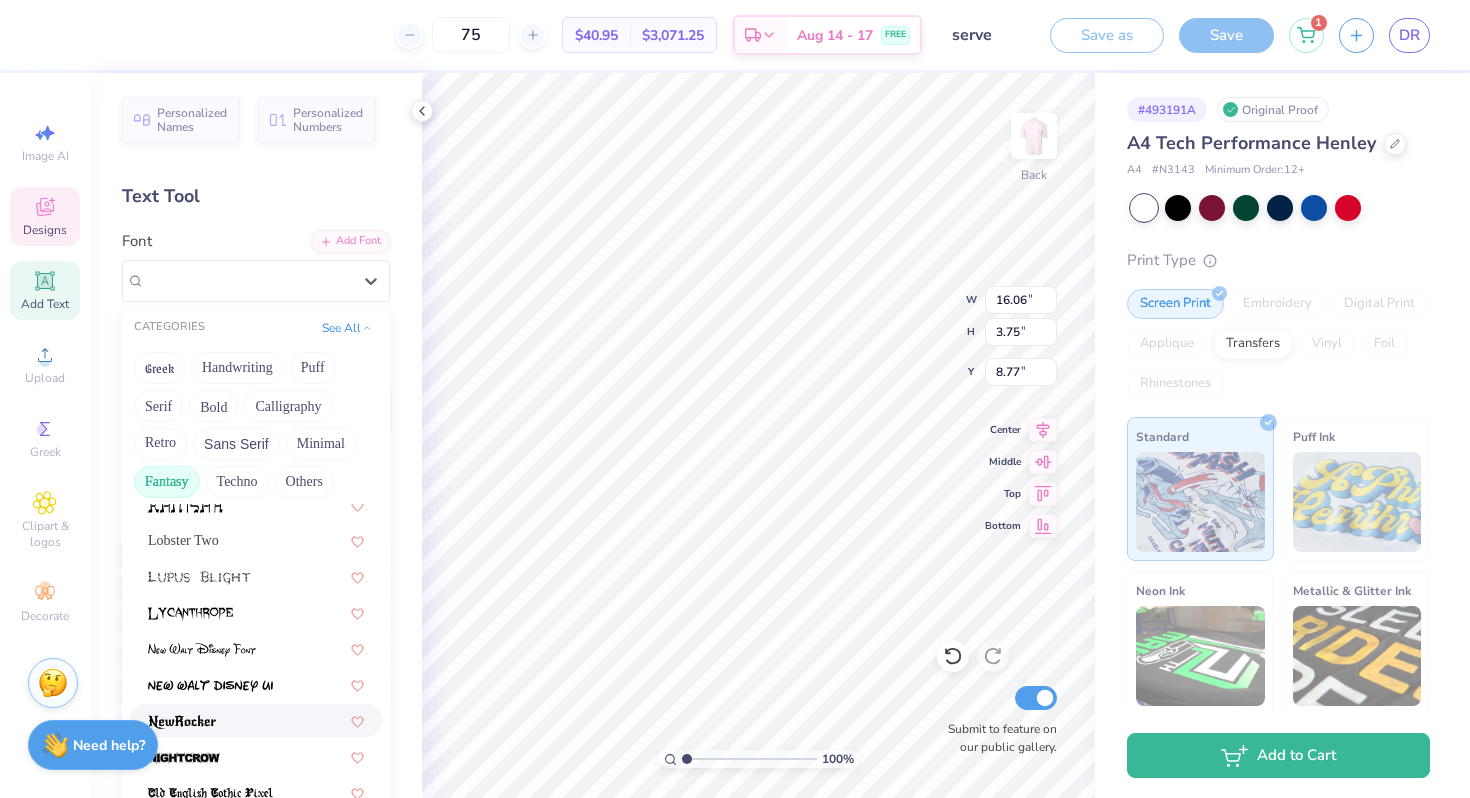 scroll, scrollTop: 418, scrollLeft: 0, axis: vertical 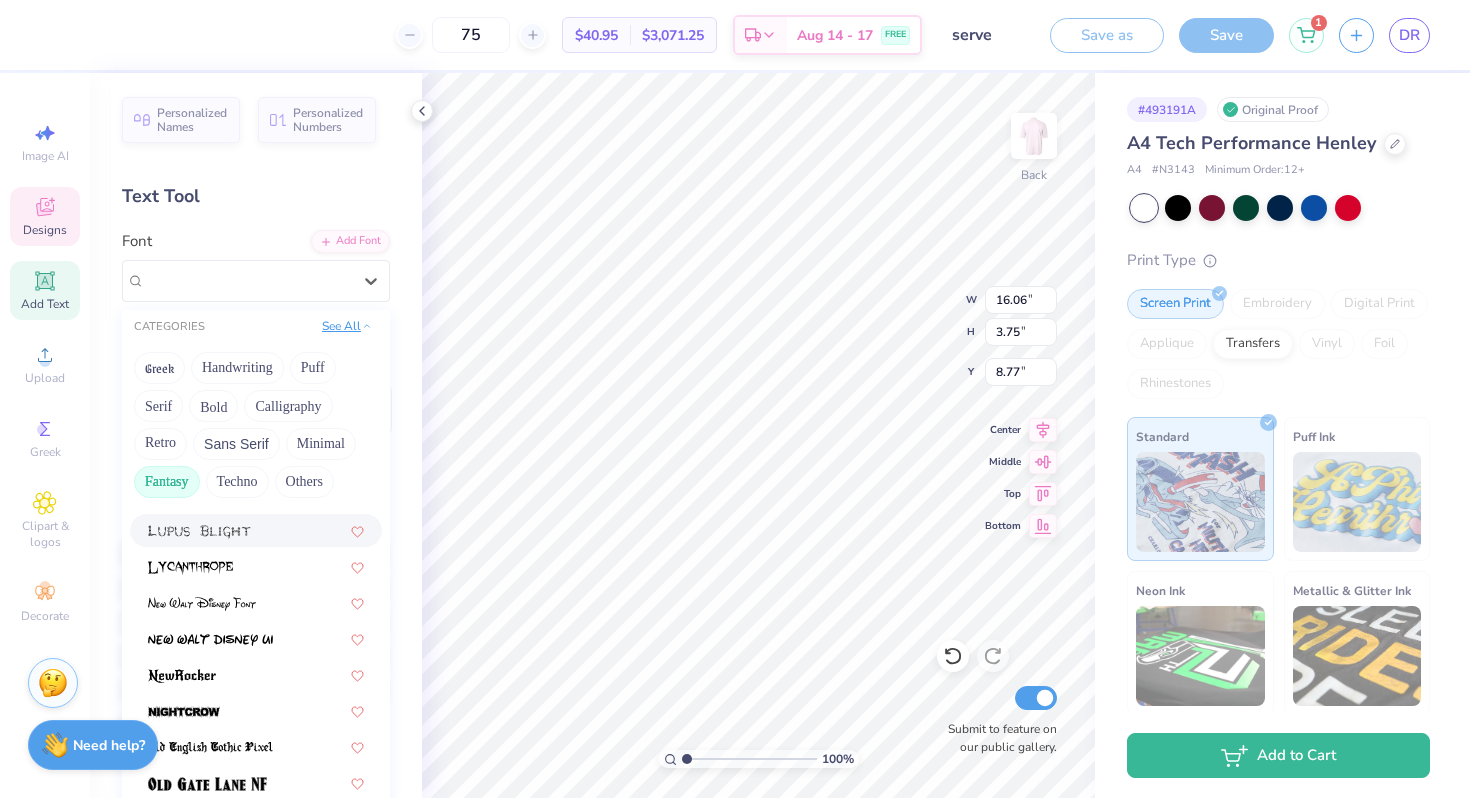 click on "See All" at bounding box center (347, 326) 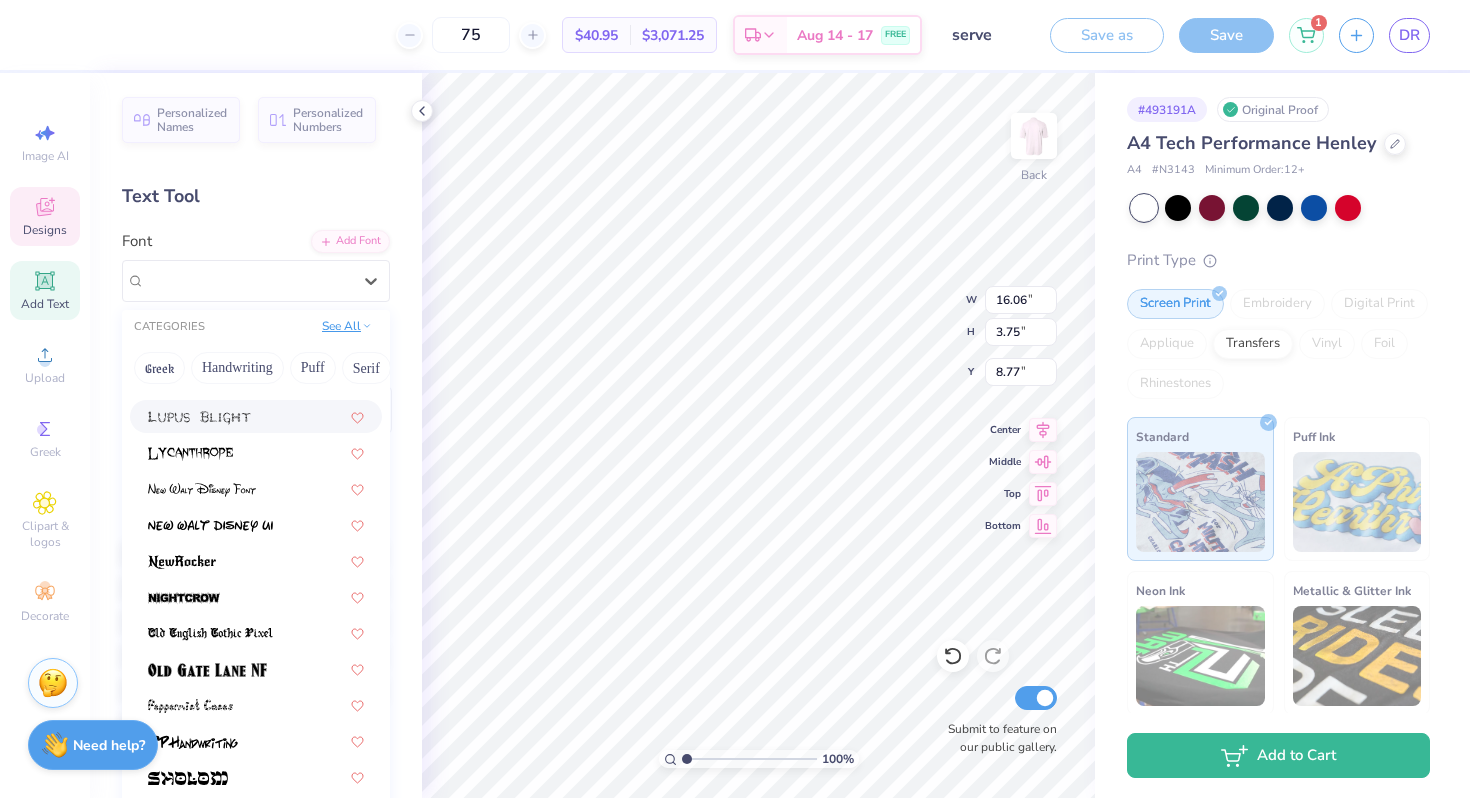 click on "See All" at bounding box center (347, 326) 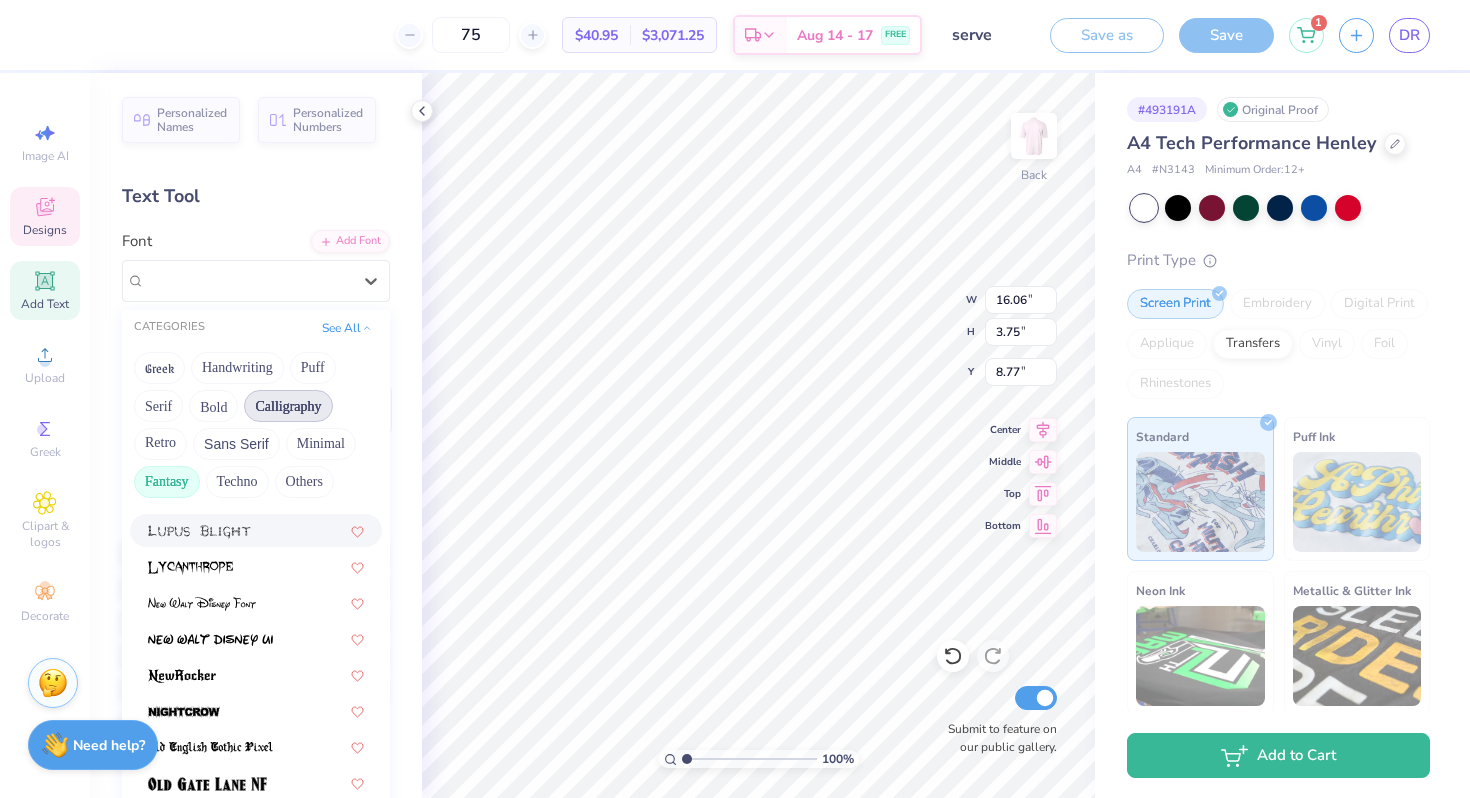 click on "Calligraphy" at bounding box center [288, 406] 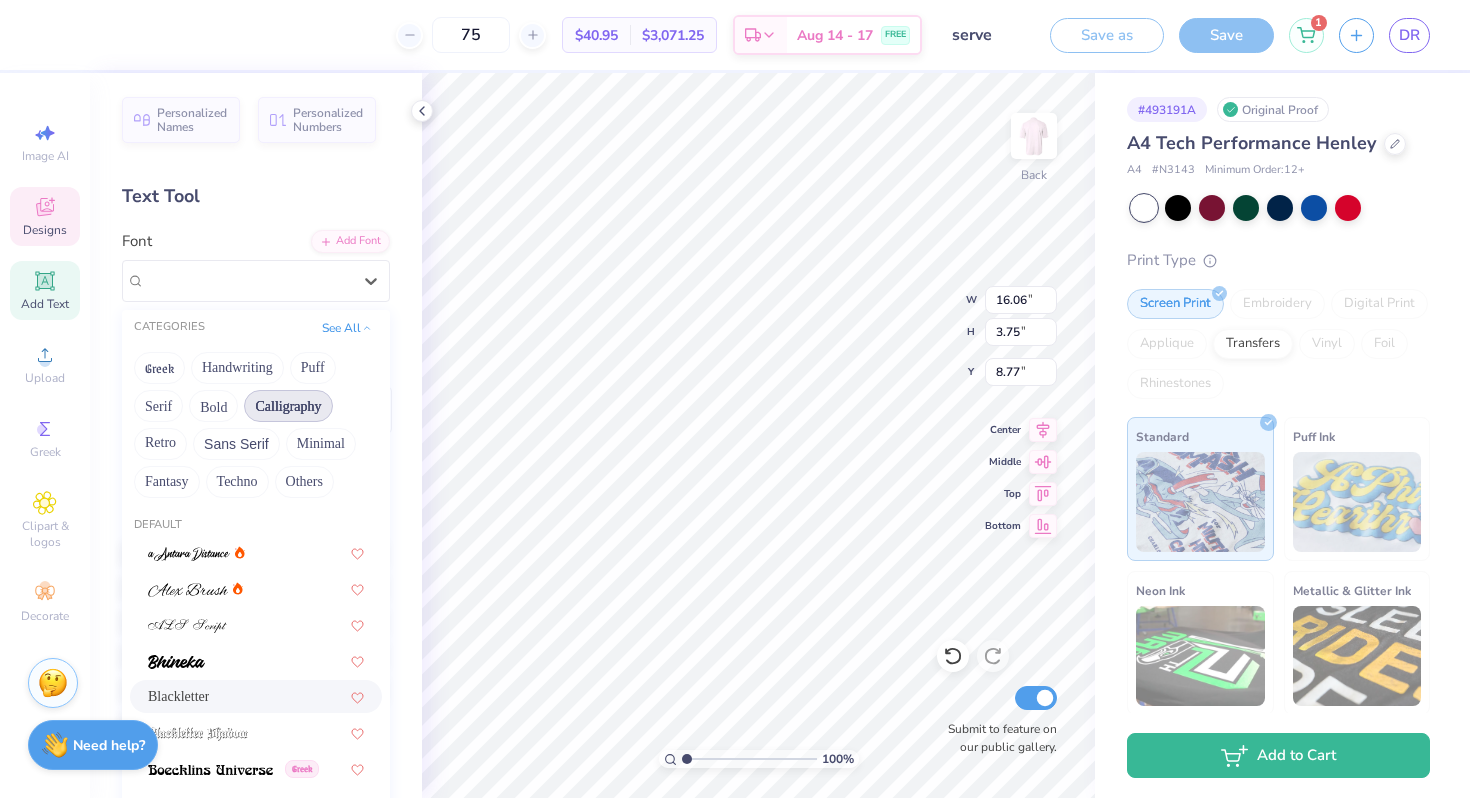 scroll, scrollTop: 35, scrollLeft: 0, axis: vertical 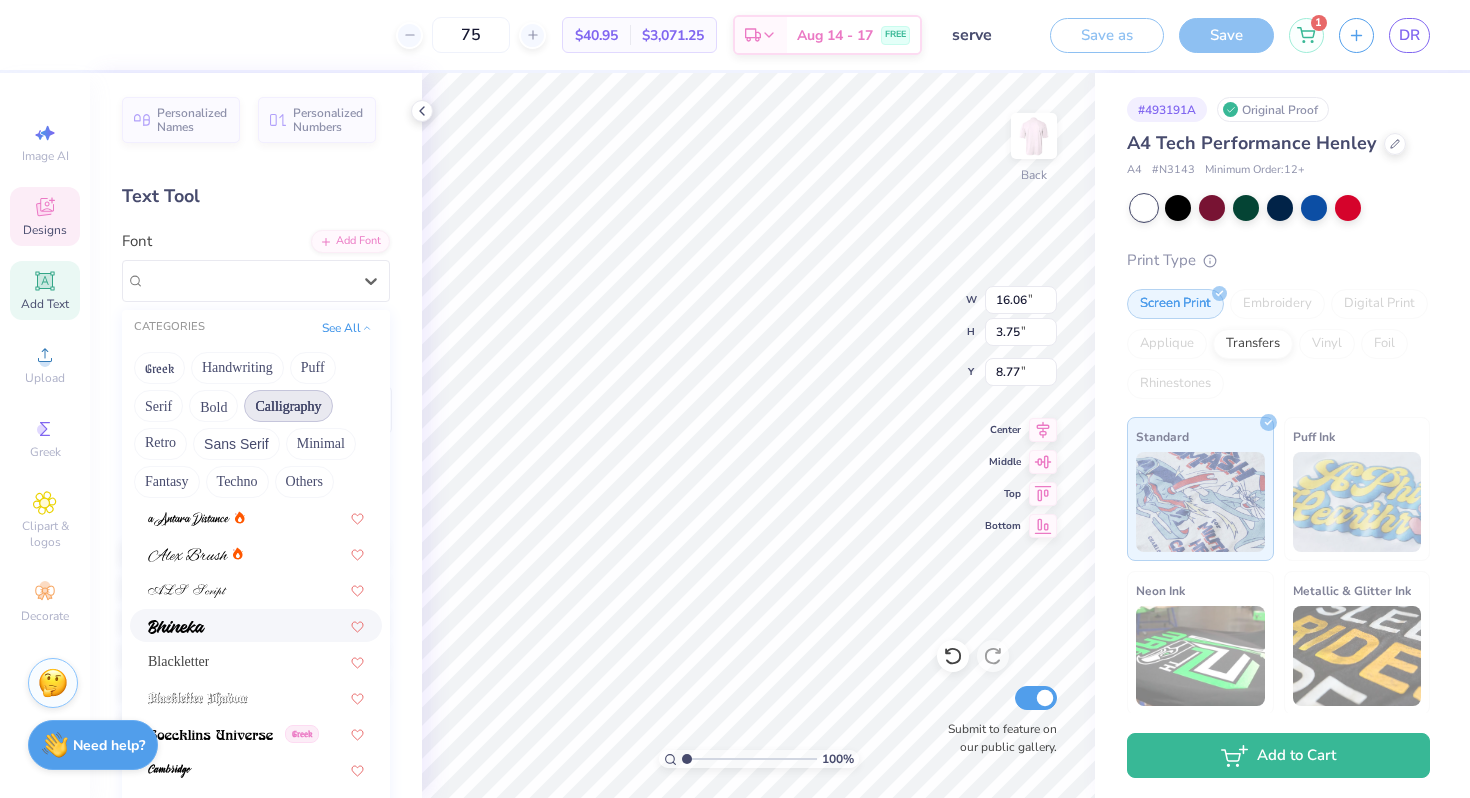 click at bounding box center [256, 625] 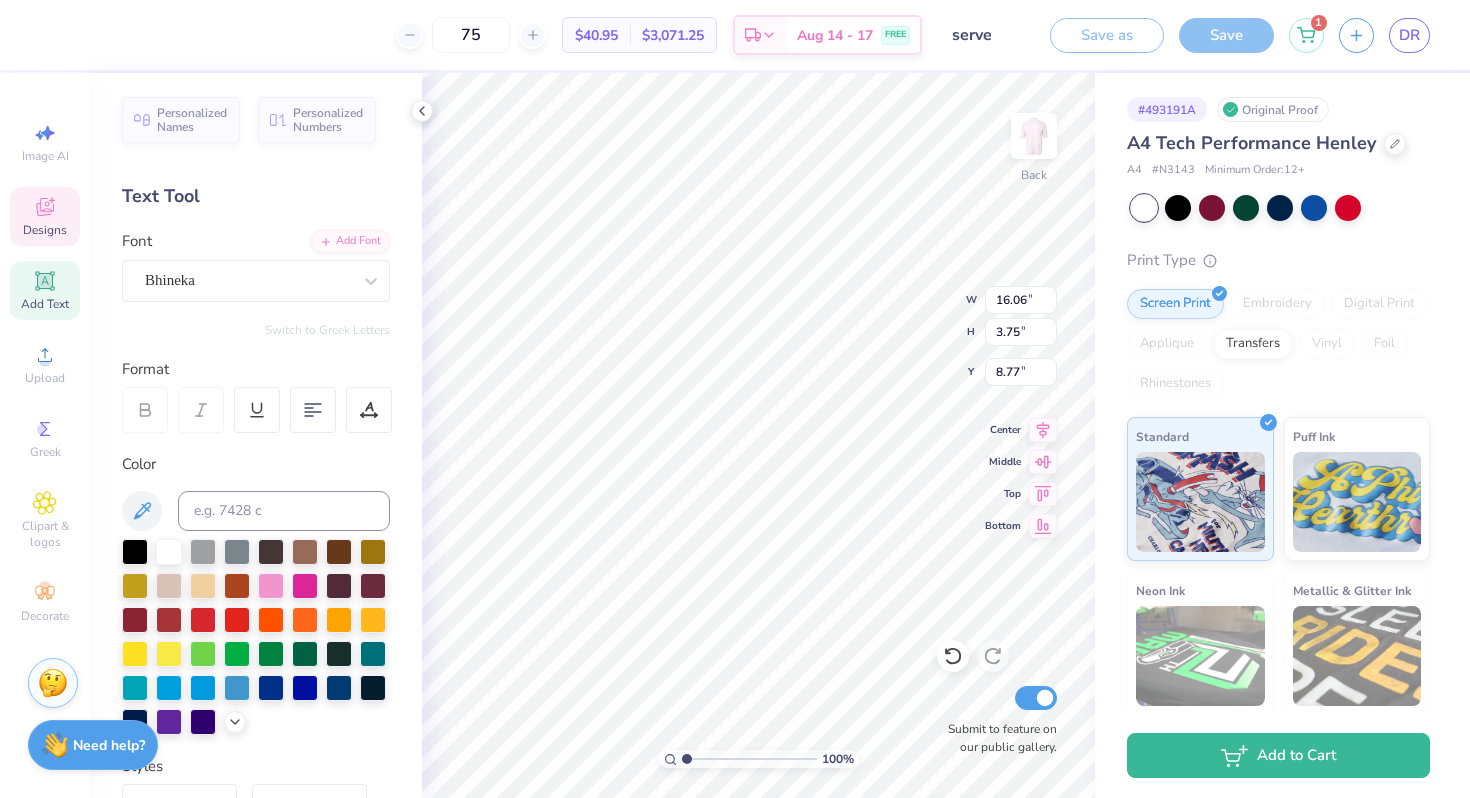 type on "11.18" 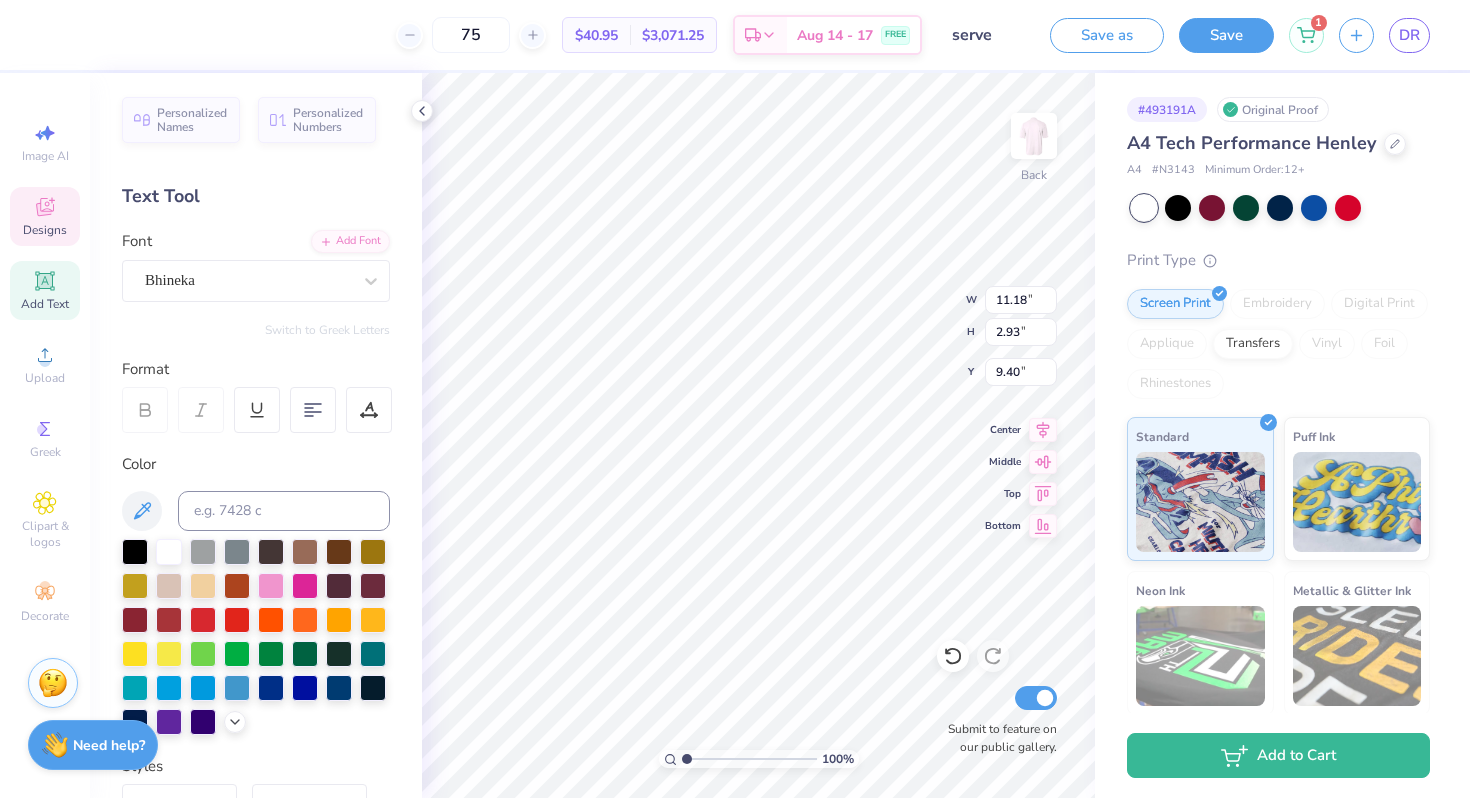 type on "13.32" 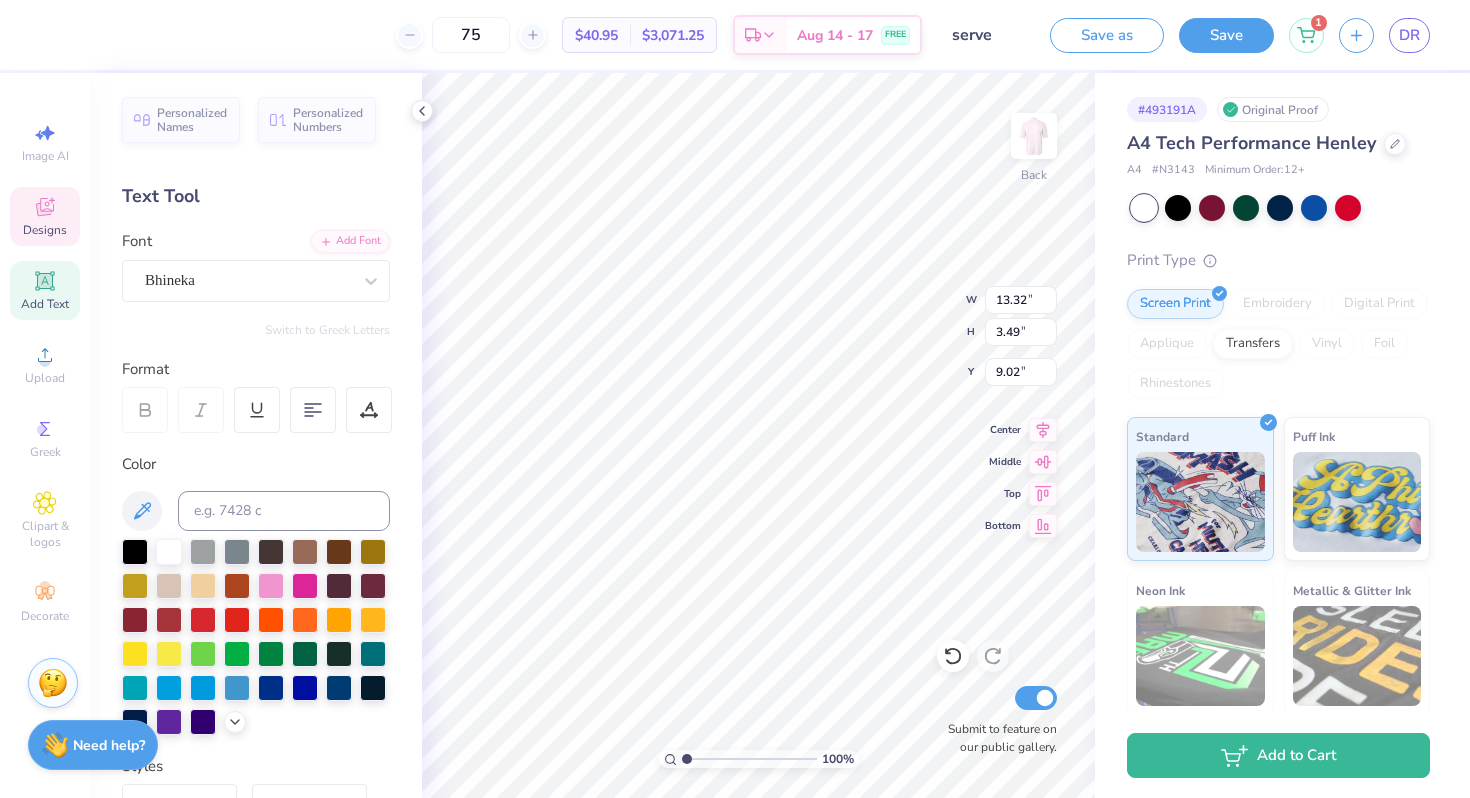 type on "9.04" 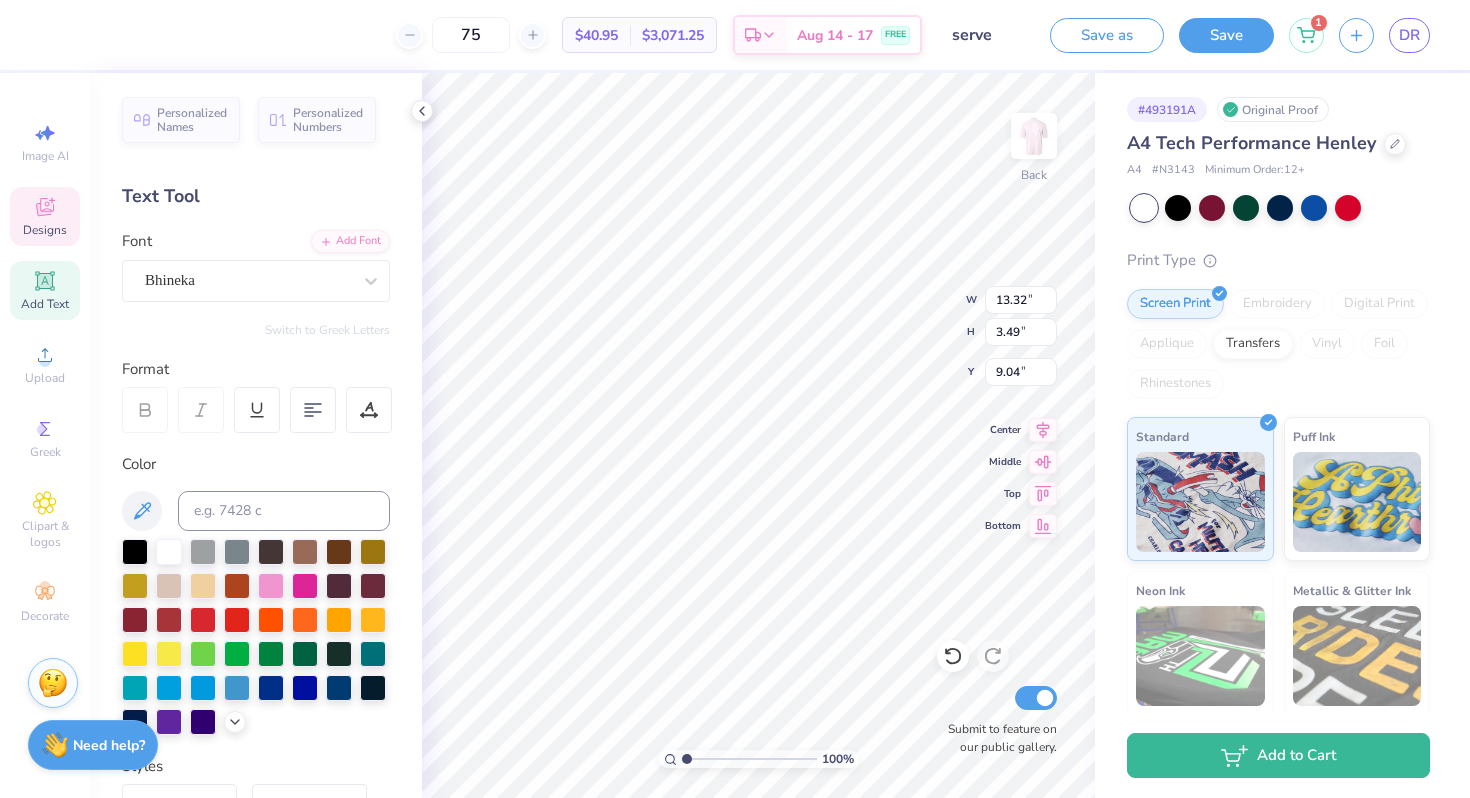 type on "14.47" 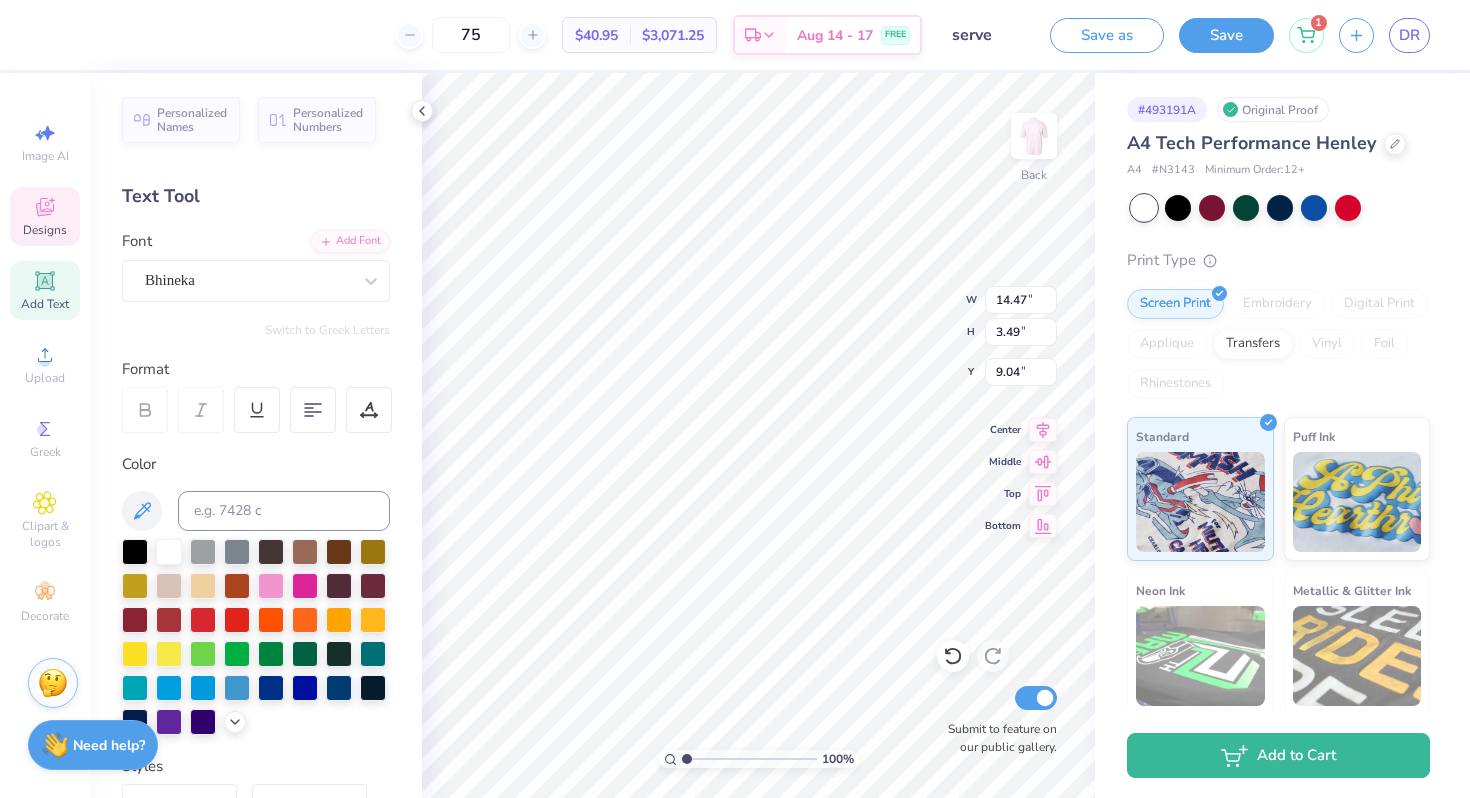 type on "3.79" 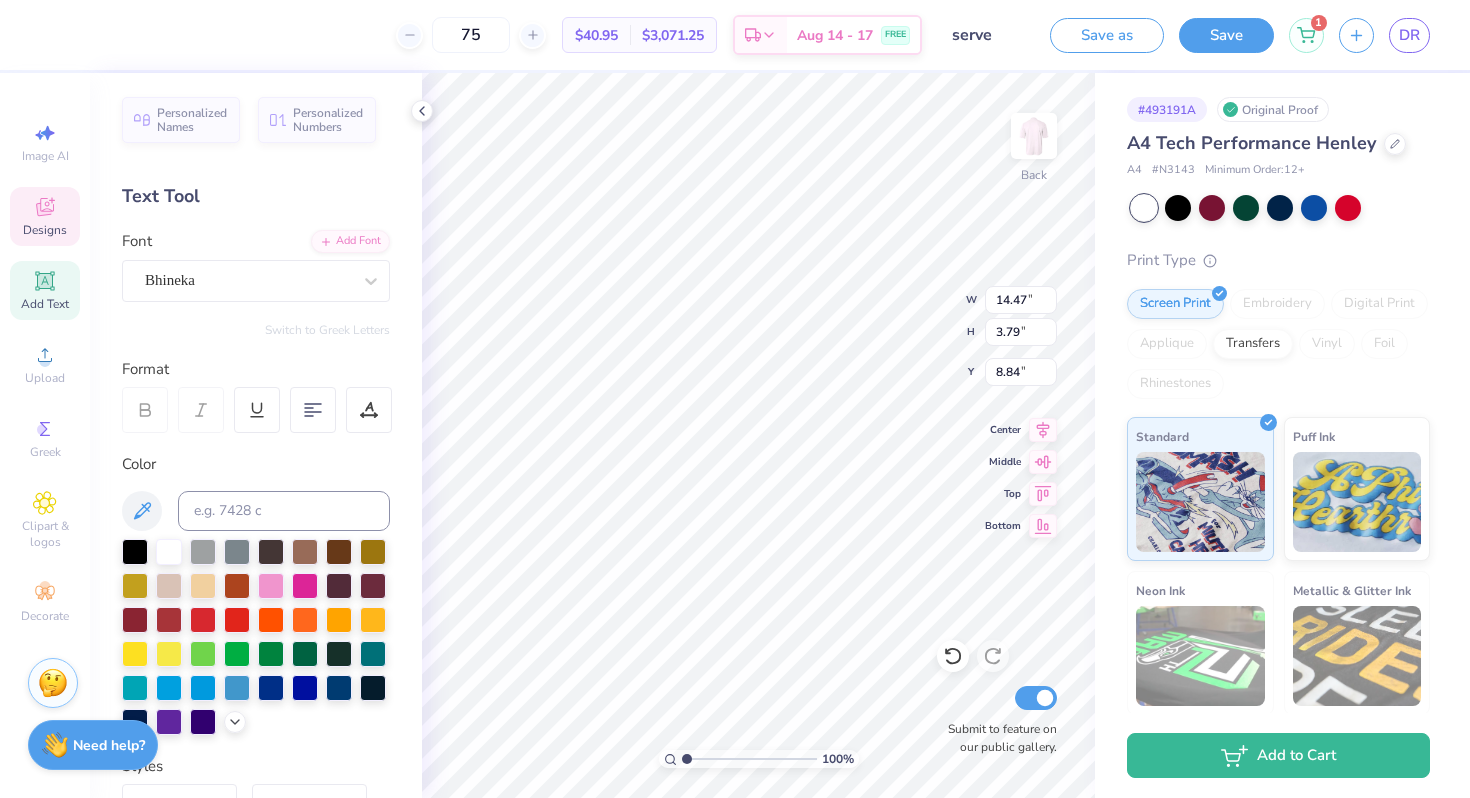 type on "9.15" 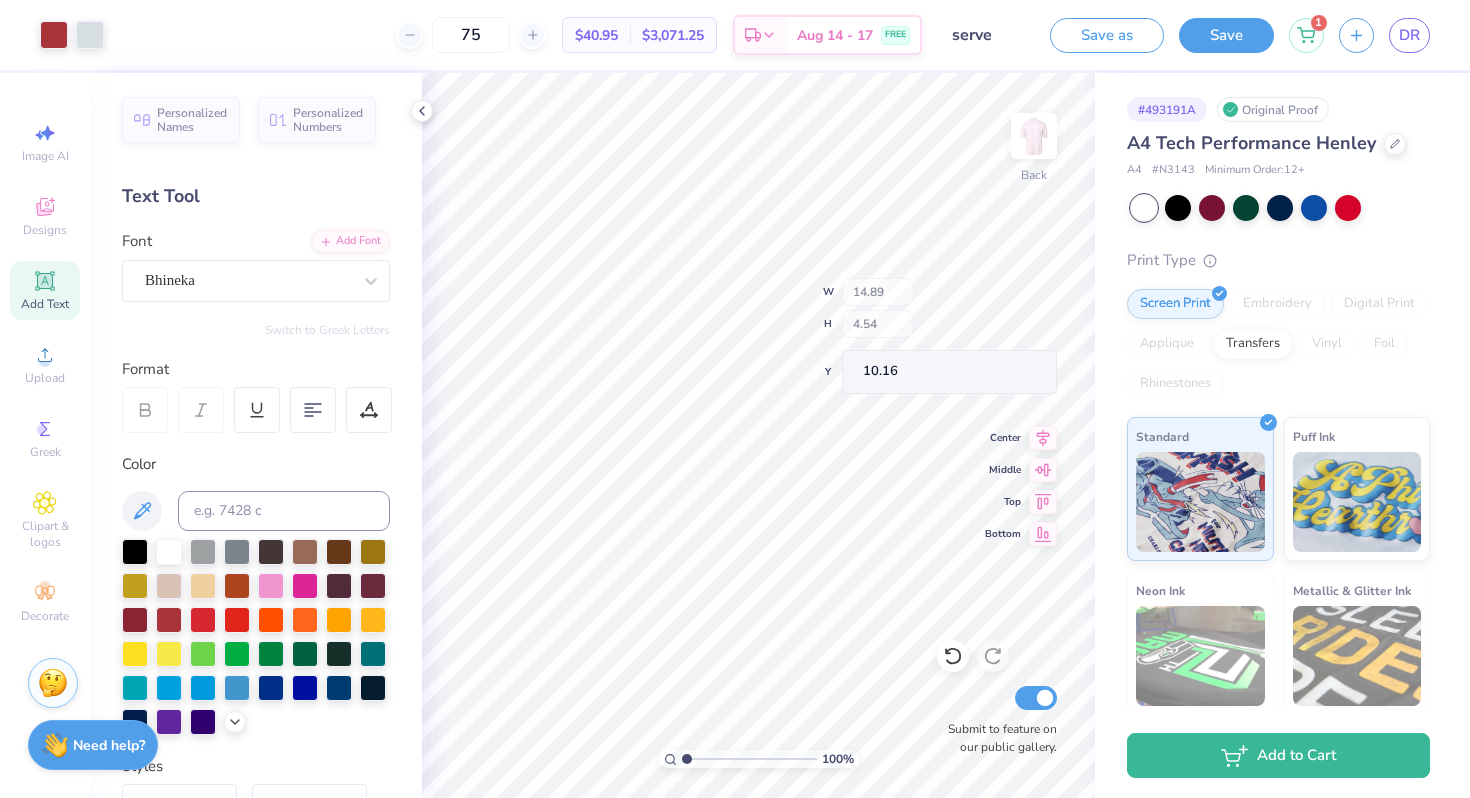 type on "10.16" 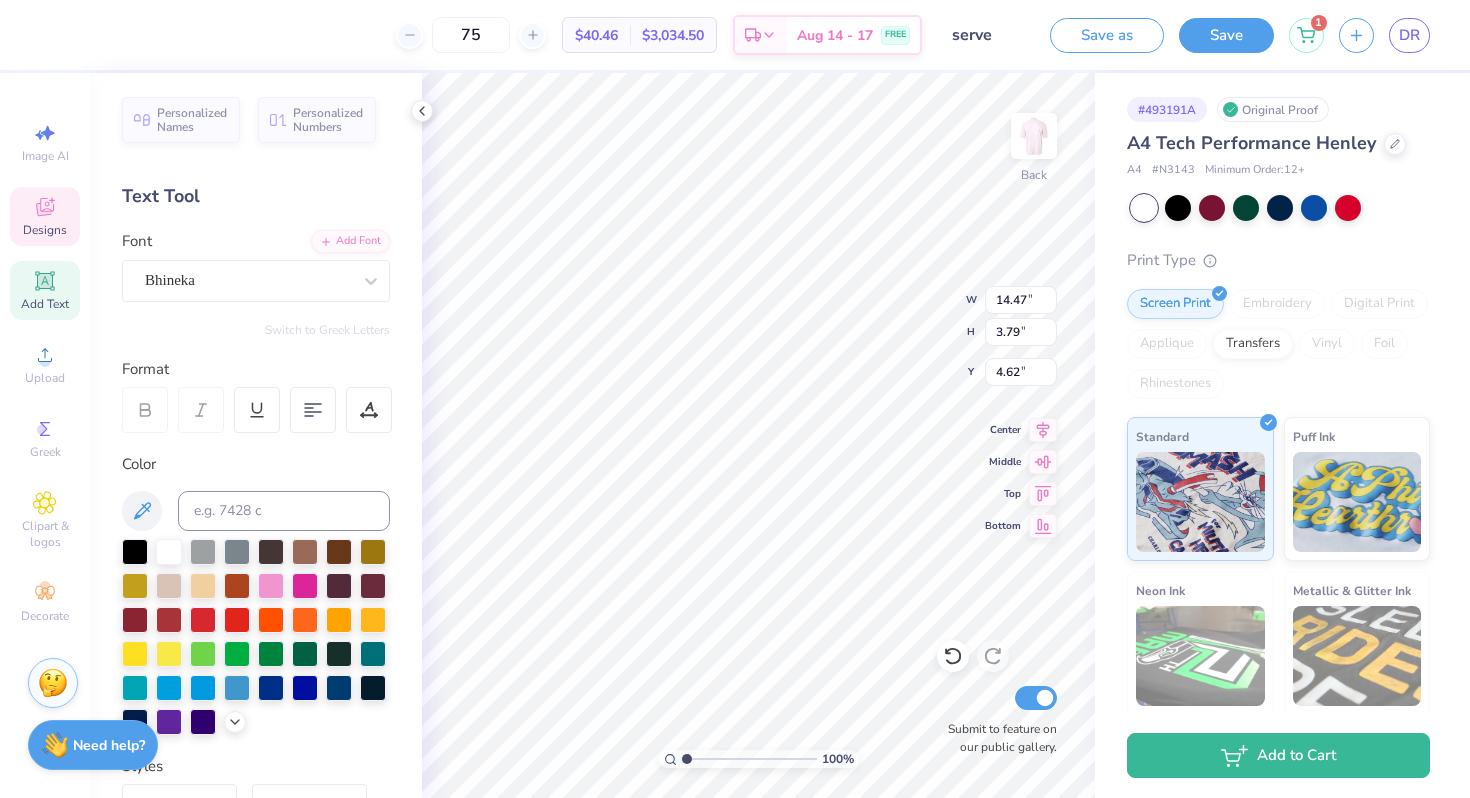 type on "4.62" 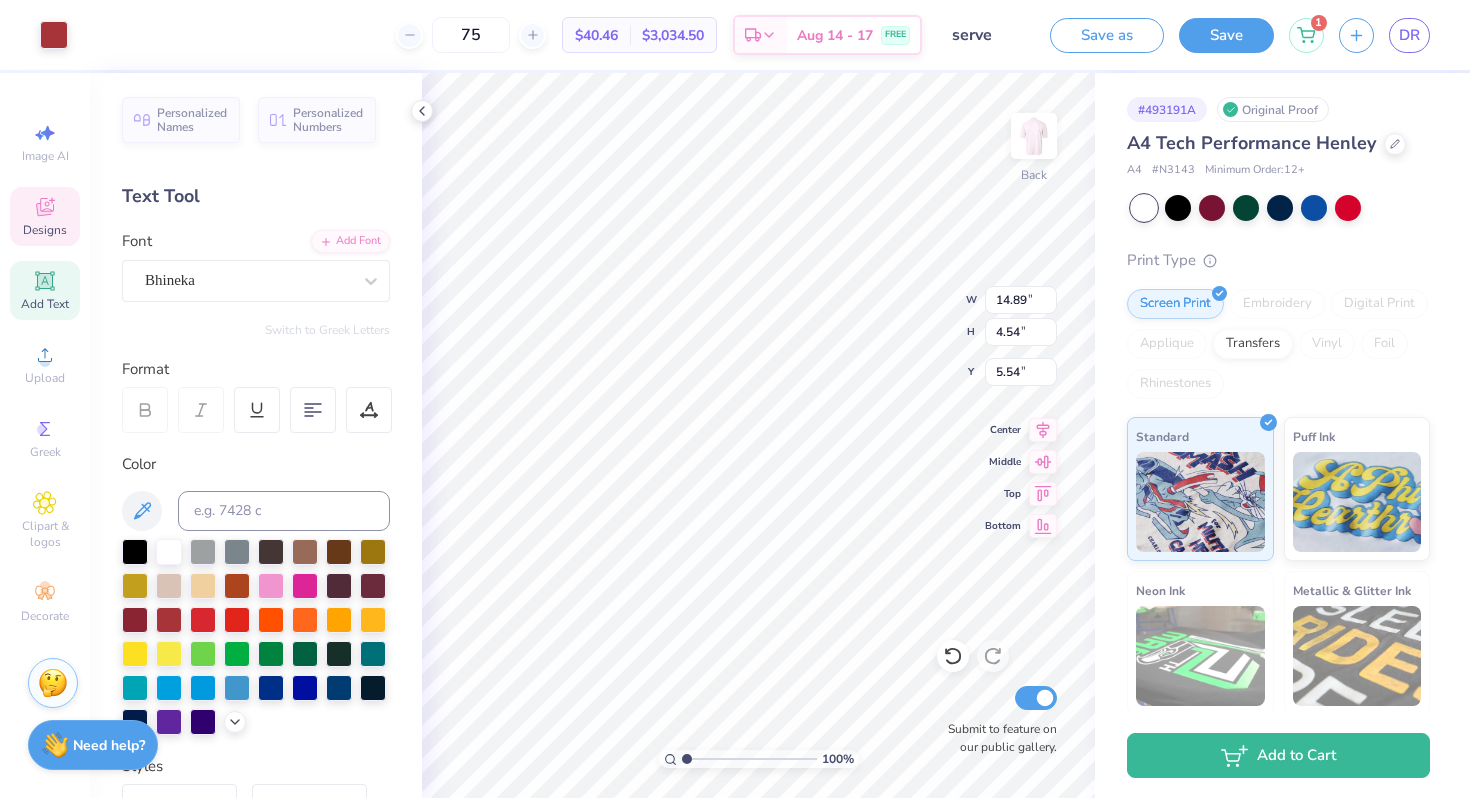 type on "5.54" 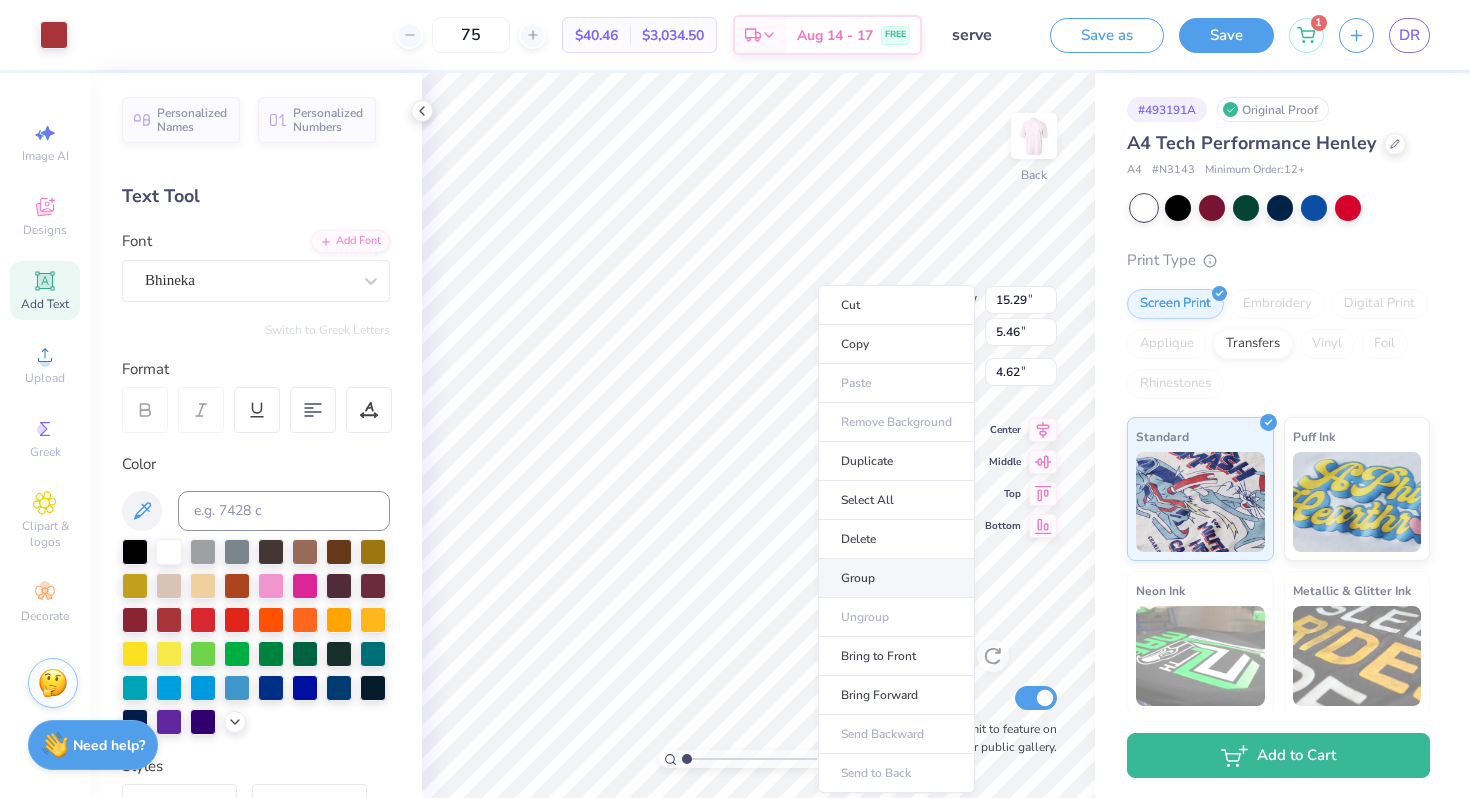 click on "Group" at bounding box center (896, 578) 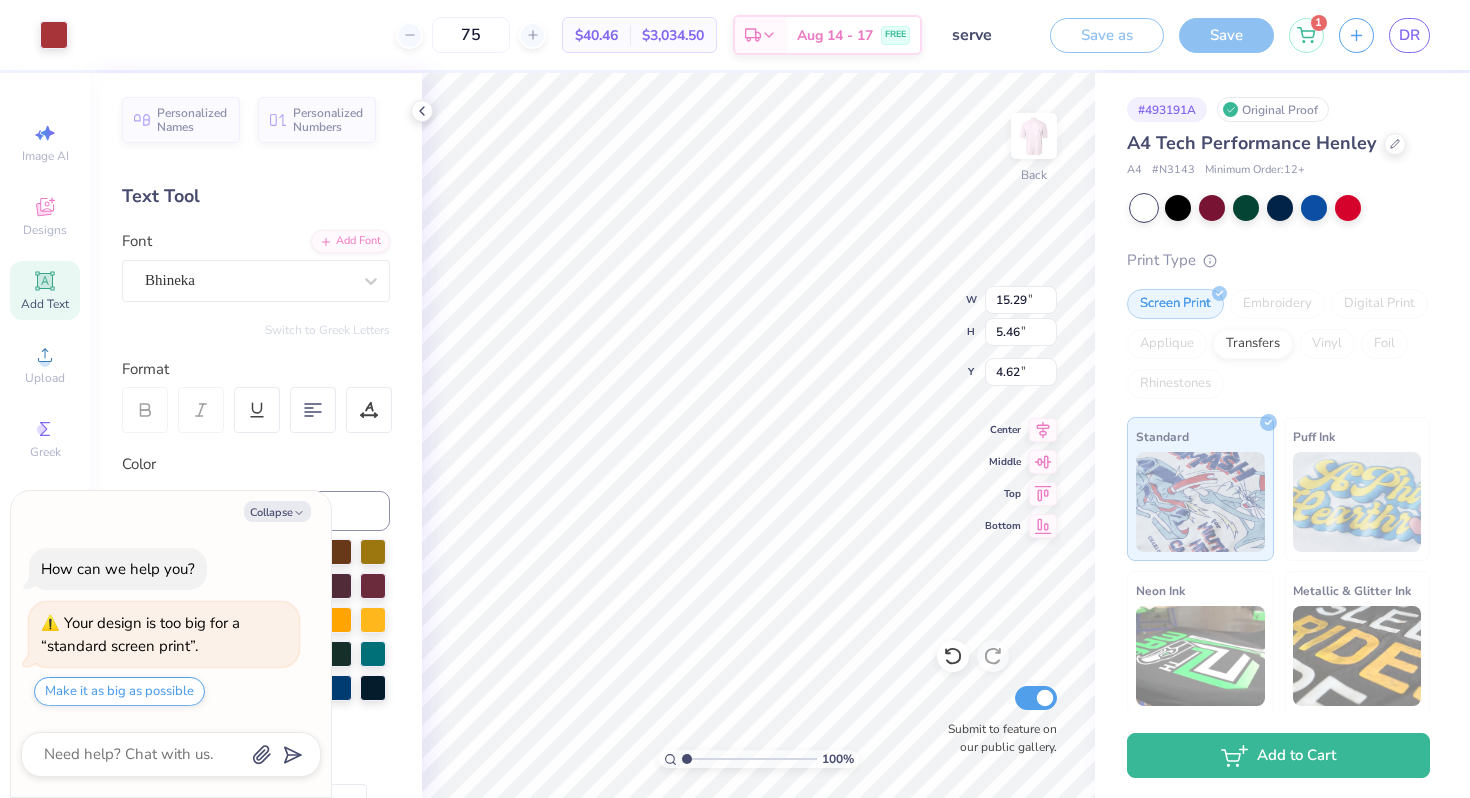 type on "x" 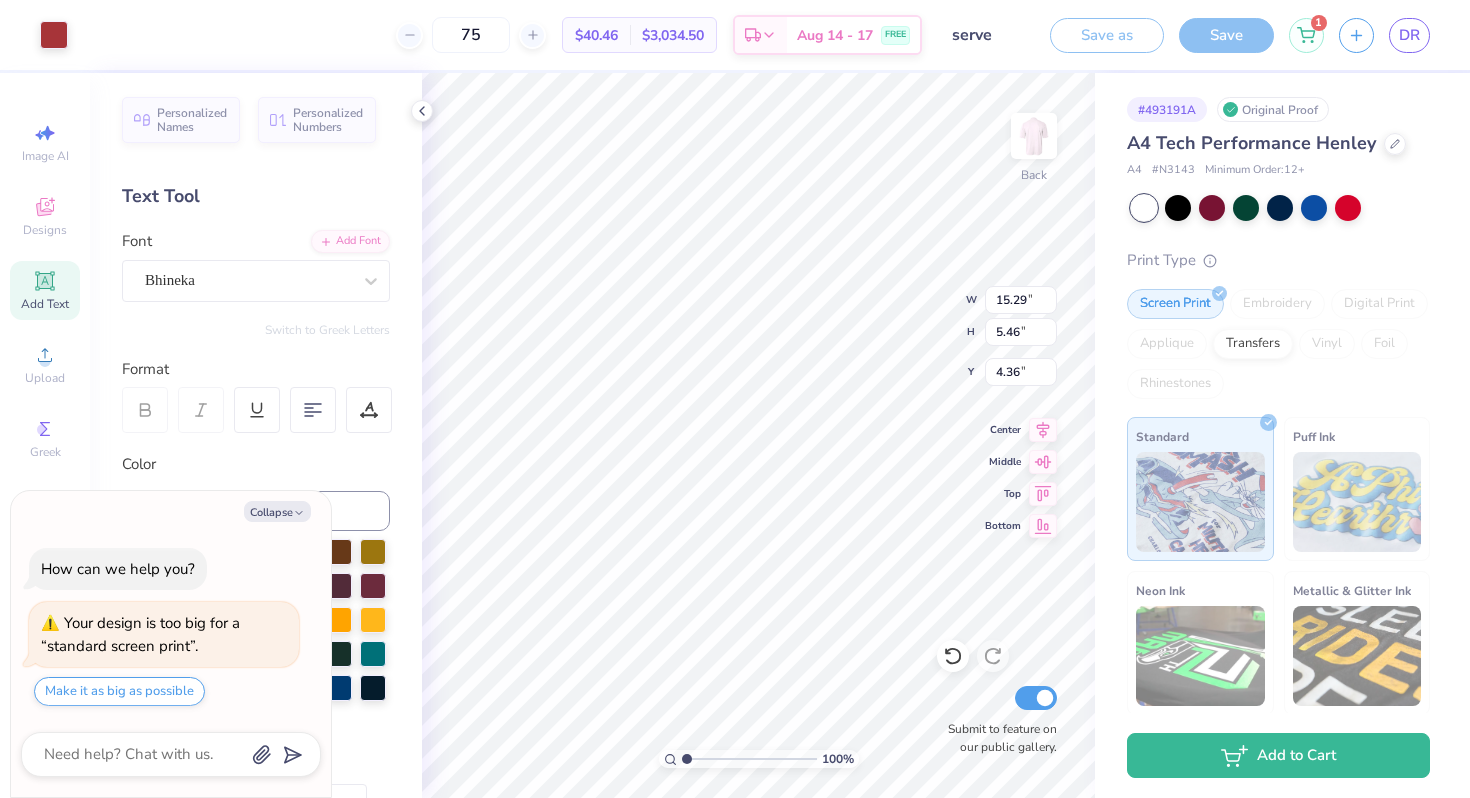 type on "x" 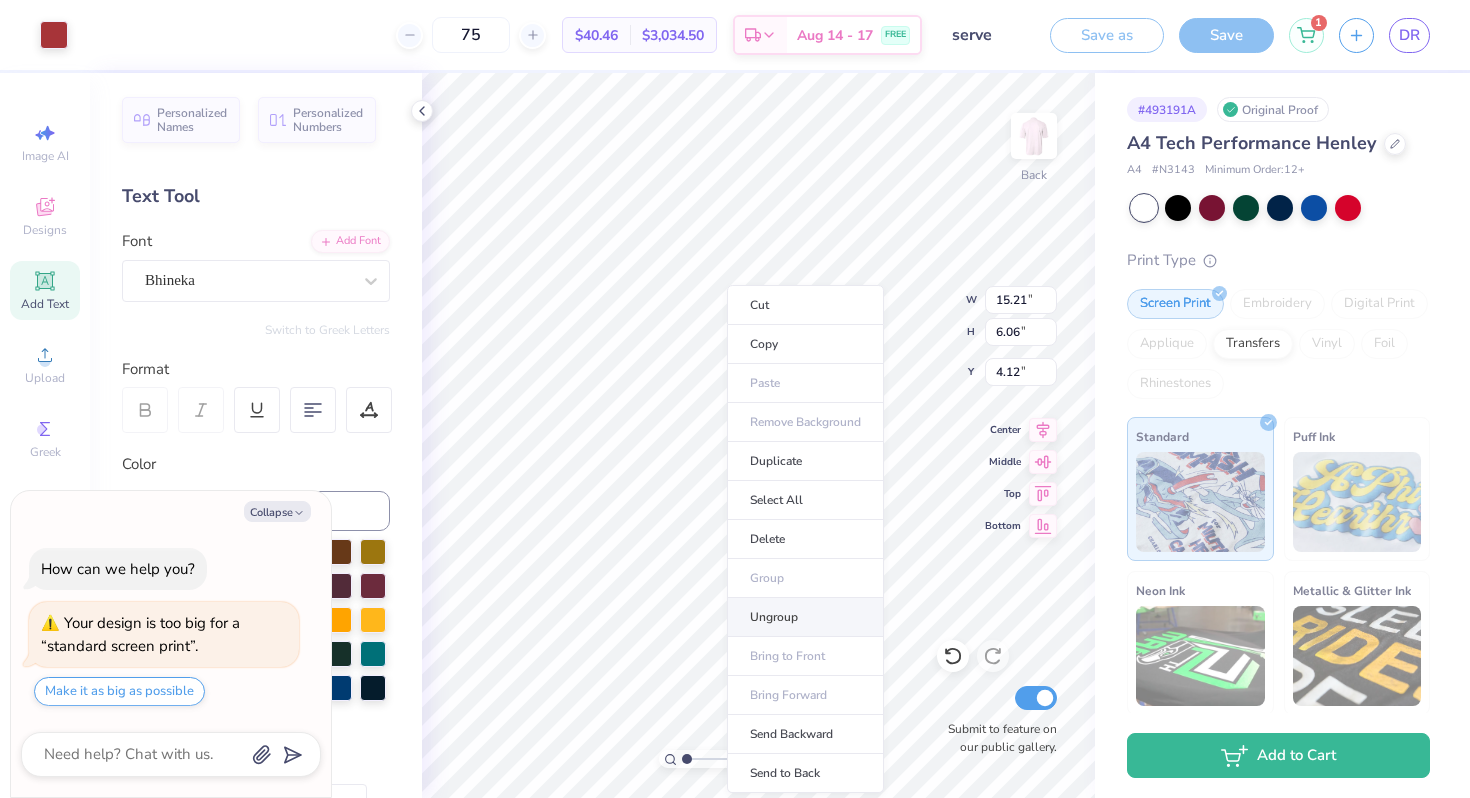 click on "Ungroup" at bounding box center (805, 617) 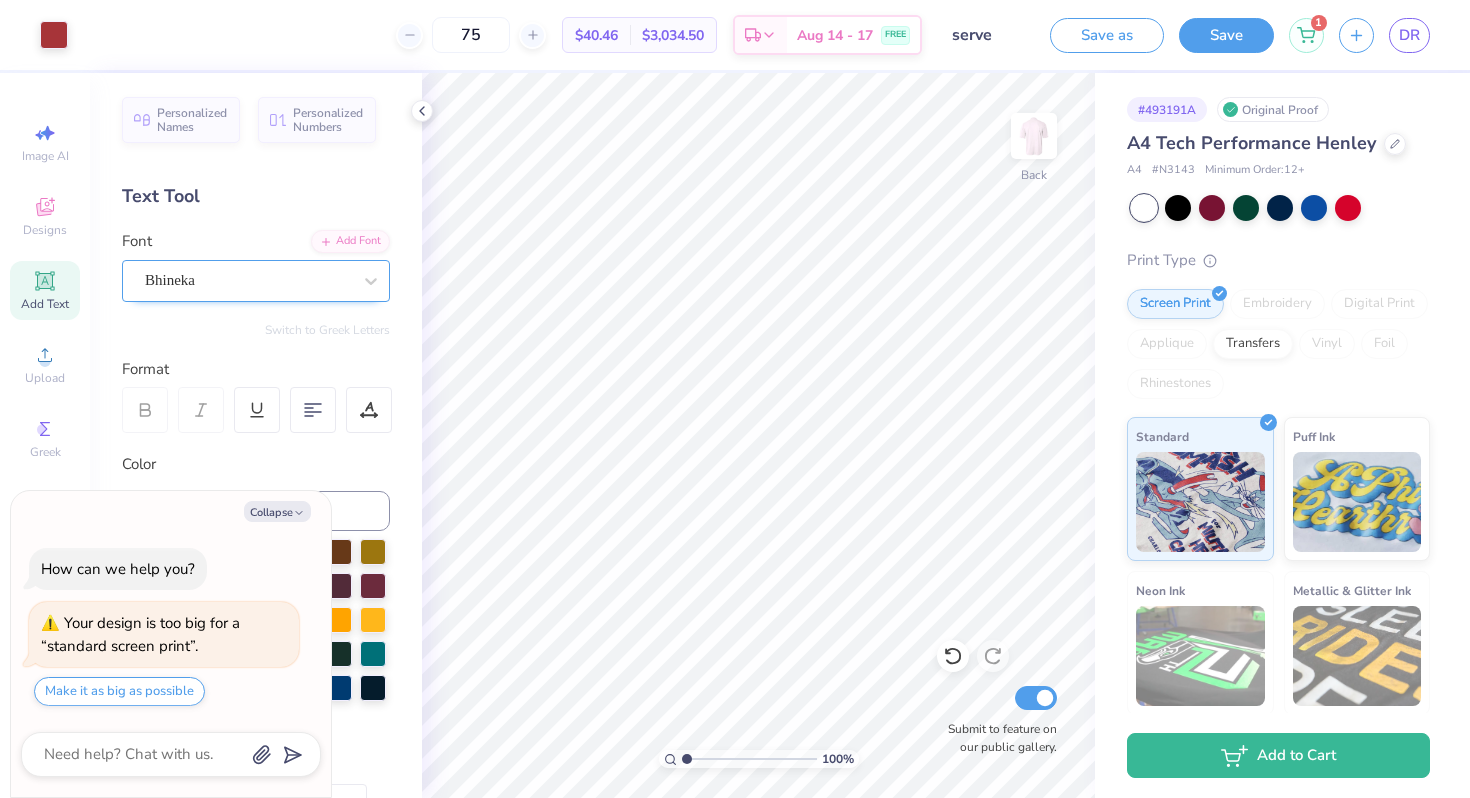 click on "Bhineka" at bounding box center [248, 280] 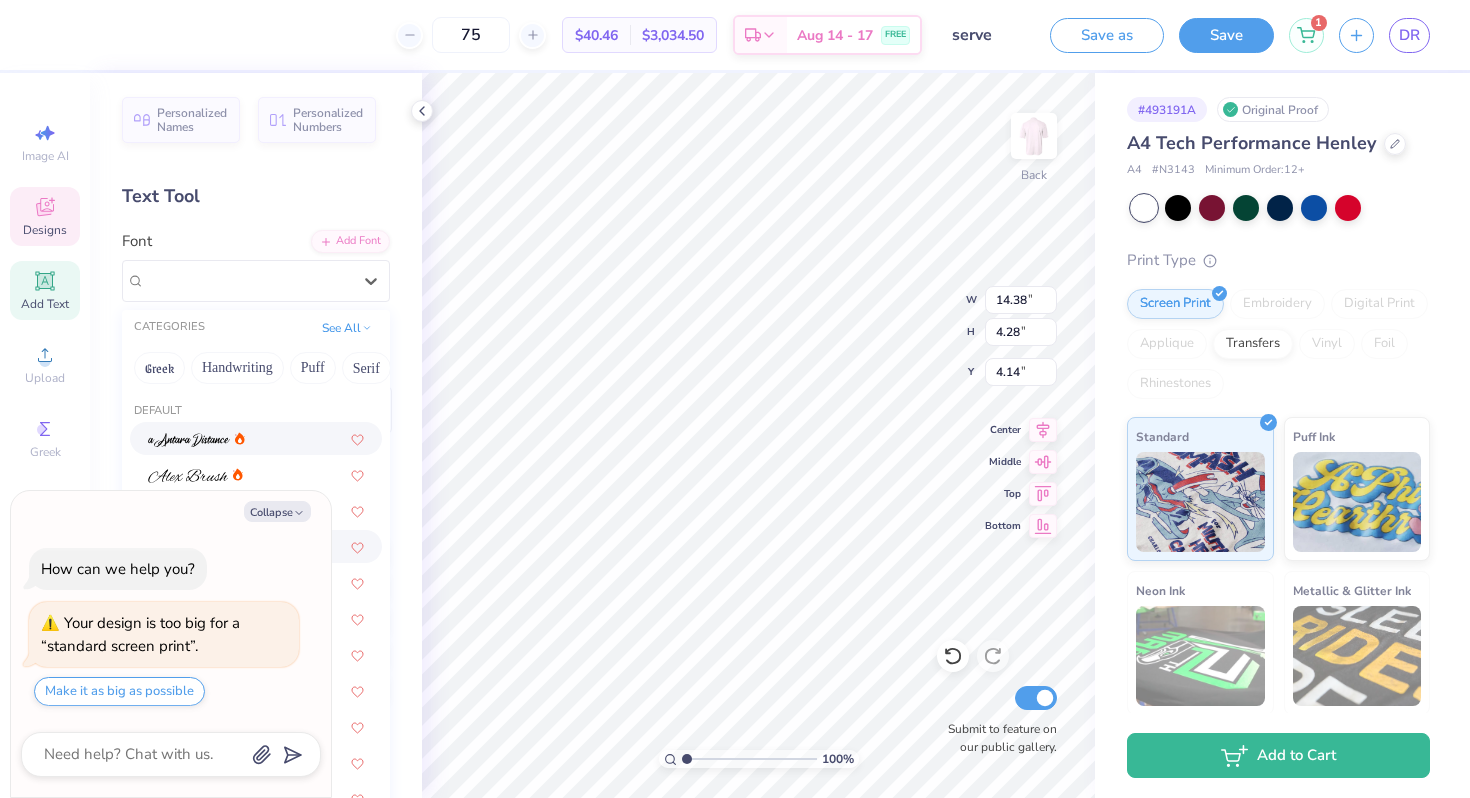 click on "Default Bhineka Blackletter Greek Cursive Serif Lobster Two Magiera Script Playball" at bounding box center (256, 935) 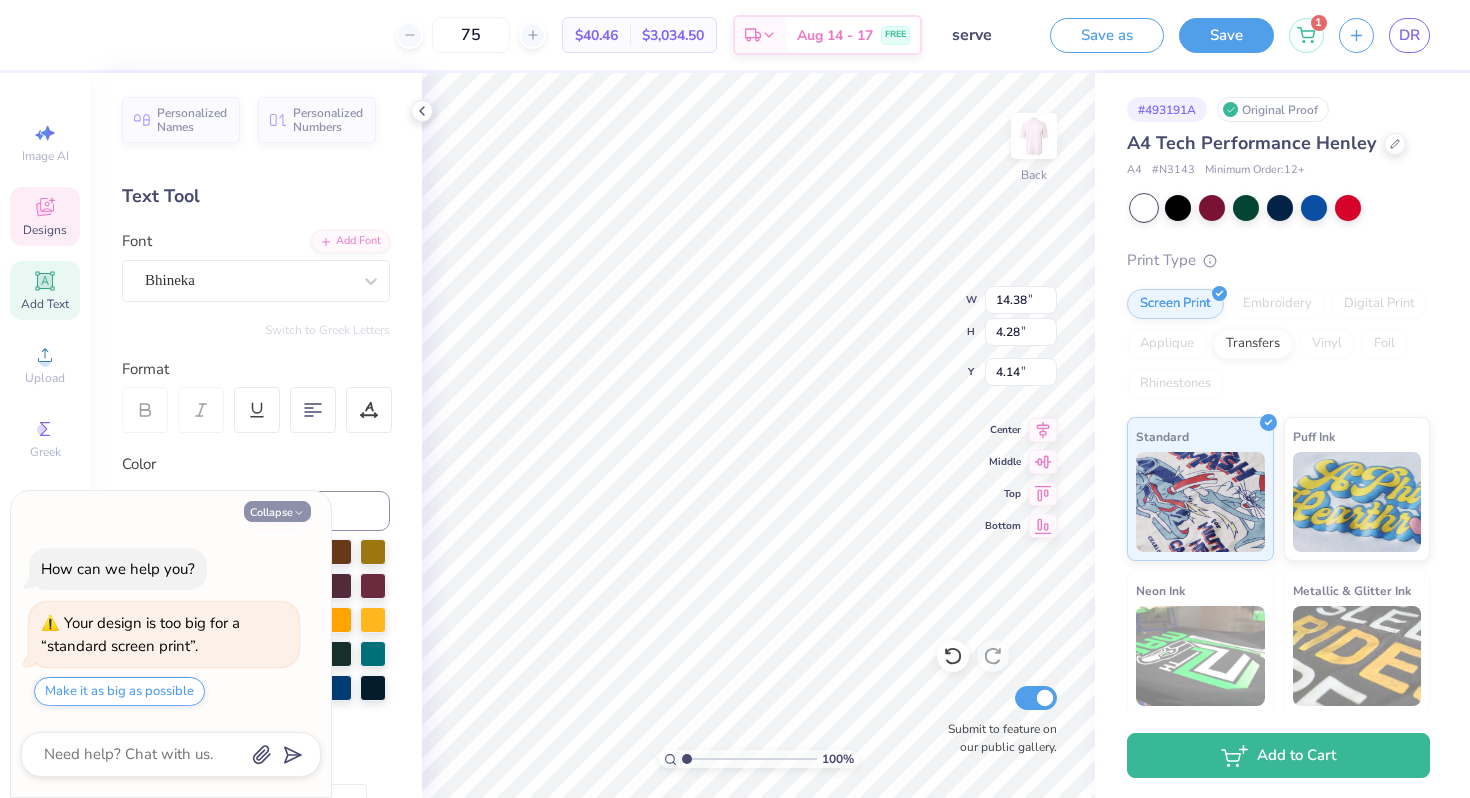 click on "Collapse" at bounding box center [277, 511] 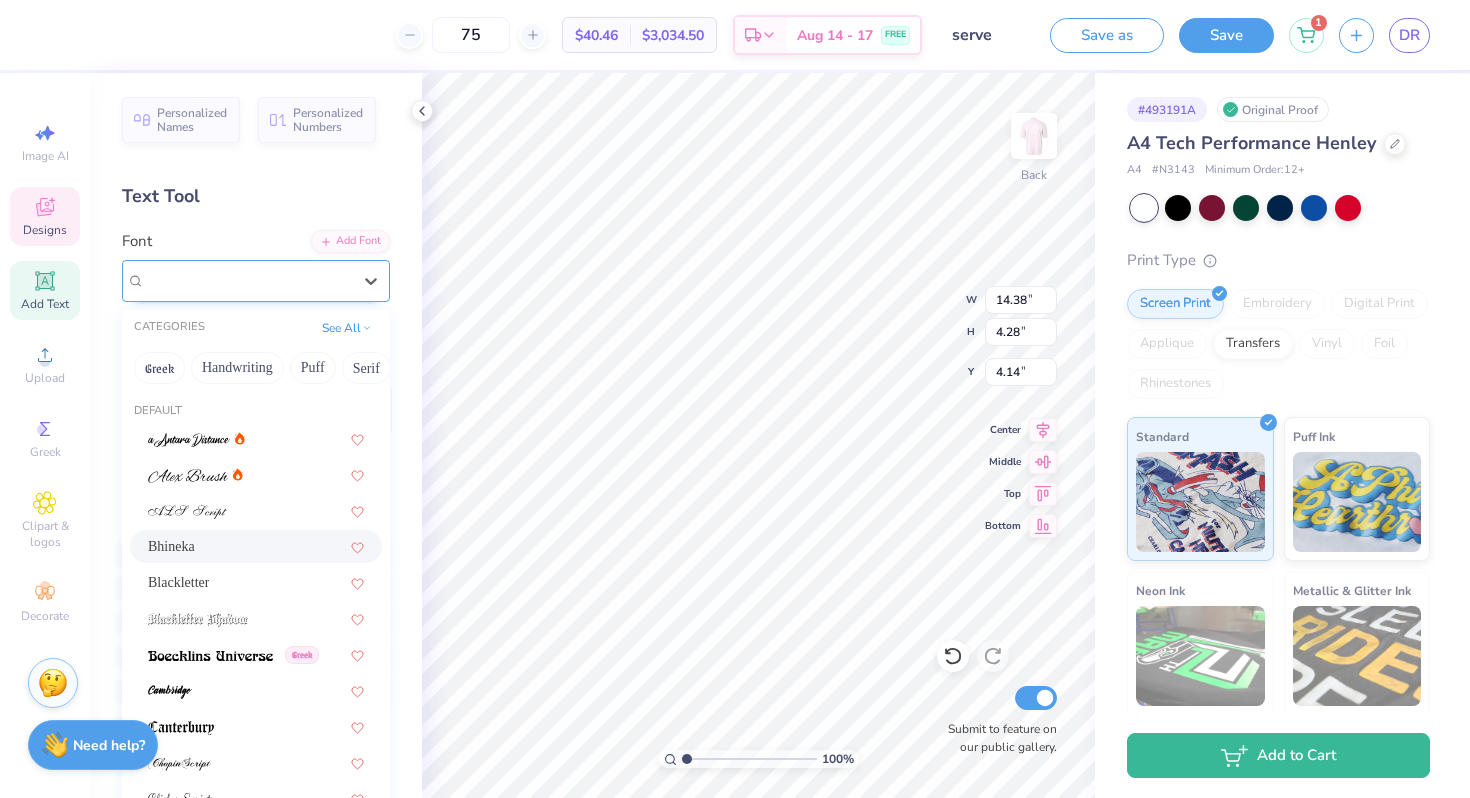 click on "Bhineka" at bounding box center (248, 280) 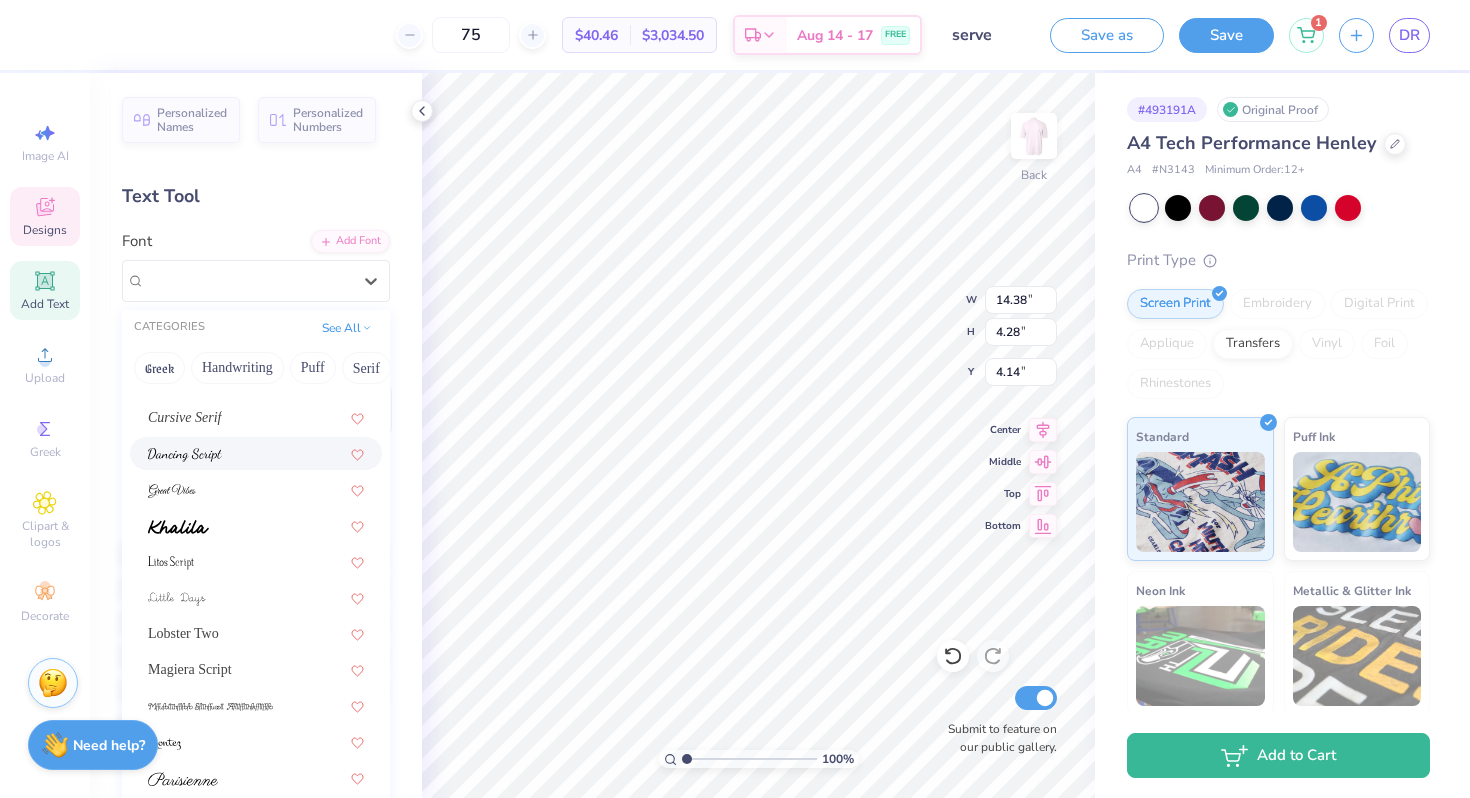 scroll, scrollTop: 490, scrollLeft: 0, axis: vertical 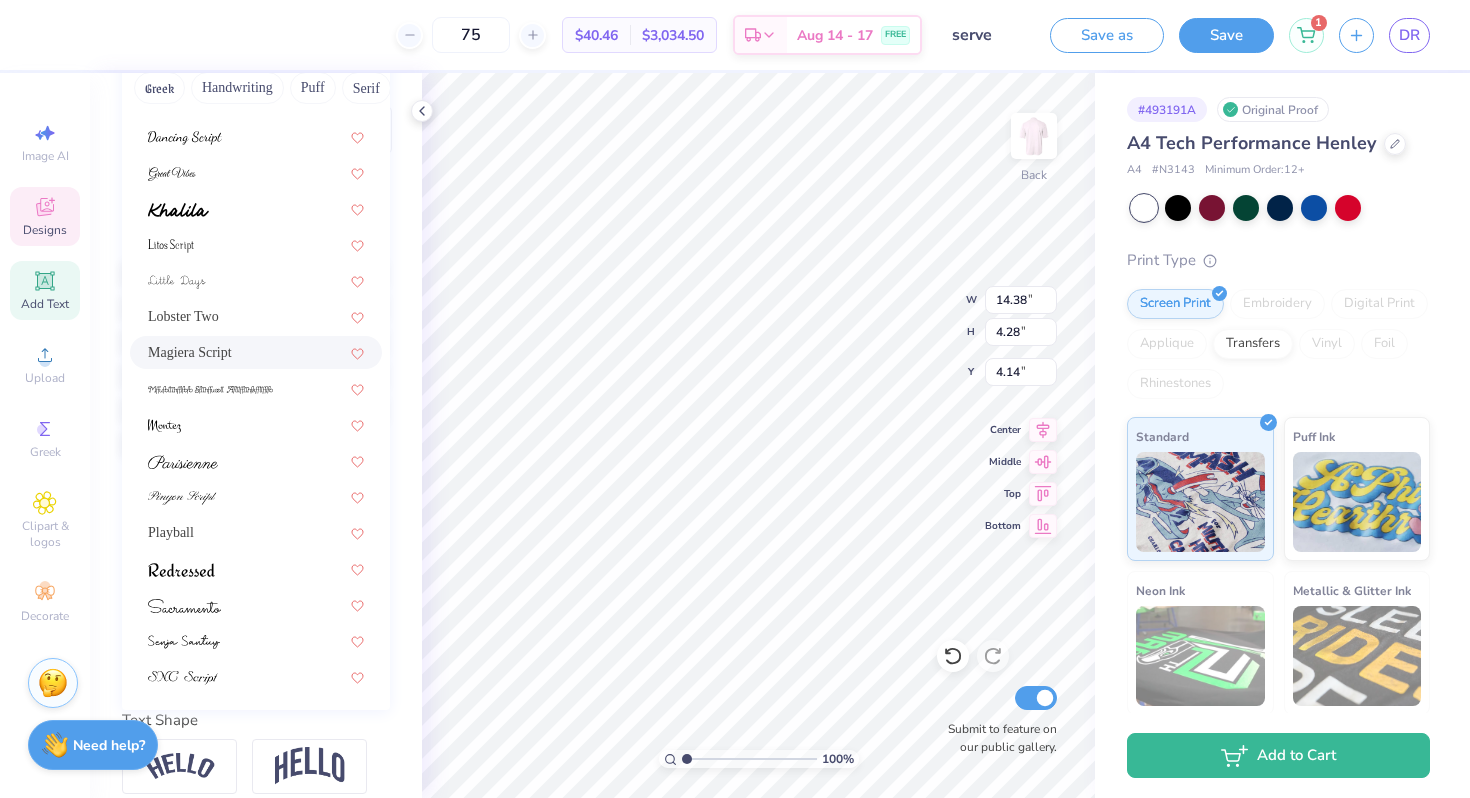 click on "Magiera Script" at bounding box center (256, 352) 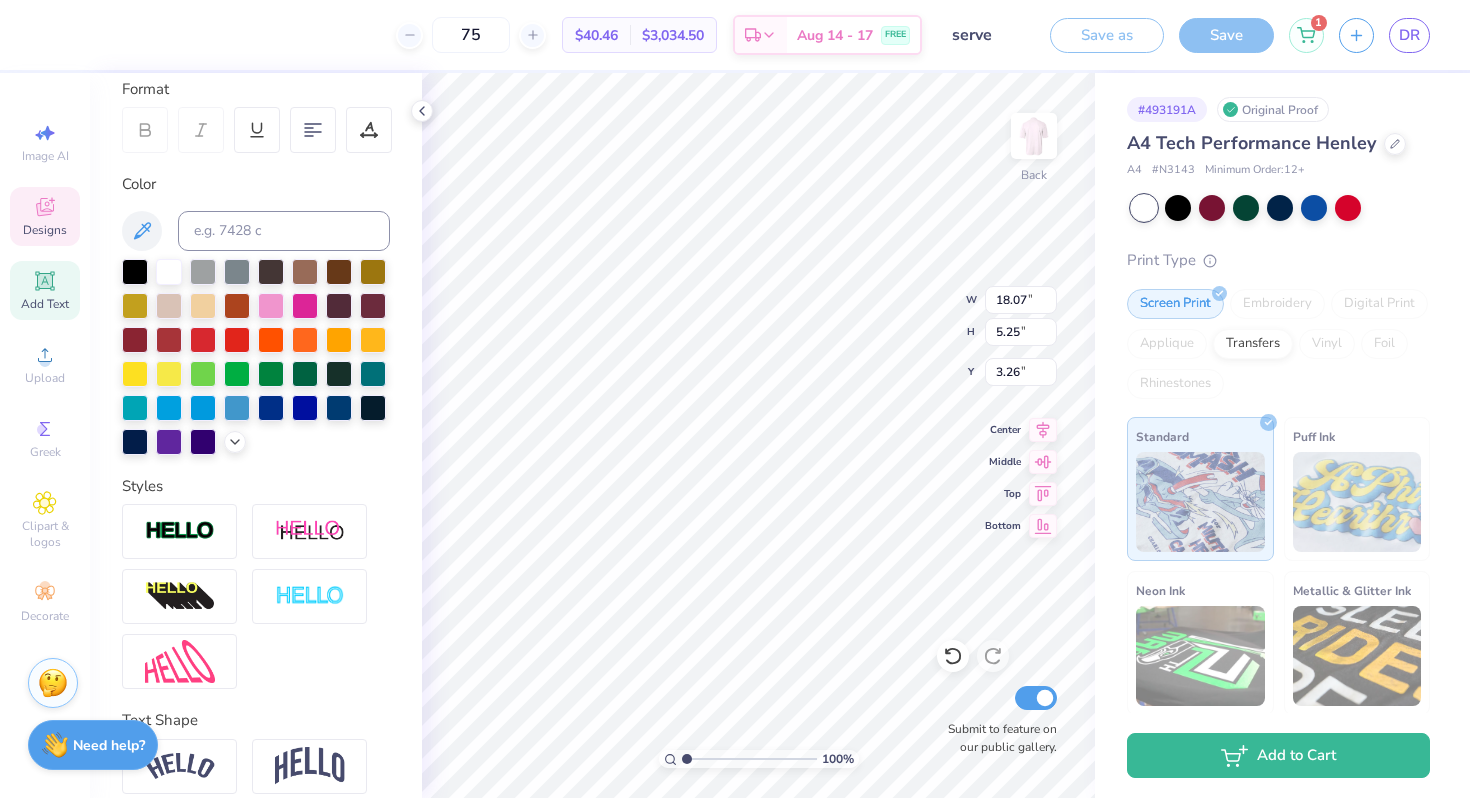 type on "18.07" 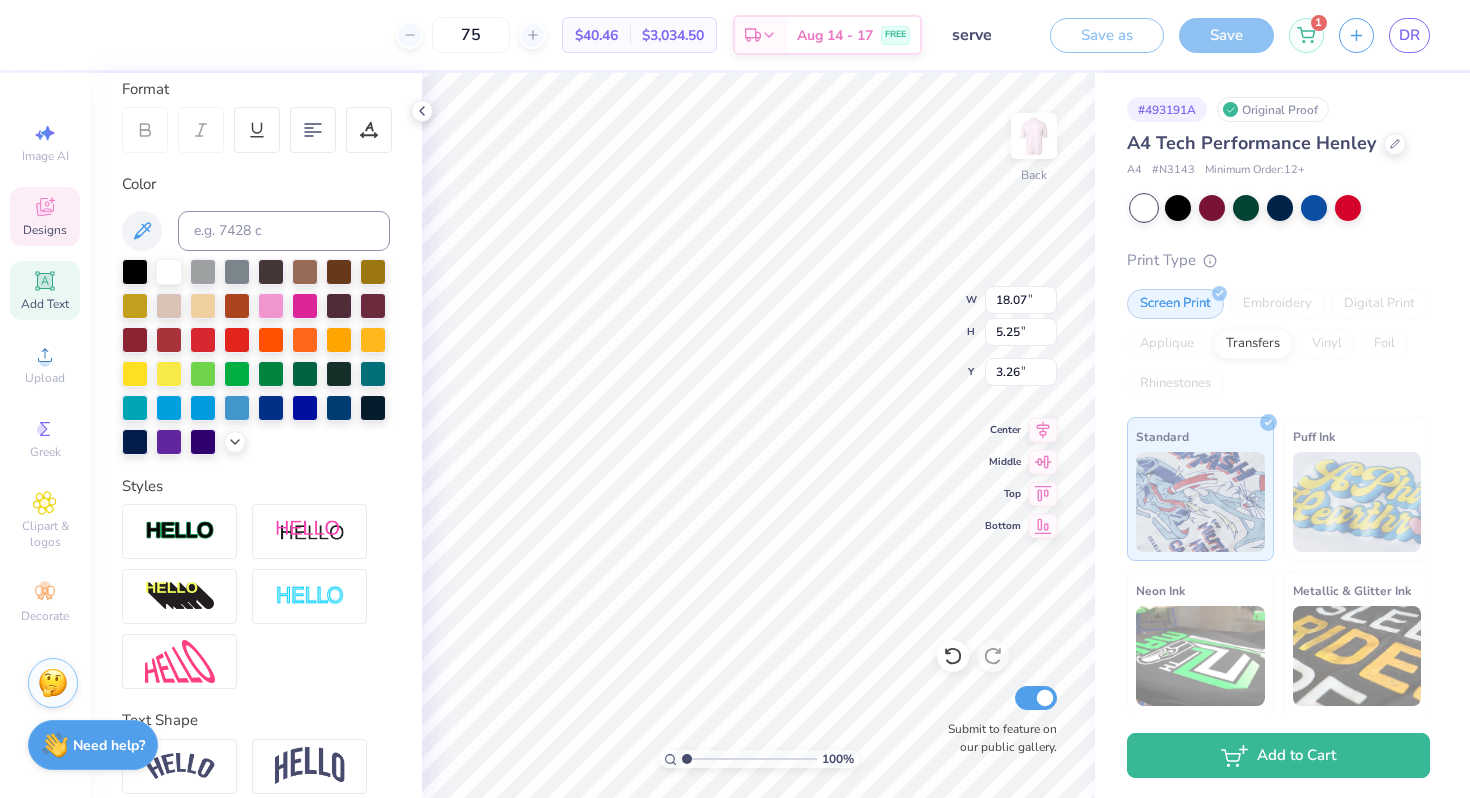 type on "5.25" 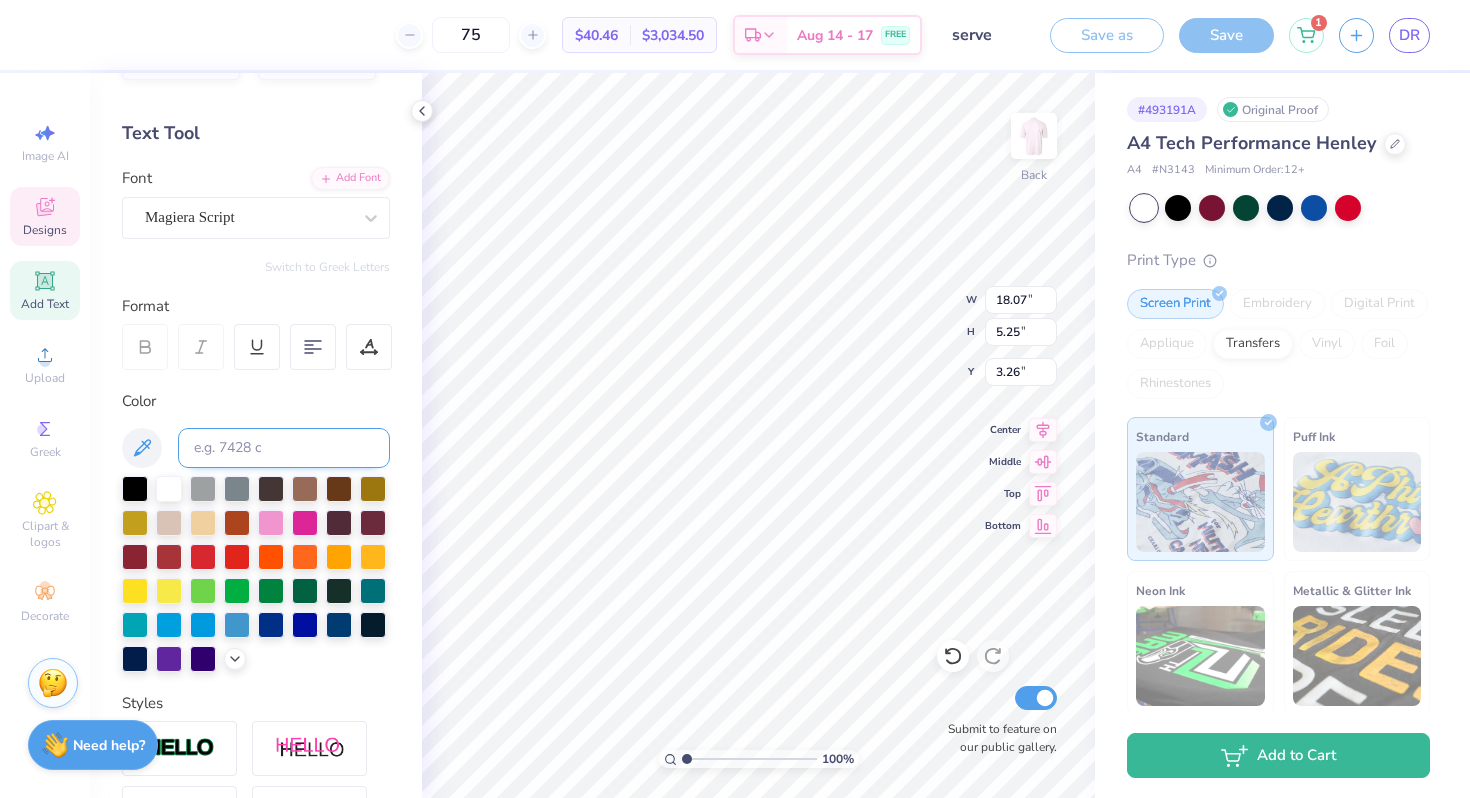 scroll, scrollTop: 0, scrollLeft: 0, axis: both 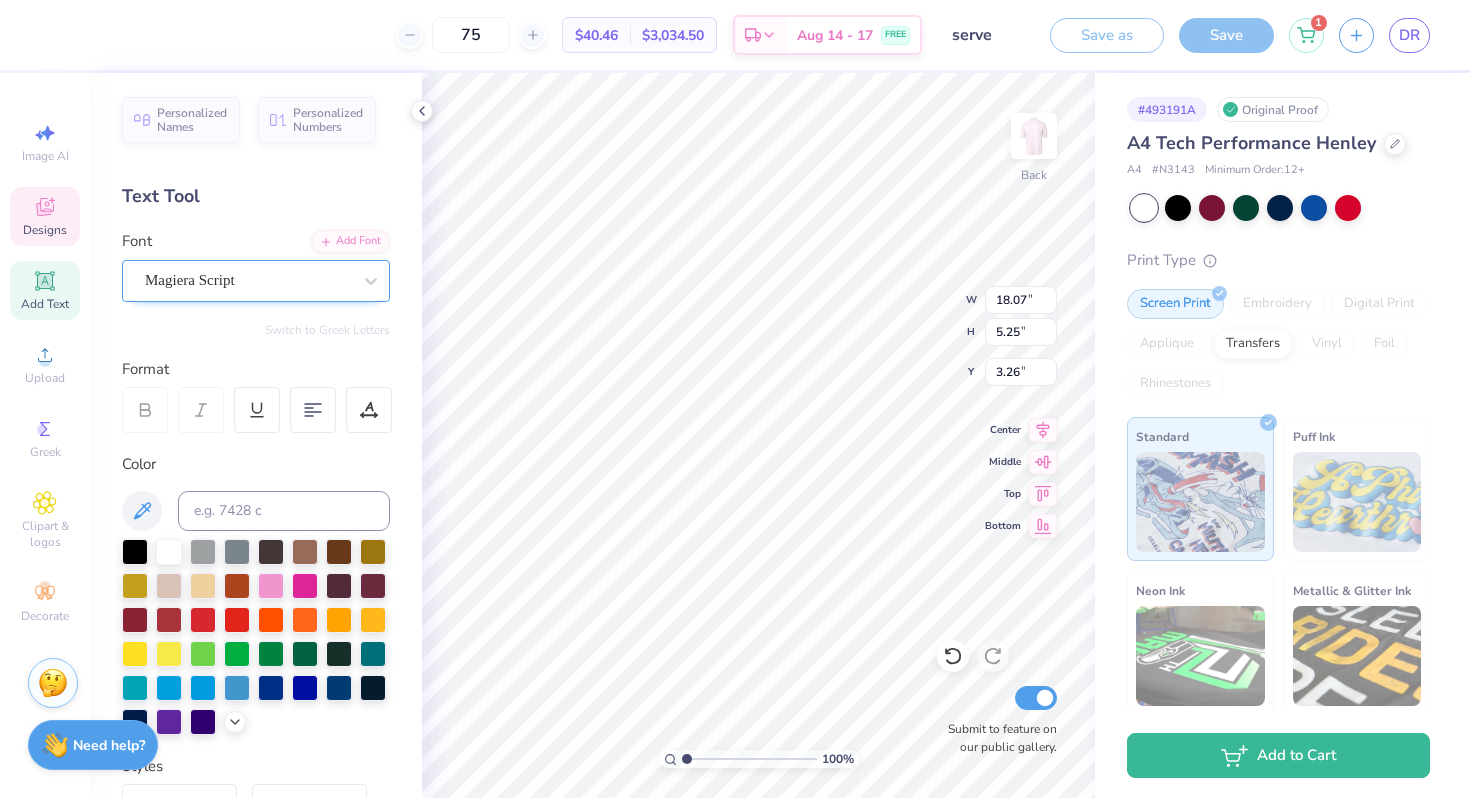 click on "Magiera Script" at bounding box center [248, 280] 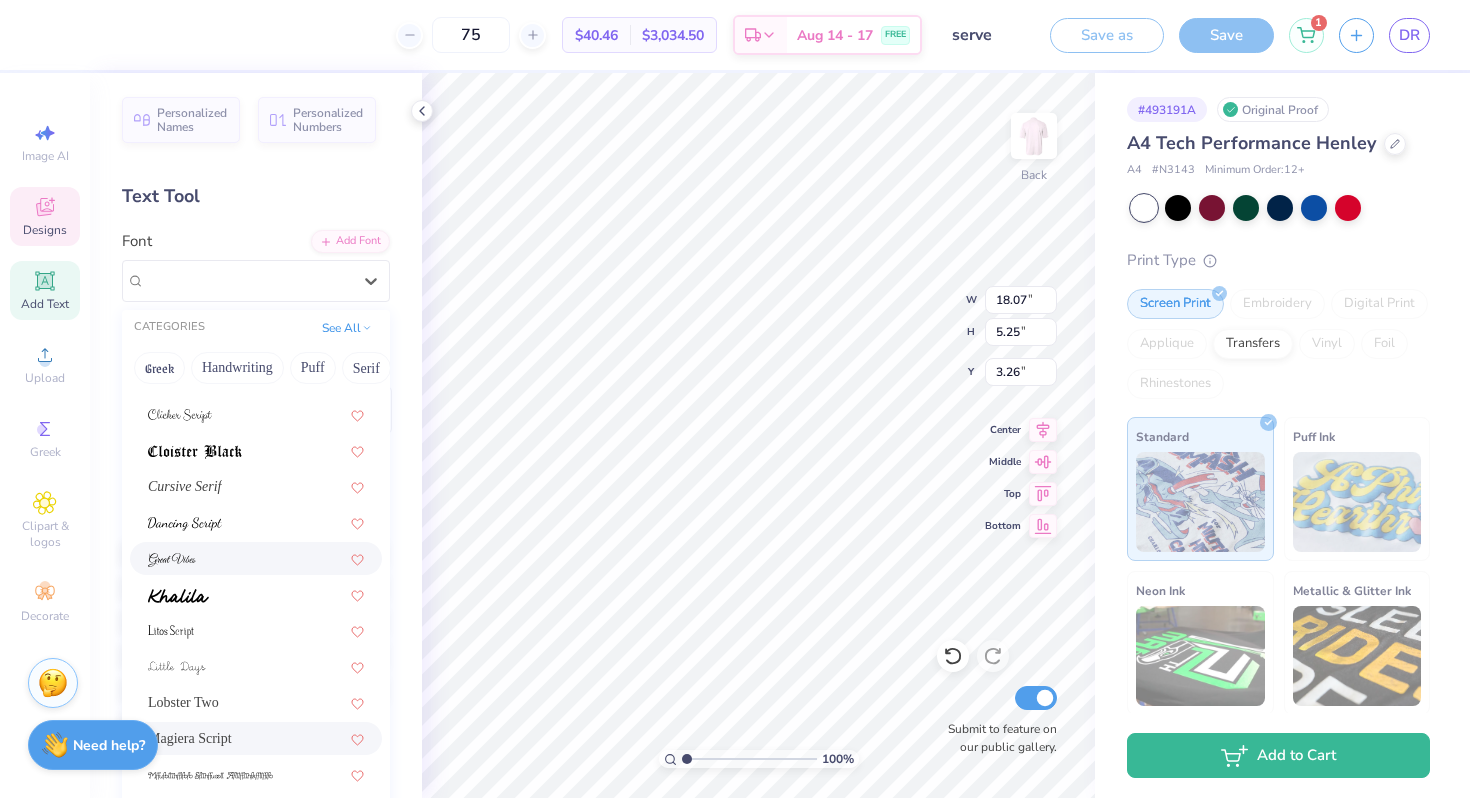 scroll, scrollTop: 386, scrollLeft: 0, axis: vertical 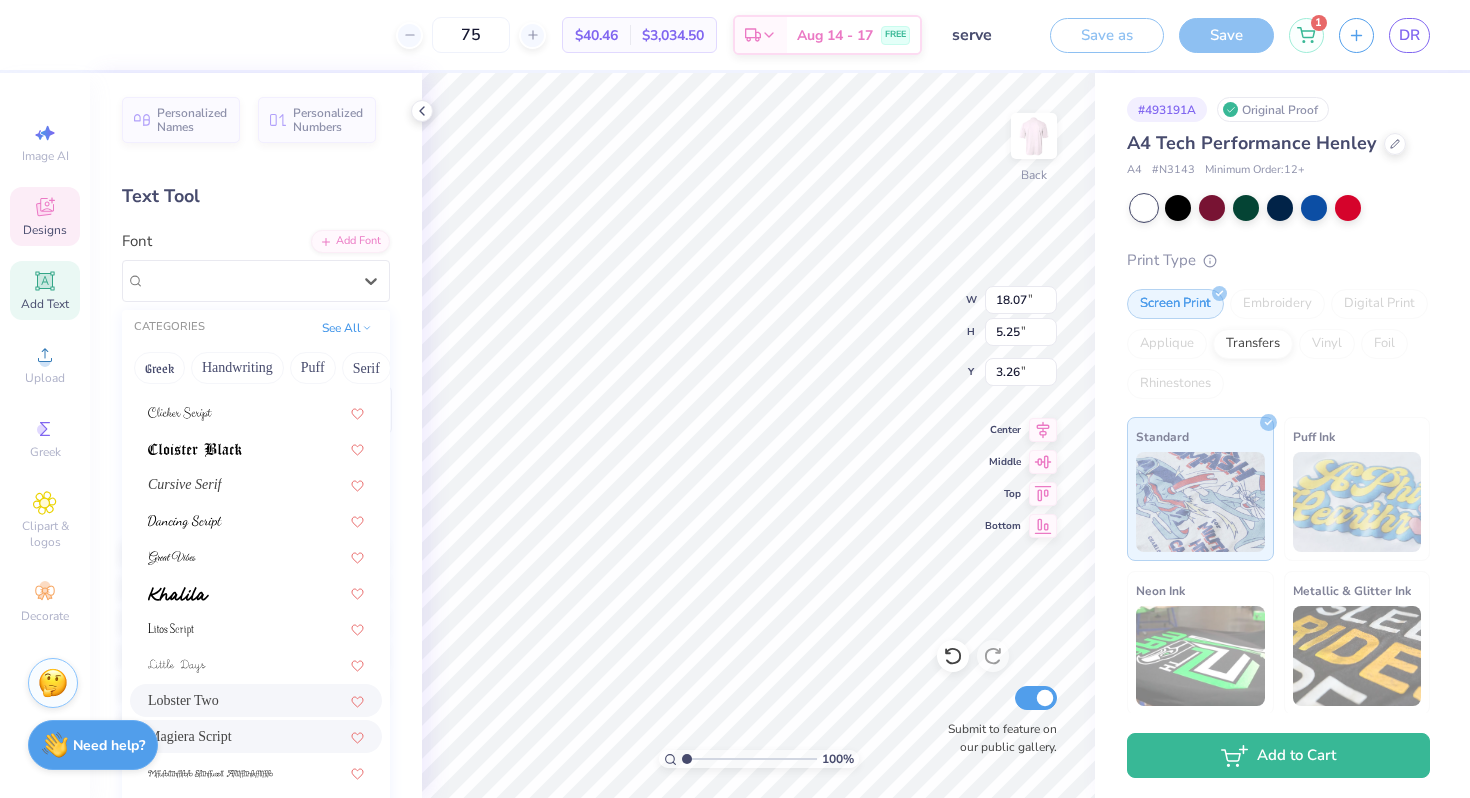 click on "Lobster Two" at bounding box center [256, 700] 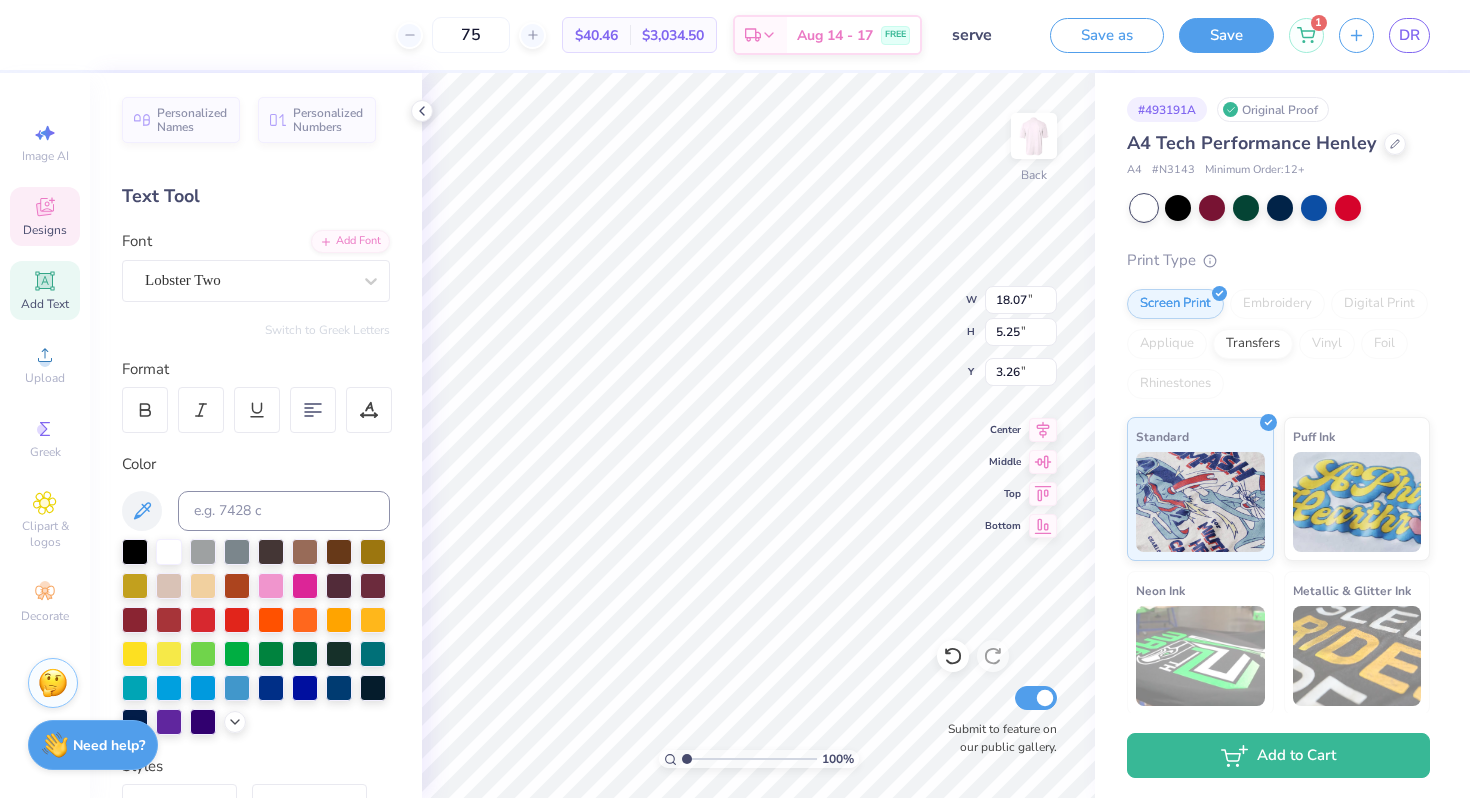 type on "12.50" 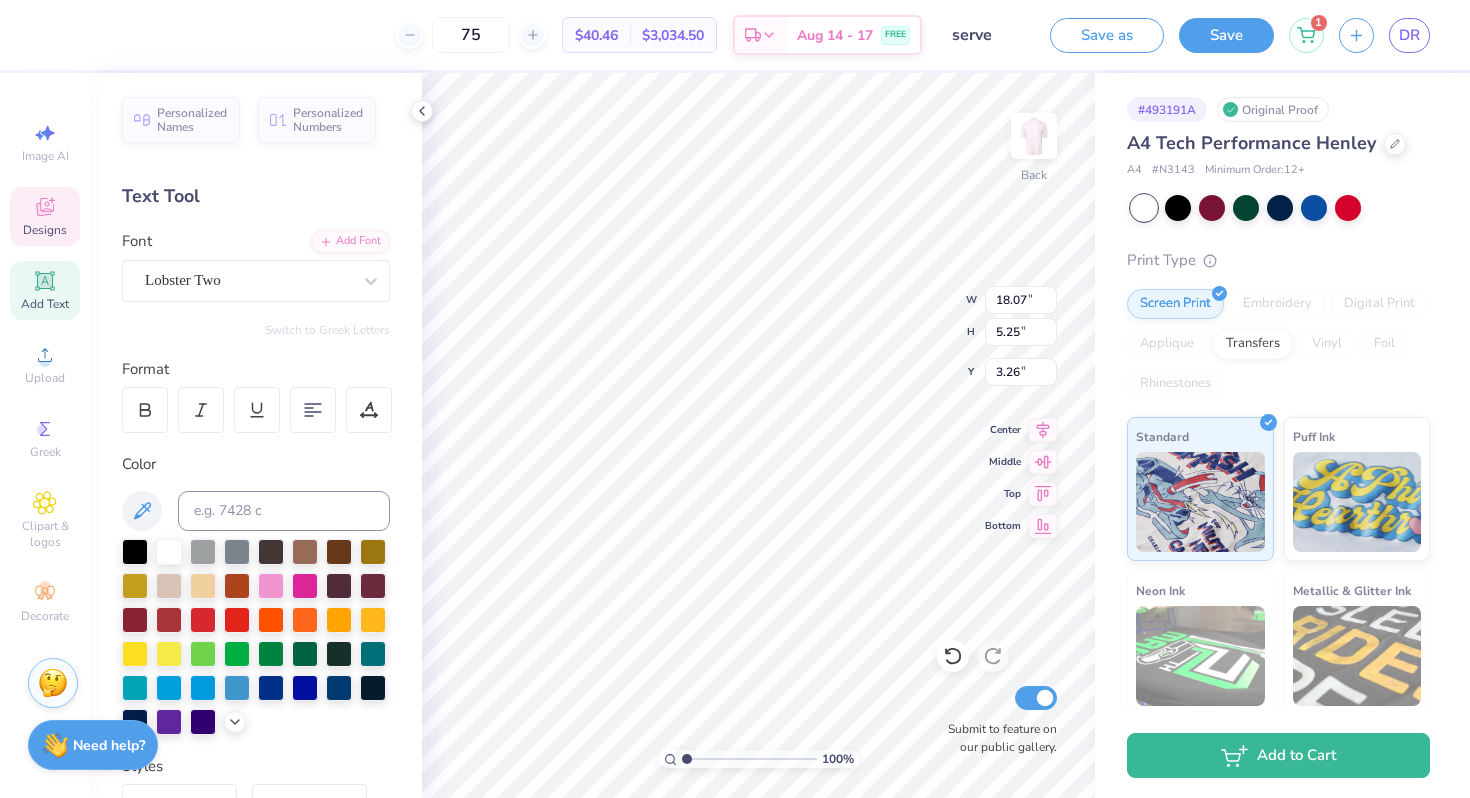 type on "4.23" 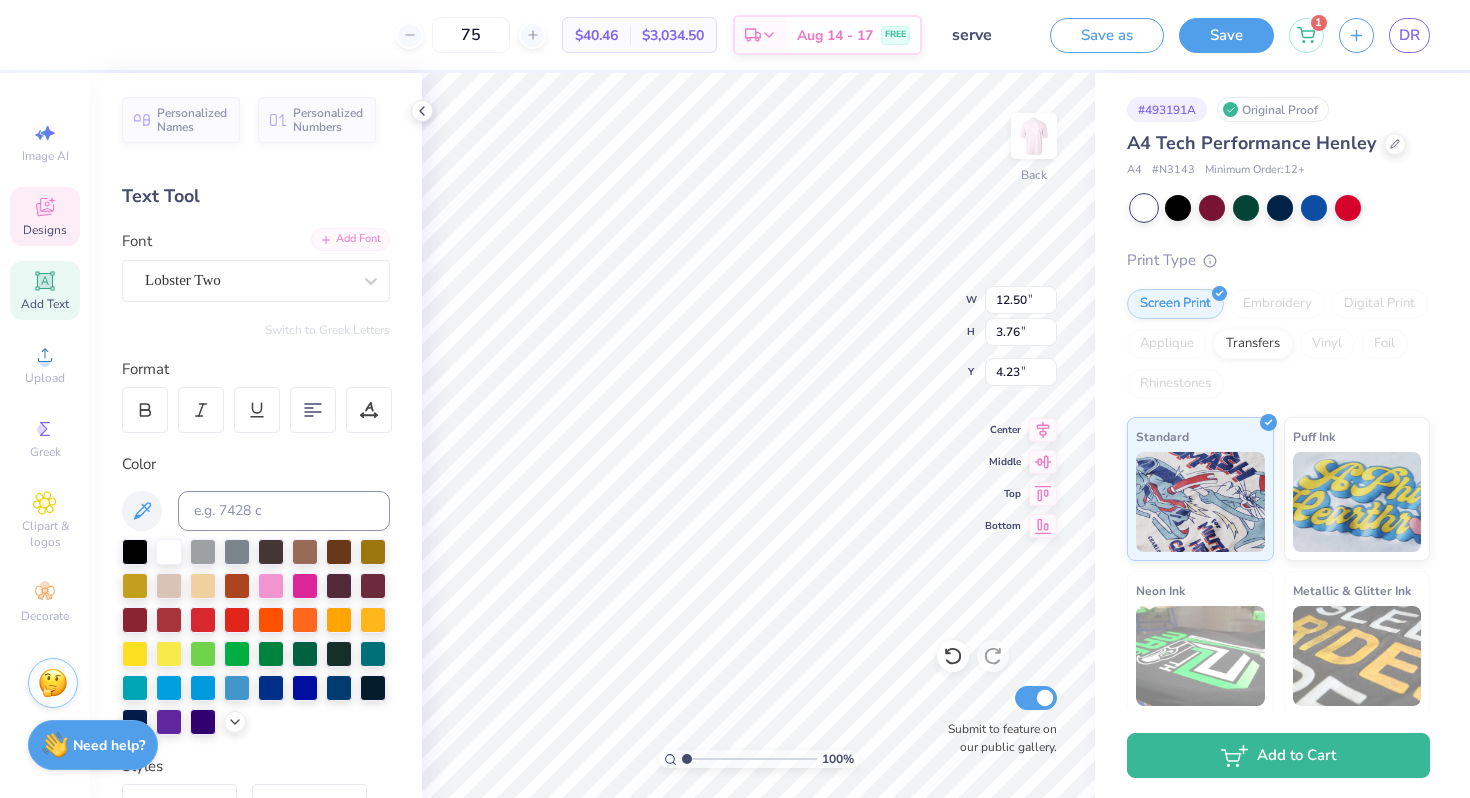 click on "Add Font" at bounding box center (350, 239) 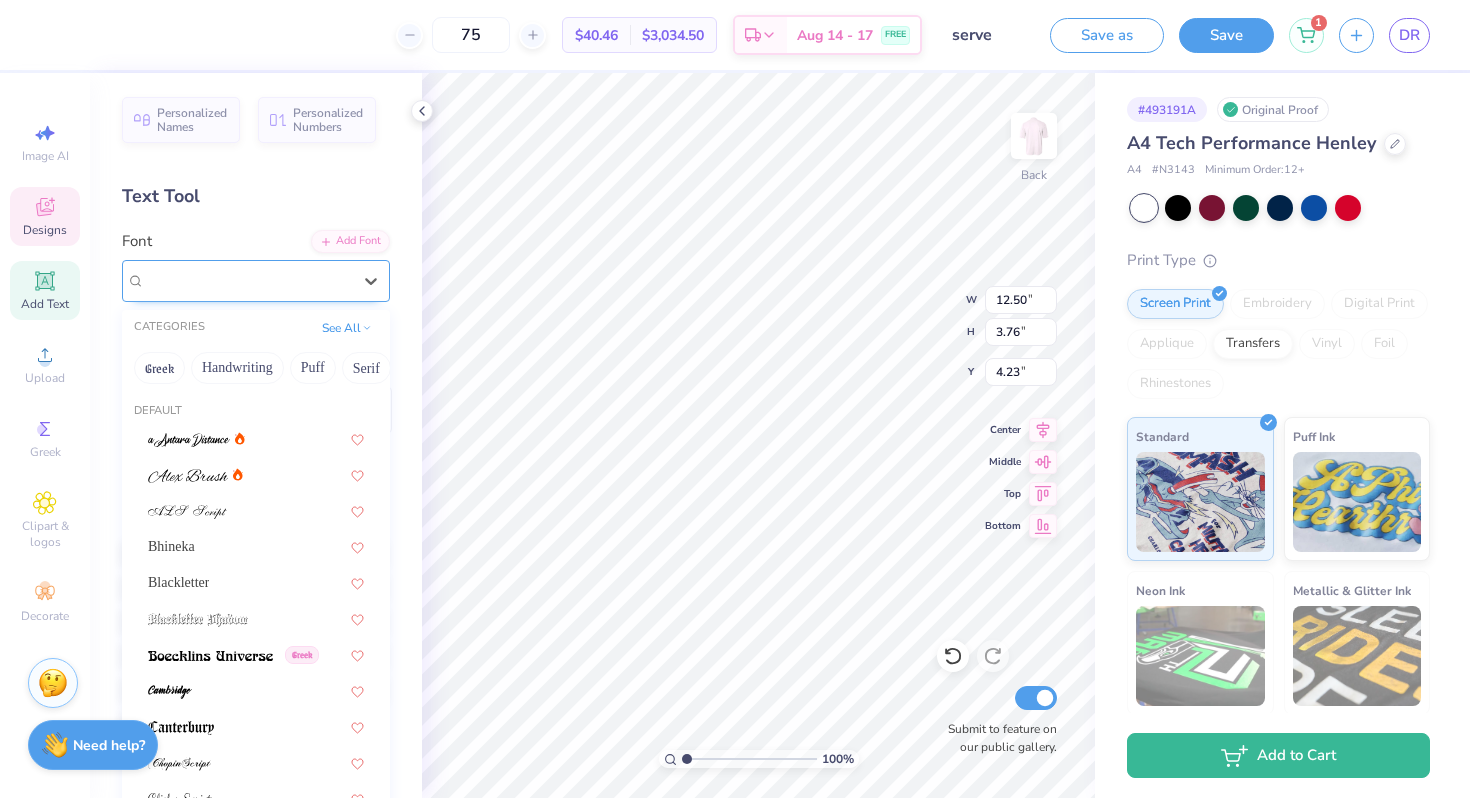 click on "Lobster Two" at bounding box center (248, 280) 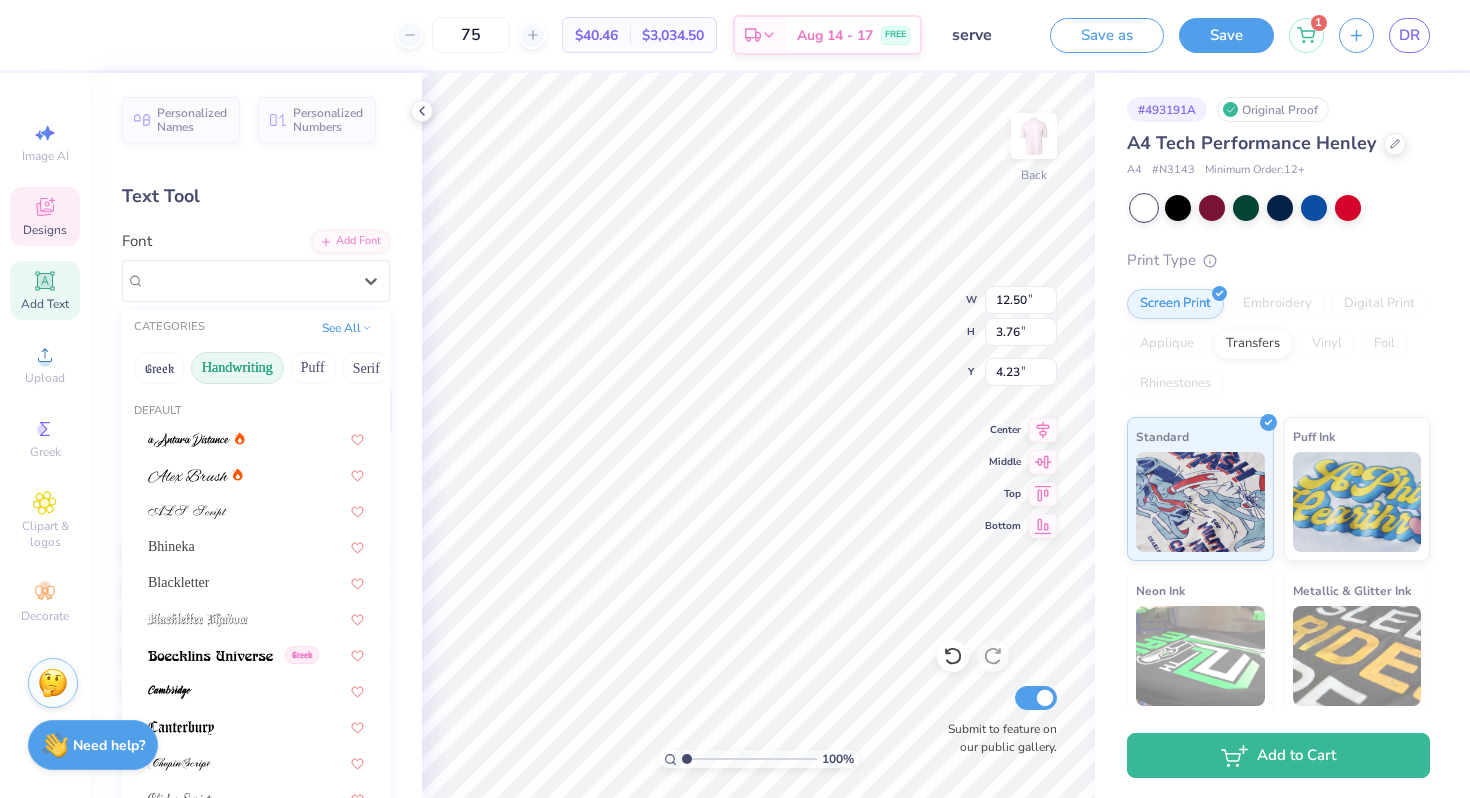 click on "Handwriting" at bounding box center (237, 368) 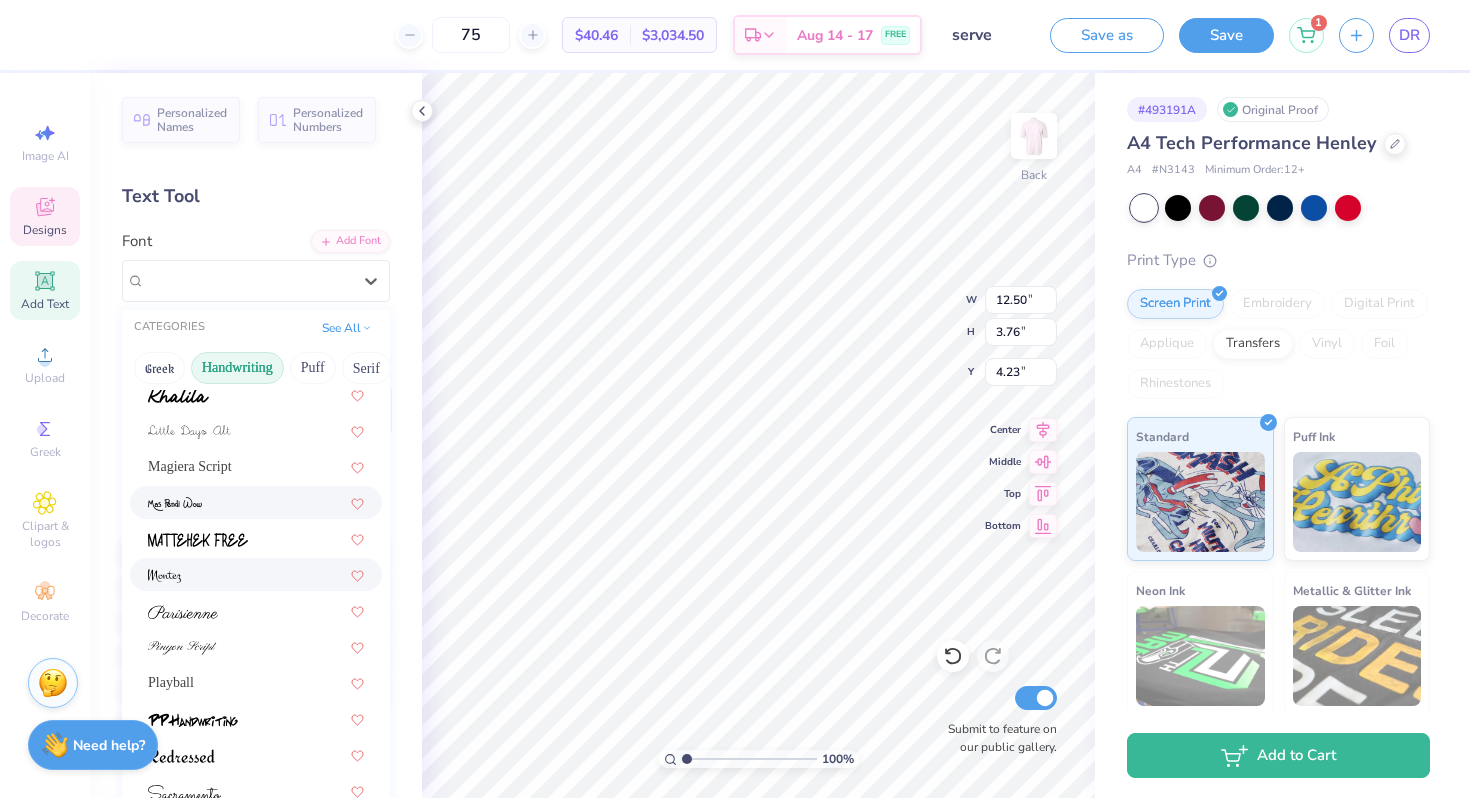 scroll, scrollTop: 454, scrollLeft: 0, axis: vertical 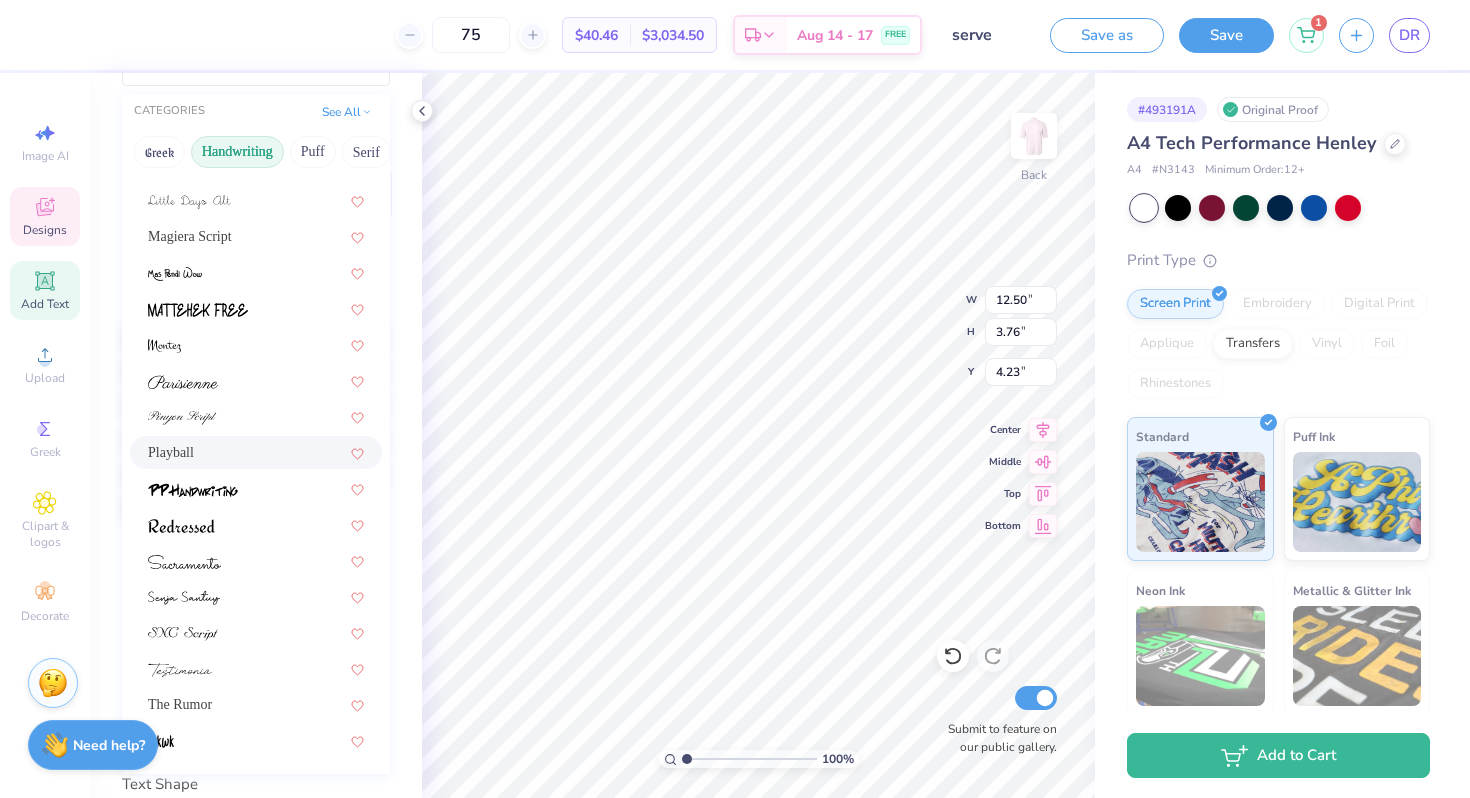 click on "Playball" at bounding box center (256, 452) 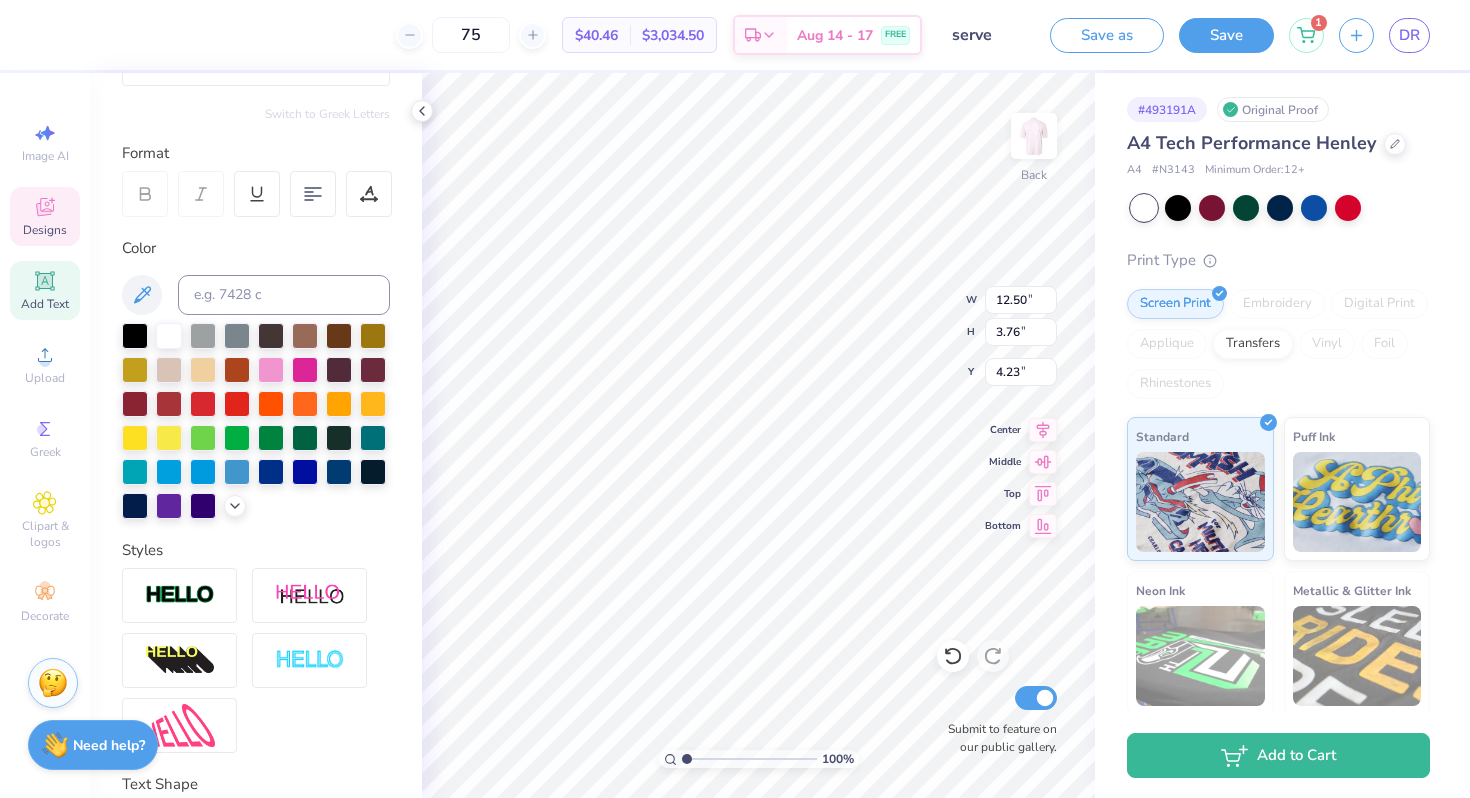 type on "12.77" 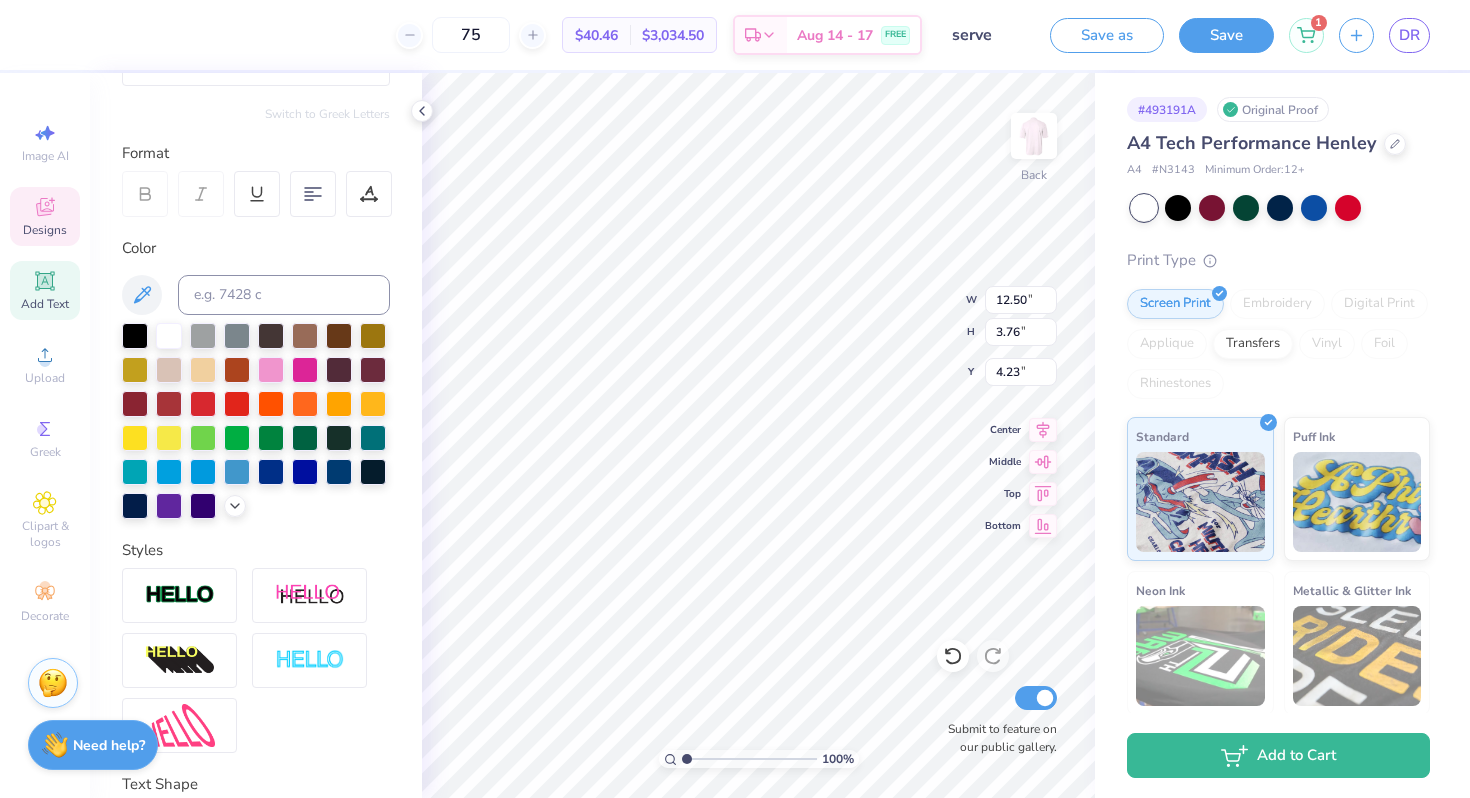 type on "4.05" 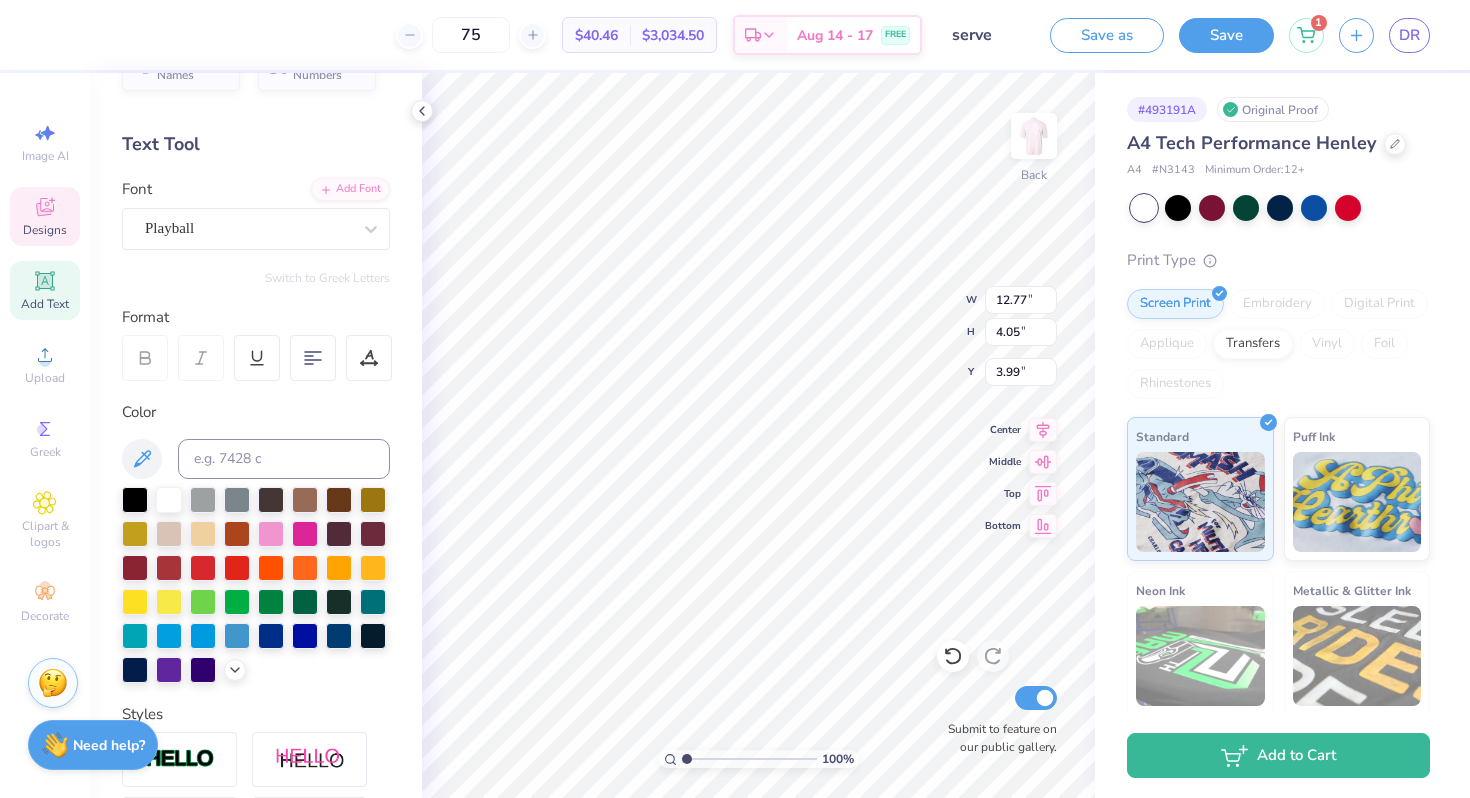 scroll, scrollTop: 0, scrollLeft: 0, axis: both 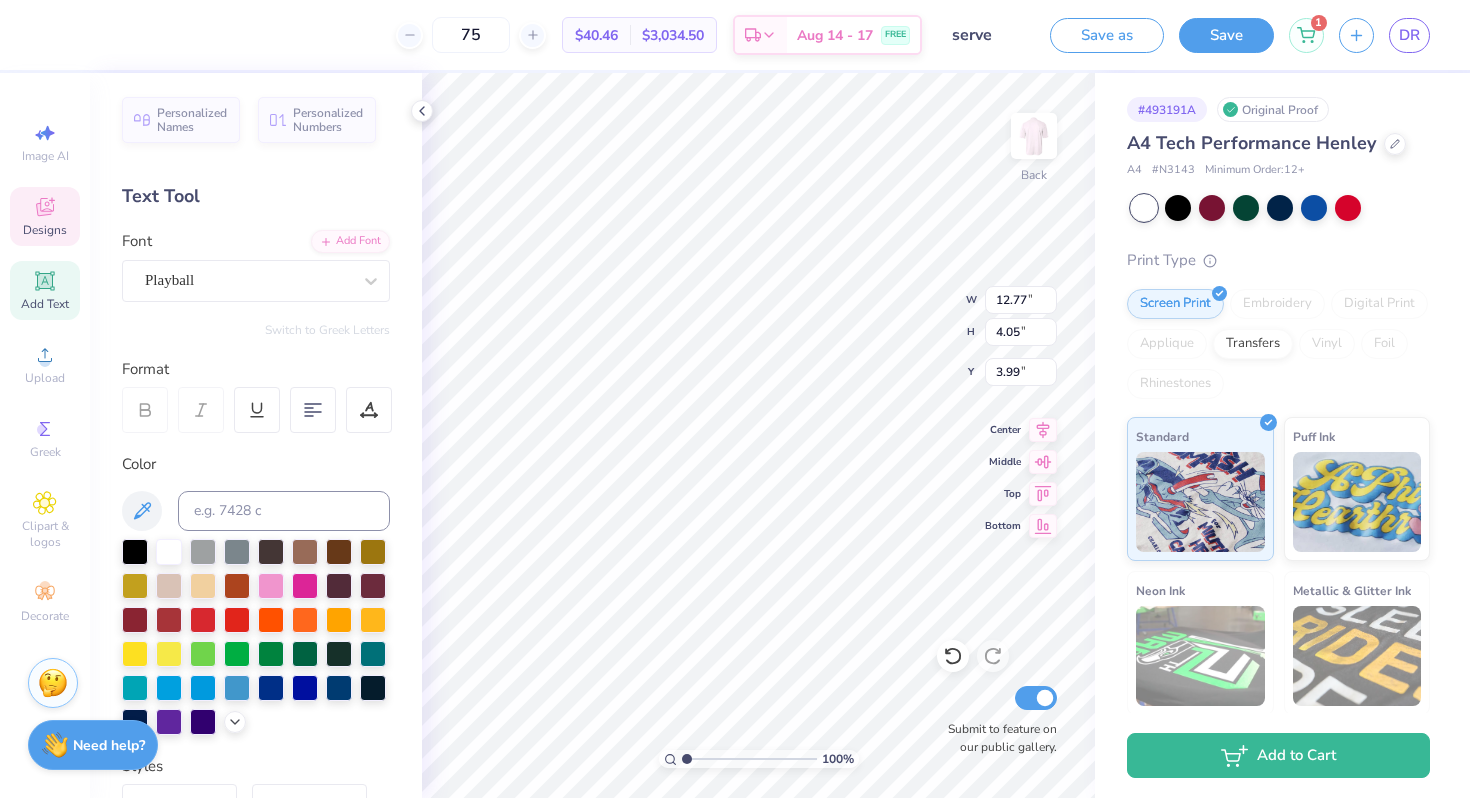 click on "Designs" at bounding box center [45, 216] 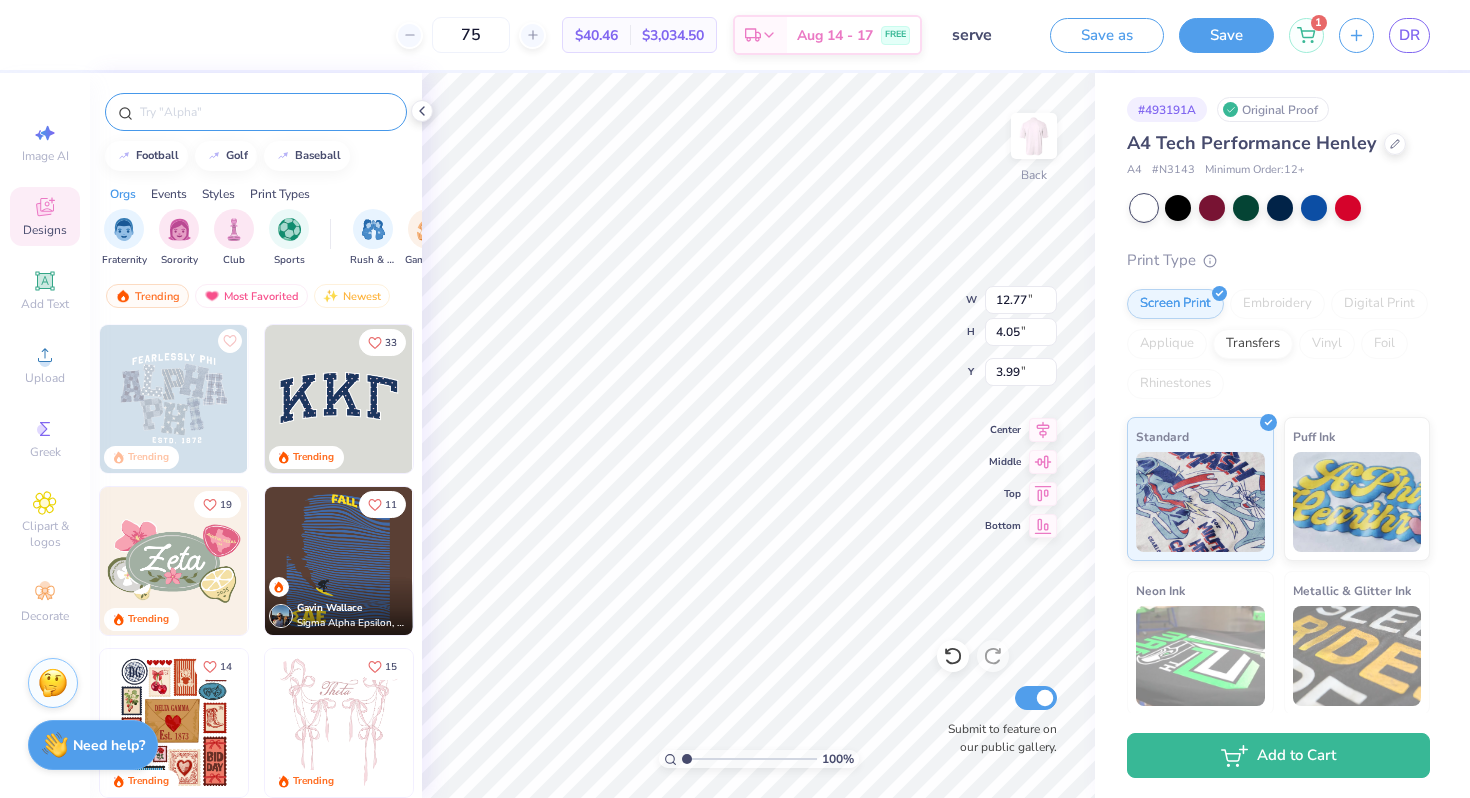click at bounding box center (266, 112) 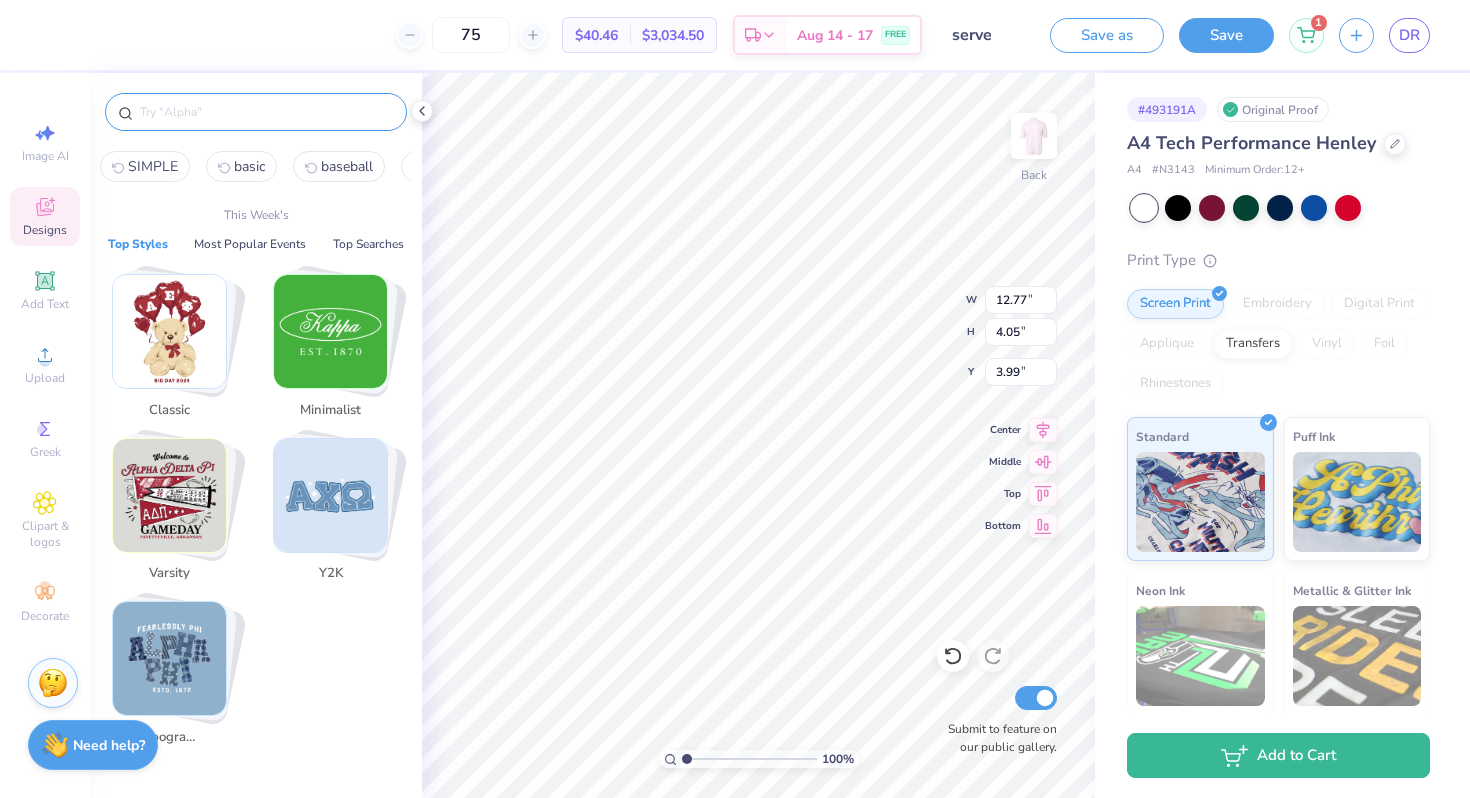 click on "baseball" at bounding box center [347, 166] 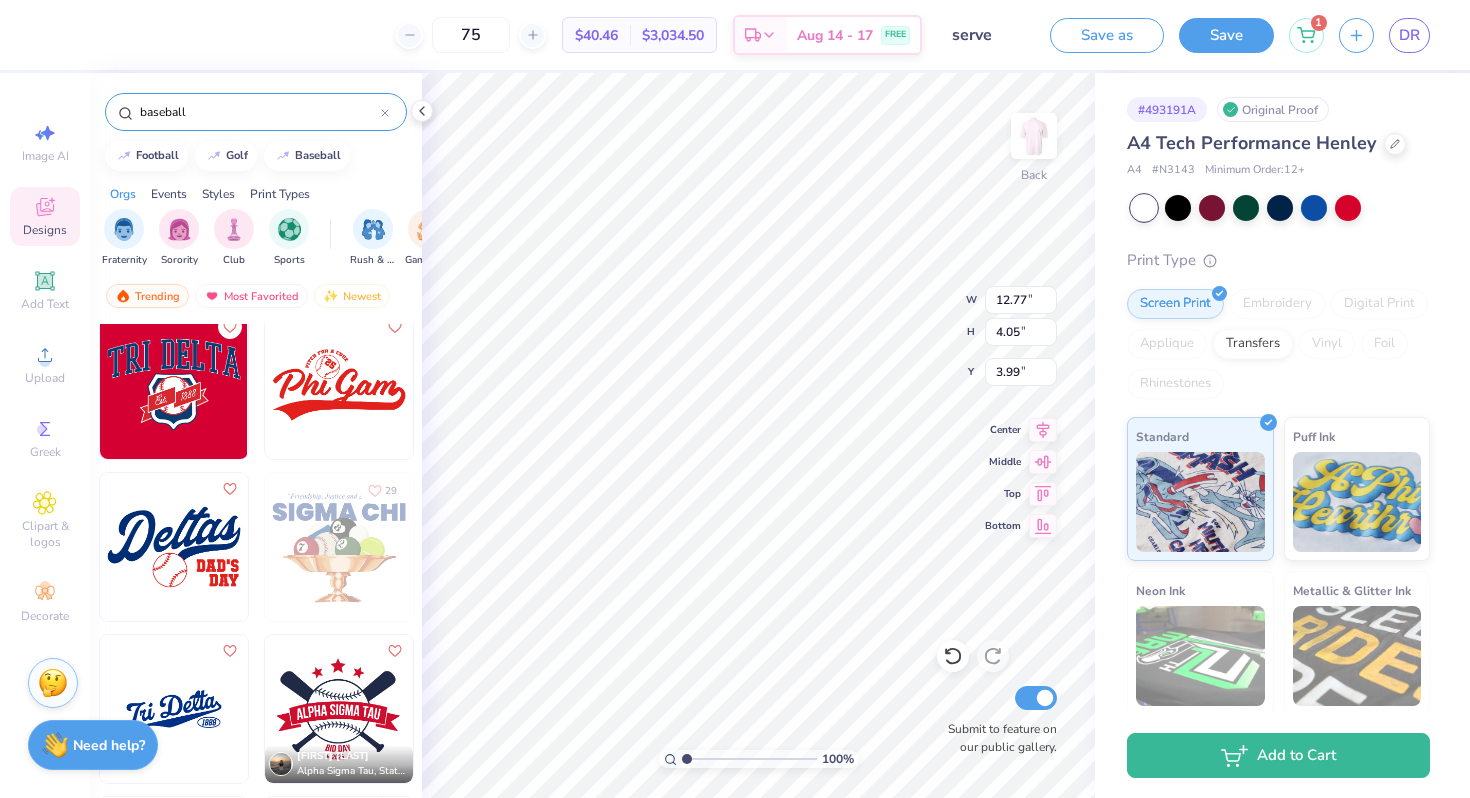 scroll, scrollTop: 179, scrollLeft: 0, axis: vertical 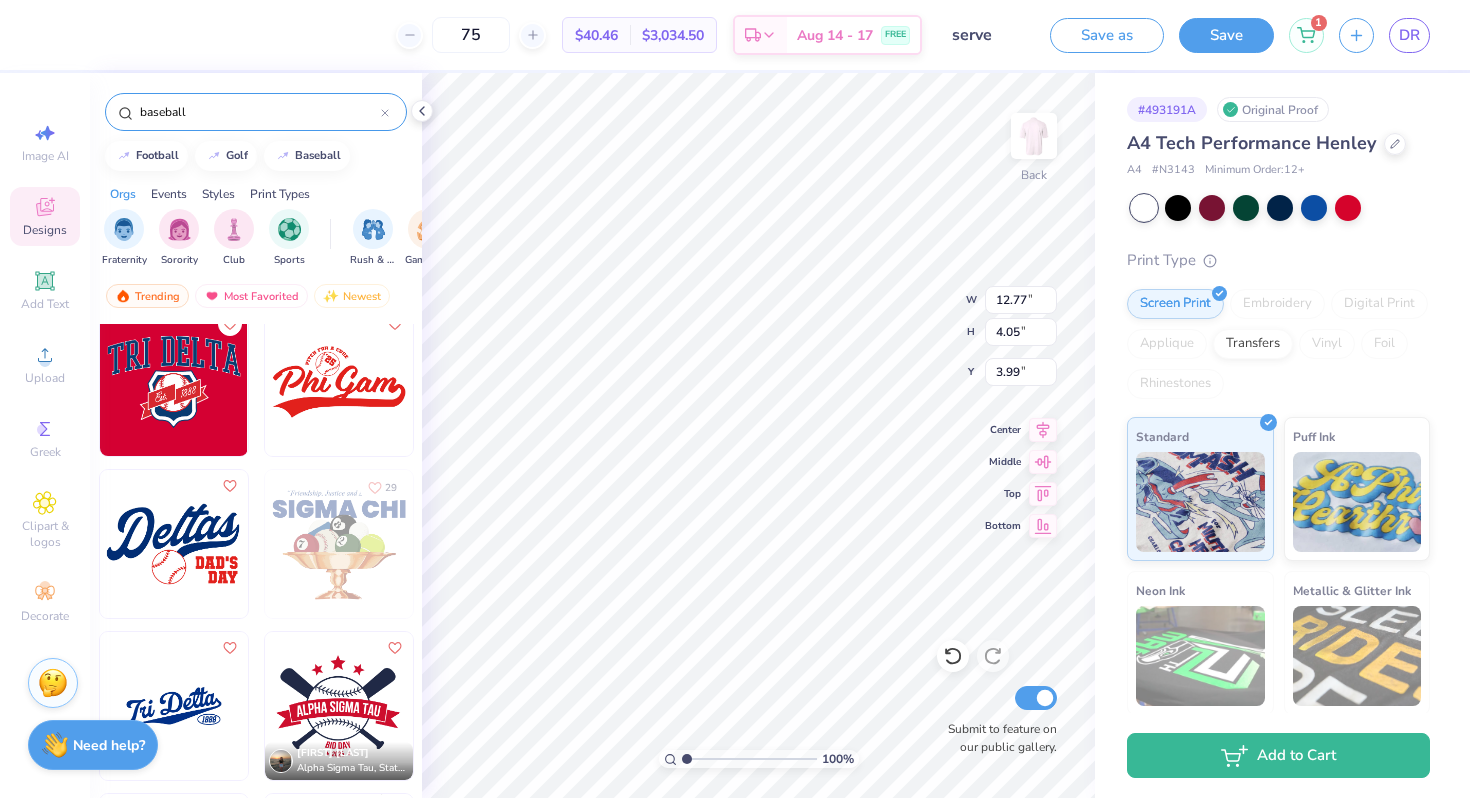 click at bounding box center [25, 544] 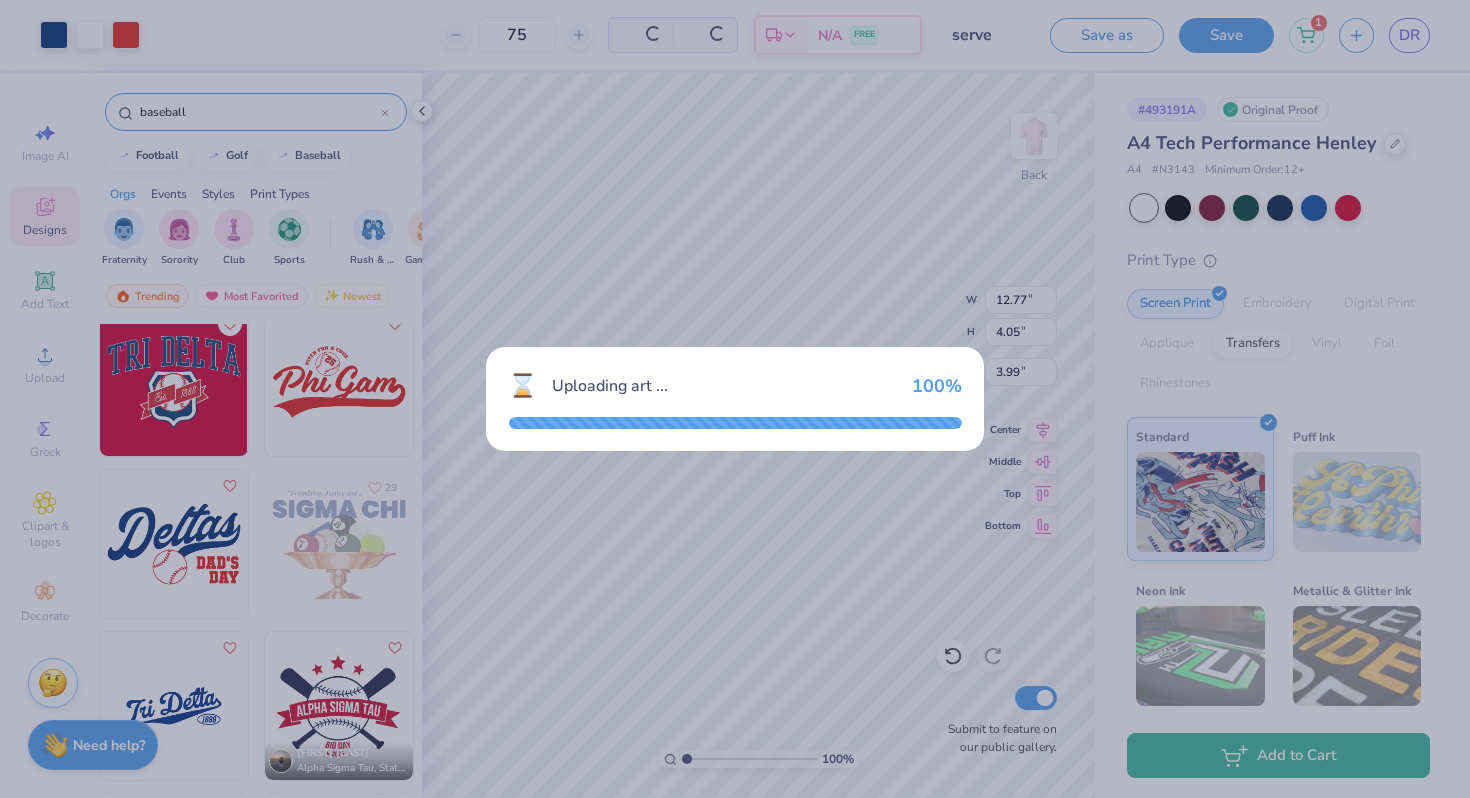type on "10.32" 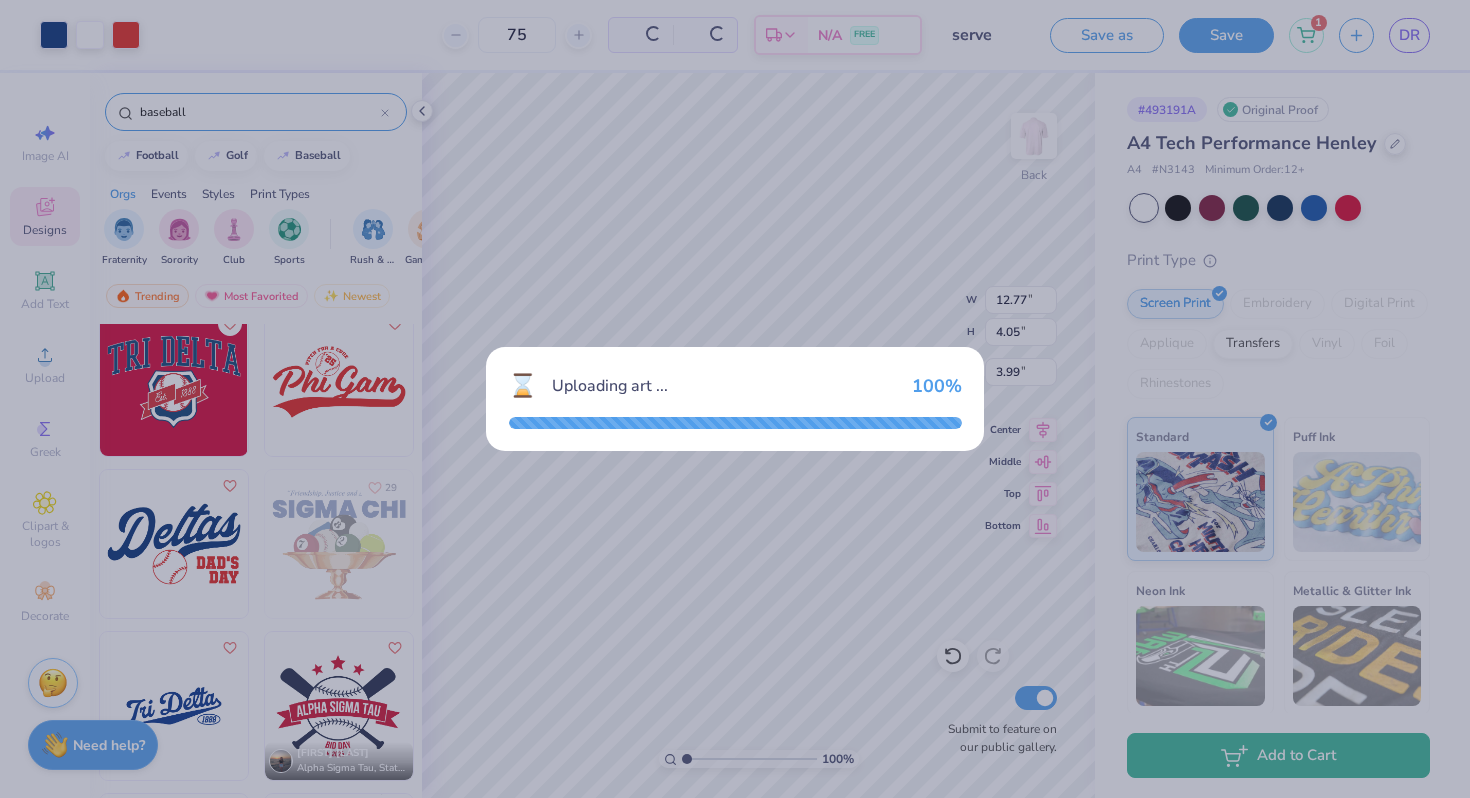 type on "6.27" 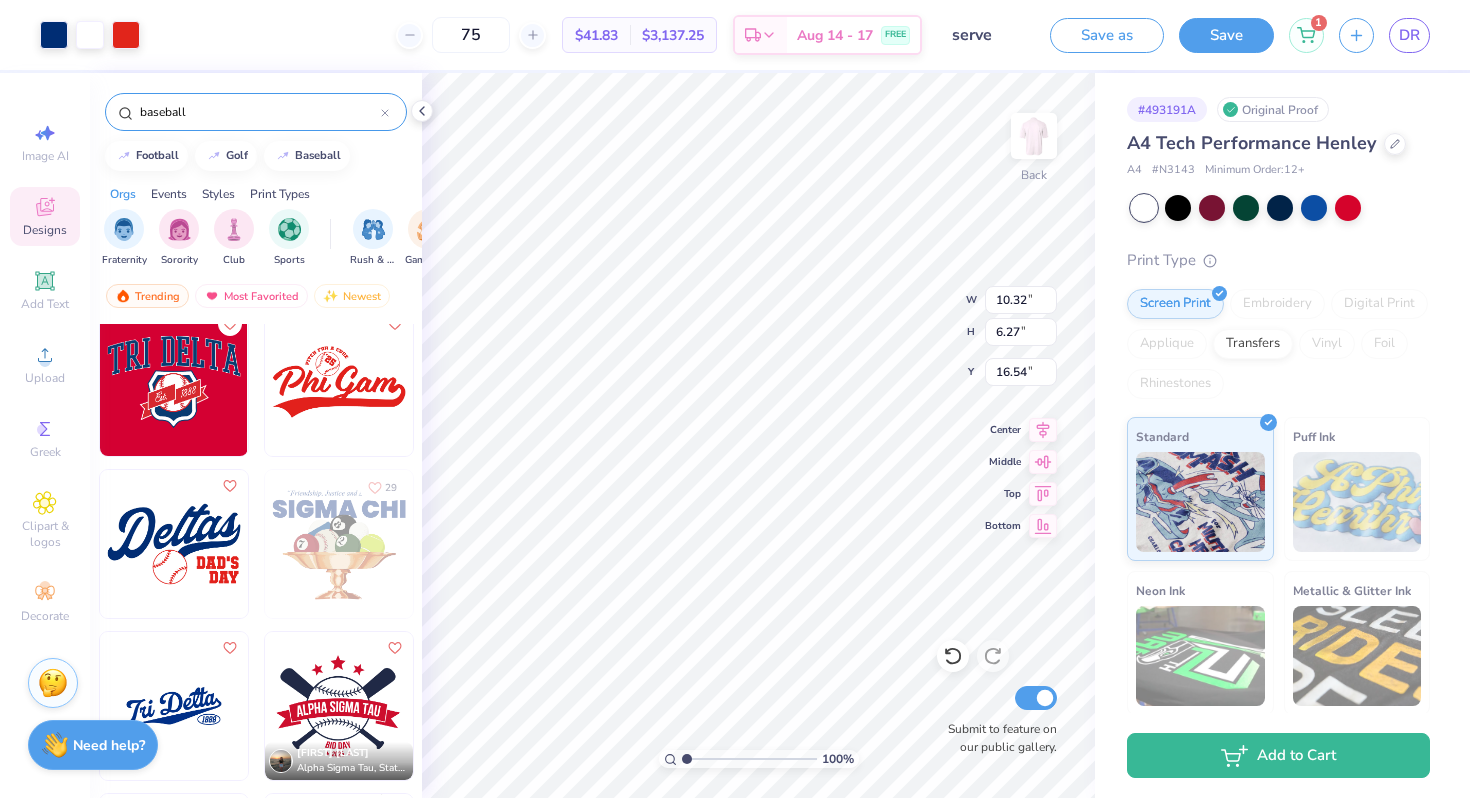 type on "16.55" 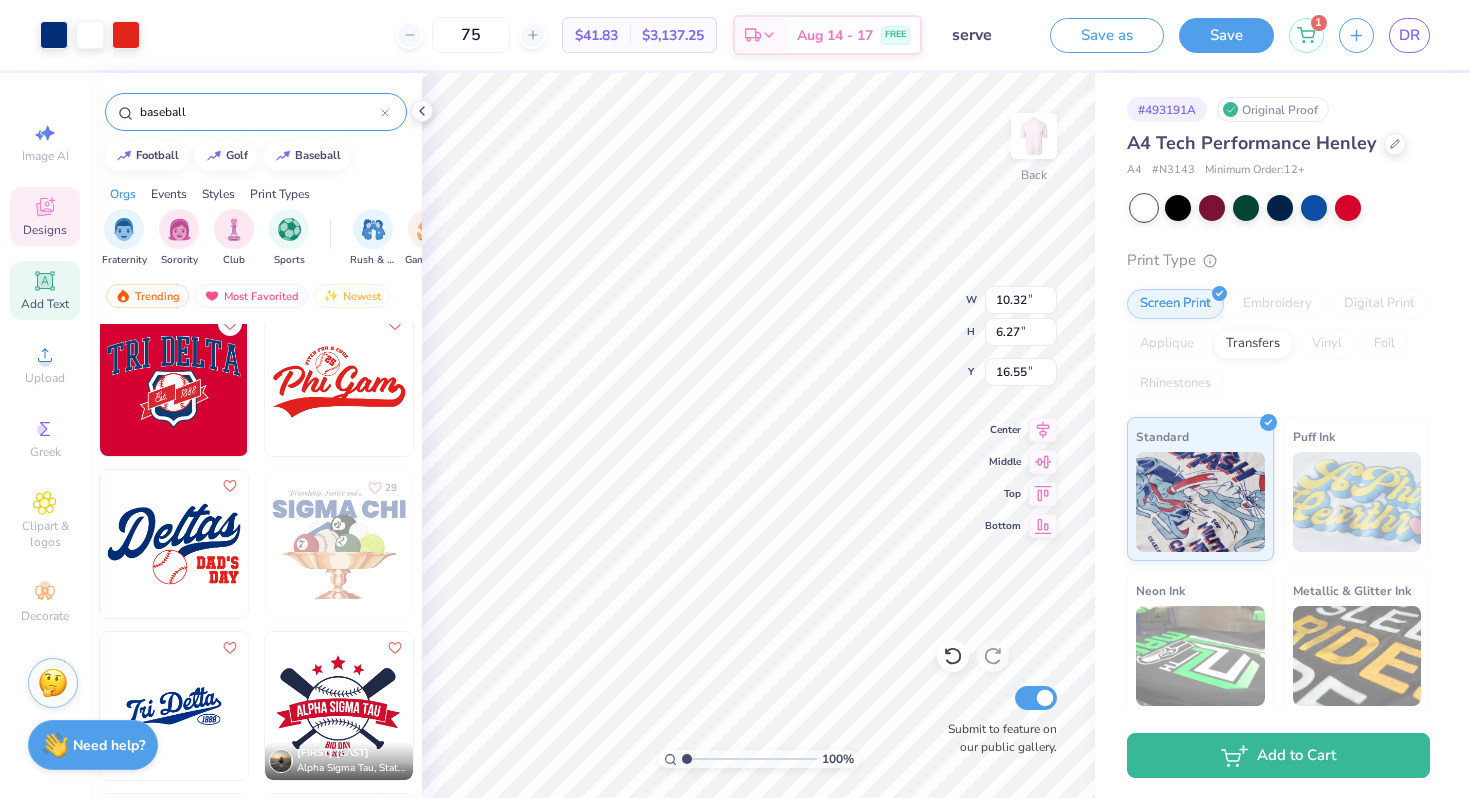 click 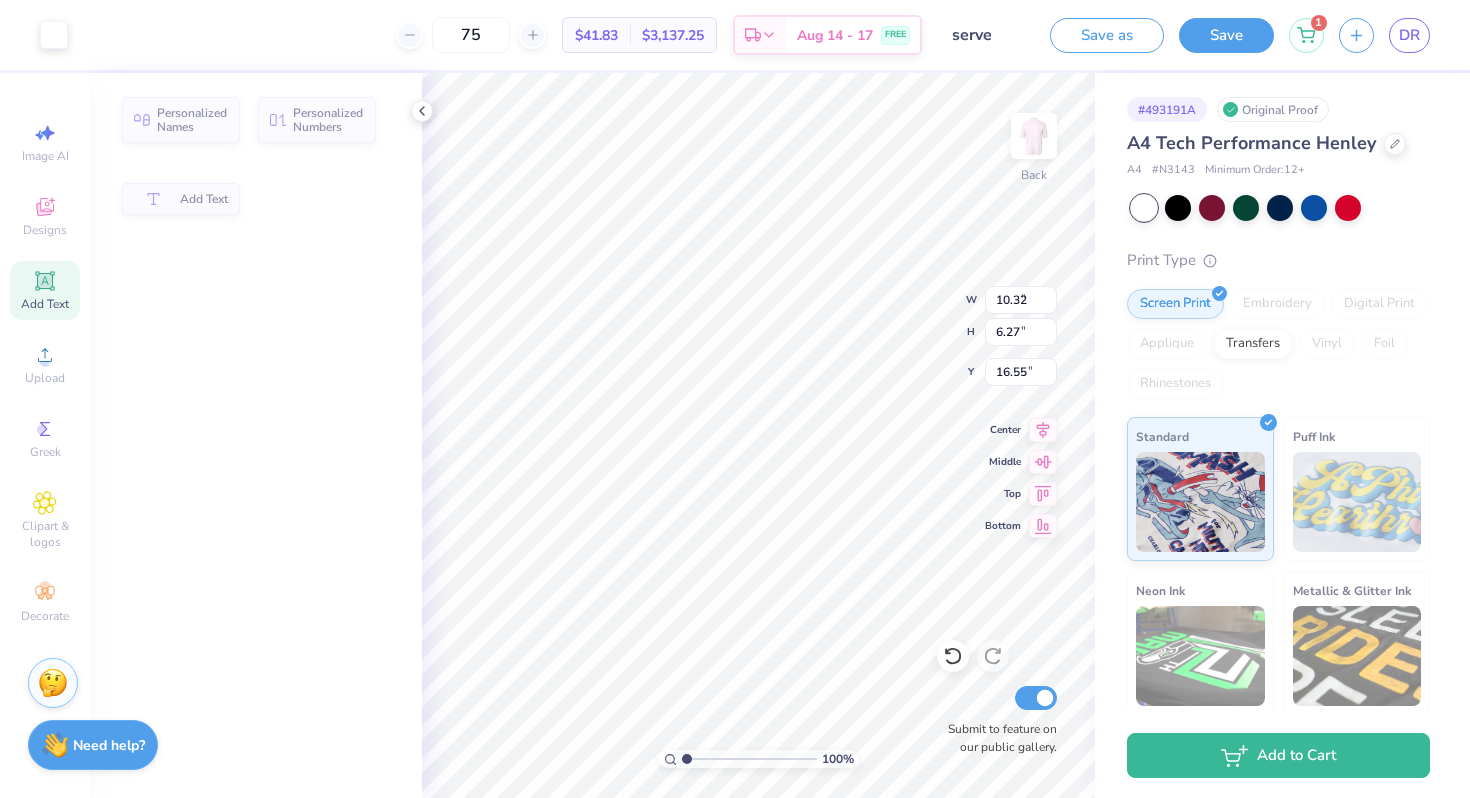 type on "6.44" 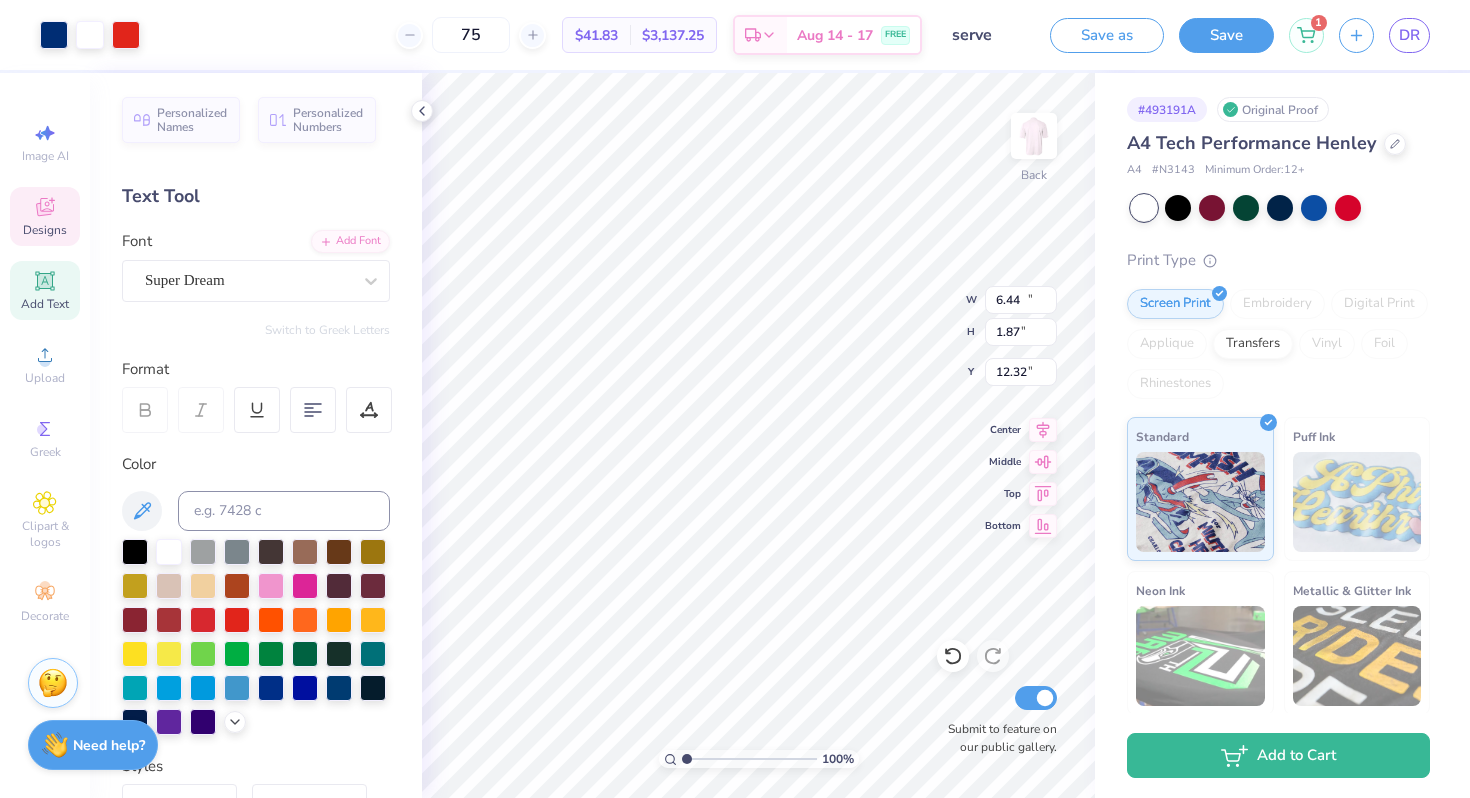 type on "10.32" 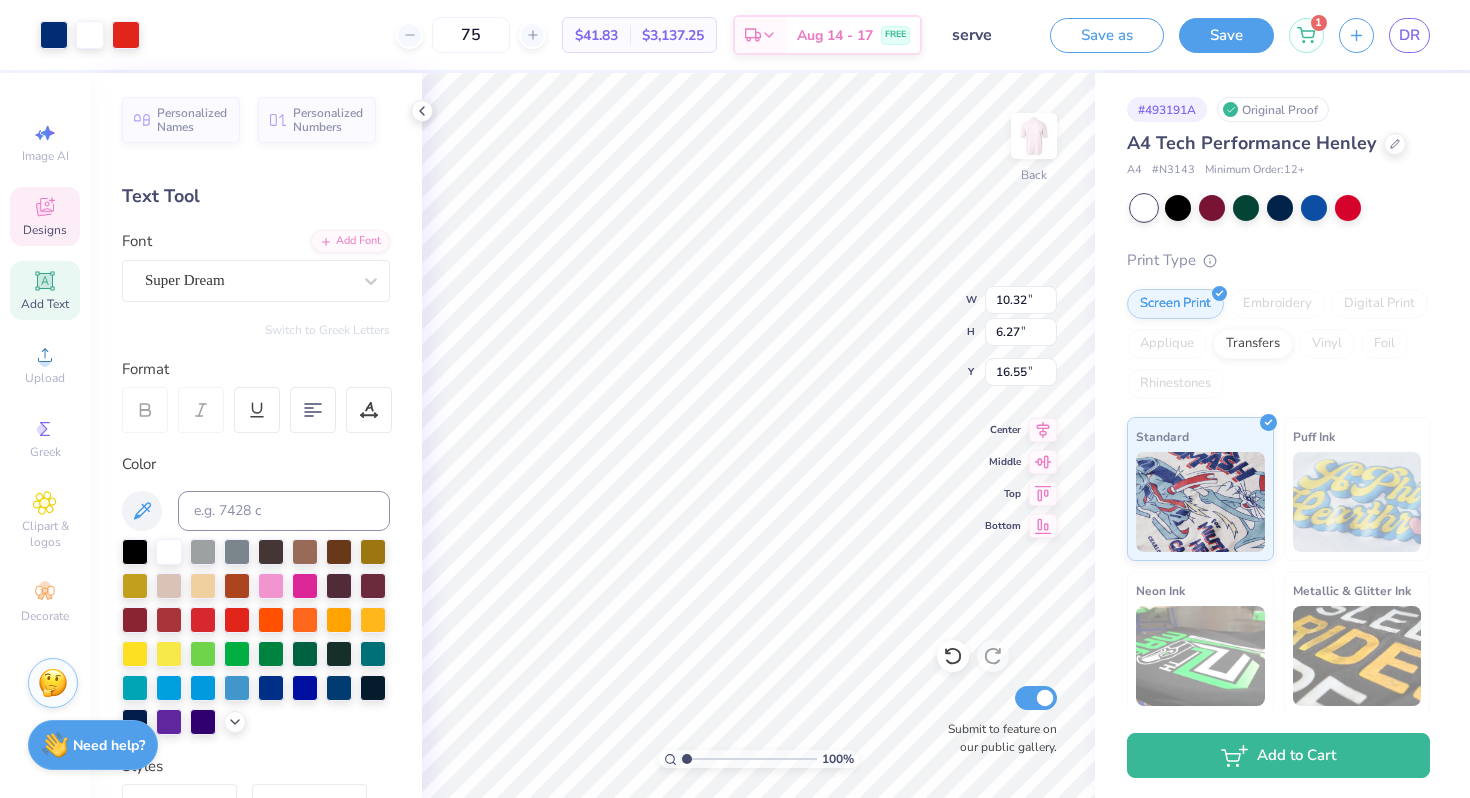 type on "6.44" 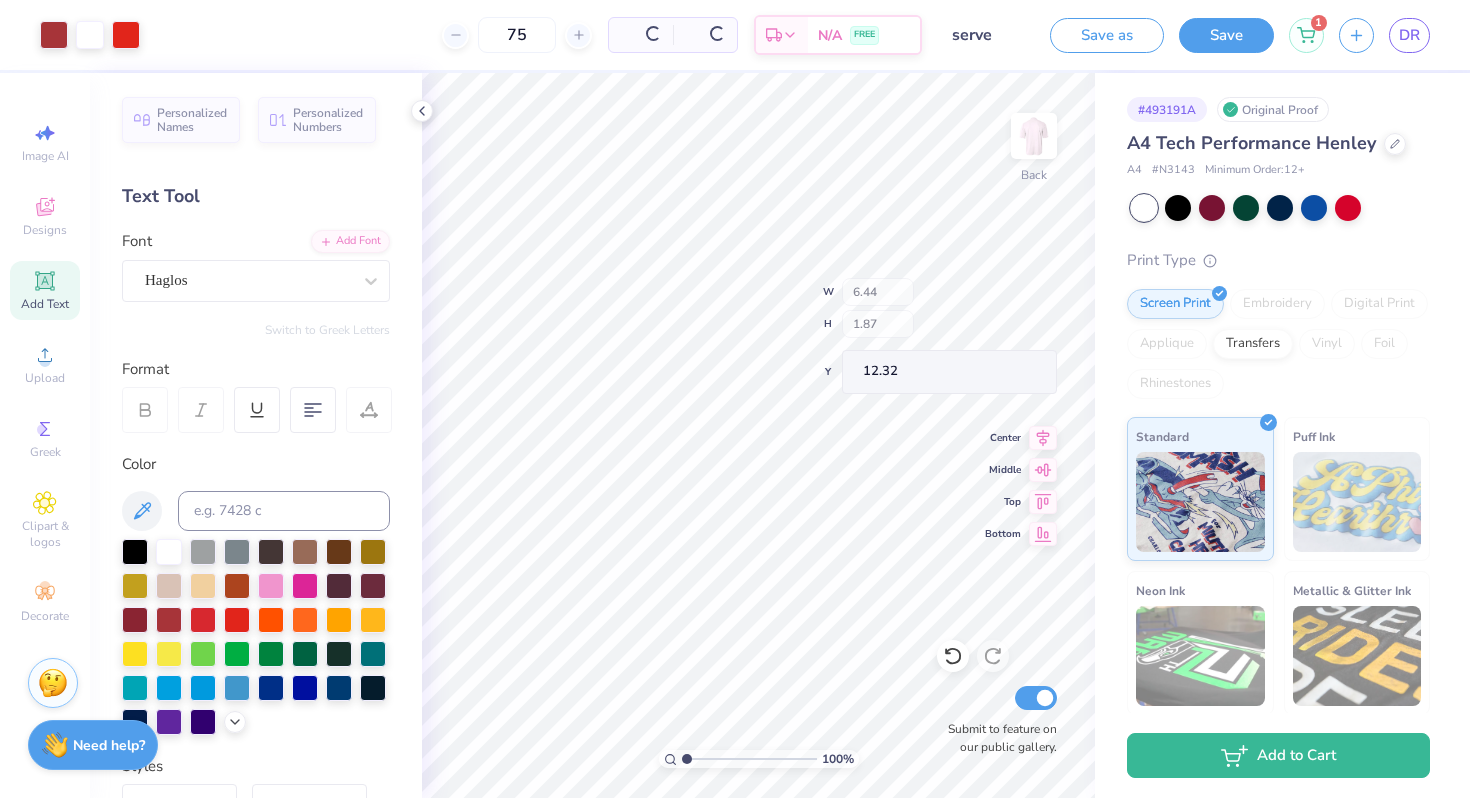 type on "10.32" 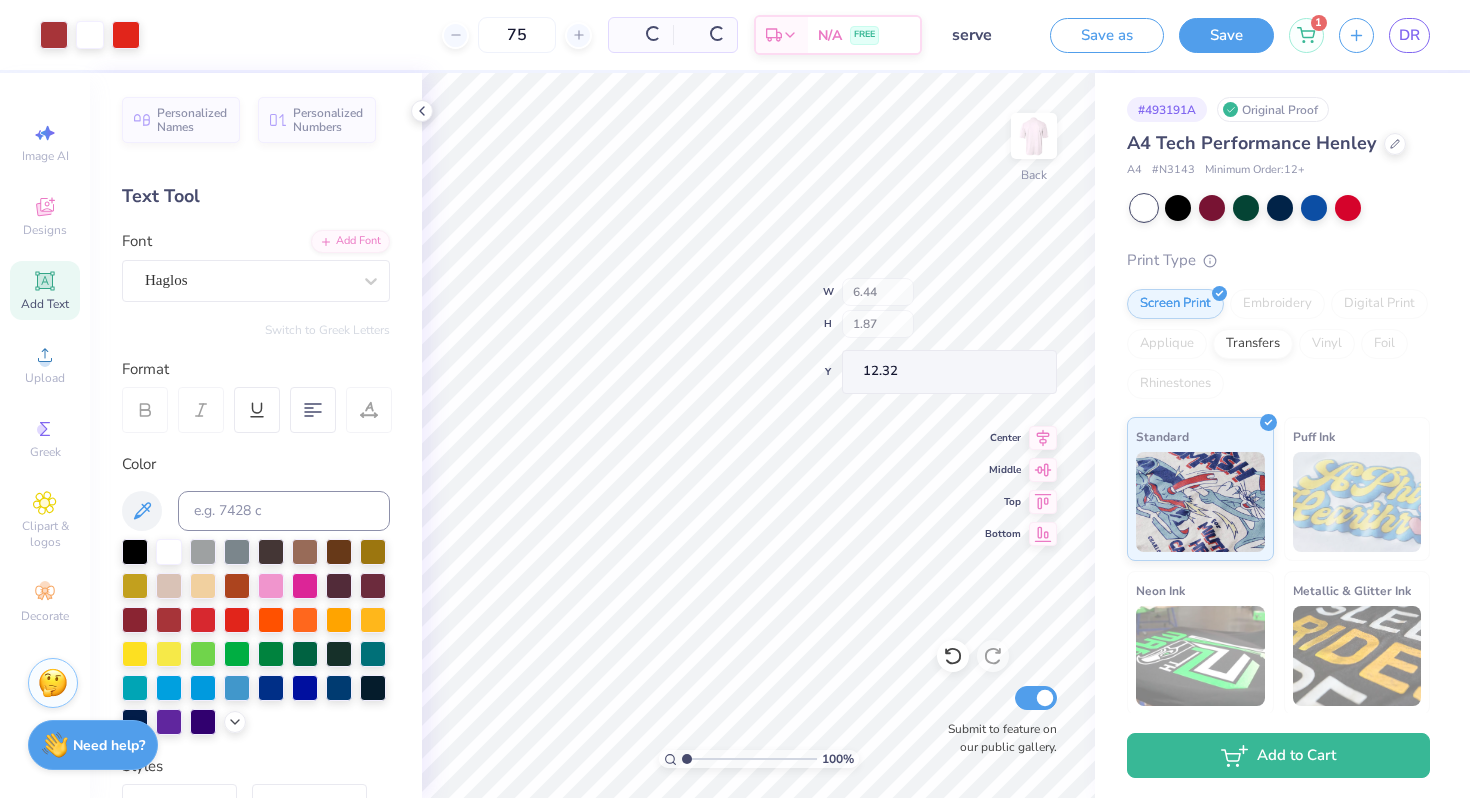 type on "16.55" 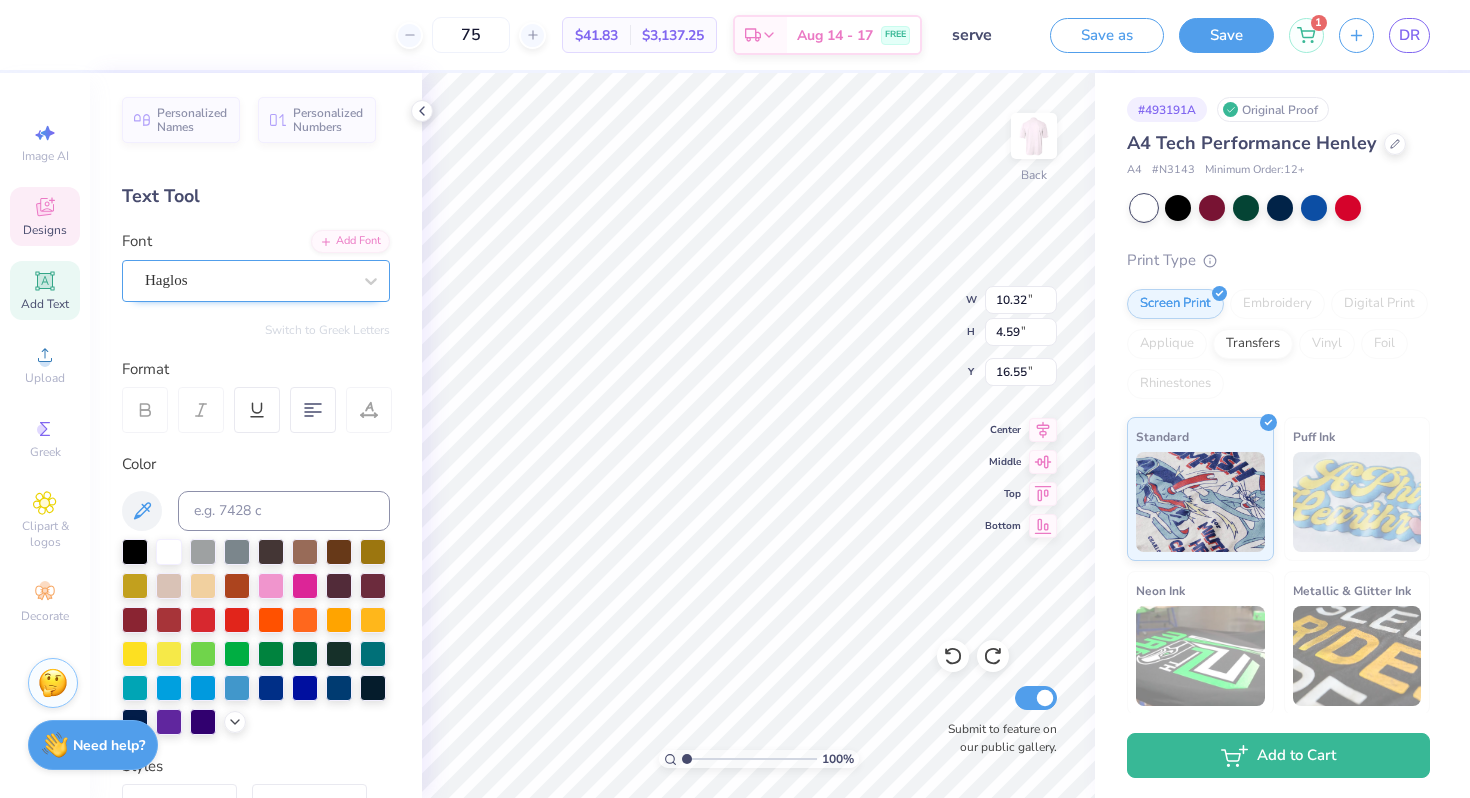 click on "Haglos" at bounding box center (248, 280) 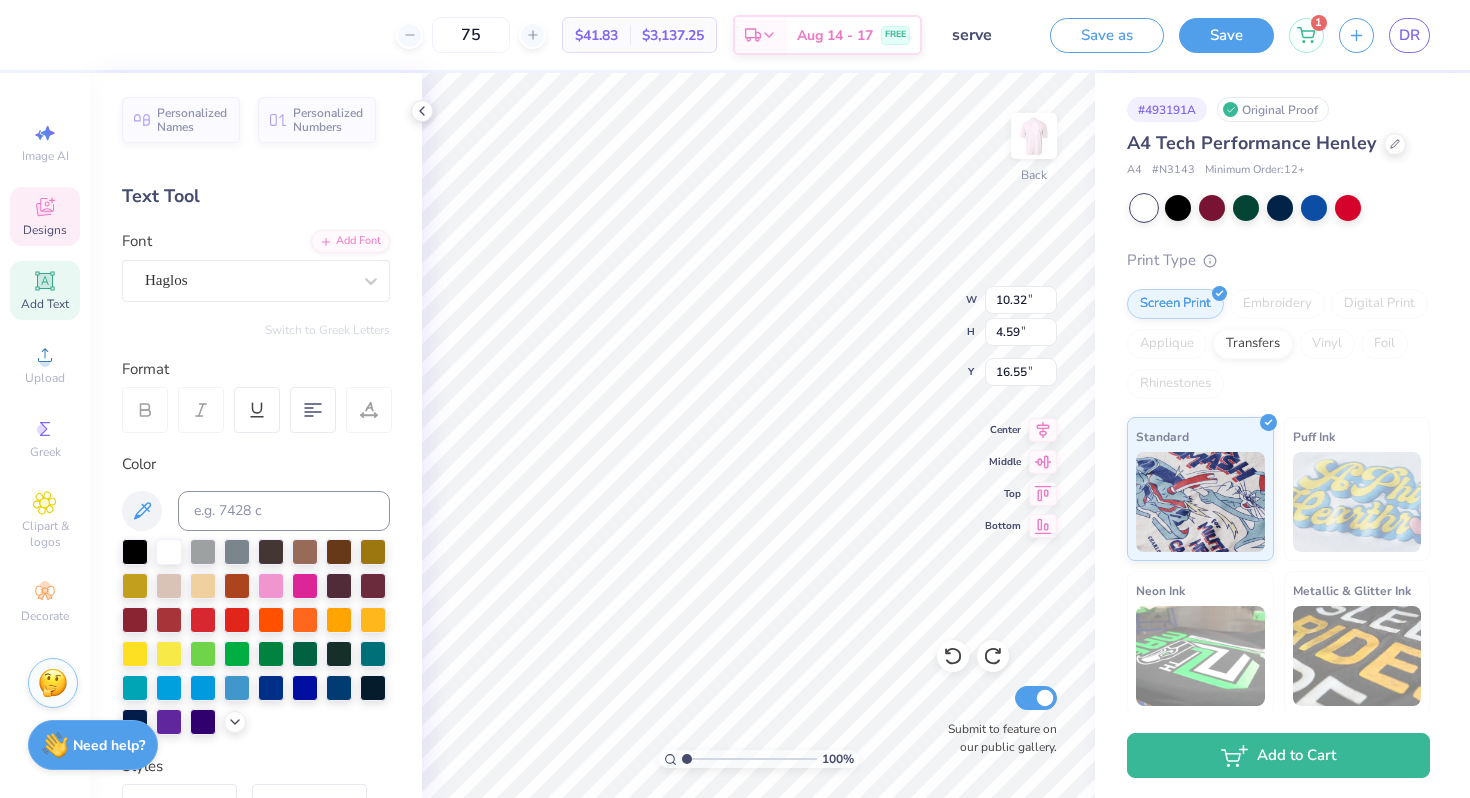 click on "Font Haglos" at bounding box center [256, 266] 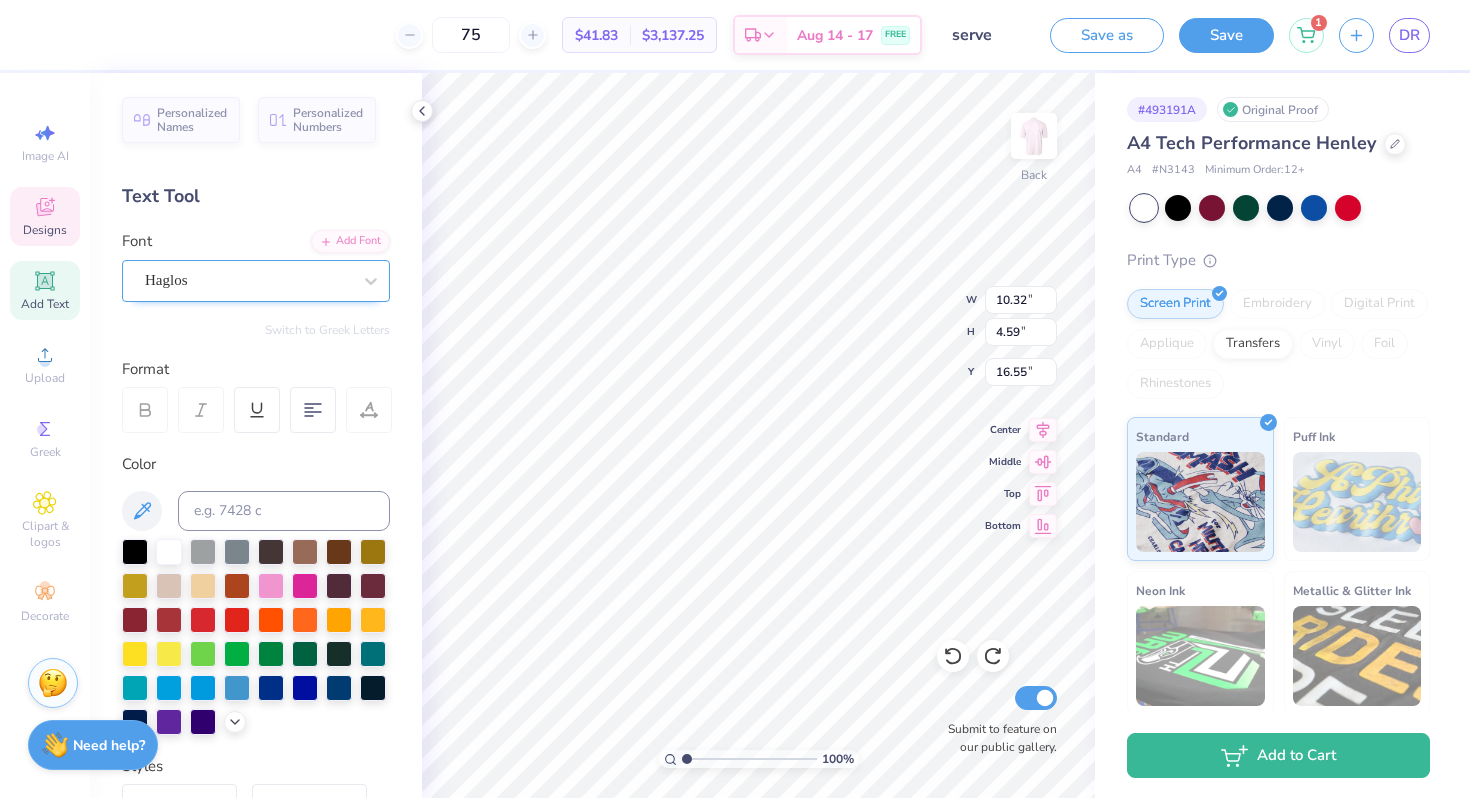 type on "12.77" 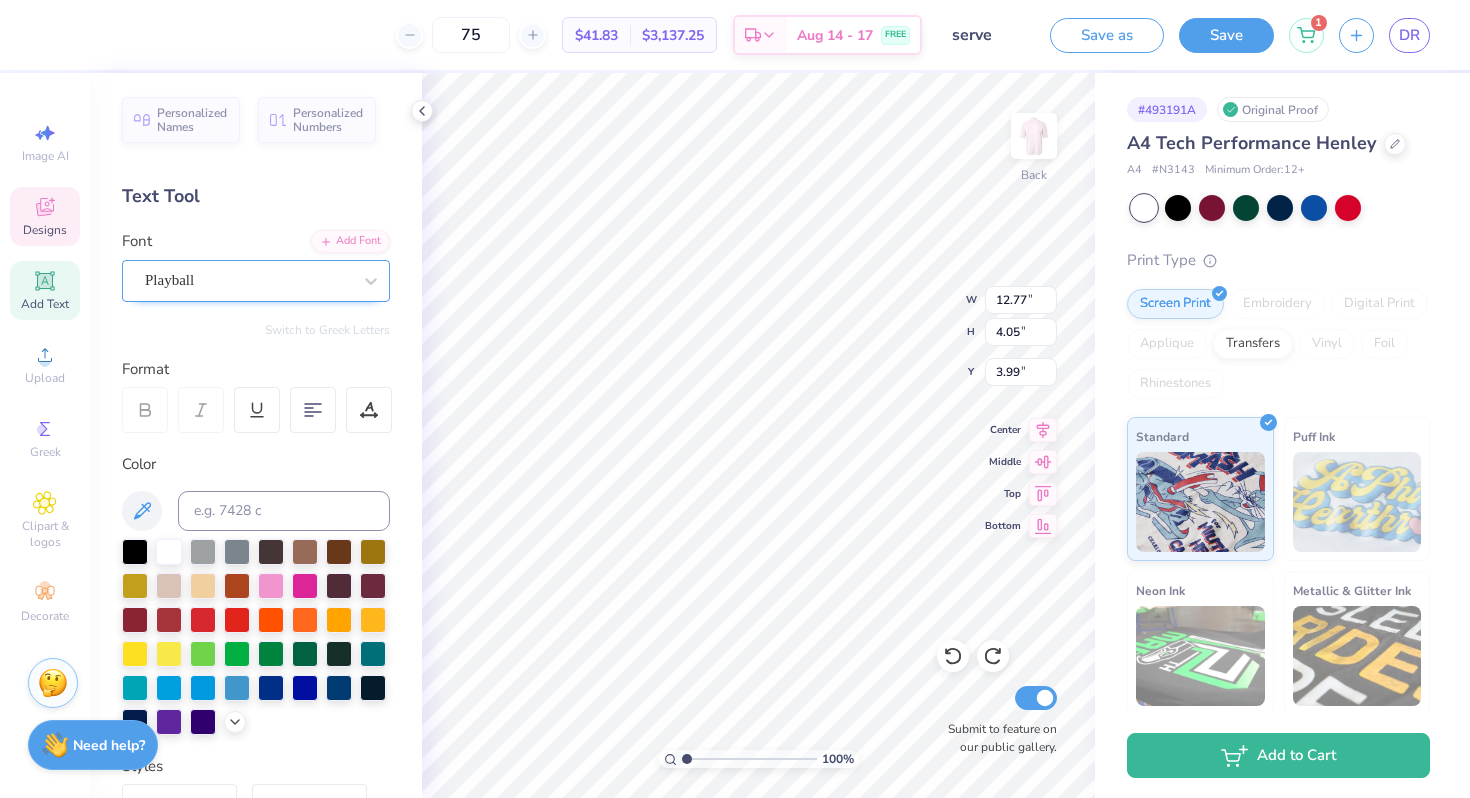 click on "Playball" at bounding box center [248, 280] 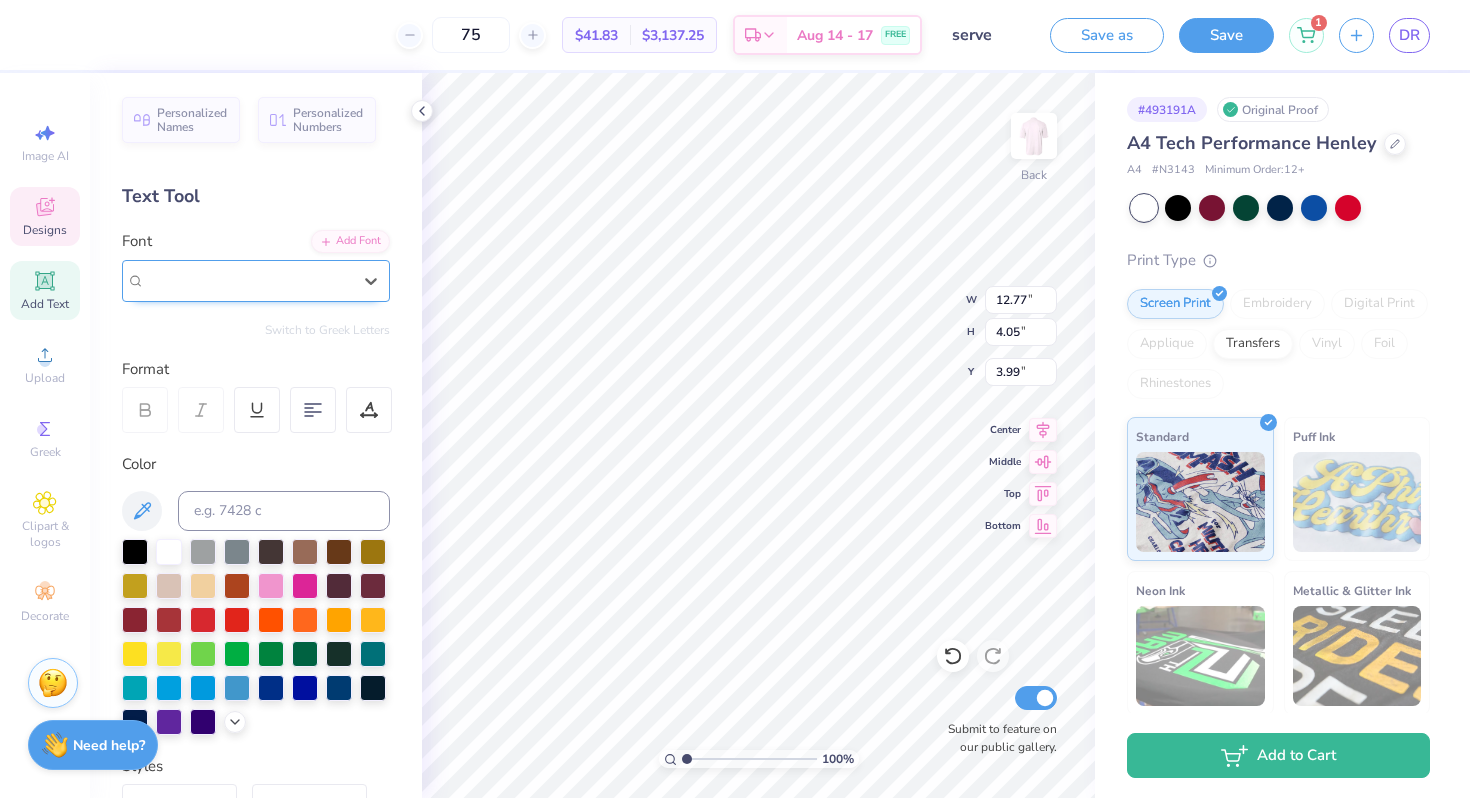 type on "4.04" 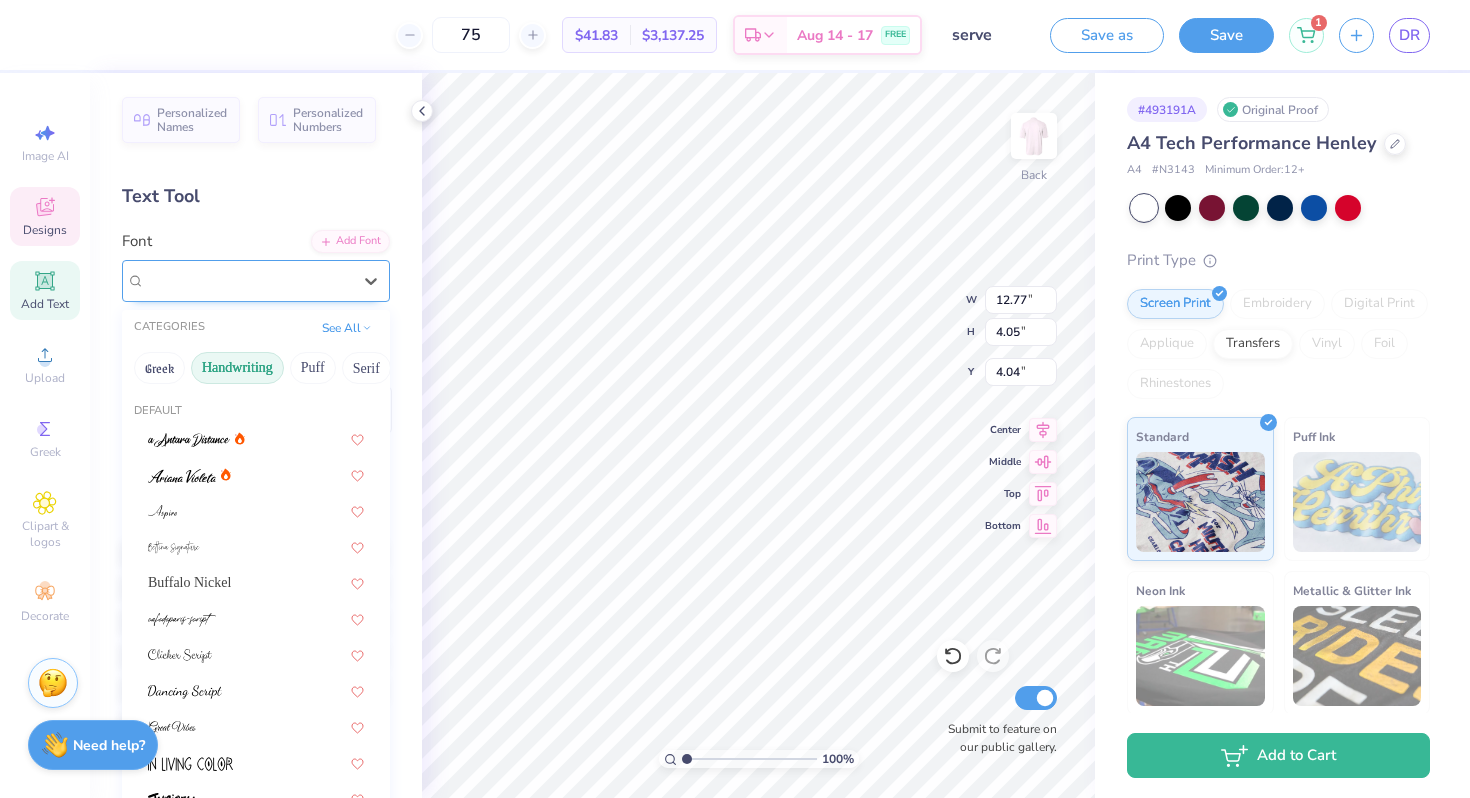 click on "Playball" at bounding box center [248, 280] 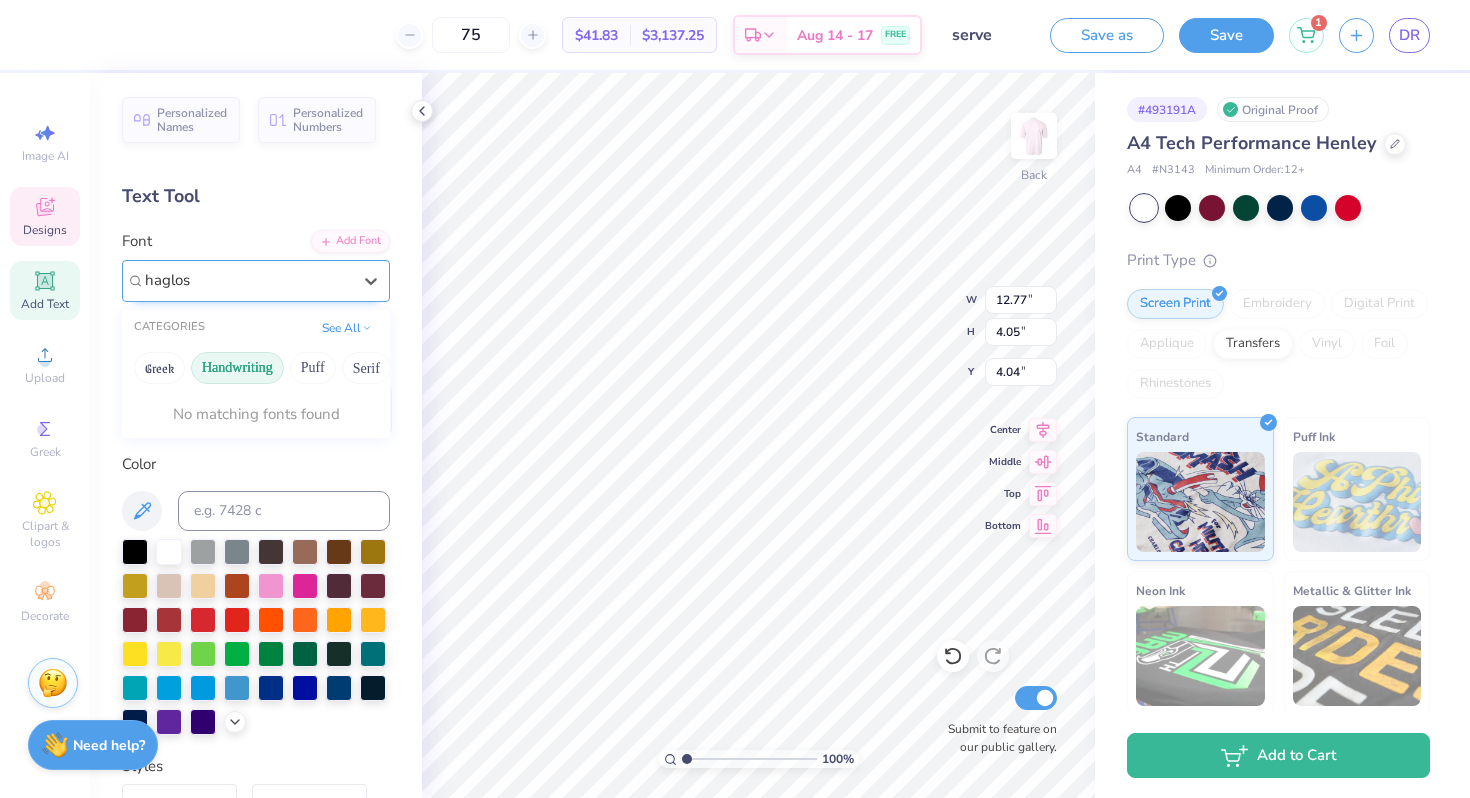 type on "haglos" 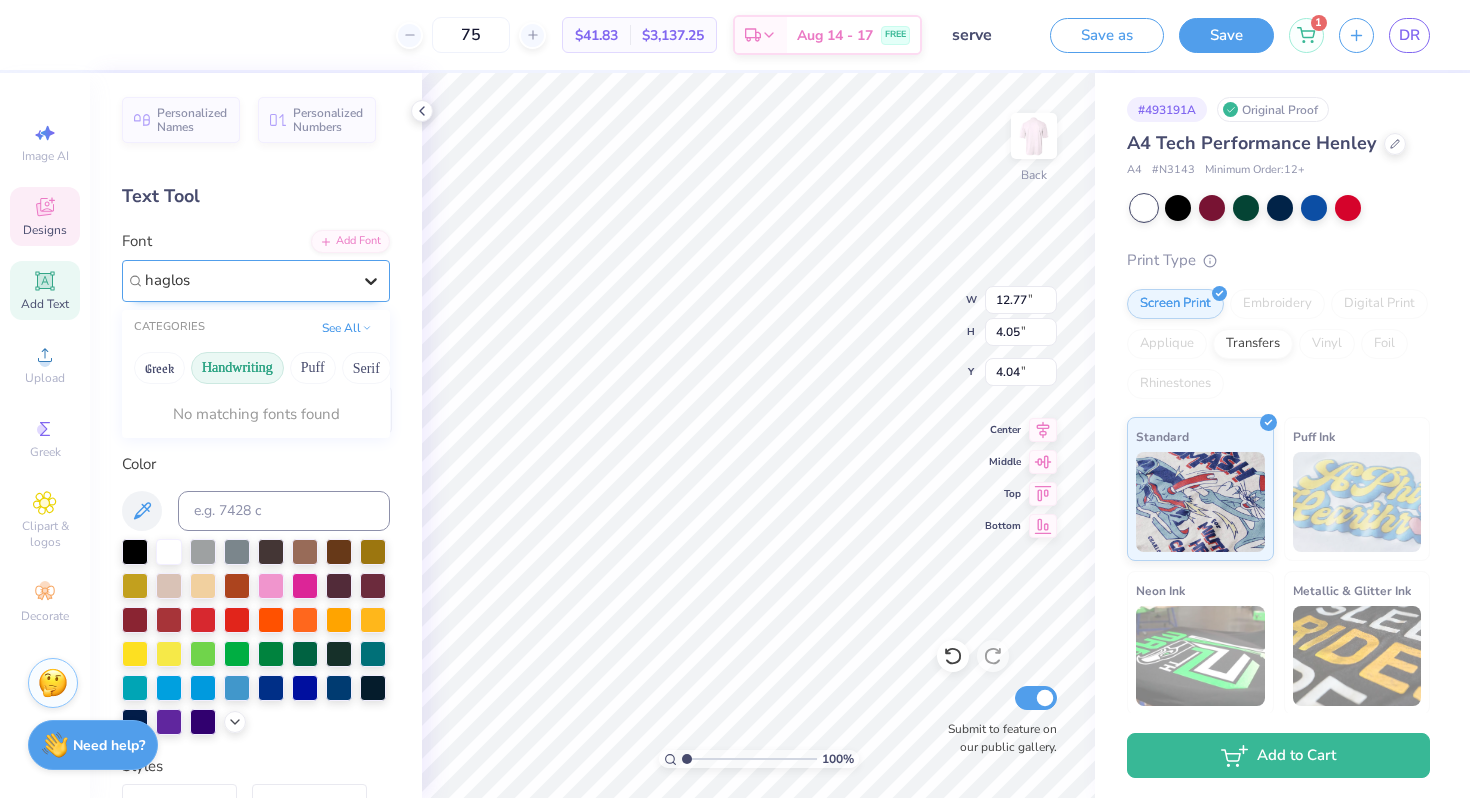 type 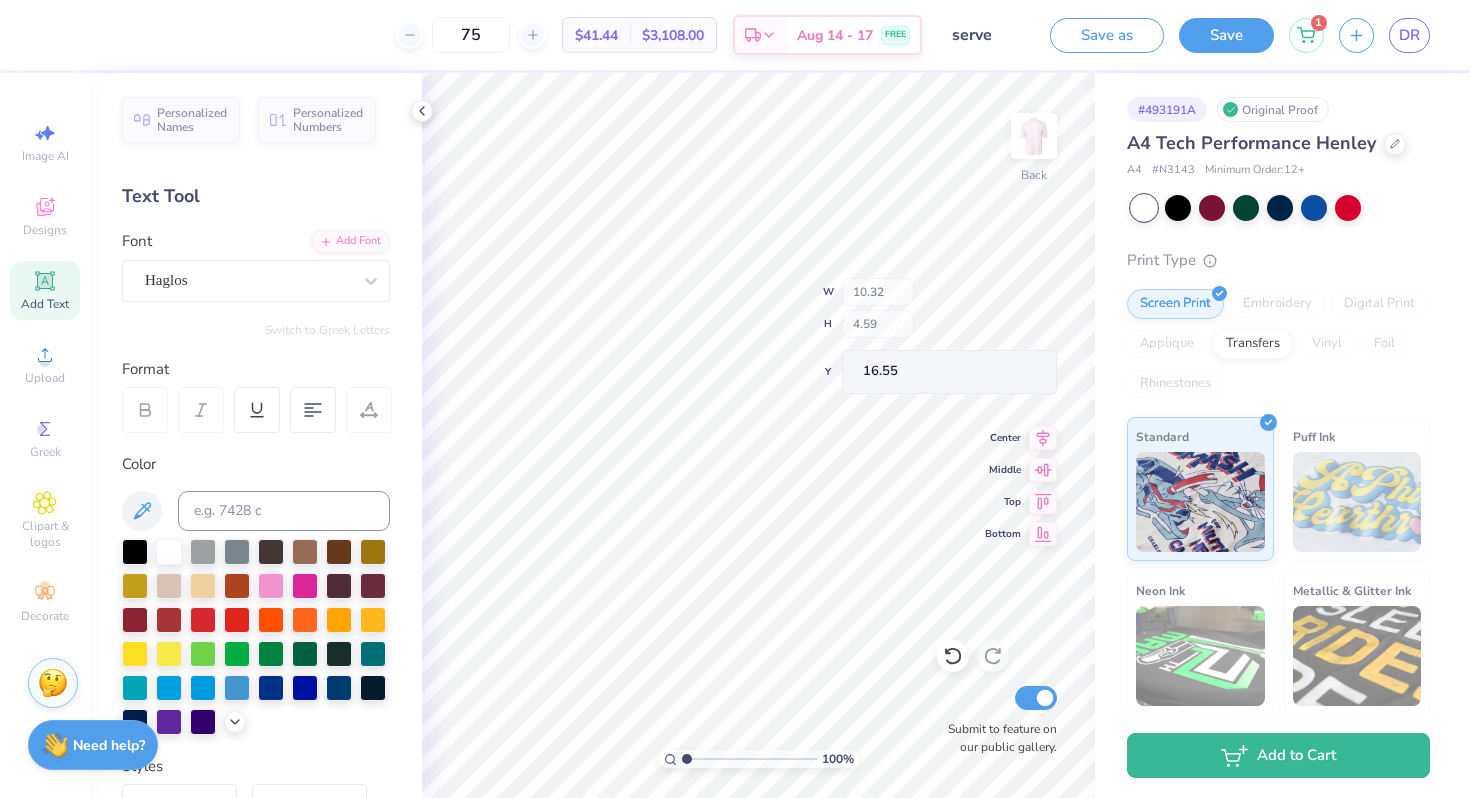 type on "13.81" 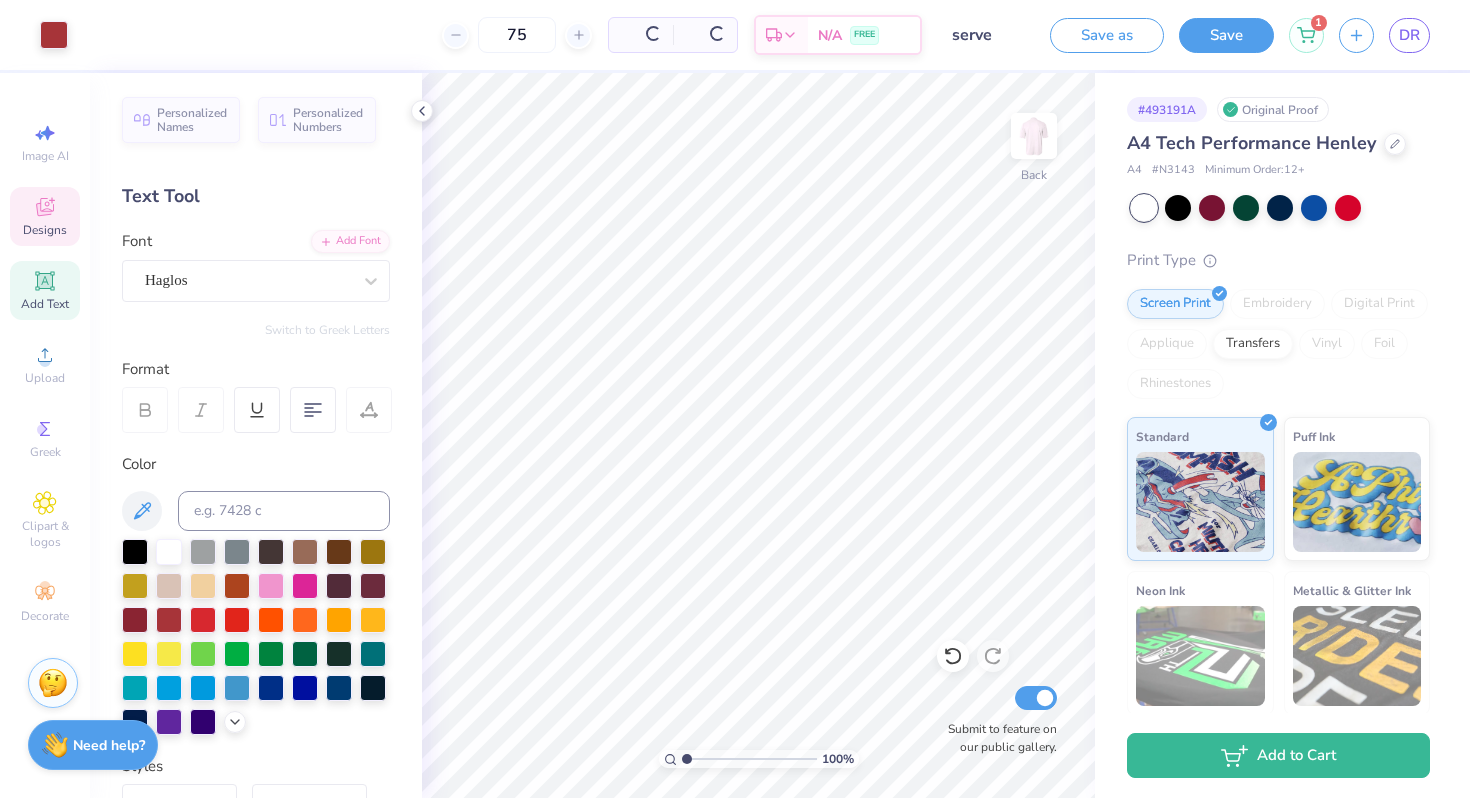 click on "Designs" at bounding box center (45, 230) 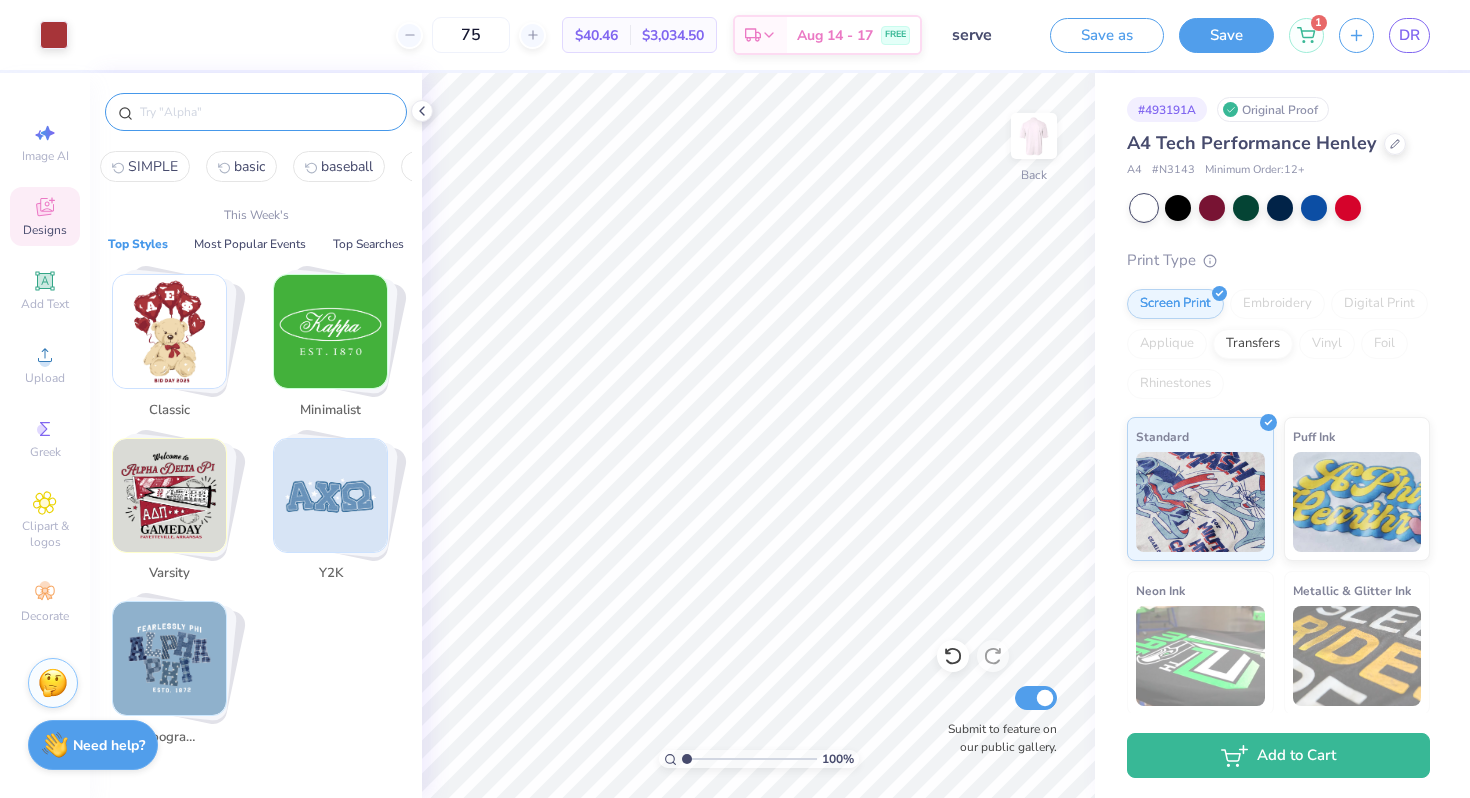 click at bounding box center (266, 112) 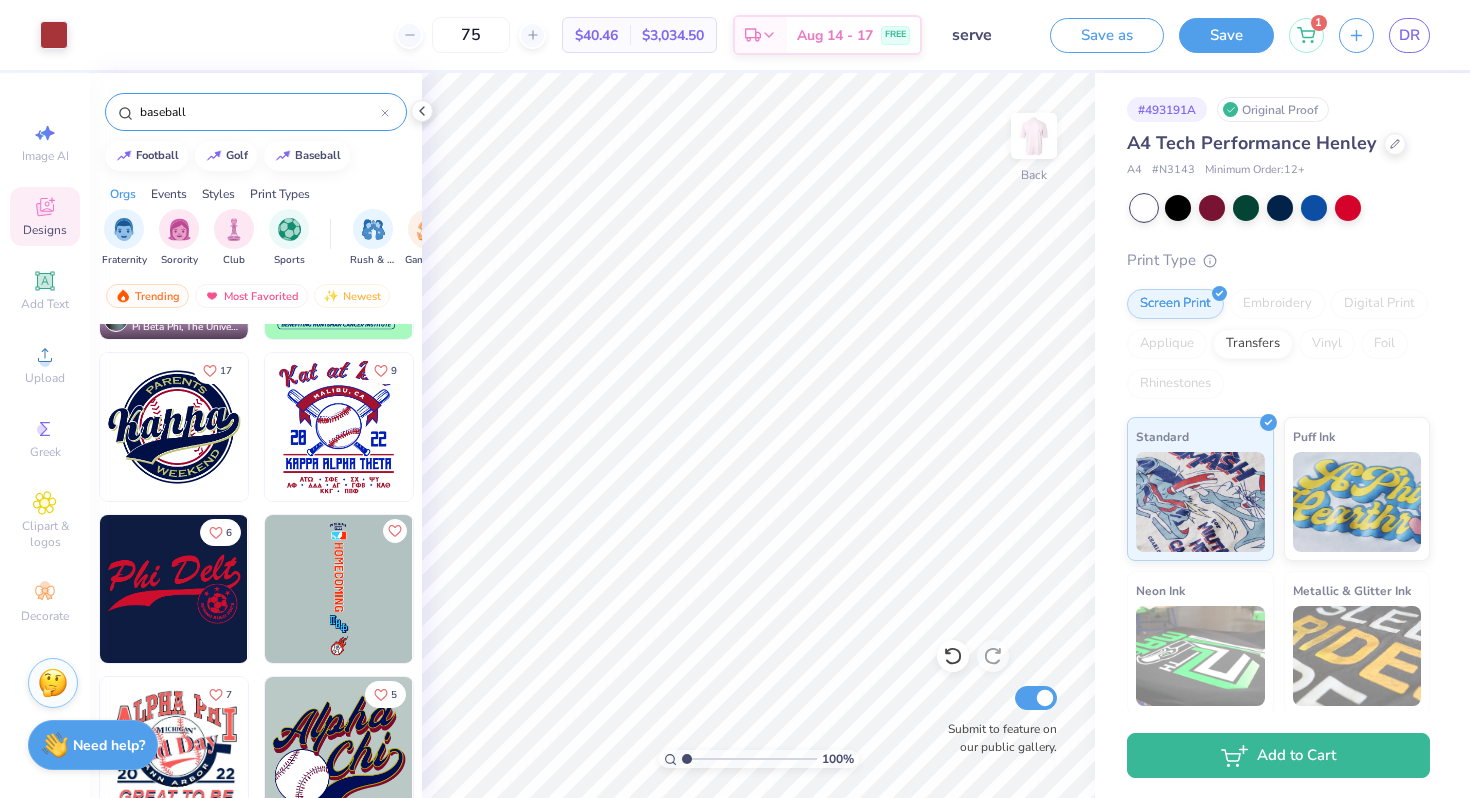 scroll, scrollTop: 3705, scrollLeft: 0, axis: vertical 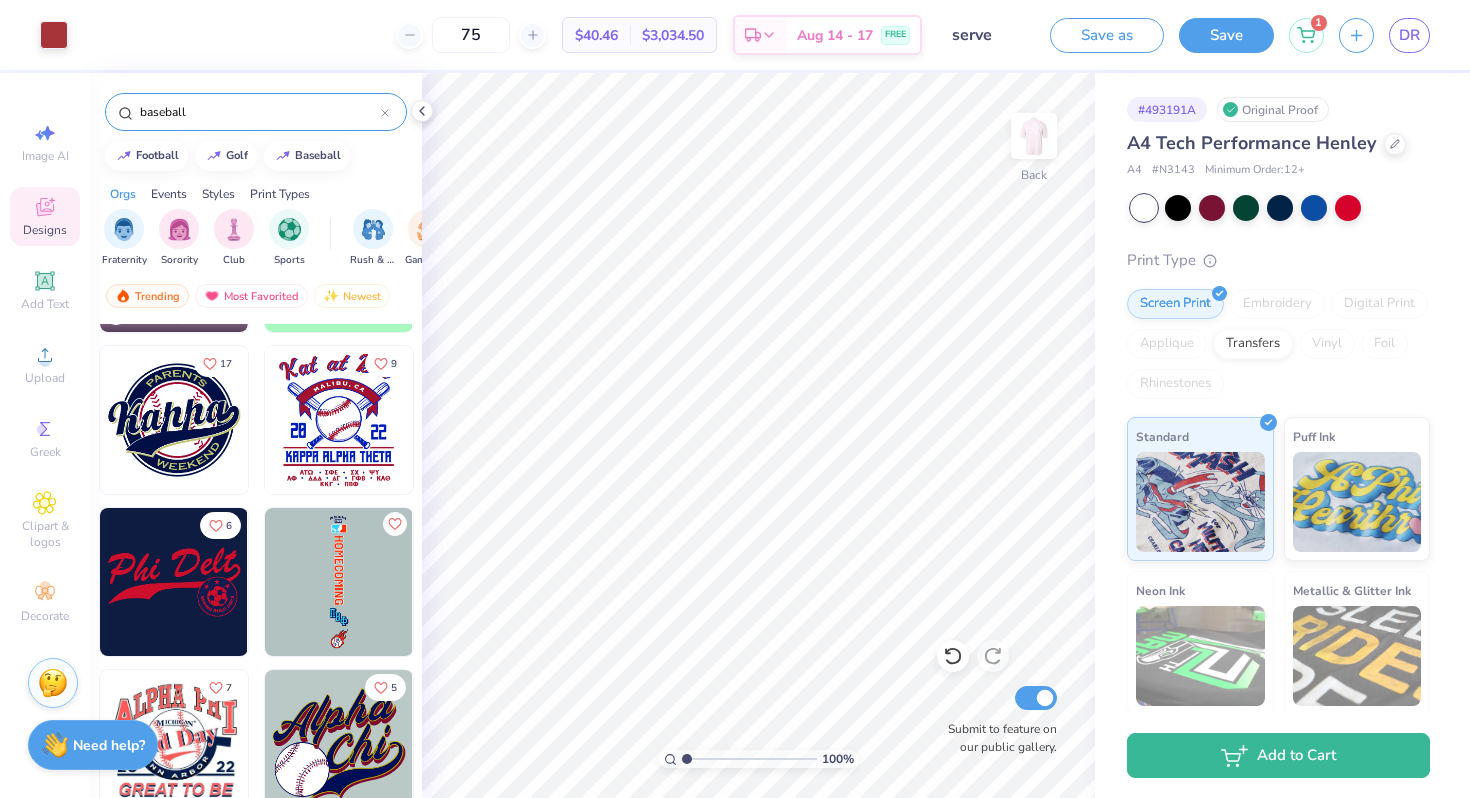 click at bounding box center [174, 582] 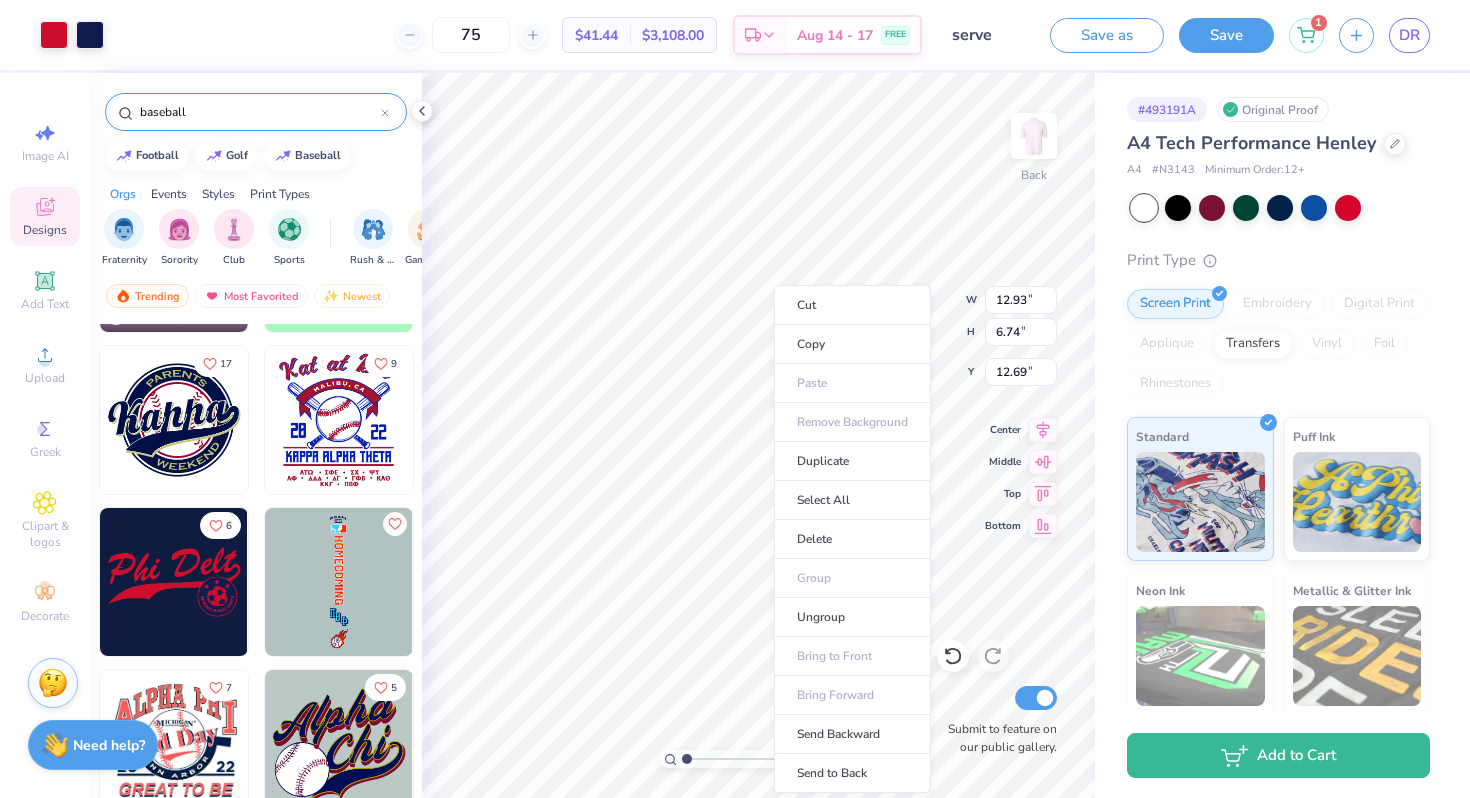 type on "12.69" 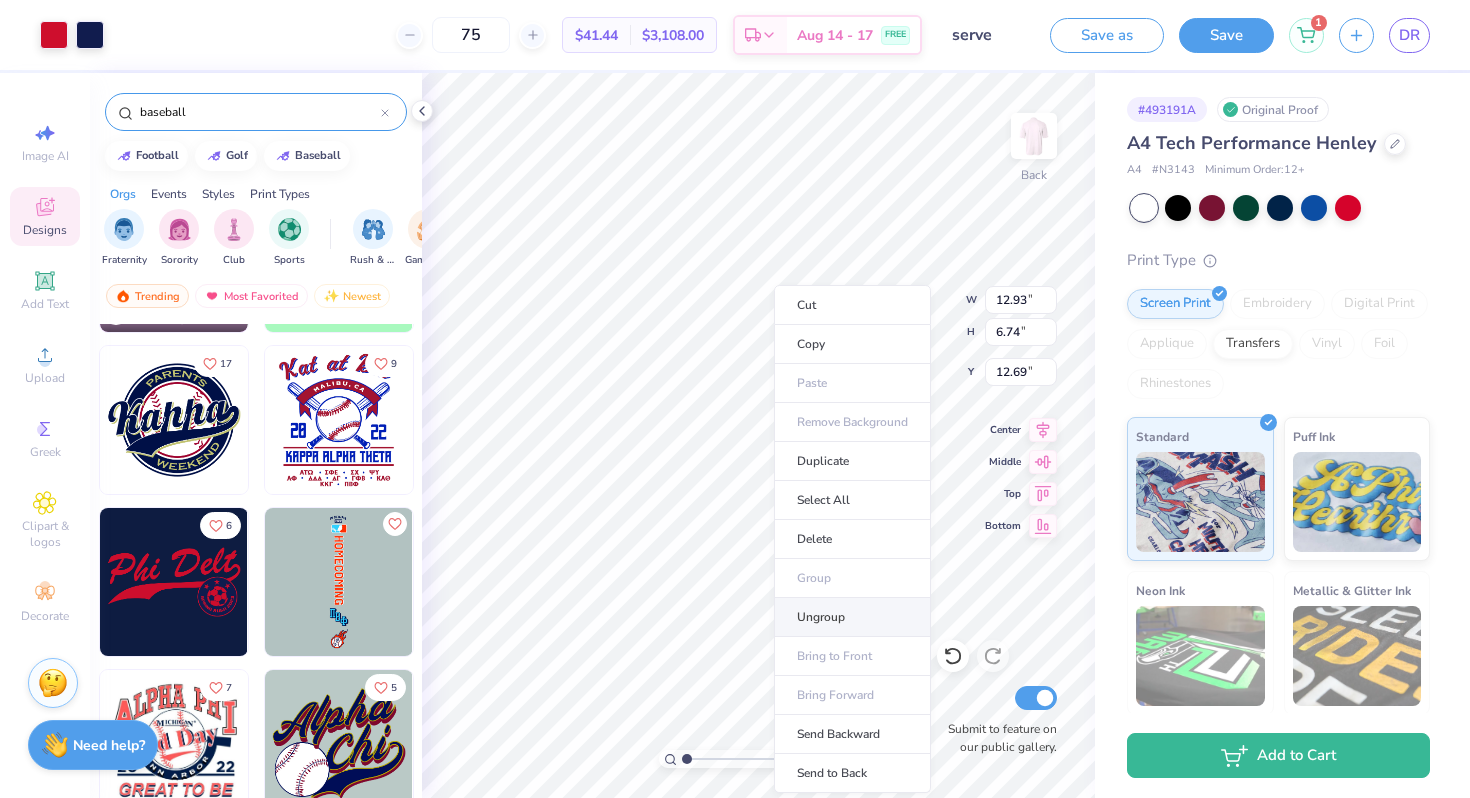click on "Ungroup" at bounding box center [852, 617] 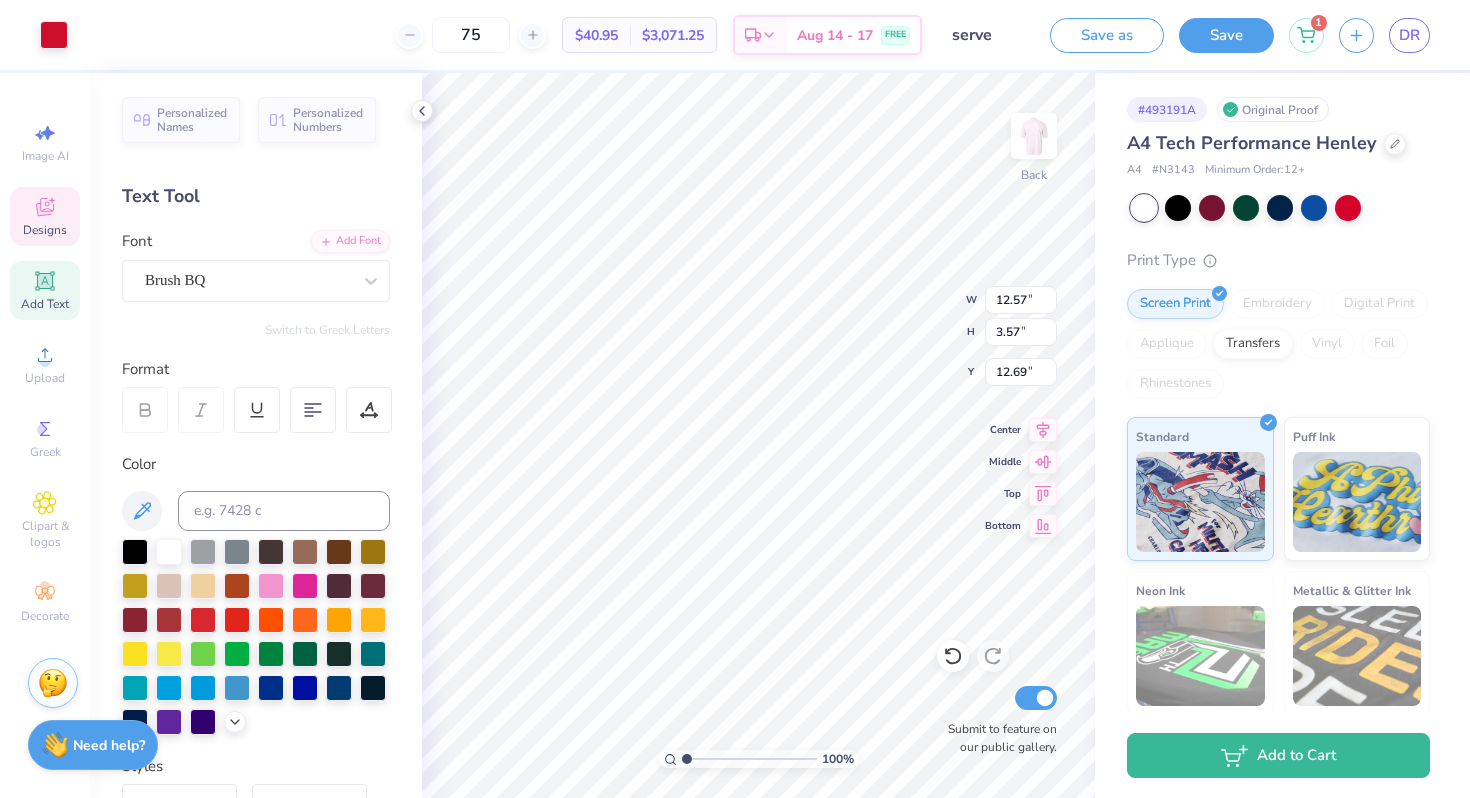 type on "12.77" 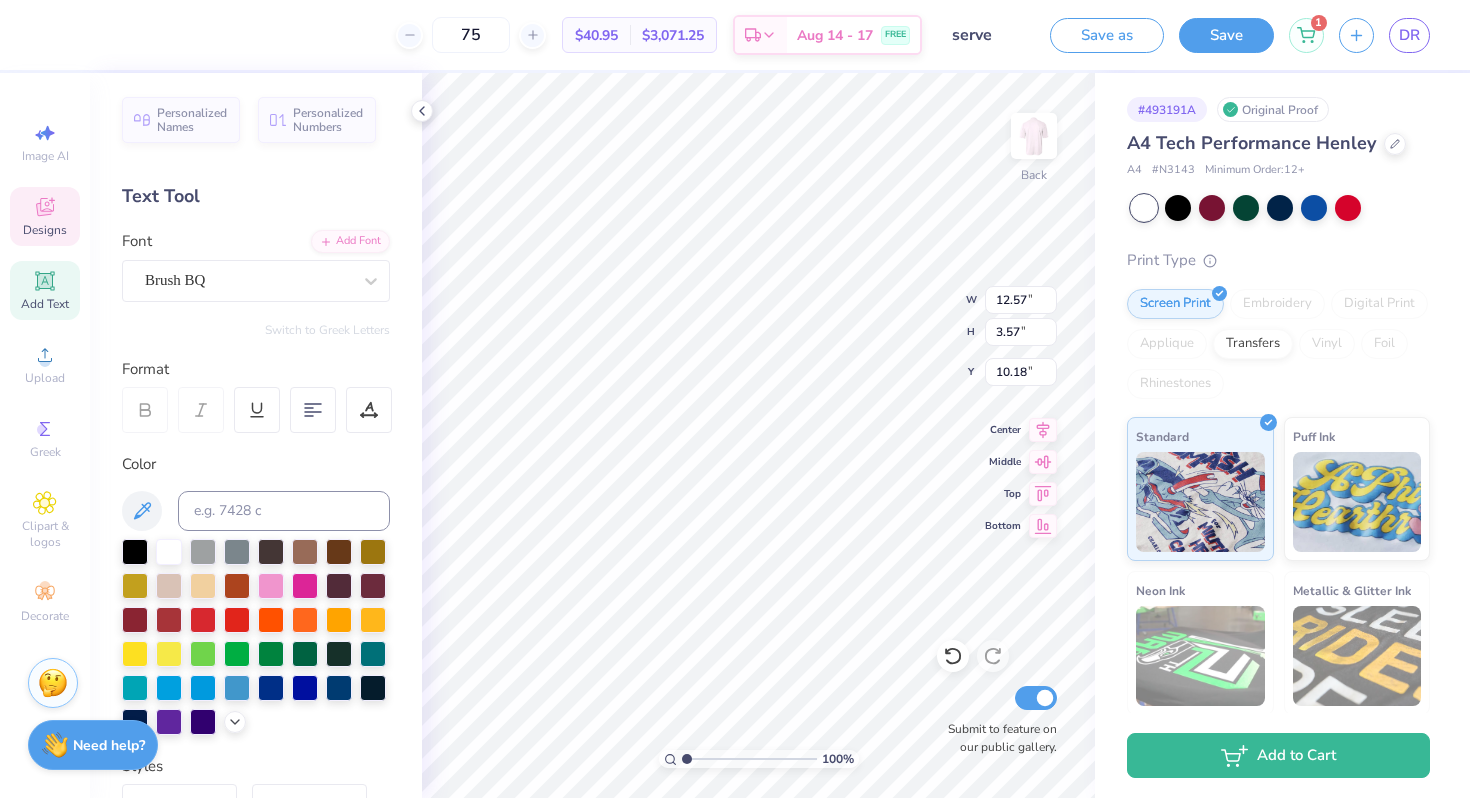 scroll, scrollTop: 0, scrollLeft: 0, axis: both 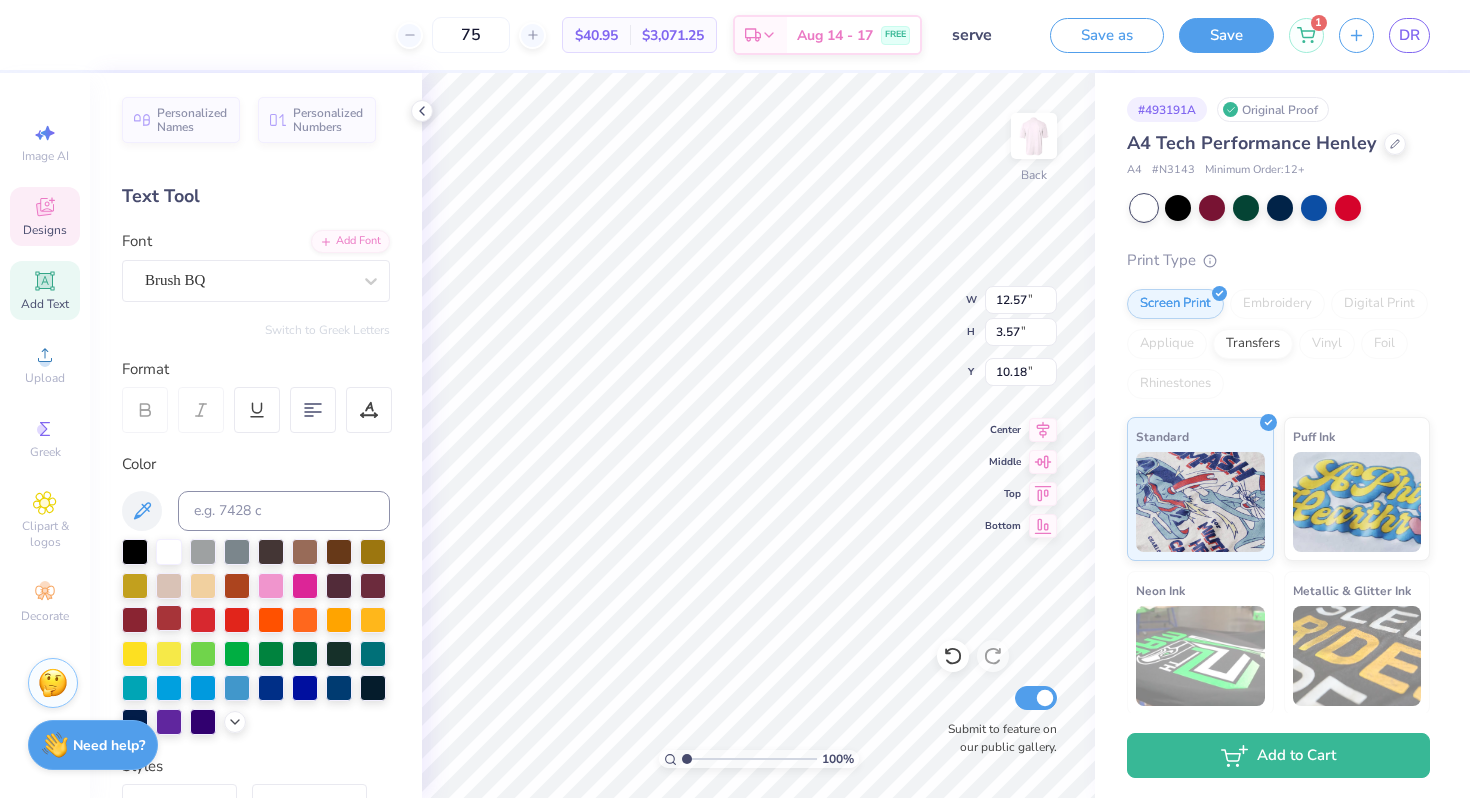 type on "Alpha Delta" 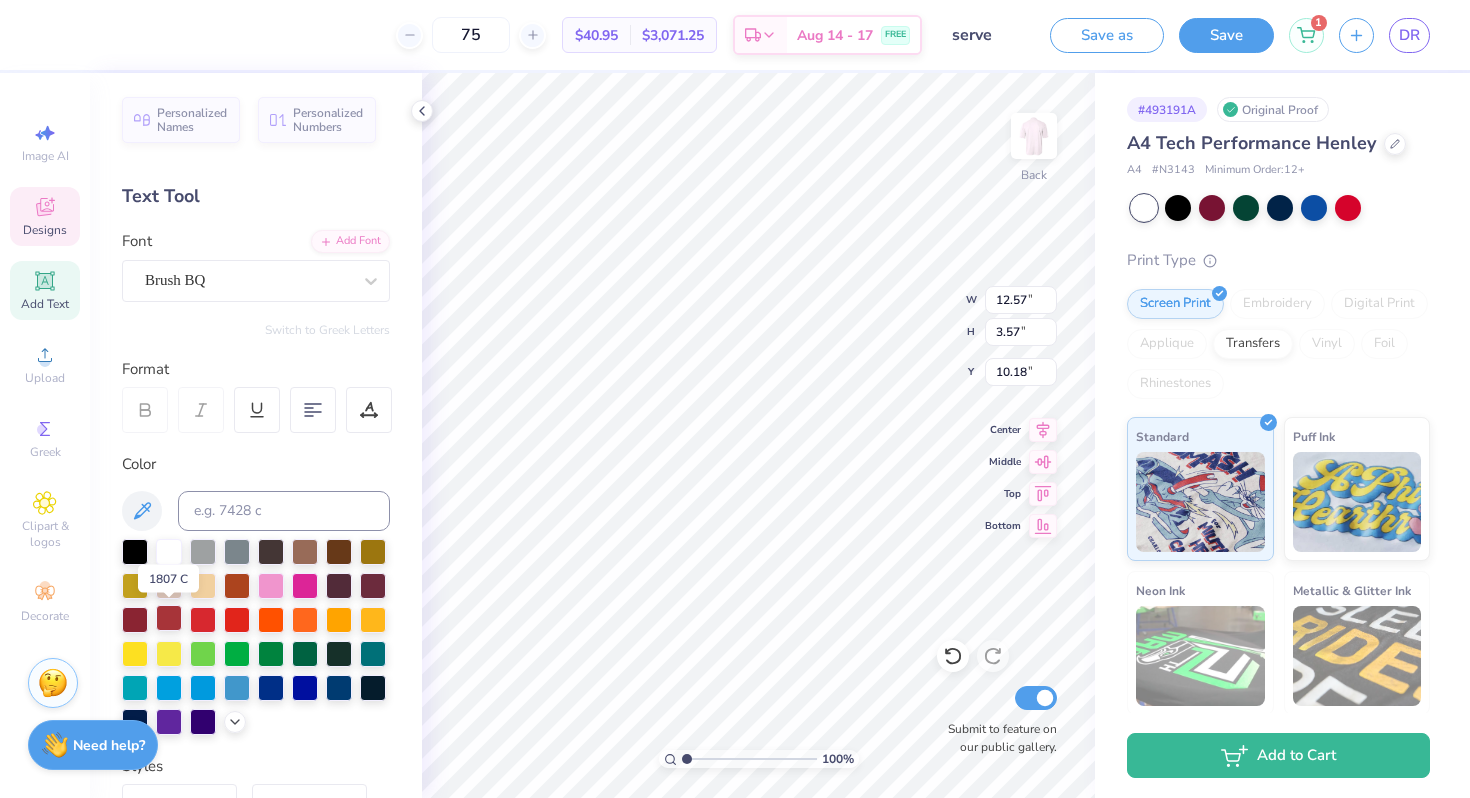 click at bounding box center [169, 618] 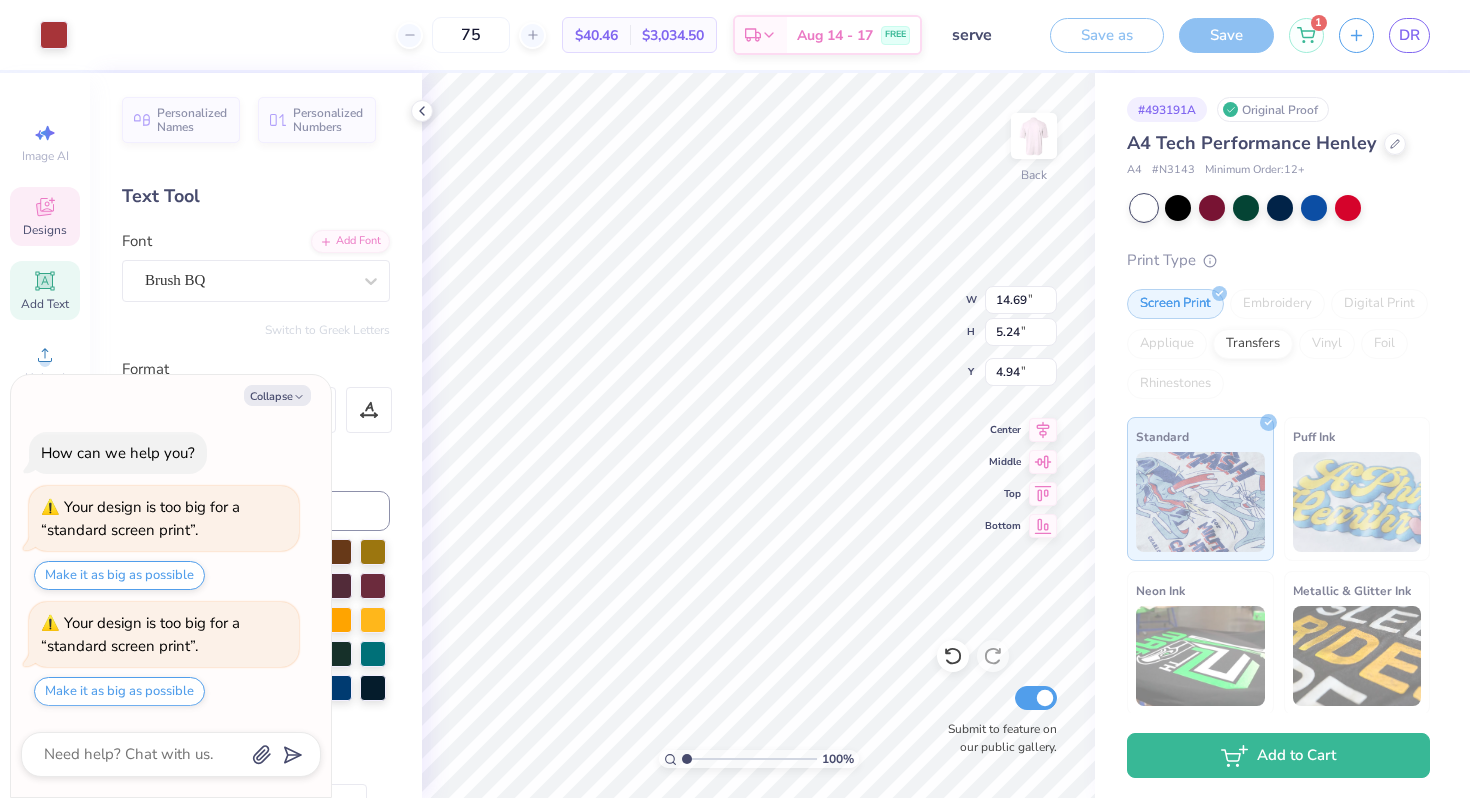type on "x" 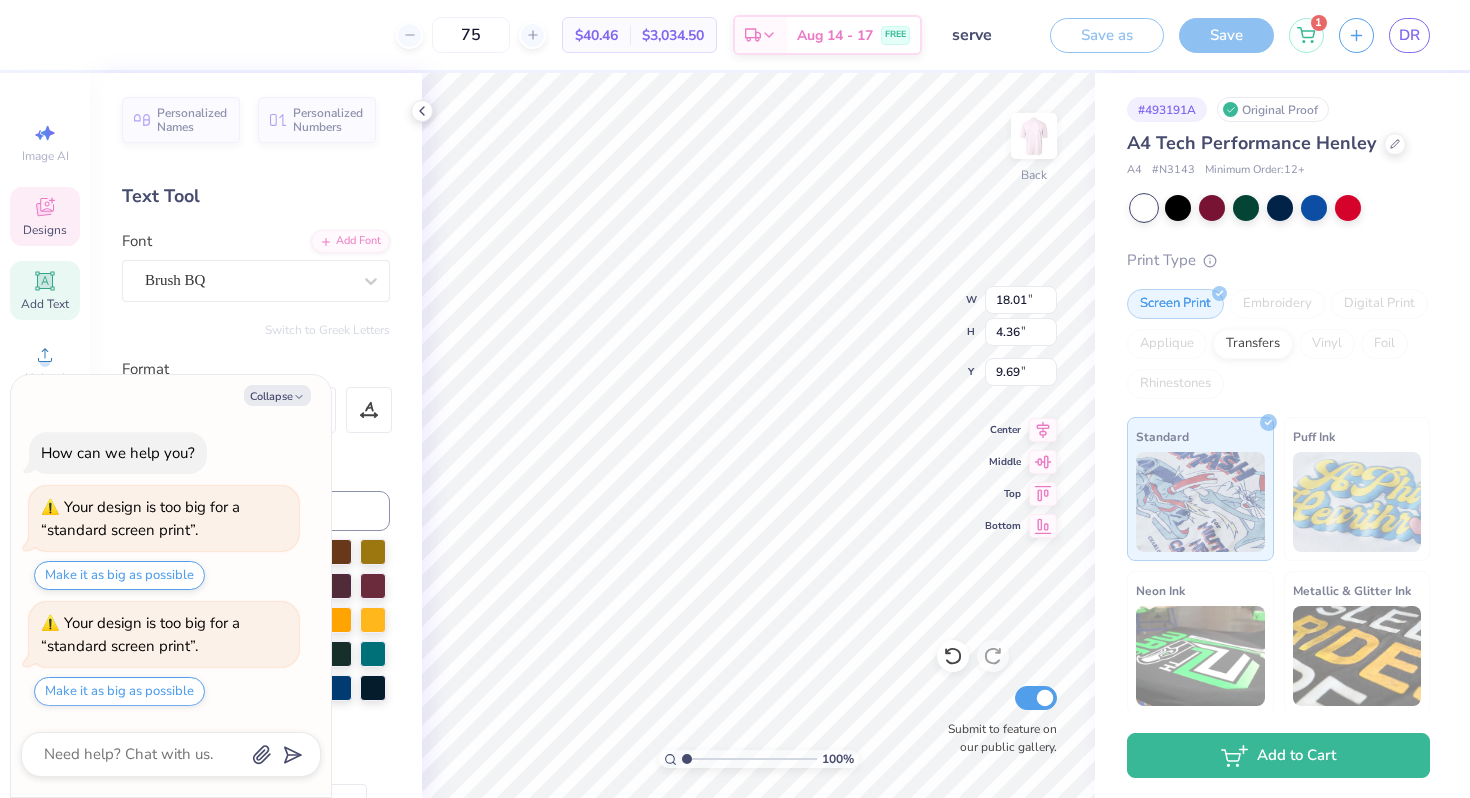type on "x" 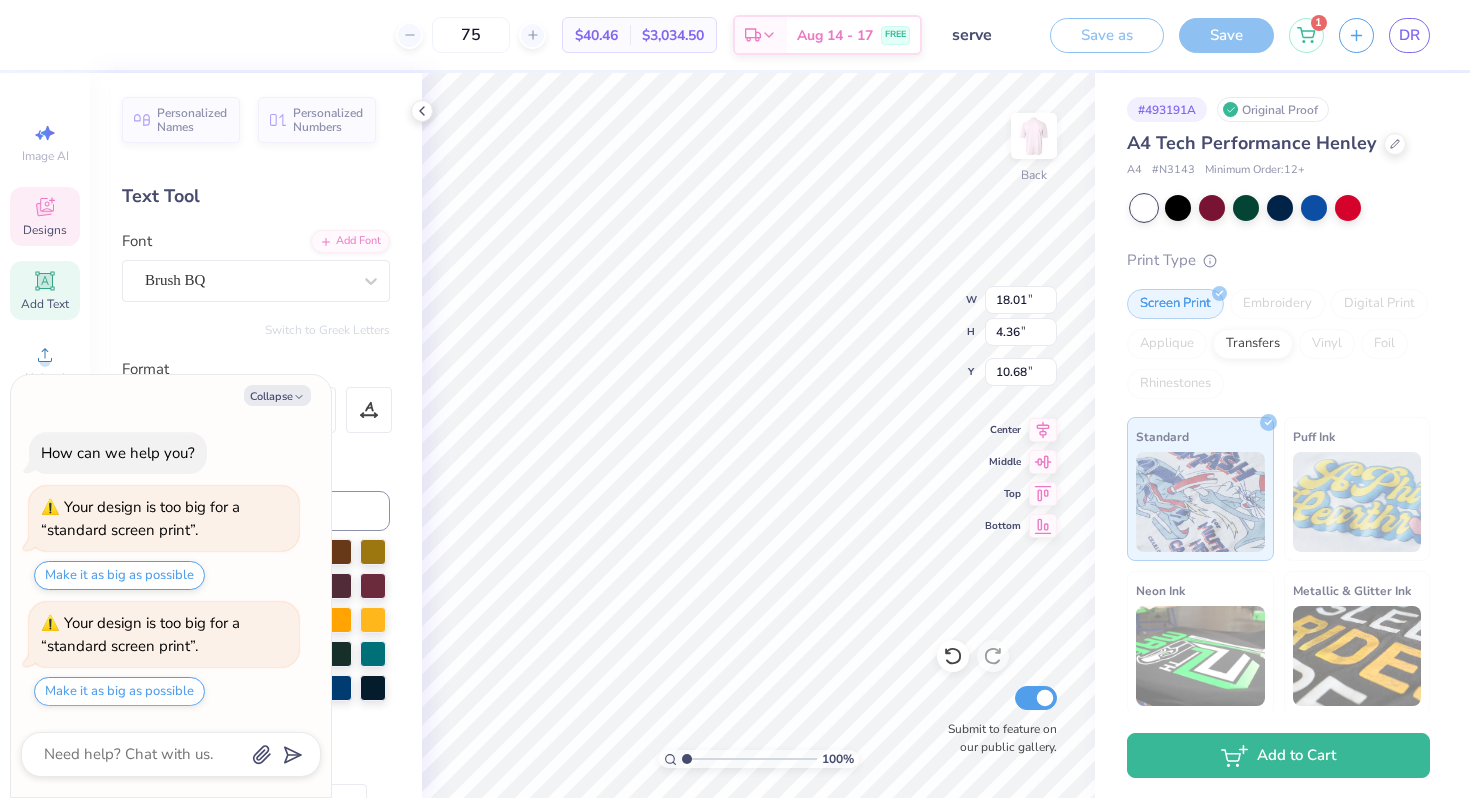 type on "x" 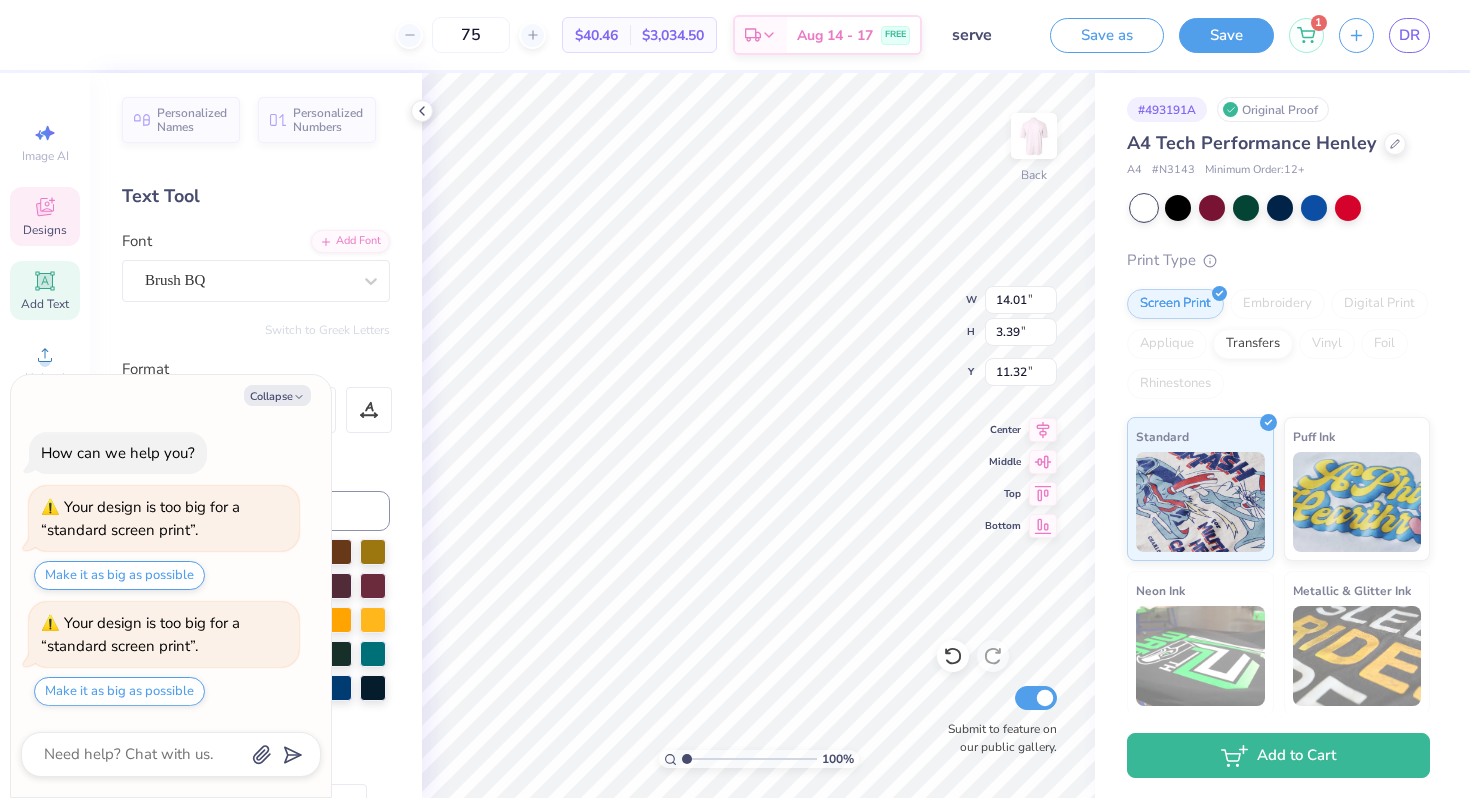 type on "x" 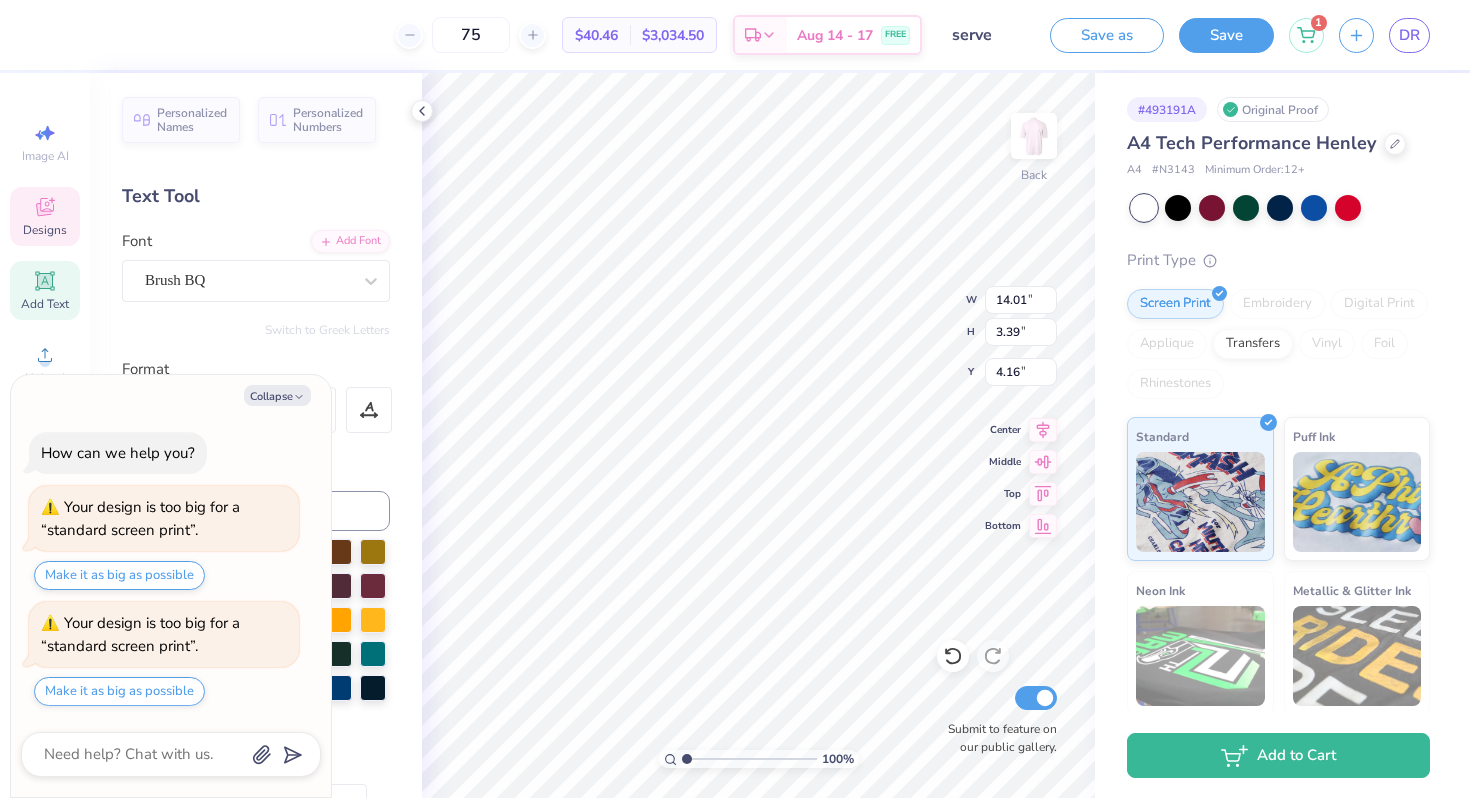 type on "x" 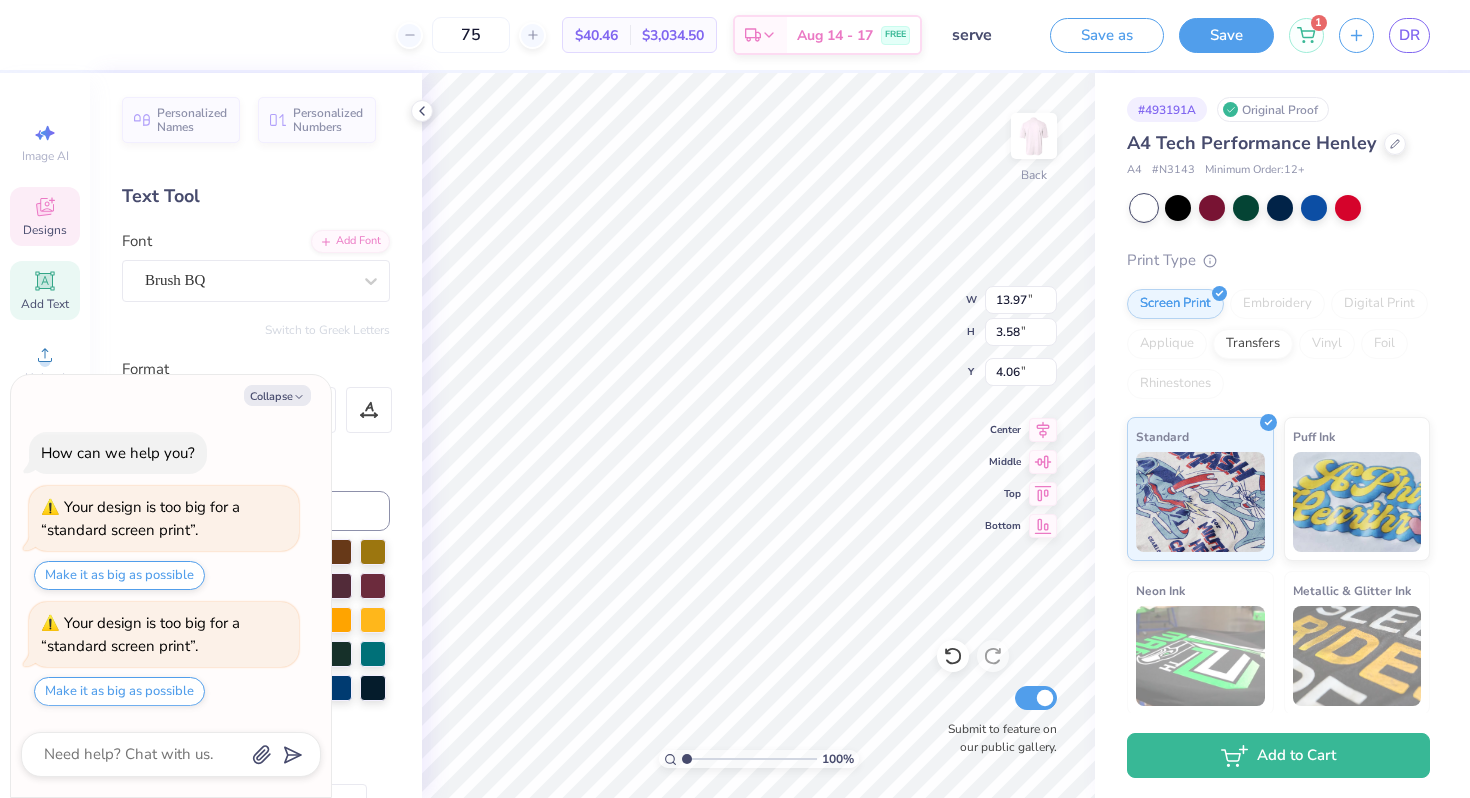 type on "x" 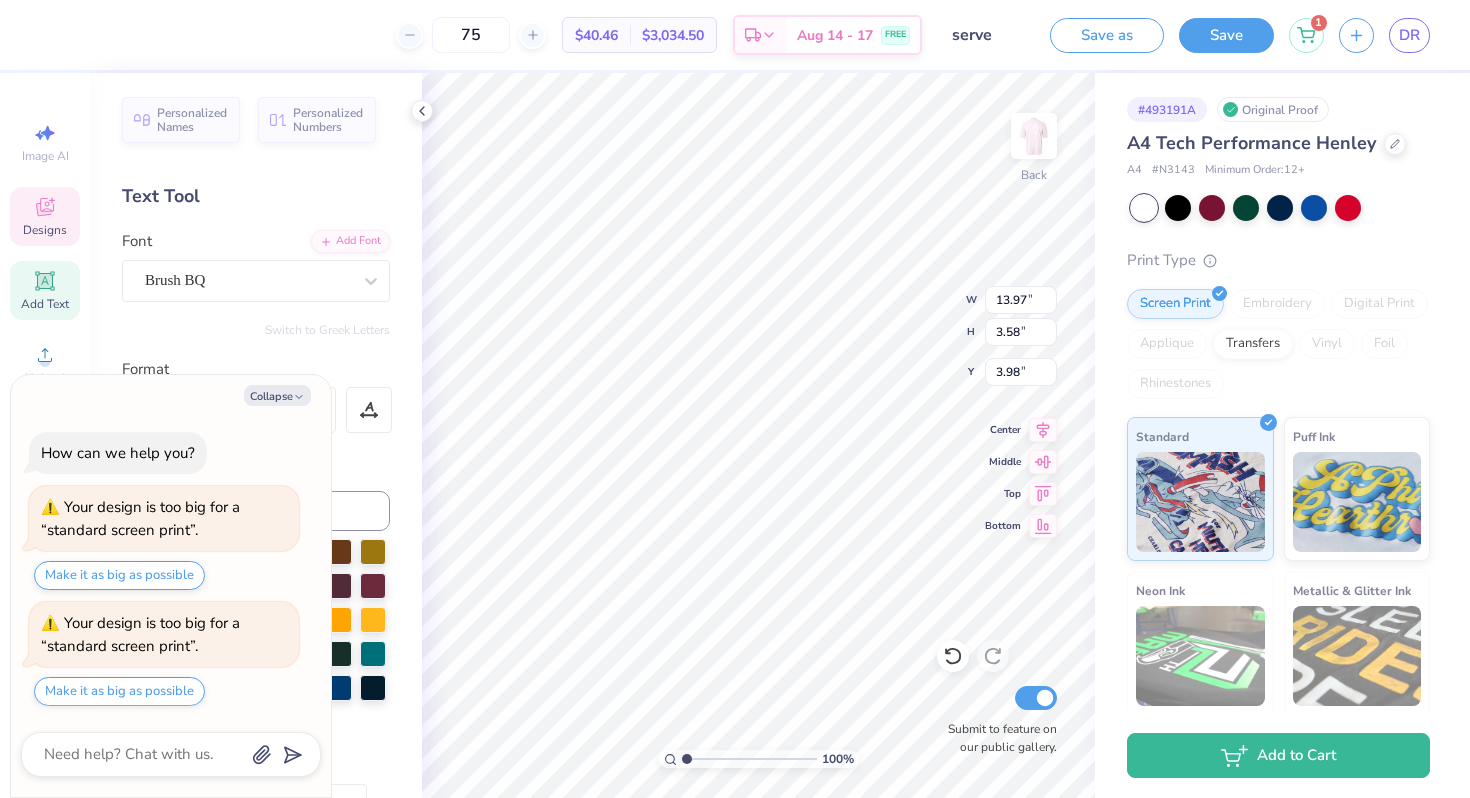 type on "x" 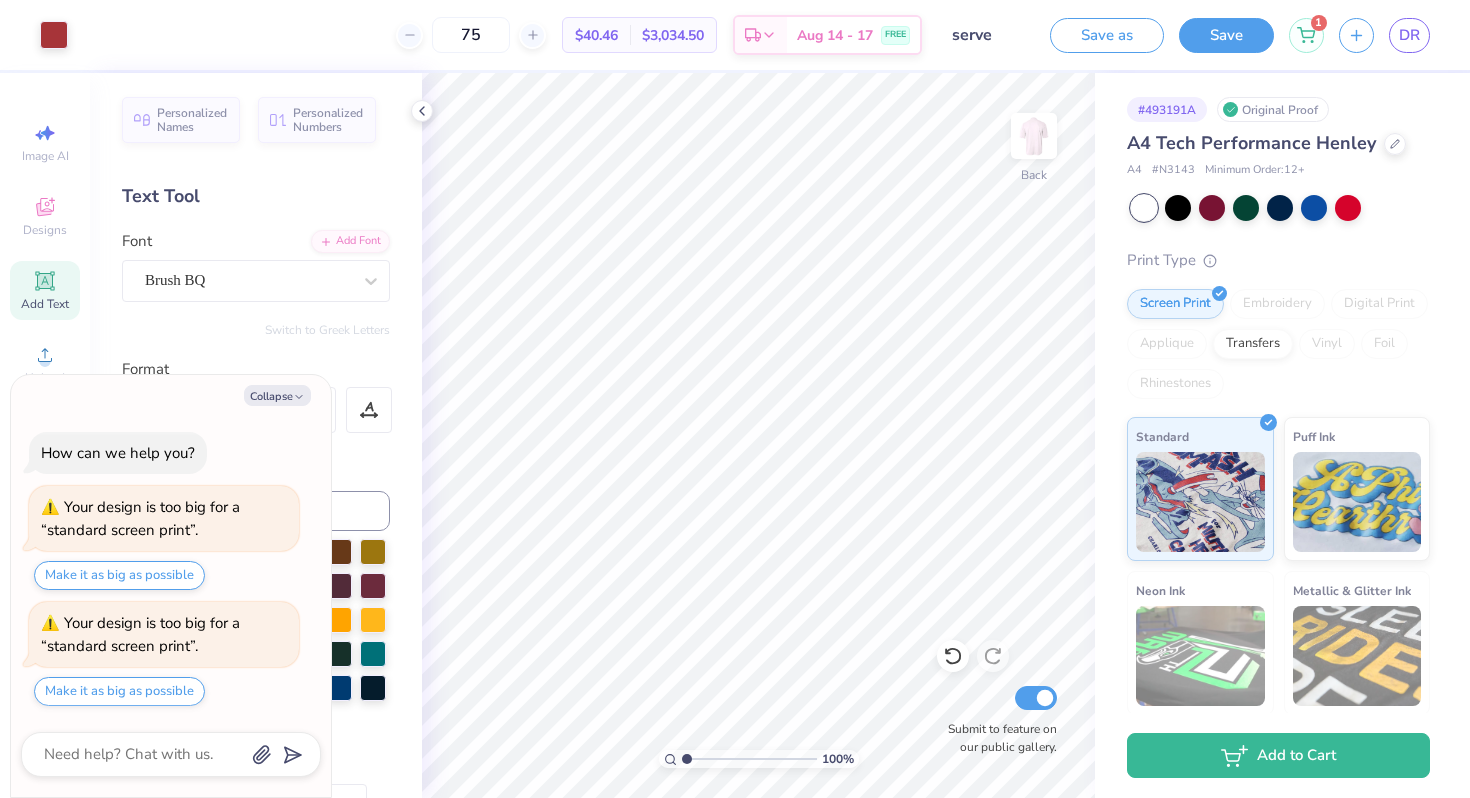 click on "Text Tool" at bounding box center (256, 196) 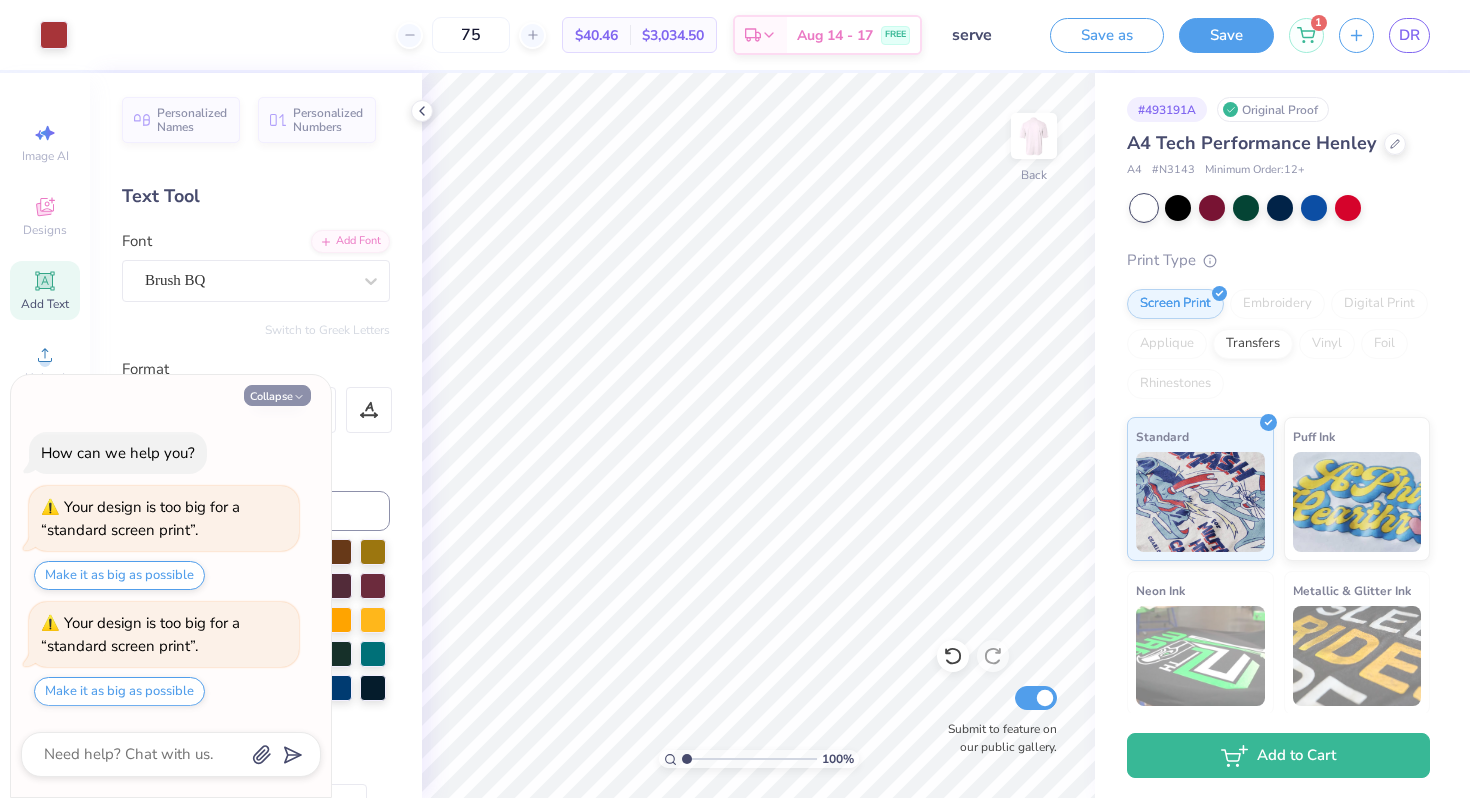 click on "Collapse" at bounding box center (277, 395) 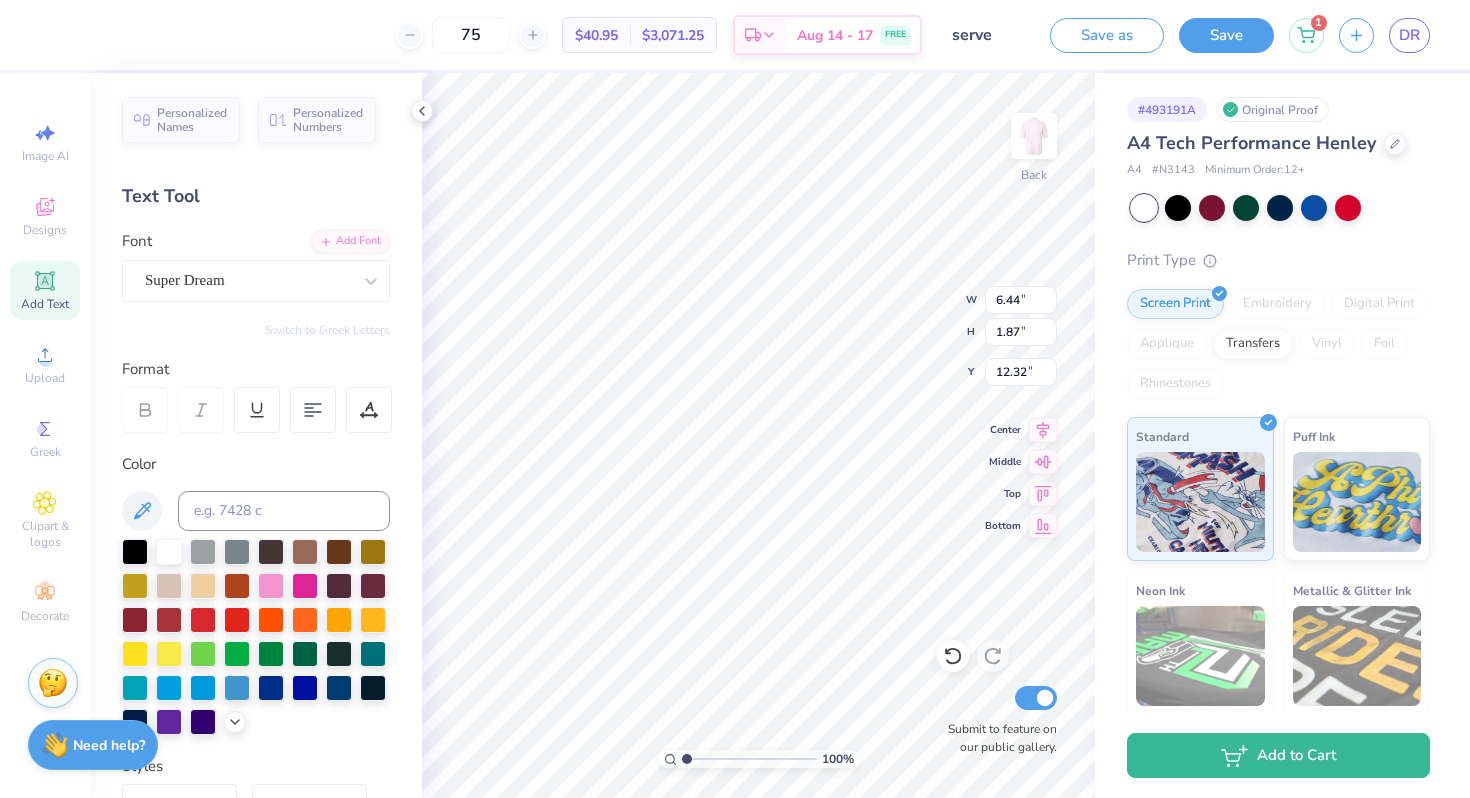 type on "T" 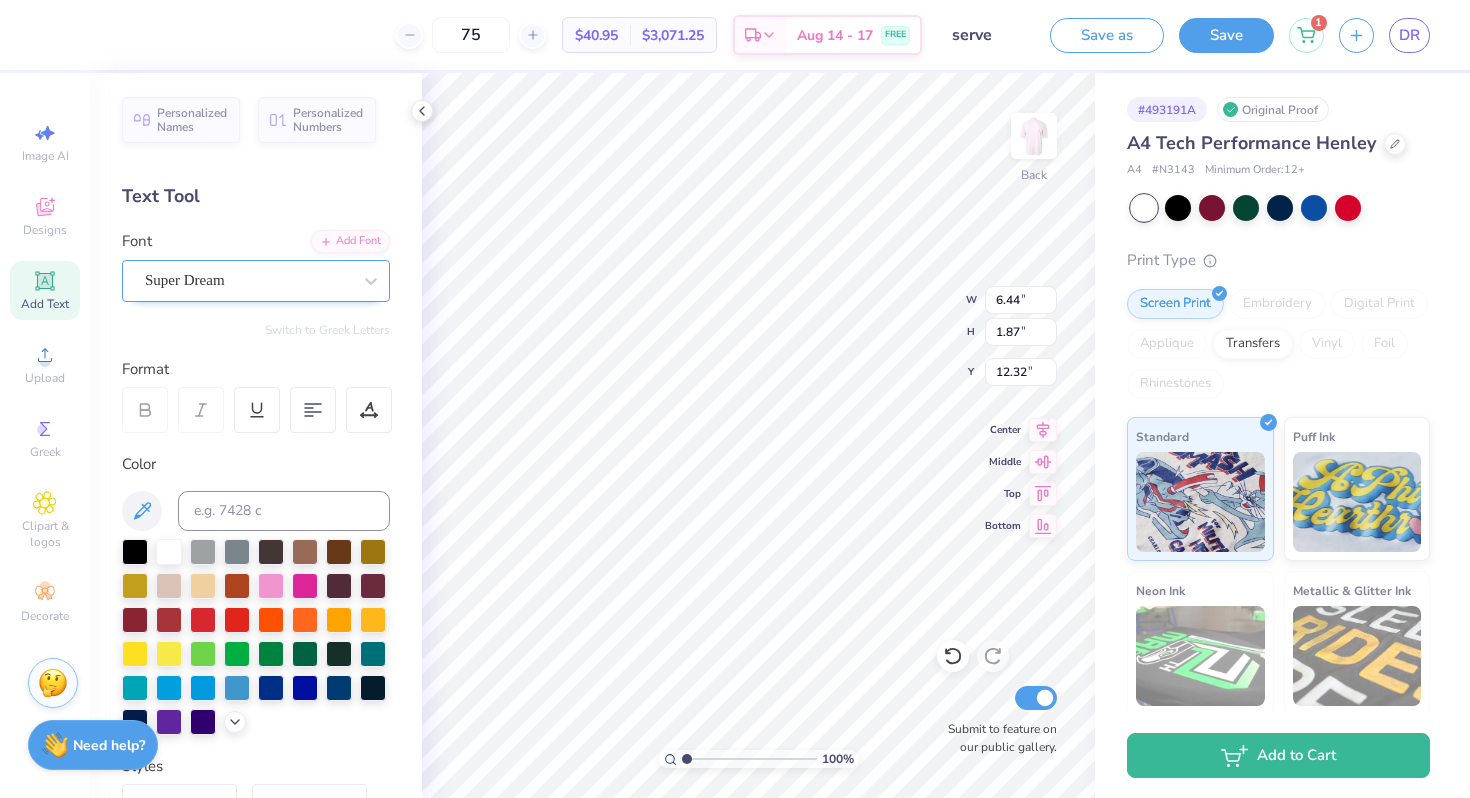 click on "Super Dream" at bounding box center (248, 280) 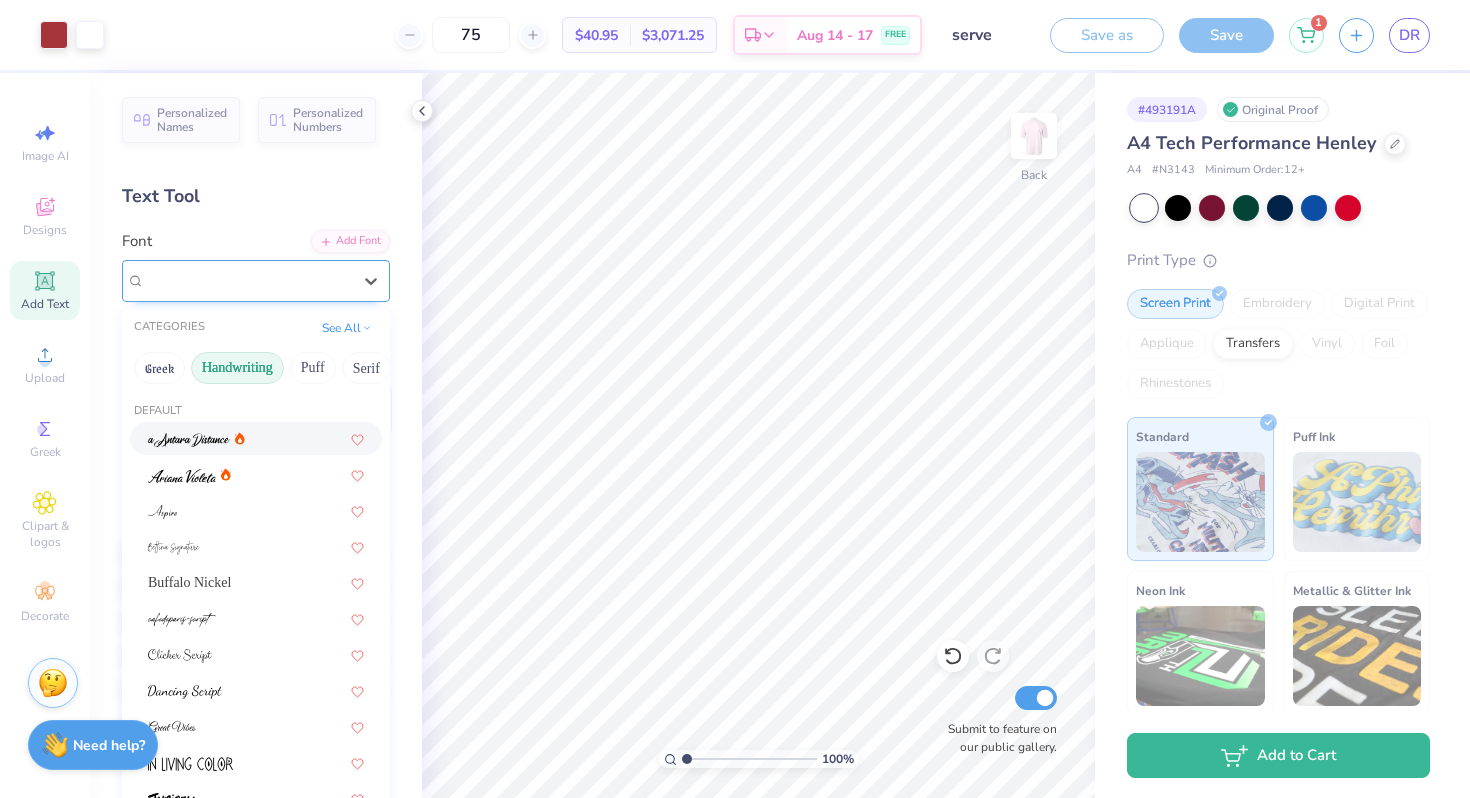 click on "Super Dream" at bounding box center [248, 280] 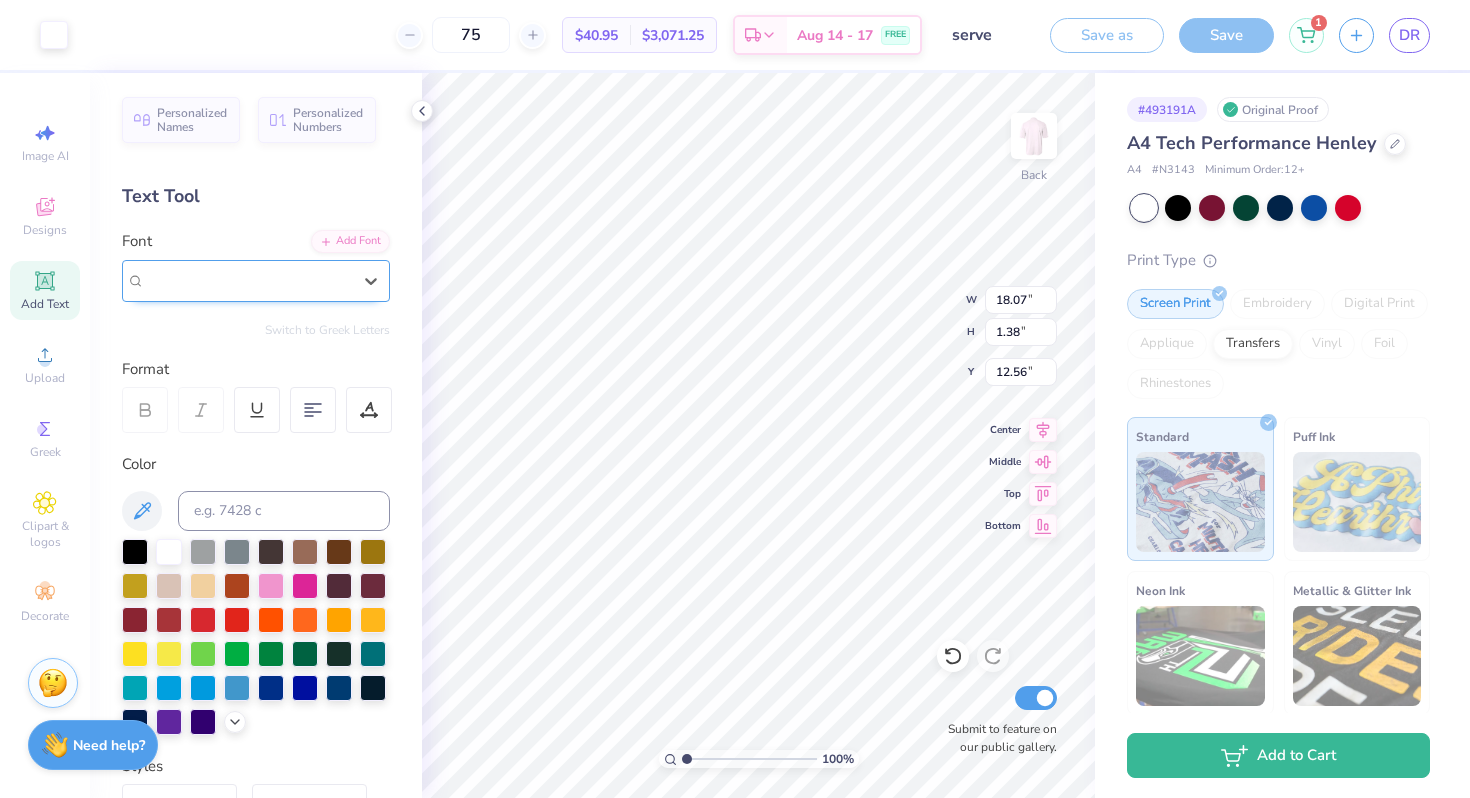 click on "Super Dream" at bounding box center [248, 280] 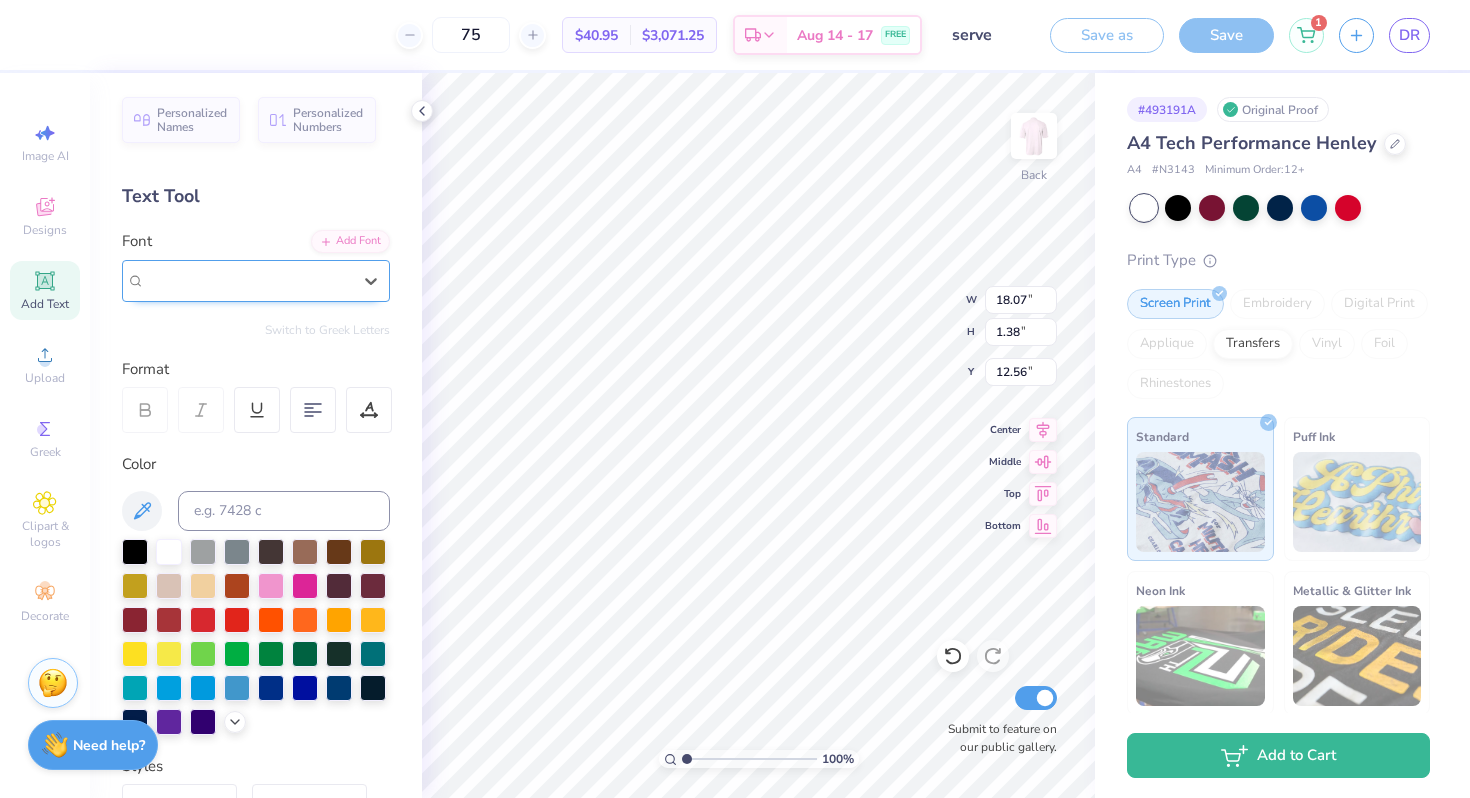click on "Super Dream" at bounding box center [248, 280] 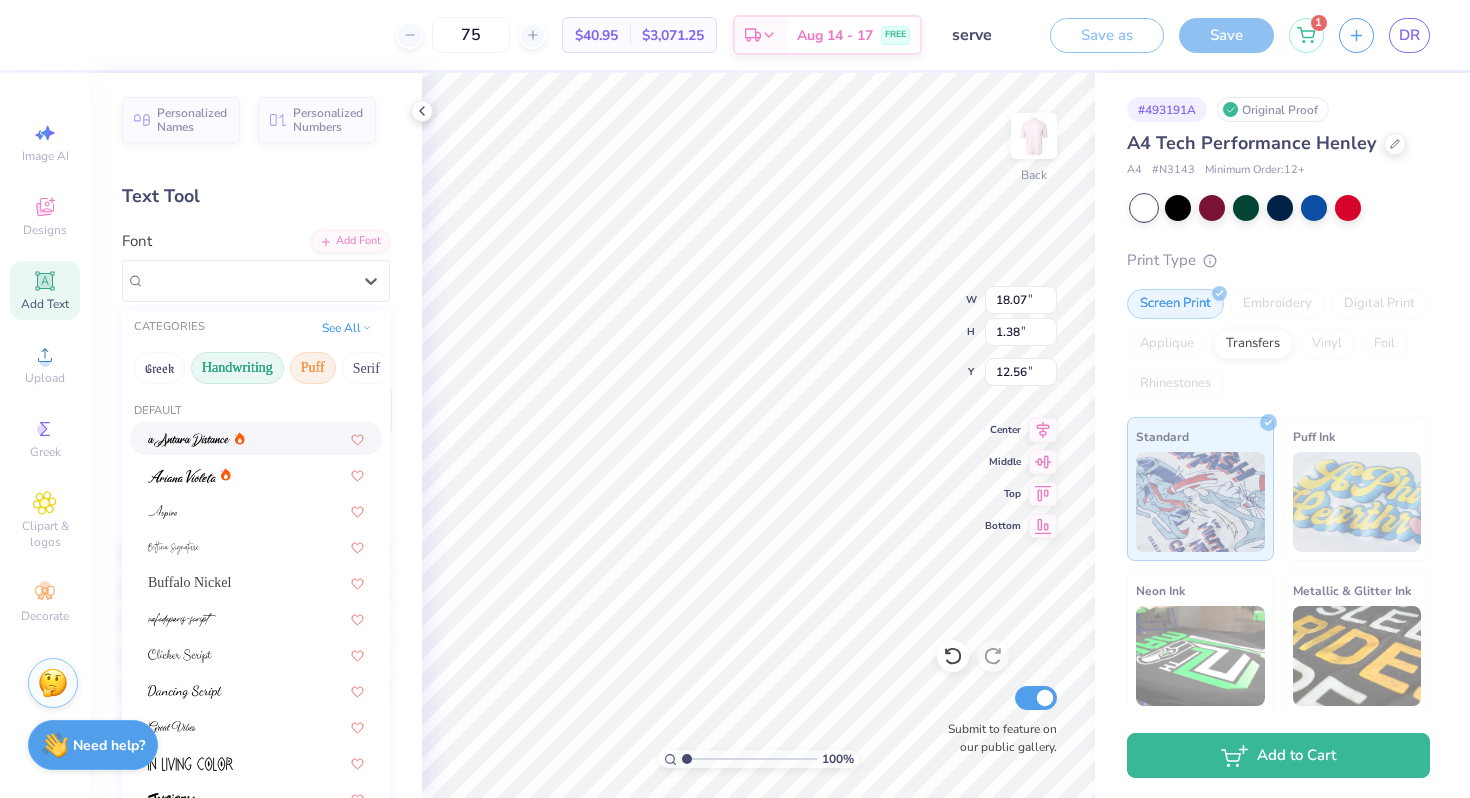 click on "Puff" at bounding box center (313, 368) 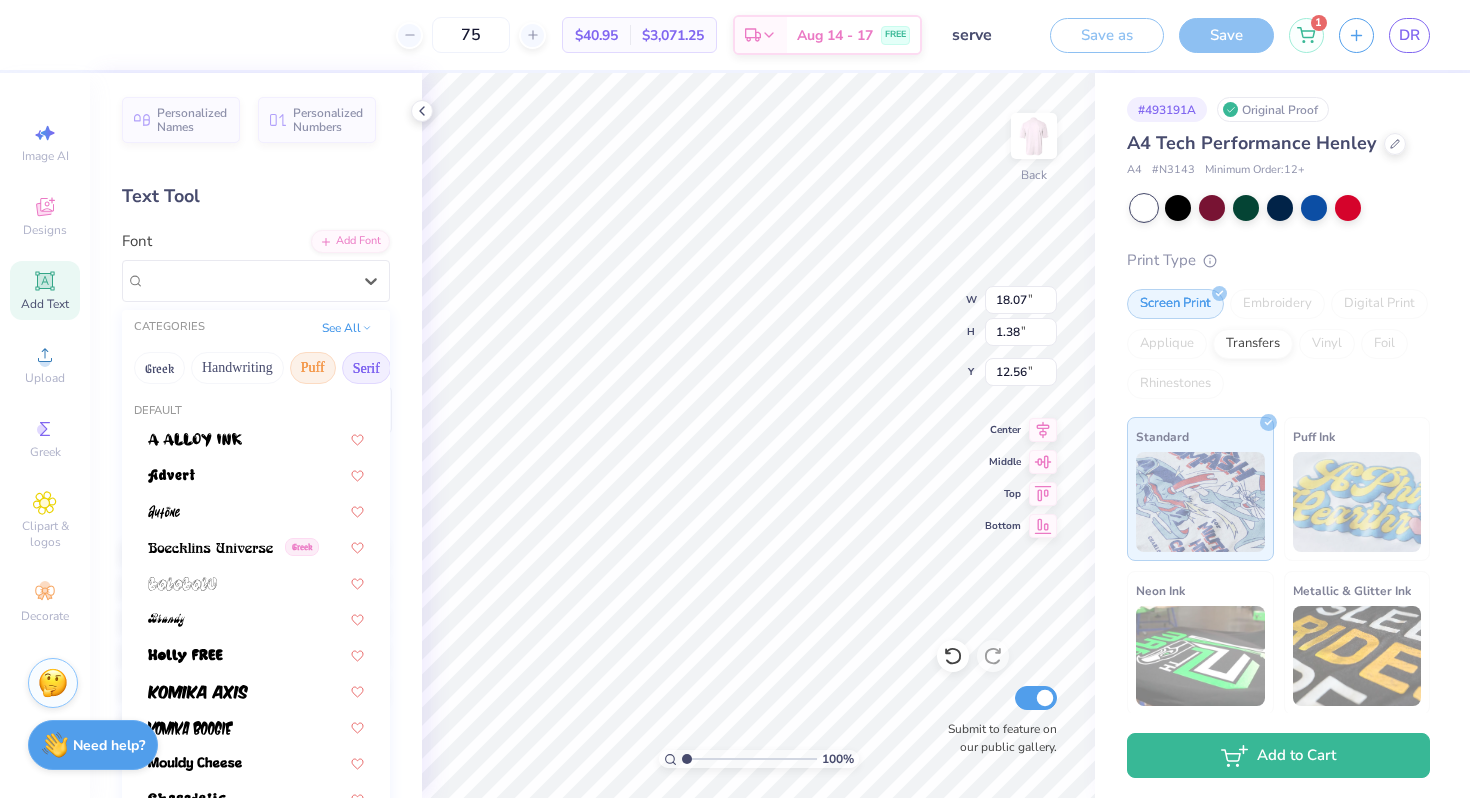 click on "Serif" at bounding box center [366, 368] 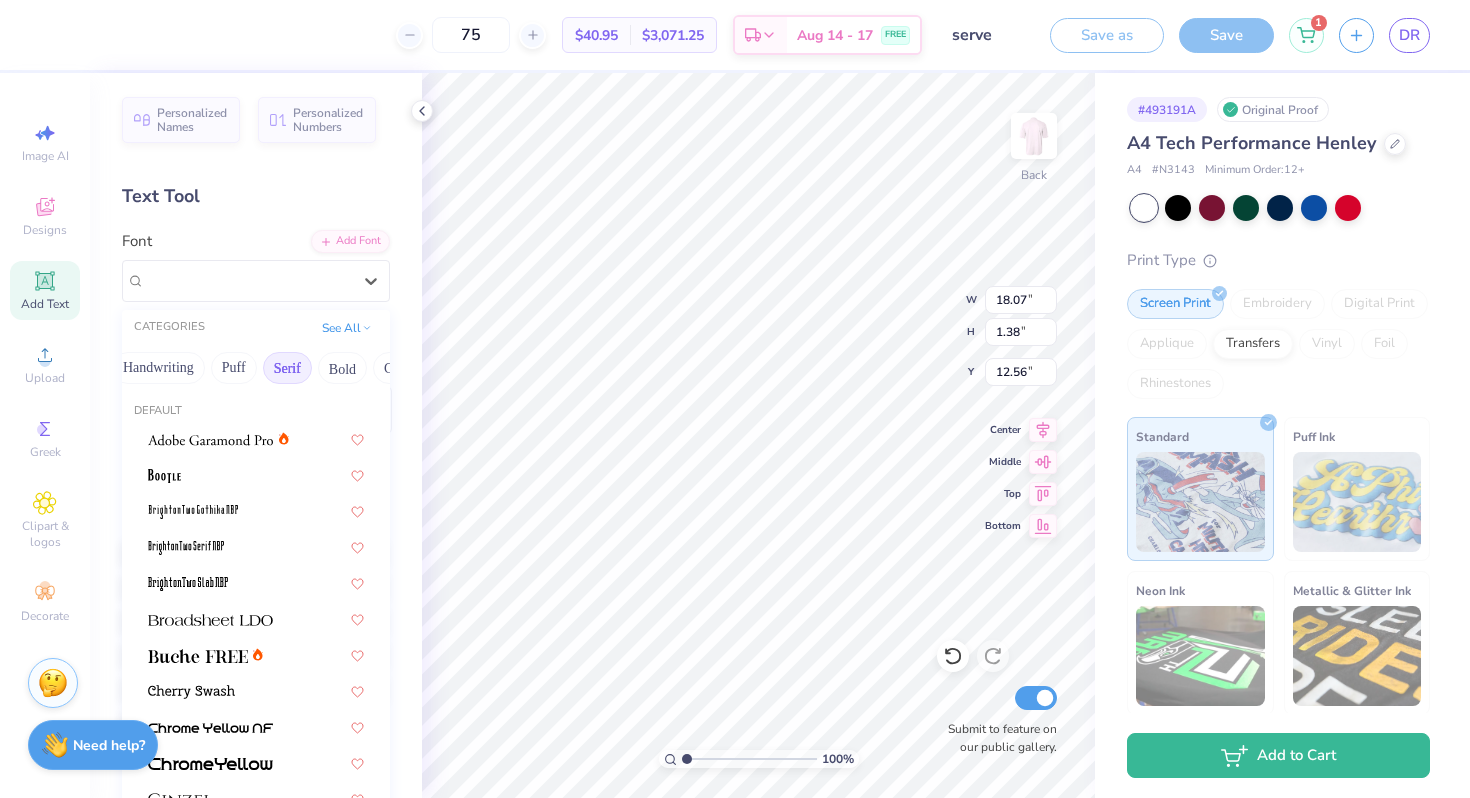 scroll, scrollTop: 0, scrollLeft: 90, axis: horizontal 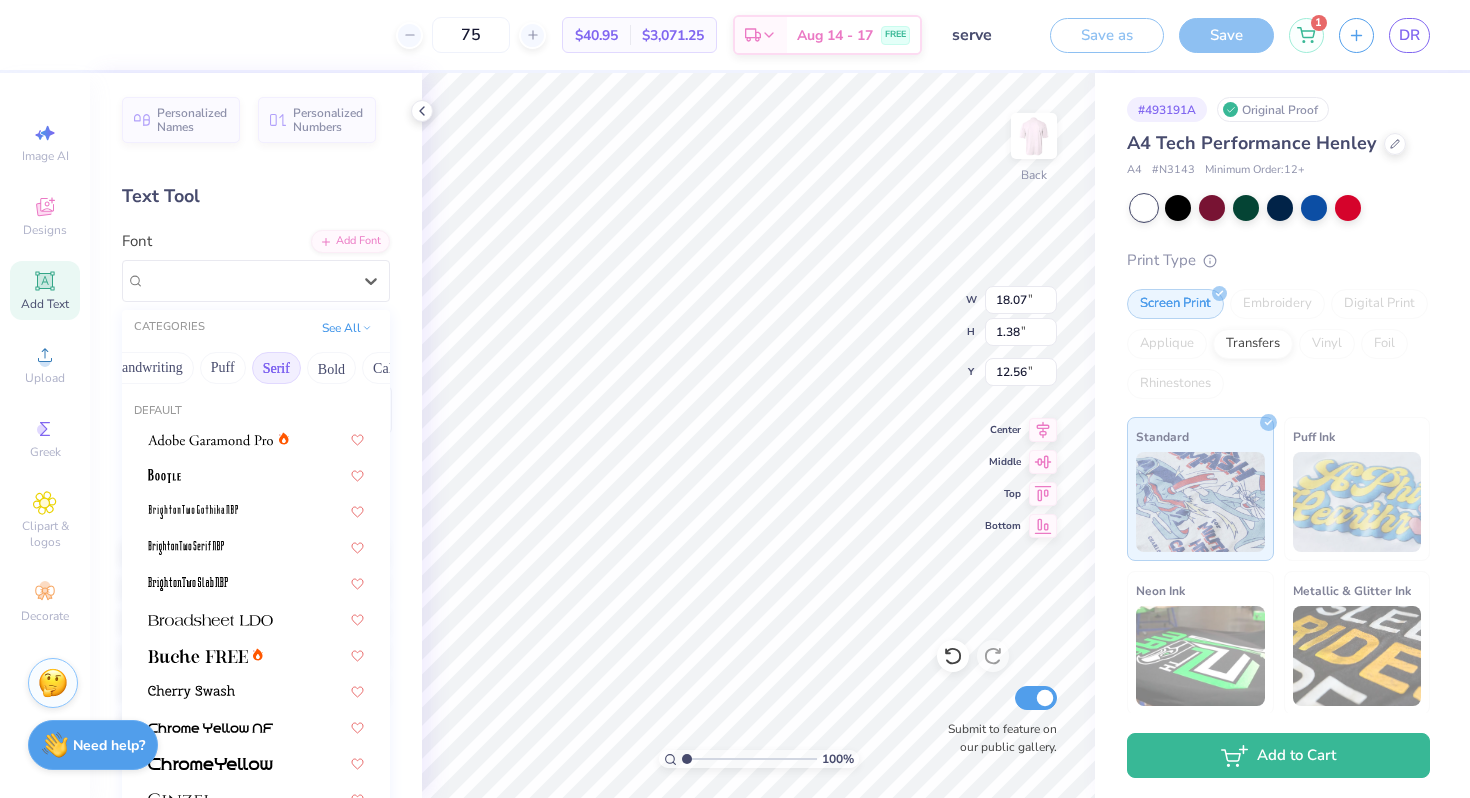 click on "Bold" at bounding box center (331, 368) 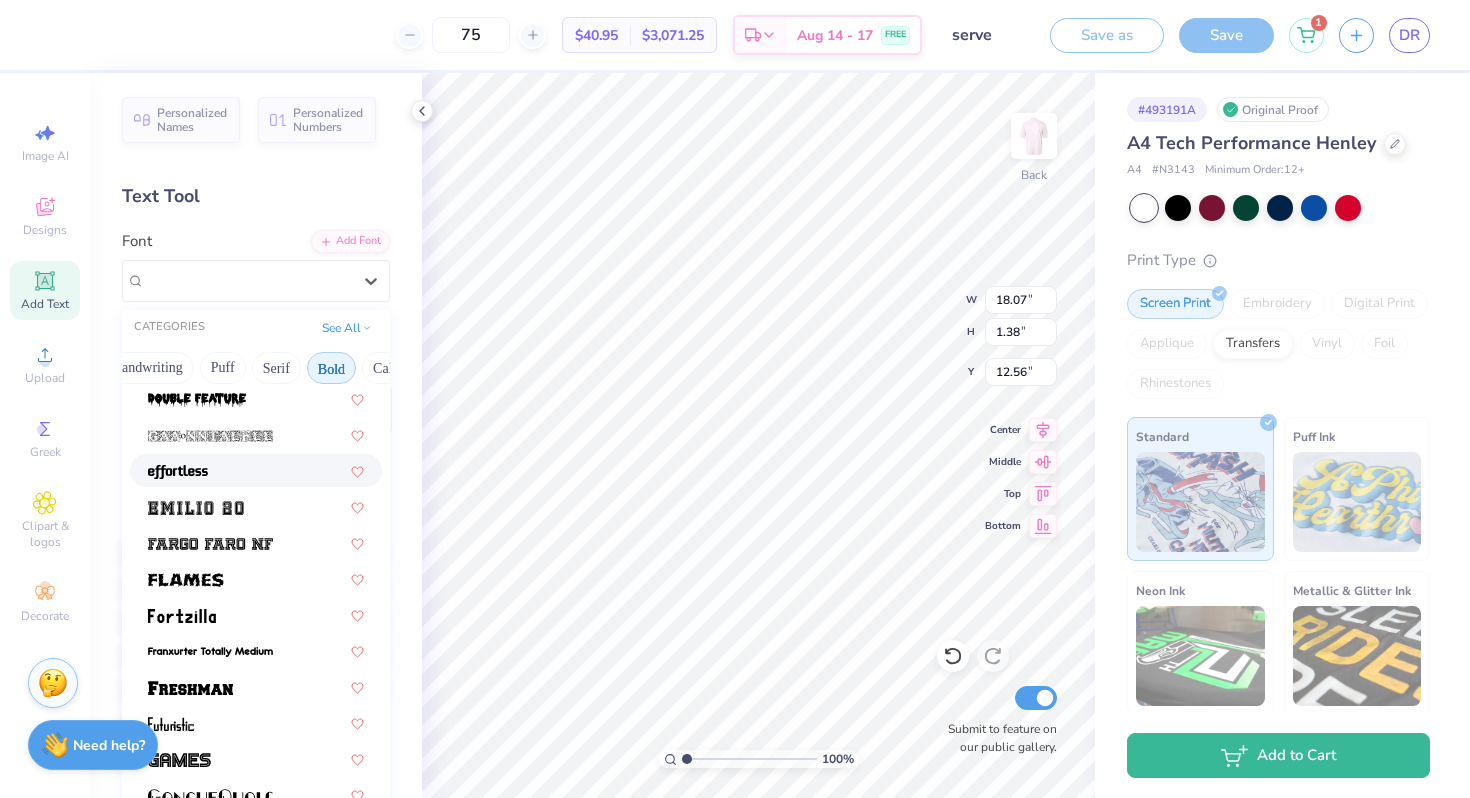 scroll, scrollTop: 474, scrollLeft: 0, axis: vertical 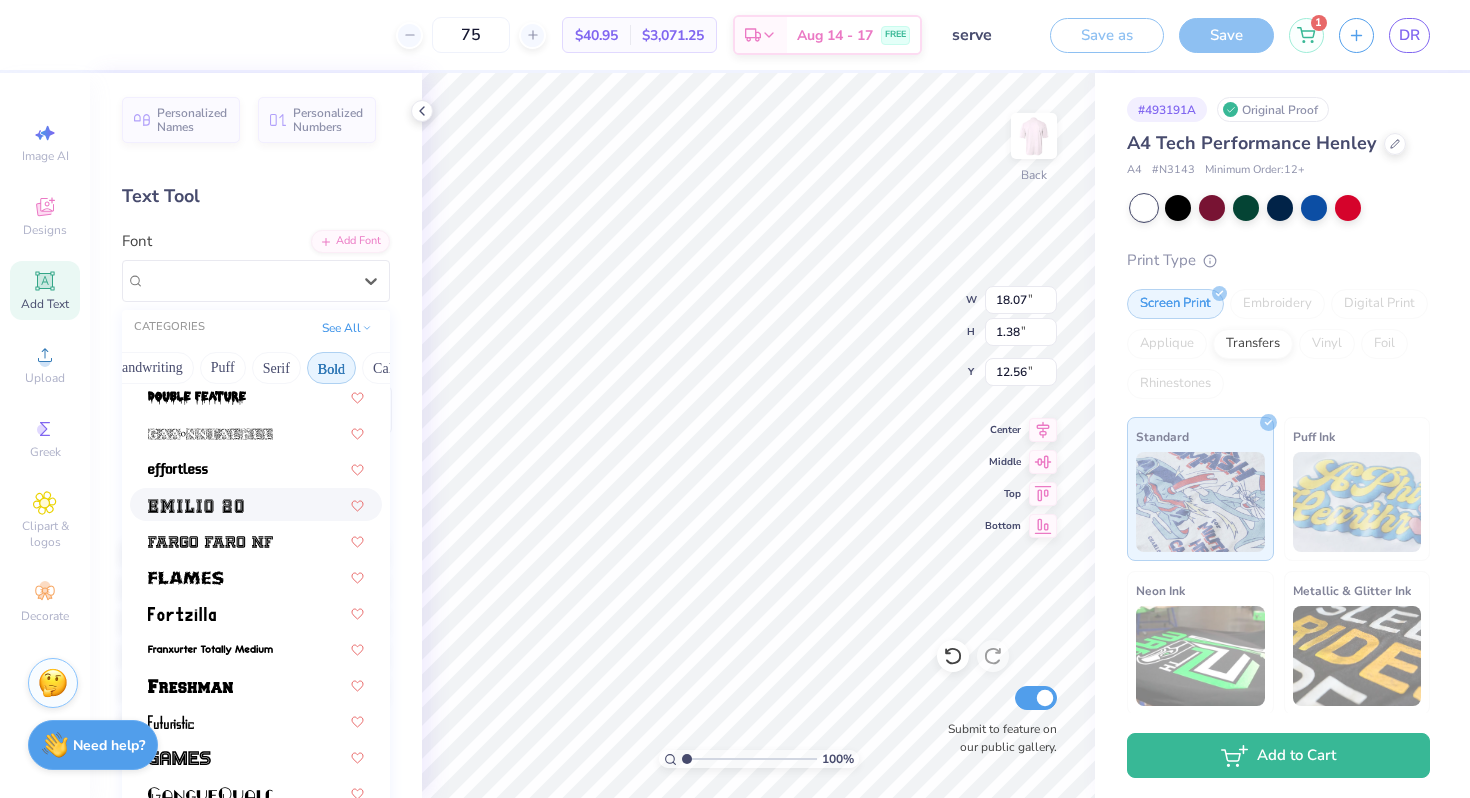 click at bounding box center [256, 504] 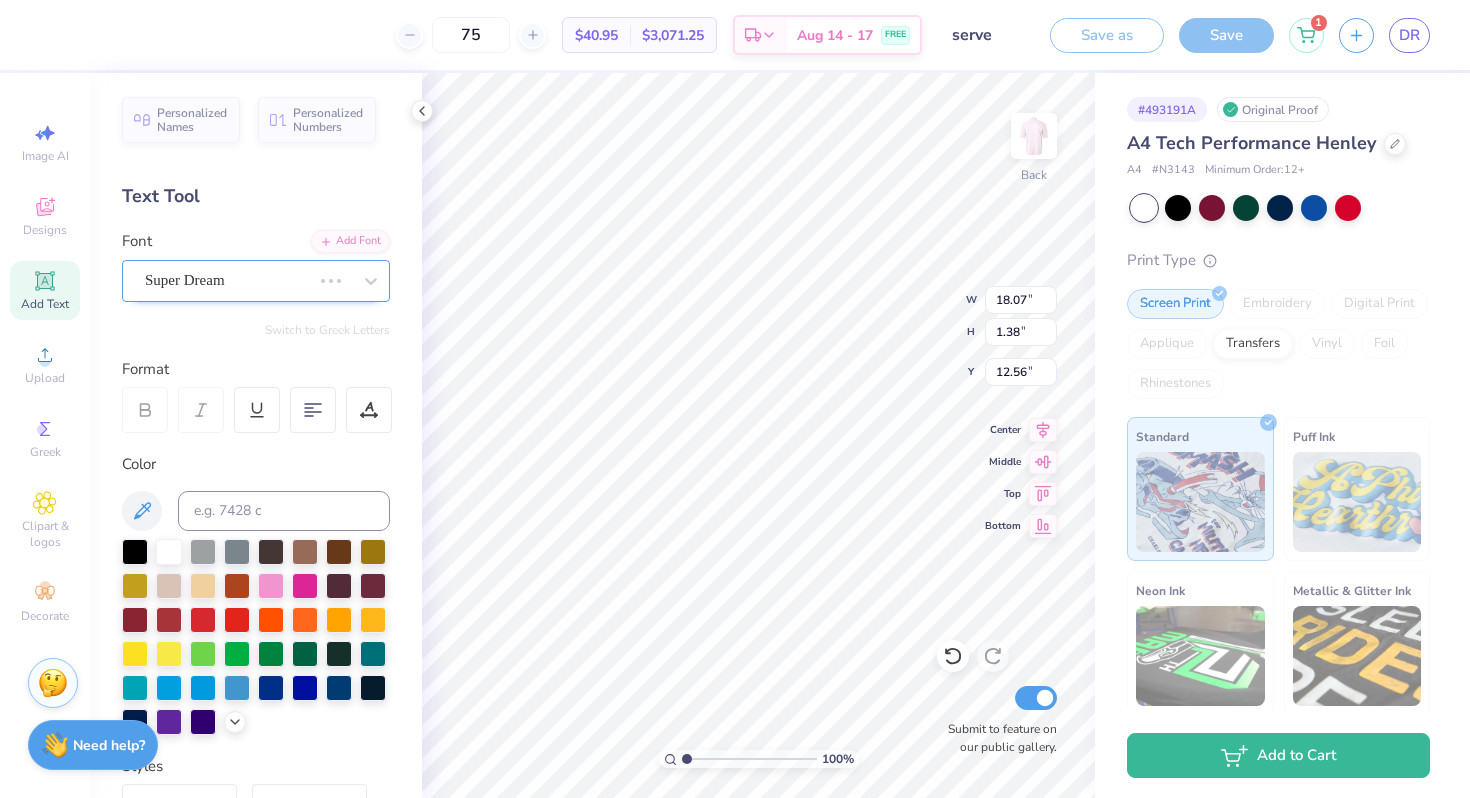 click on "Super Dream" at bounding box center (228, 280) 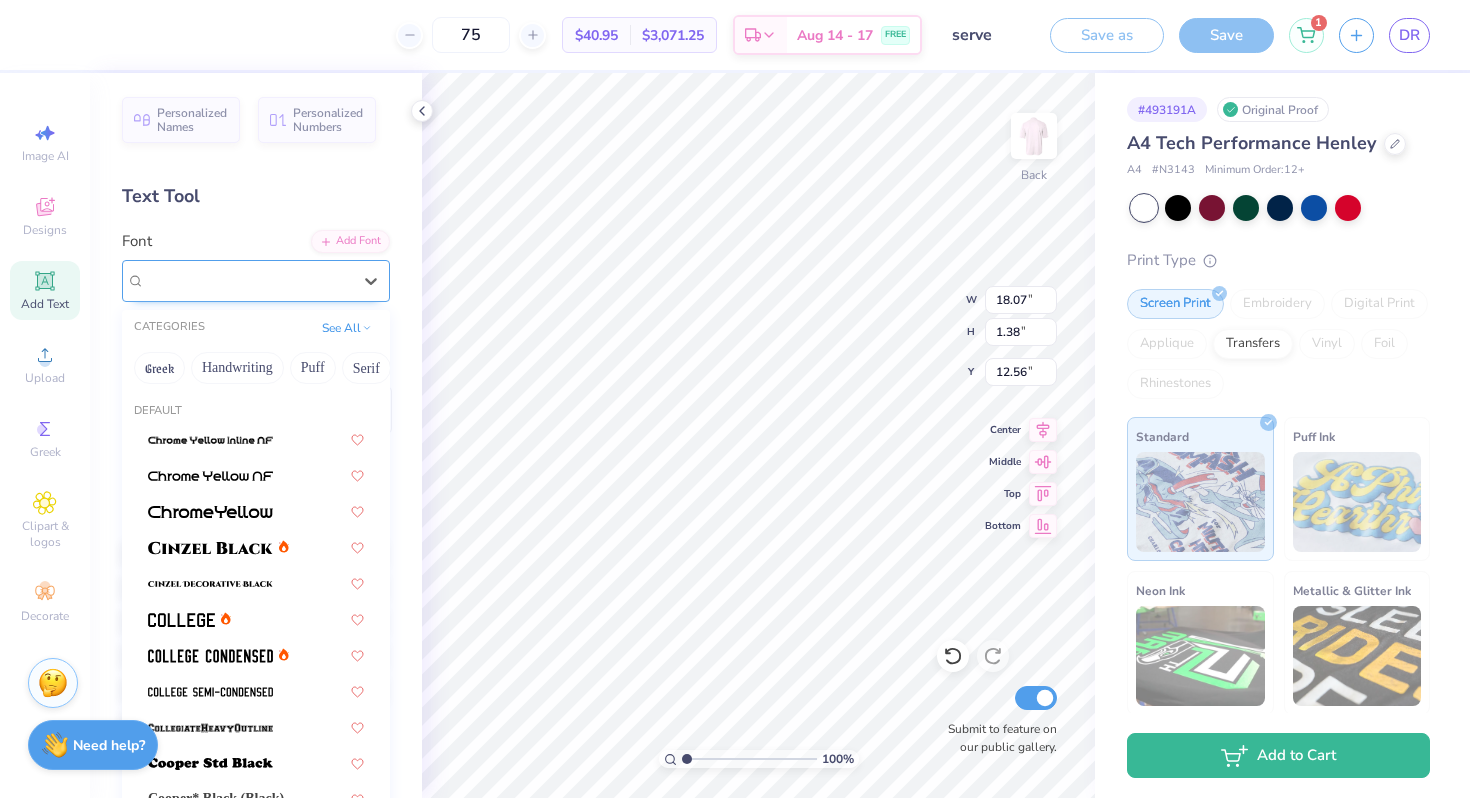 type on "1.18" 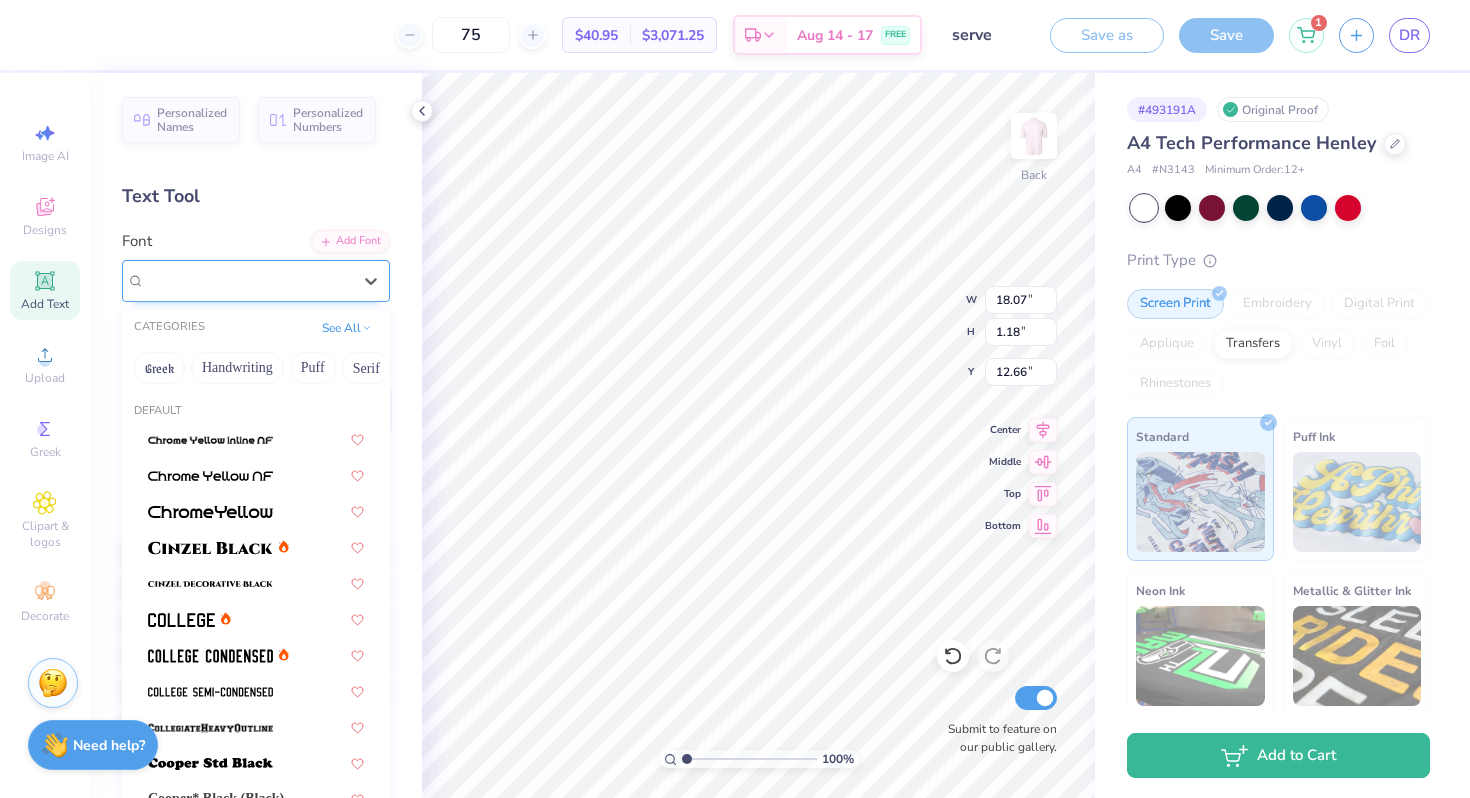 click on "Emilio 20" at bounding box center (248, 280) 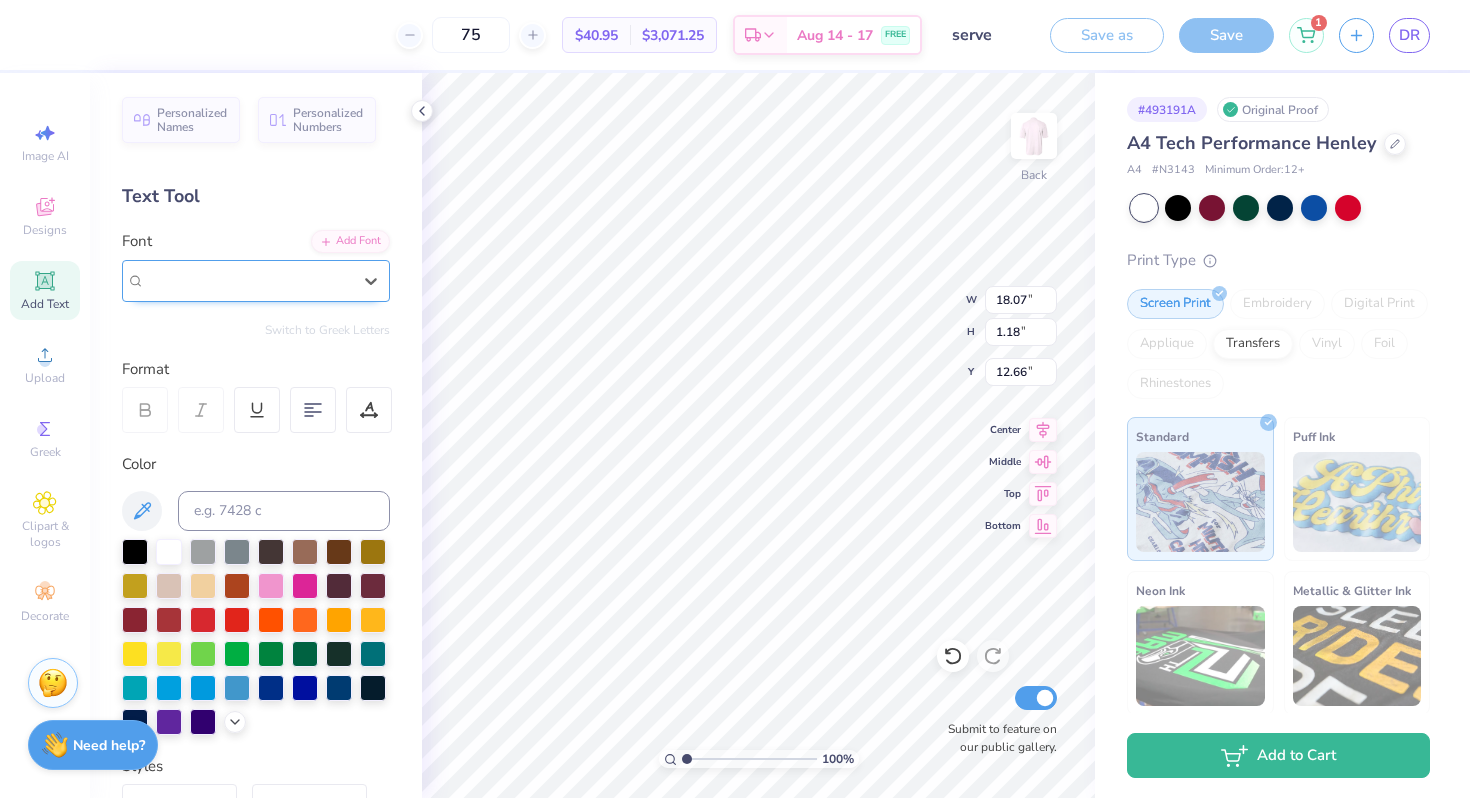 click on "Emilio 20" at bounding box center (248, 280) 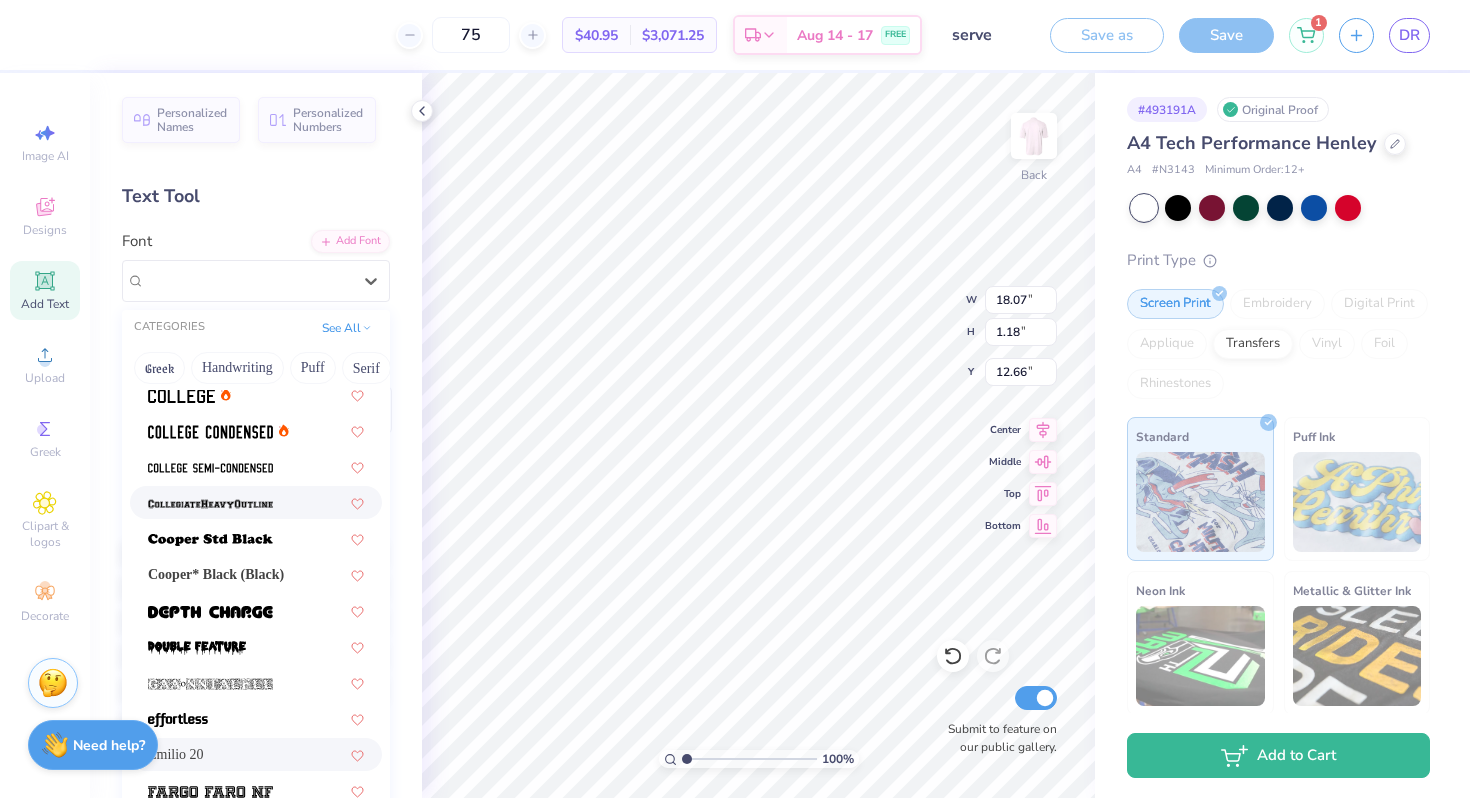scroll, scrollTop: 228, scrollLeft: 0, axis: vertical 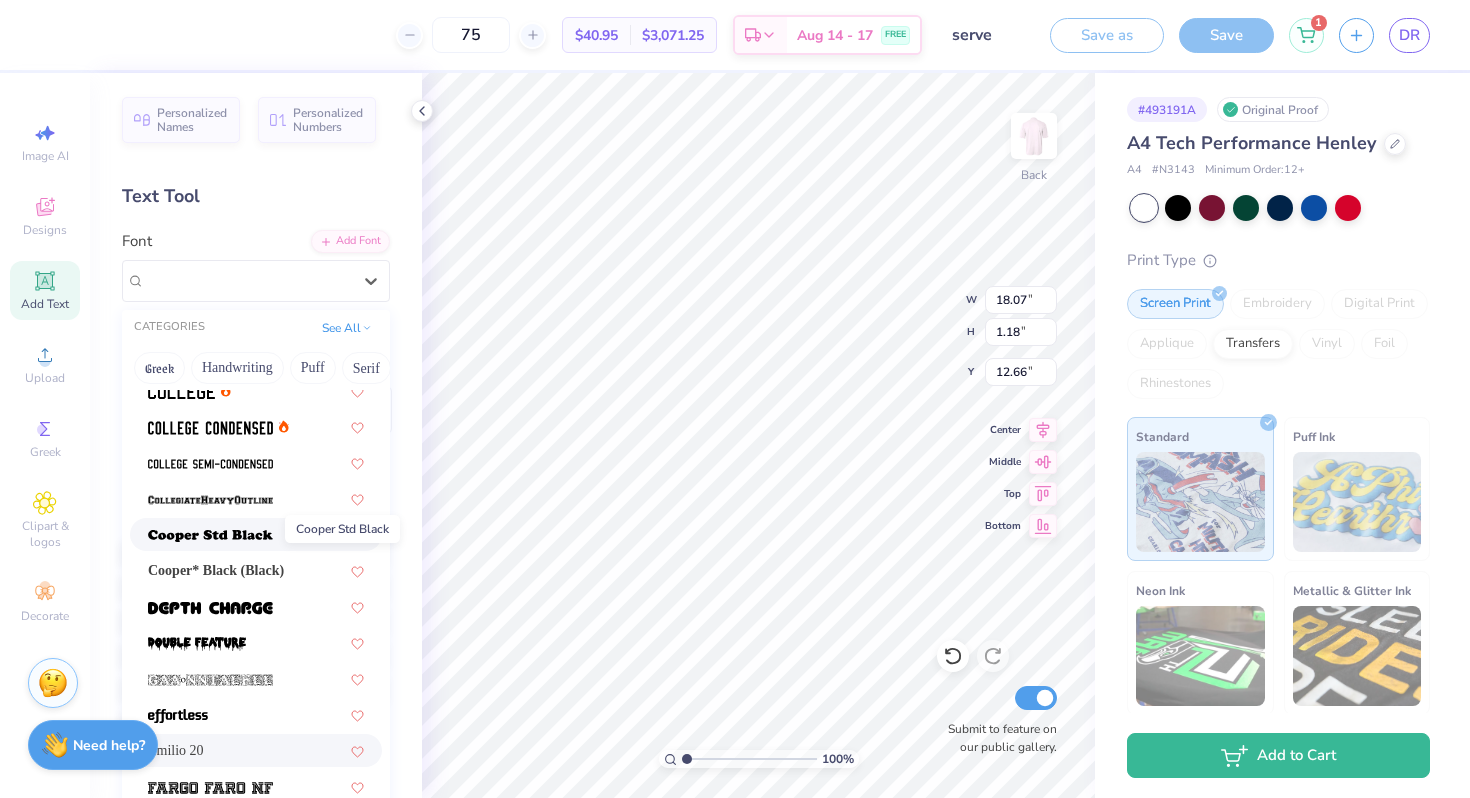 click at bounding box center (210, 536) 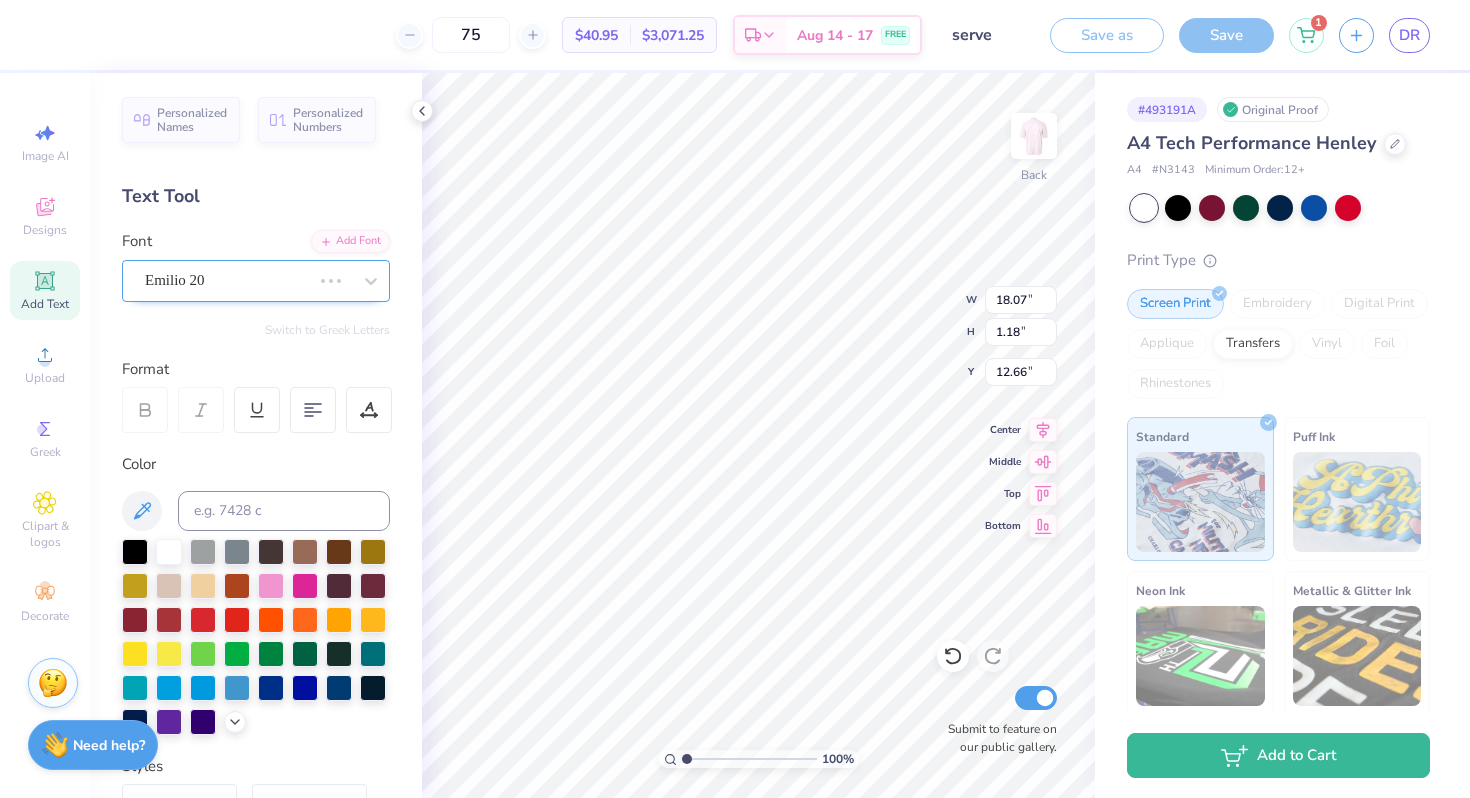 click on "Emilio 20" at bounding box center [228, 280] 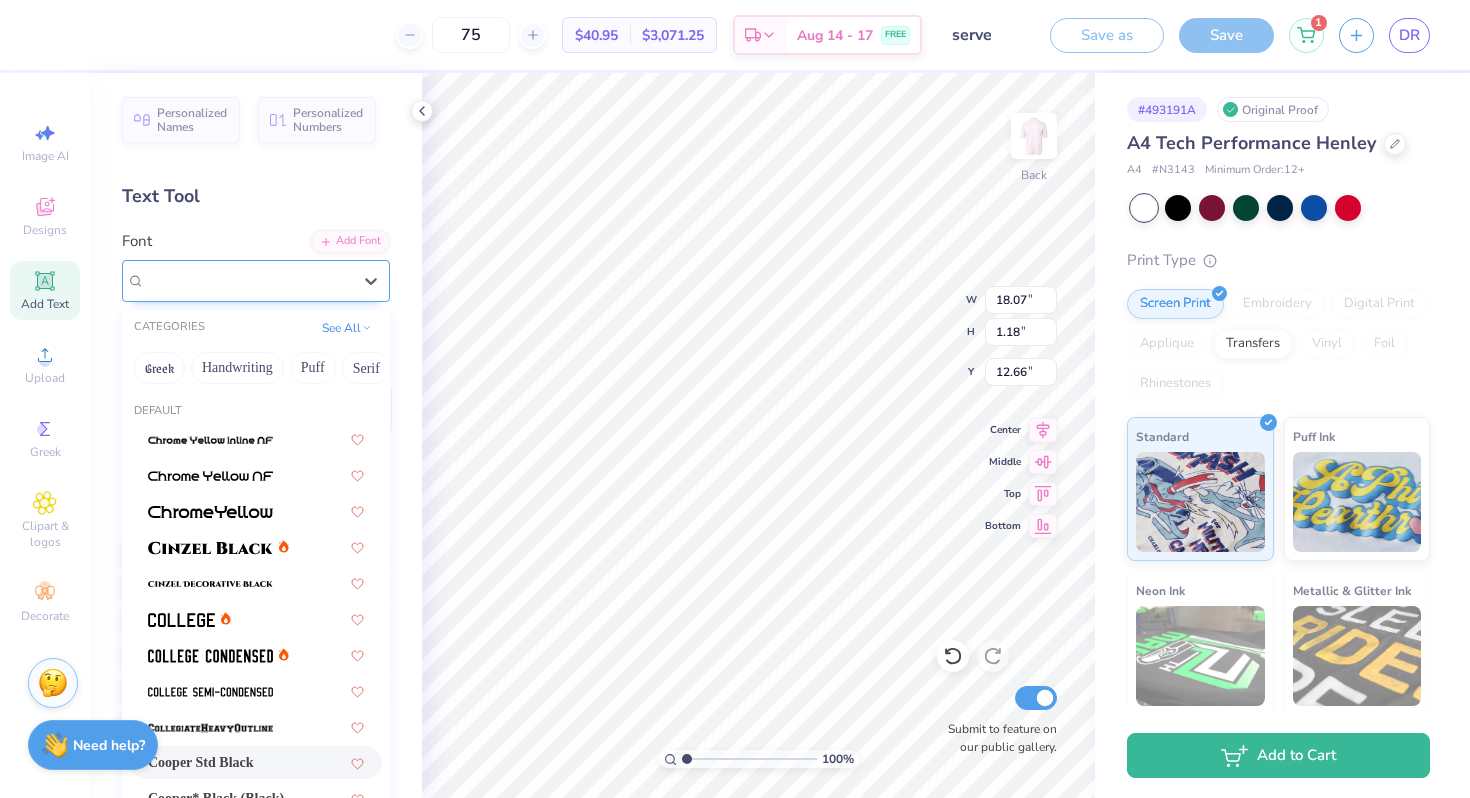 type on "13.33" 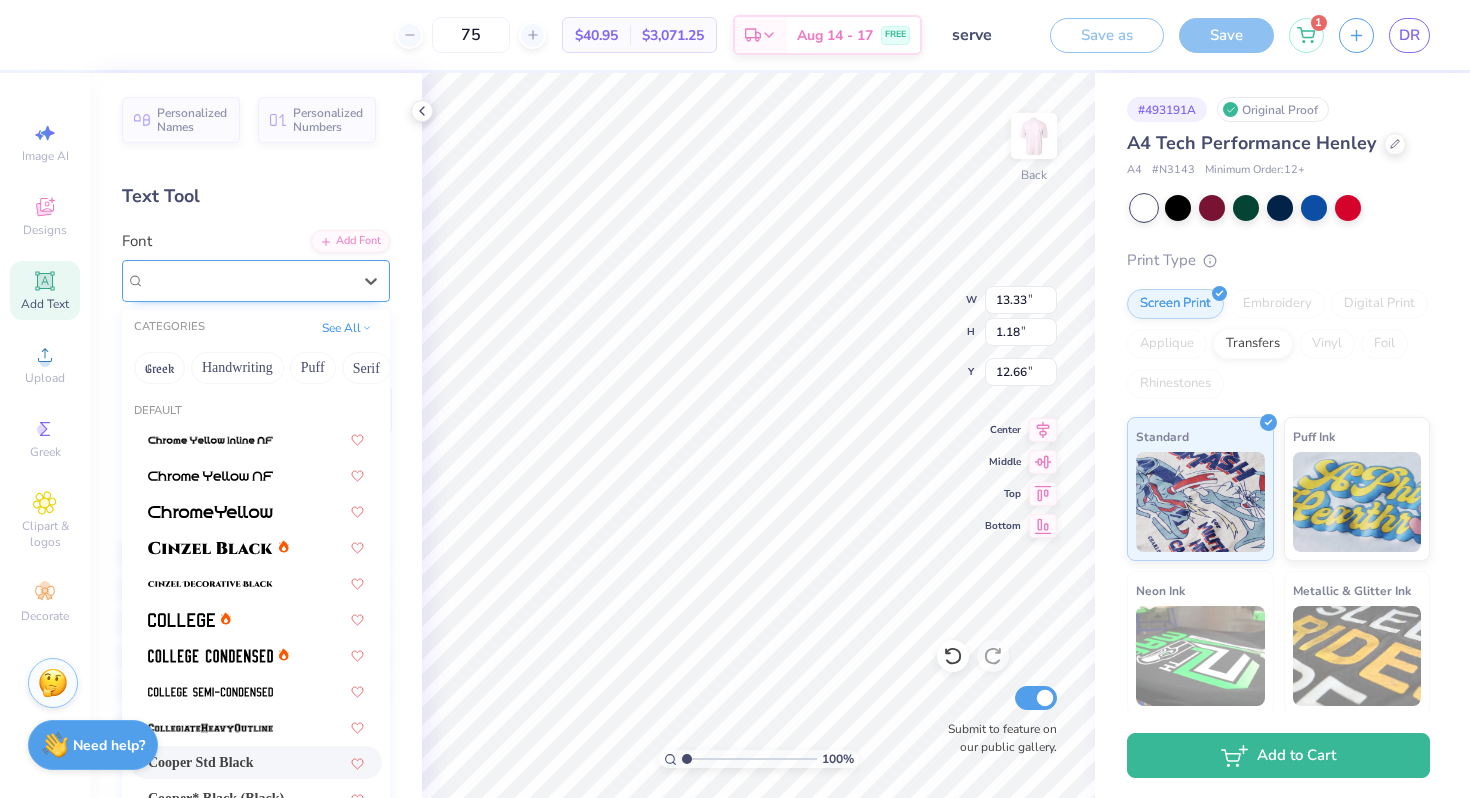 type on "1.10" 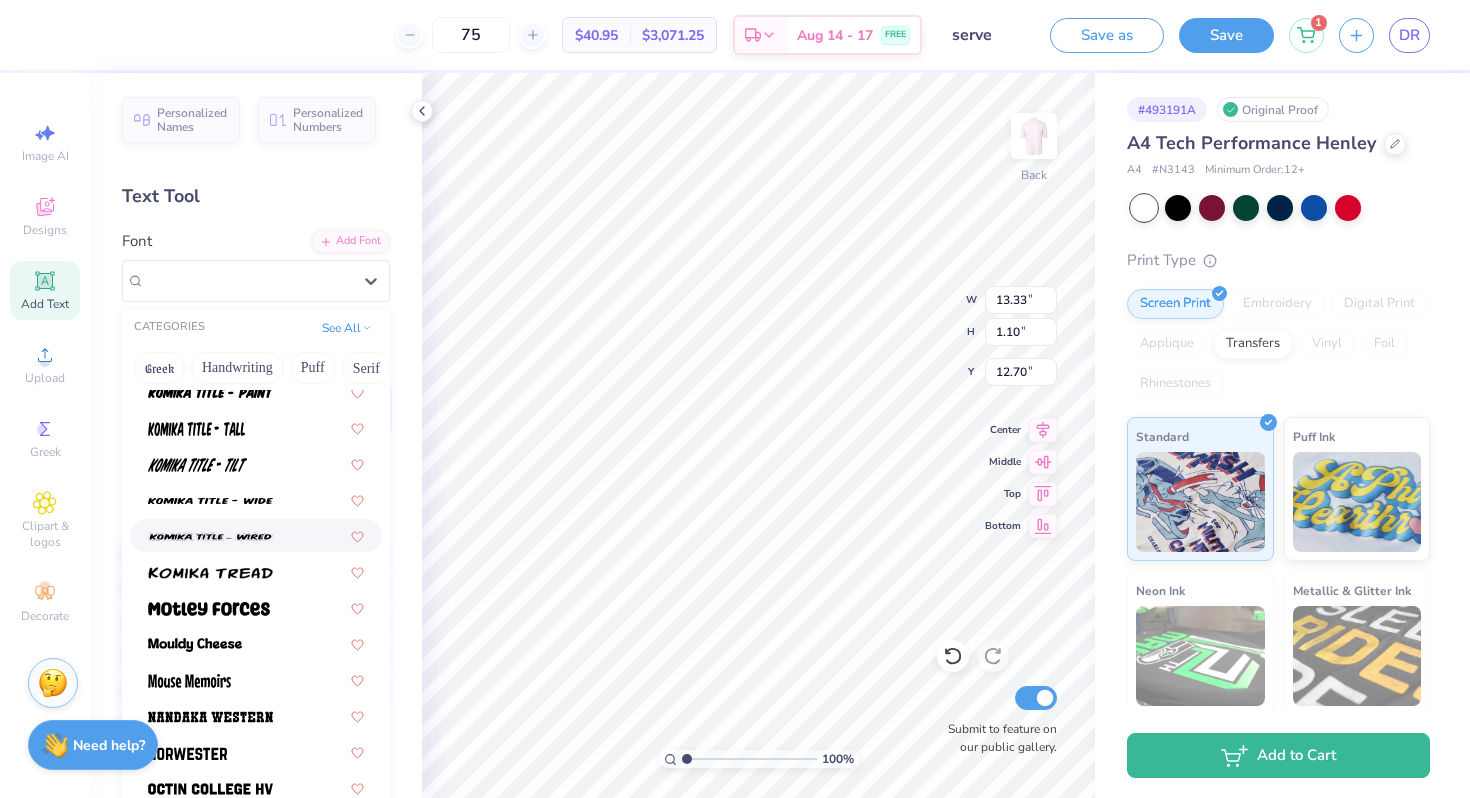 scroll, scrollTop: 1491, scrollLeft: 0, axis: vertical 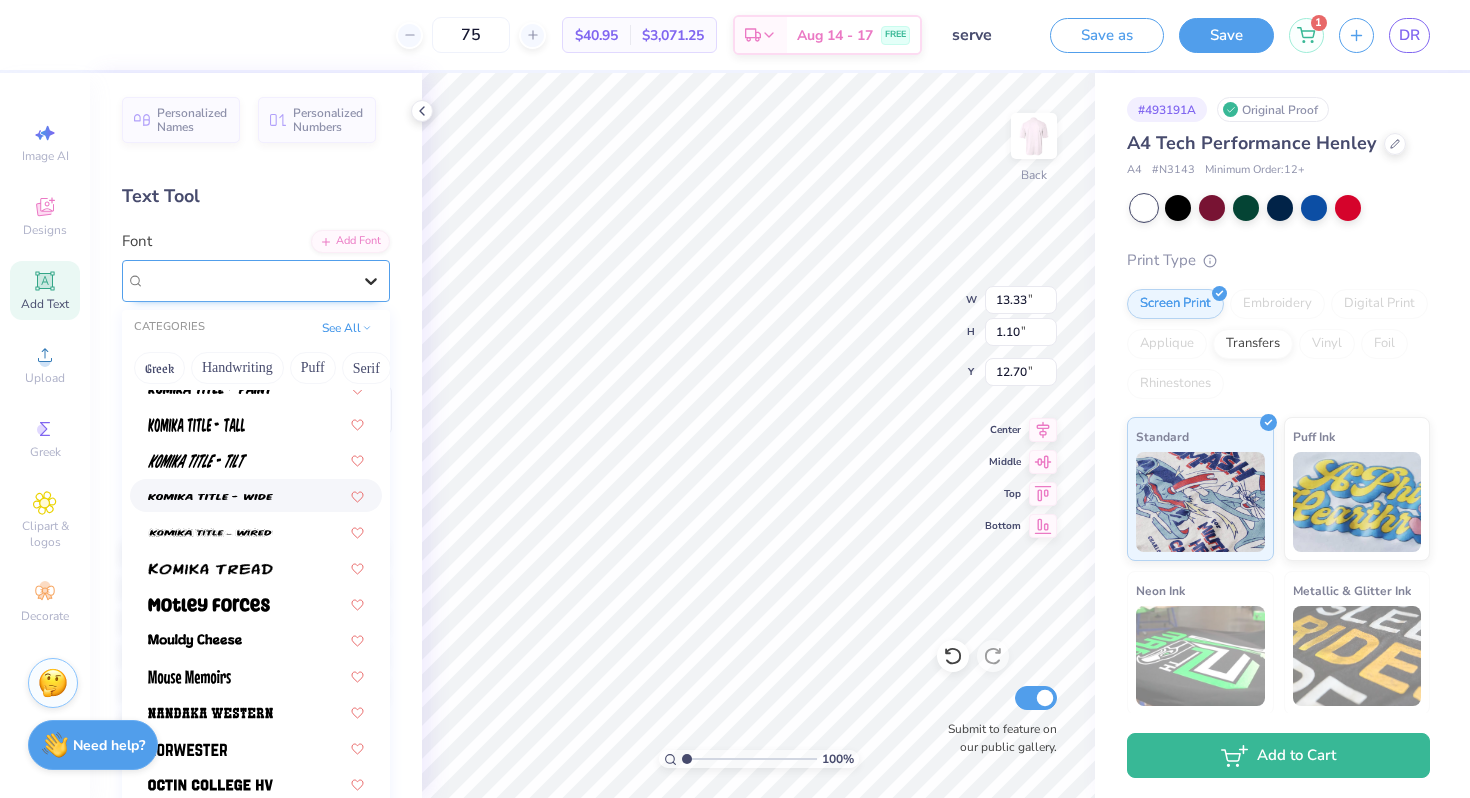 click at bounding box center [371, 281] 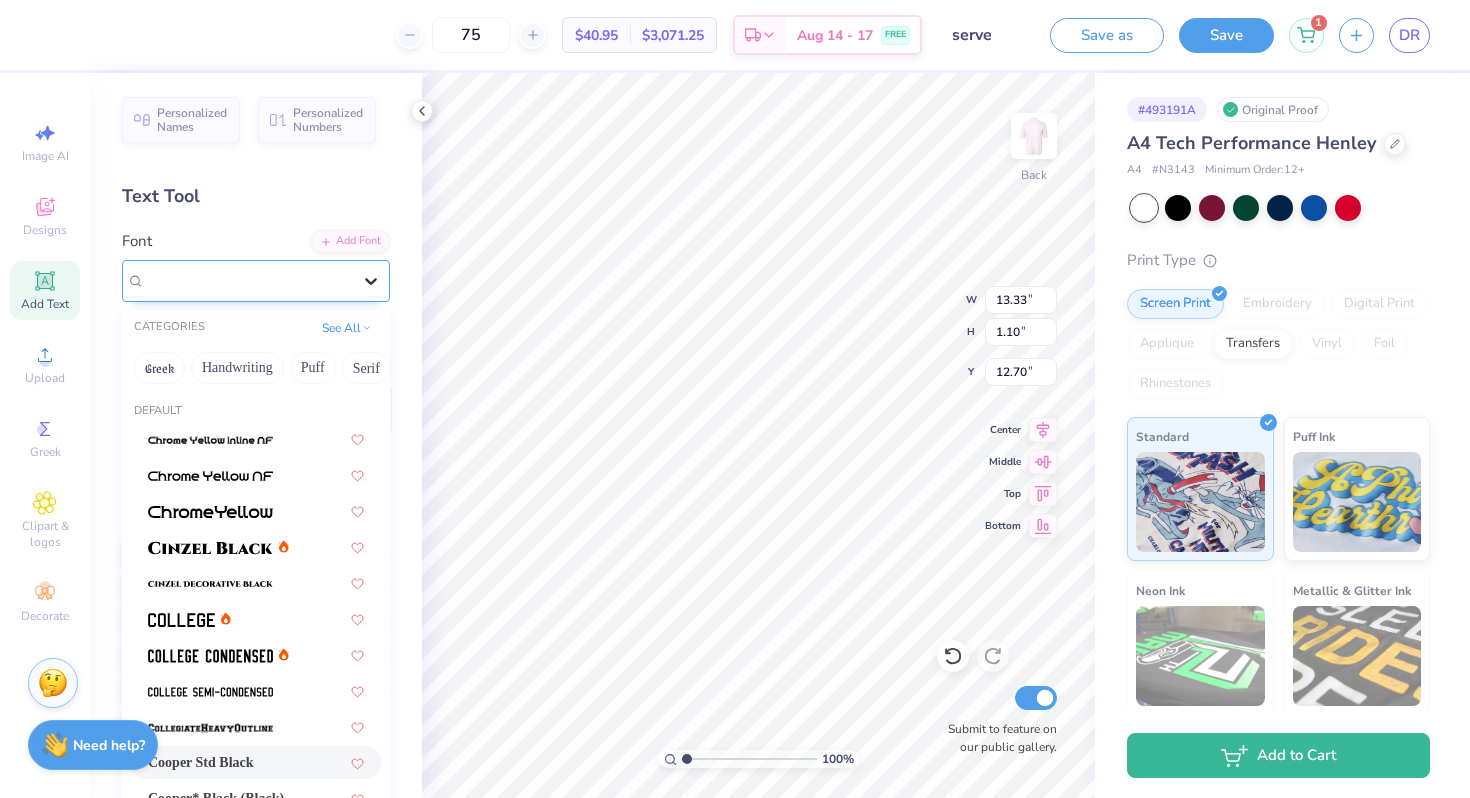 click at bounding box center [371, 281] 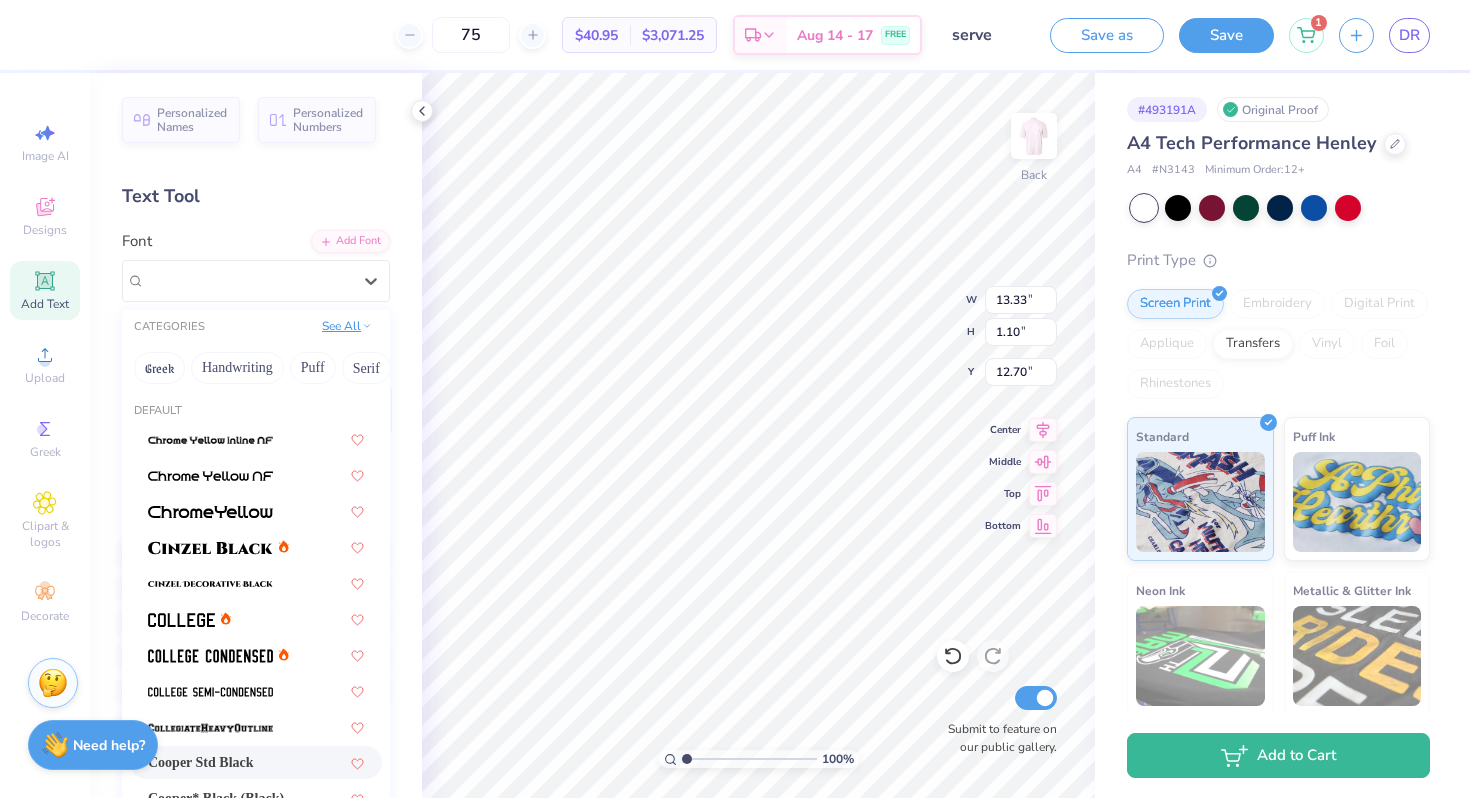click on "See All" at bounding box center (347, 326) 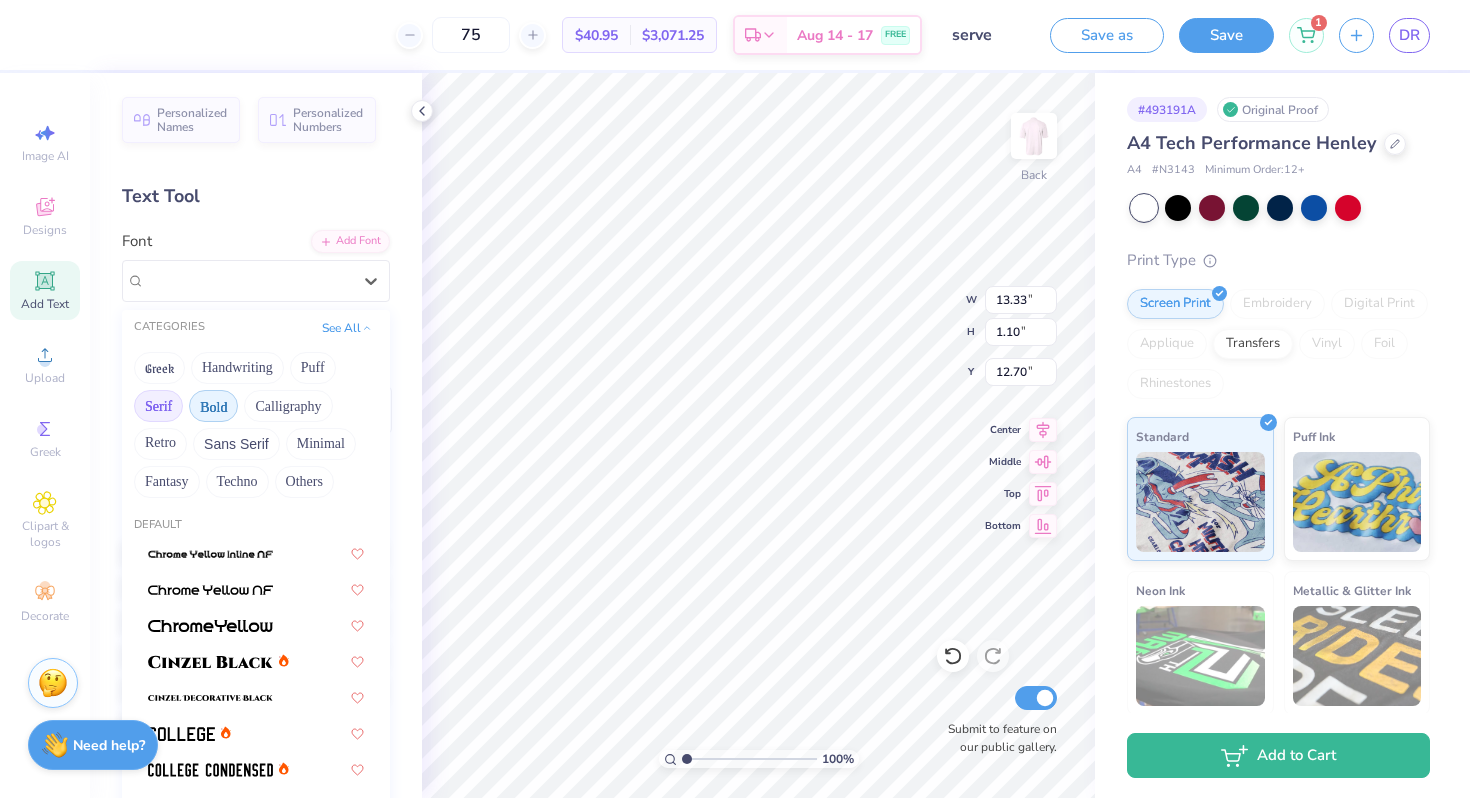 click on "Serif" at bounding box center [158, 406] 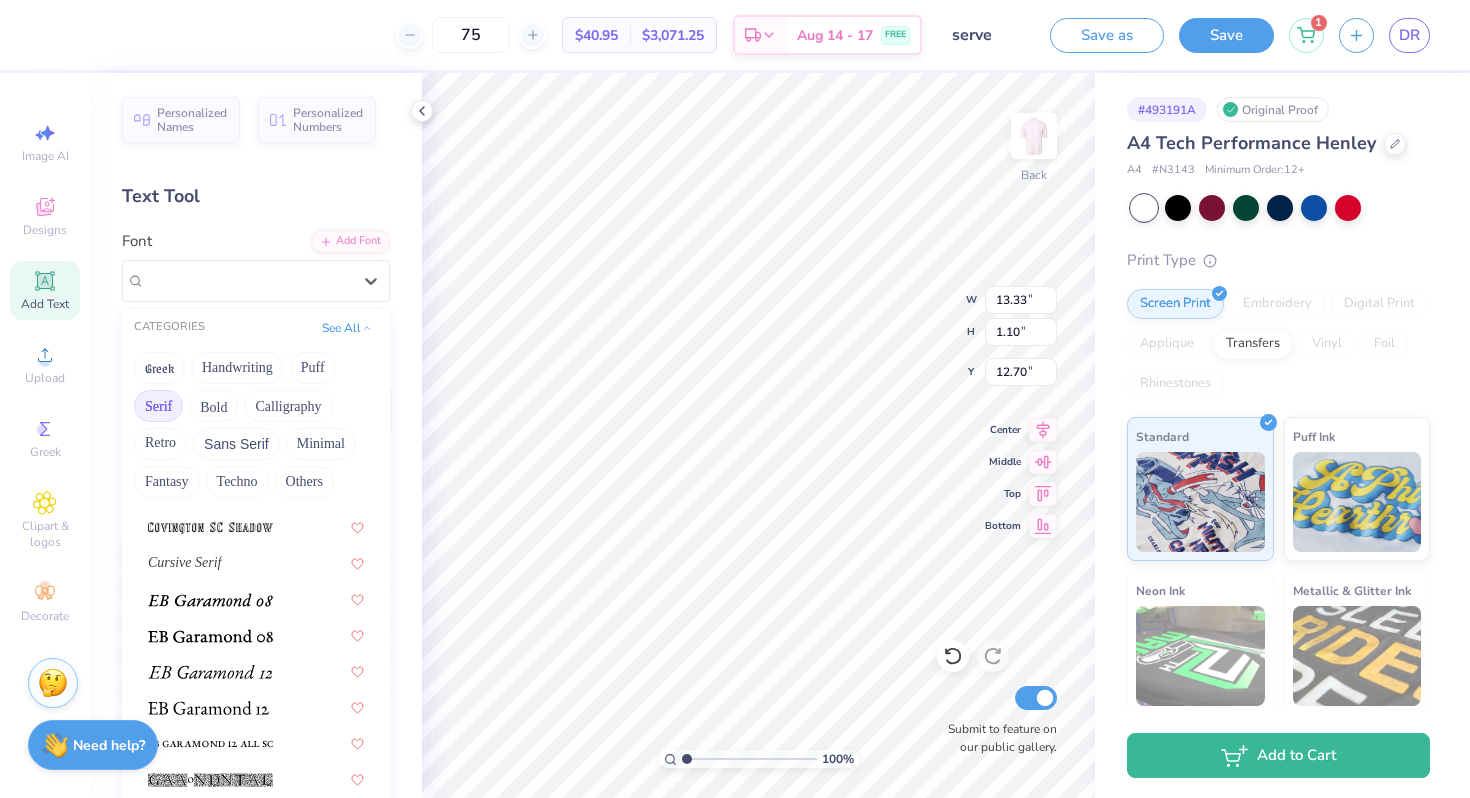 scroll, scrollTop: 1144, scrollLeft: 0, axis: vertical 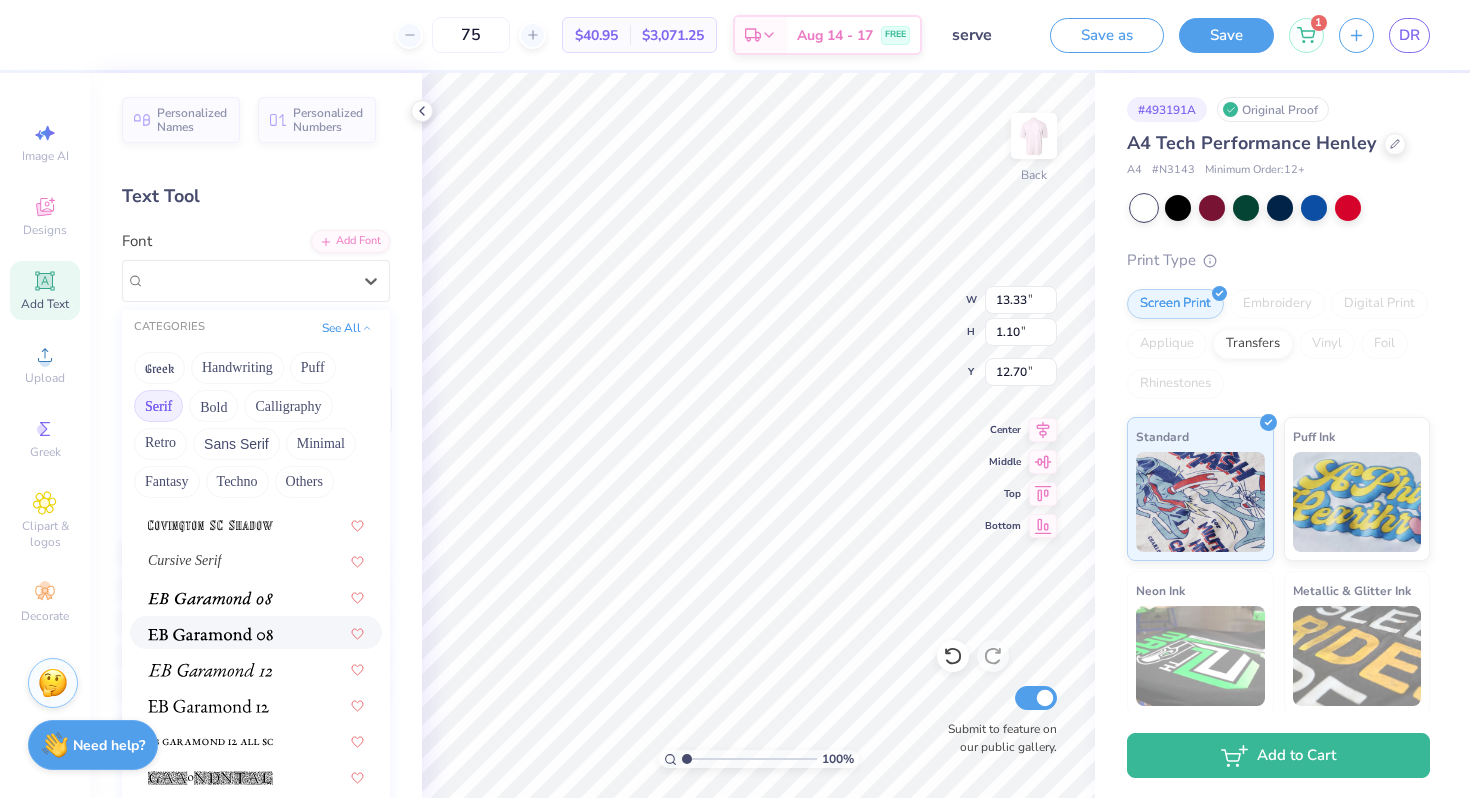 click at bounding box center (210, 632) 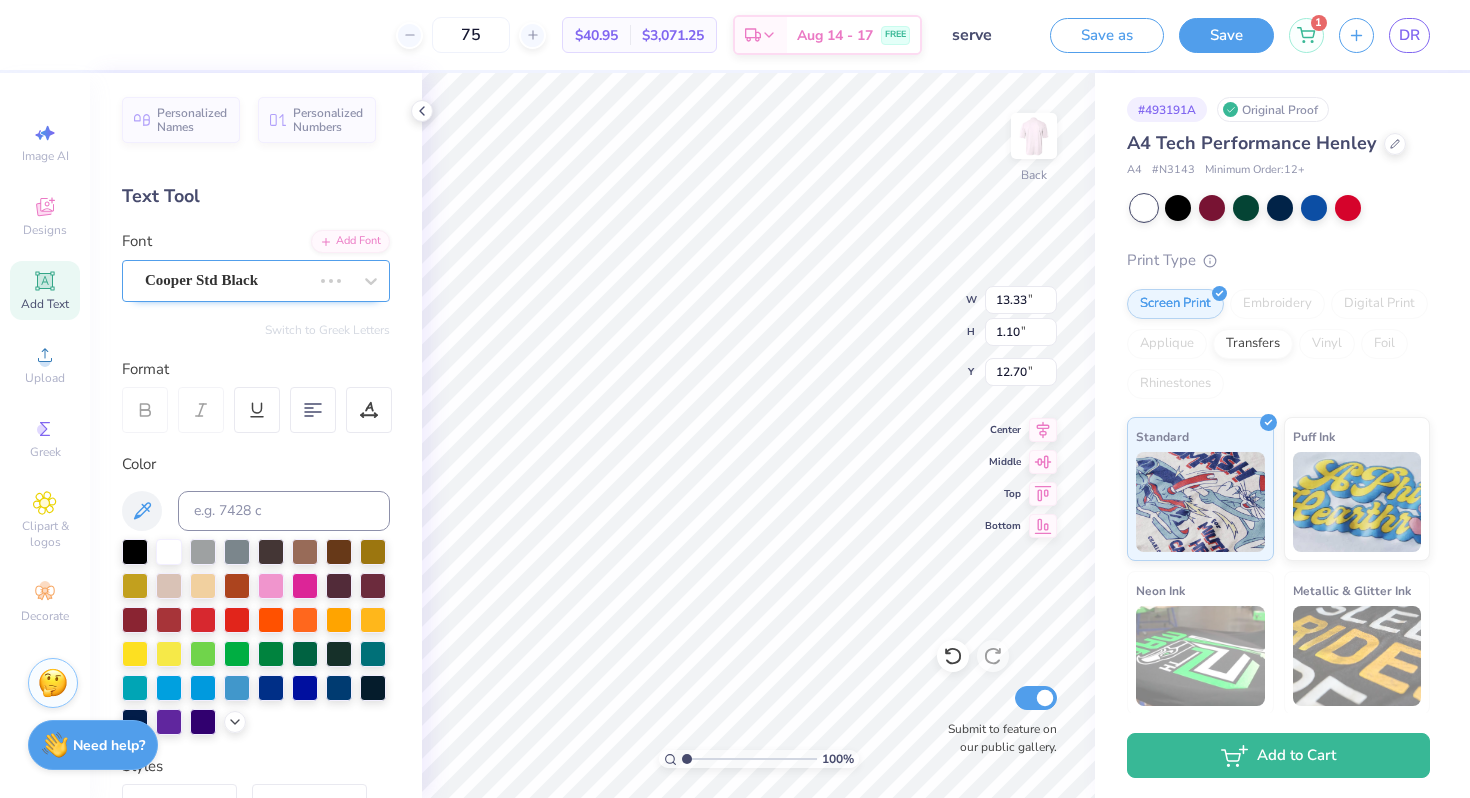 click on "Cooper Std Black" at bounding box center (228, 280) 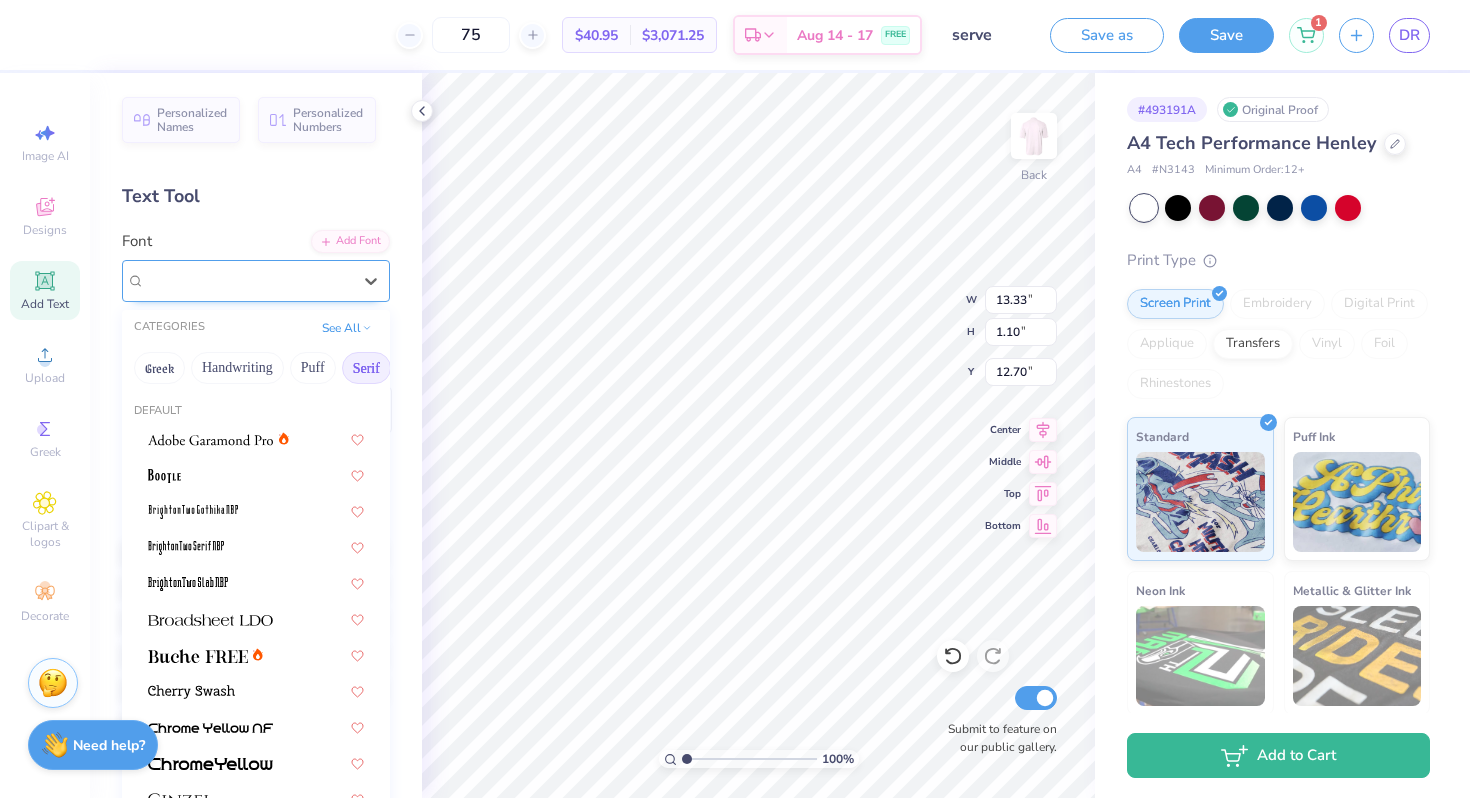 type on "9.61" 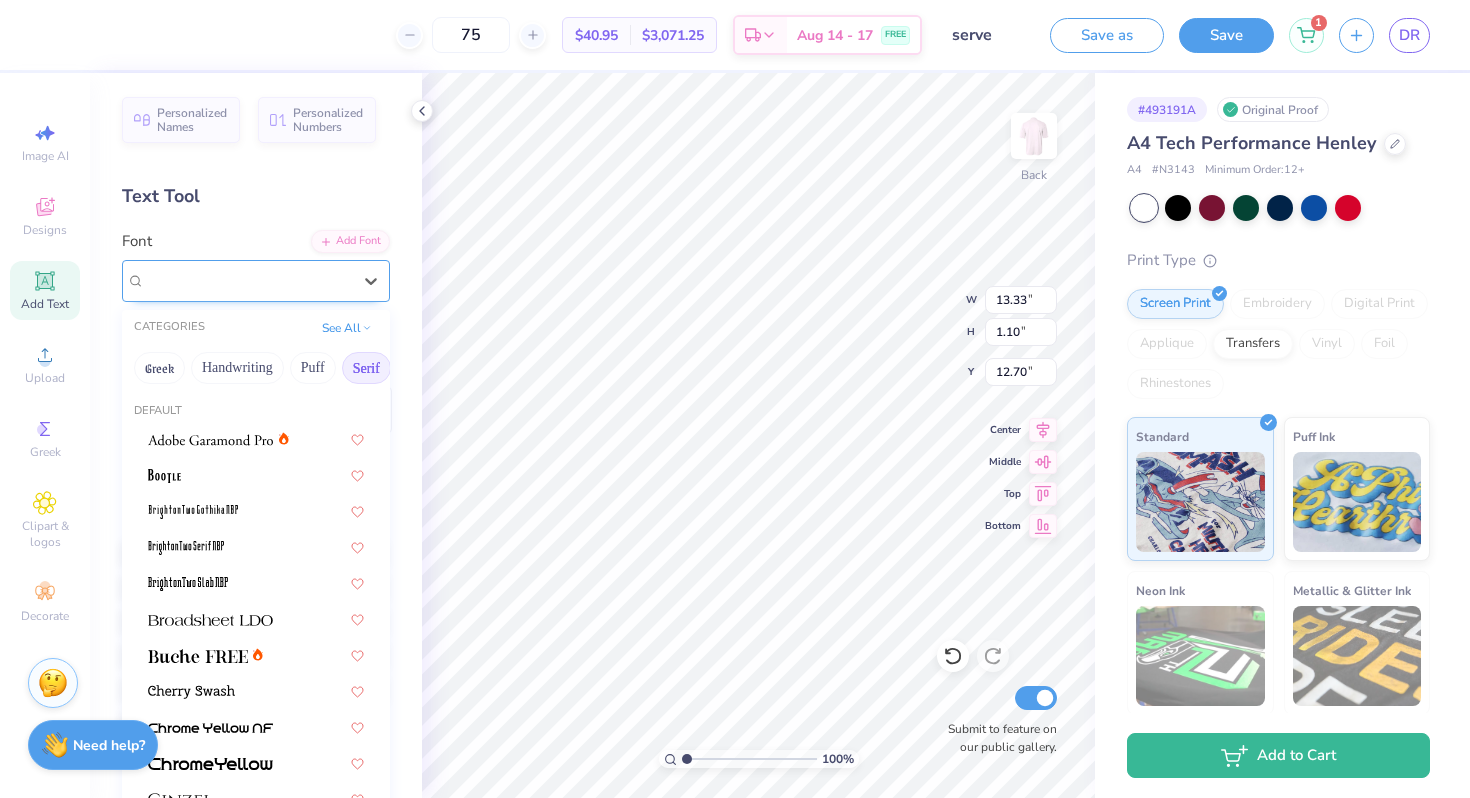 type on "12.72" 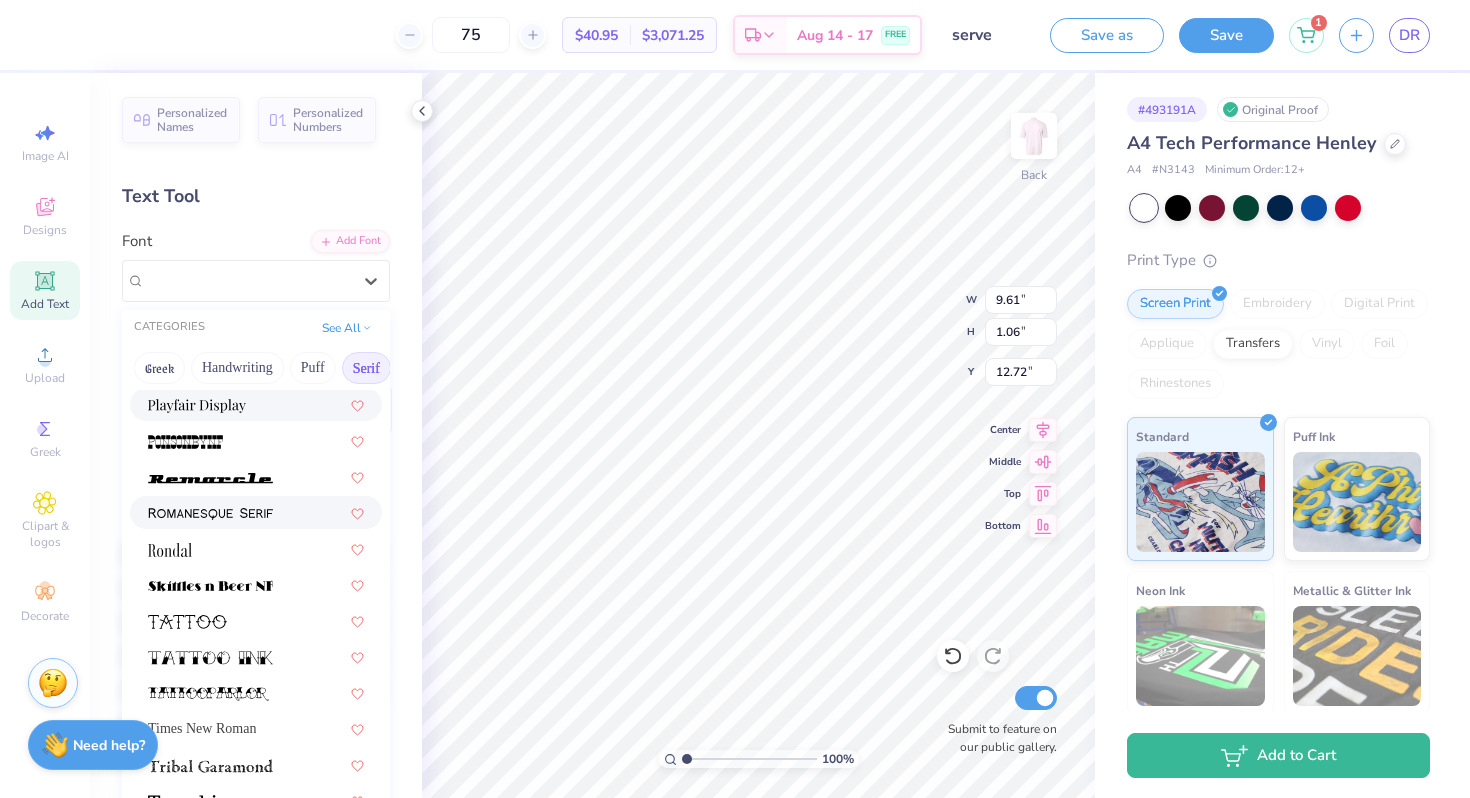 scroll, scrollTop: 2270, scrollLeft: 0, axis: vertical 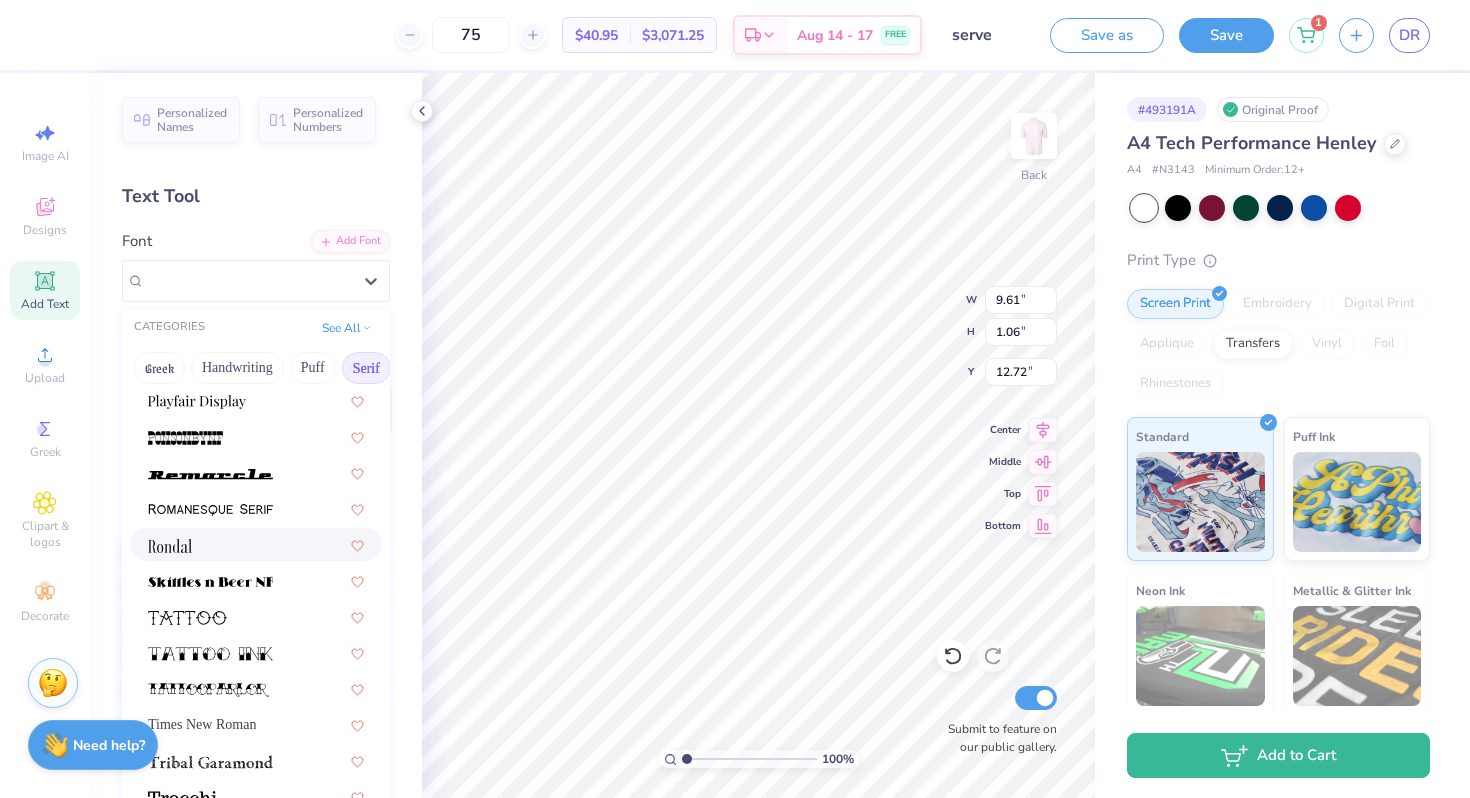 click at bounding box center [256, 544] 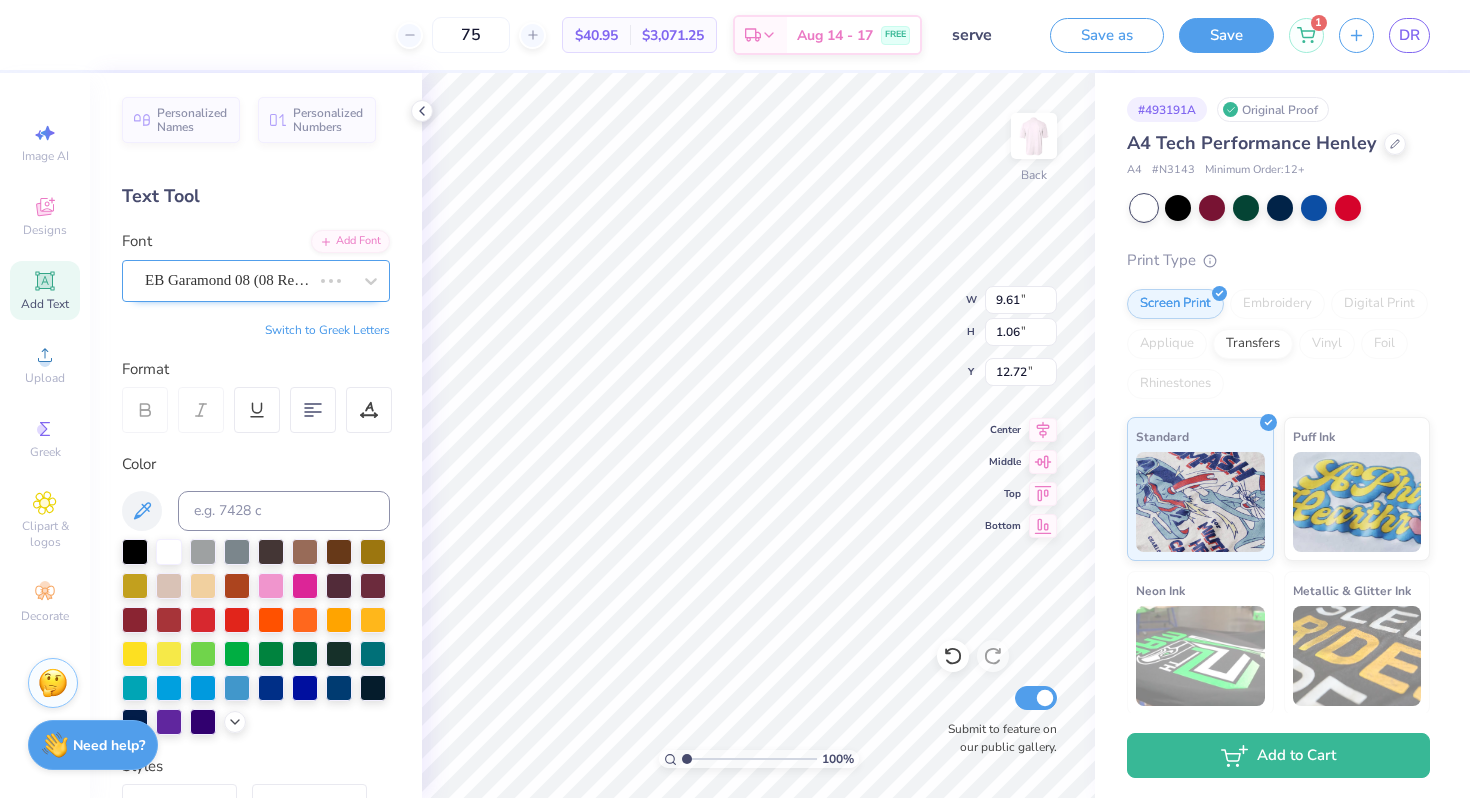 click on "EB Garamond 08 (08 Regular)" at bounding box center (228, 280) 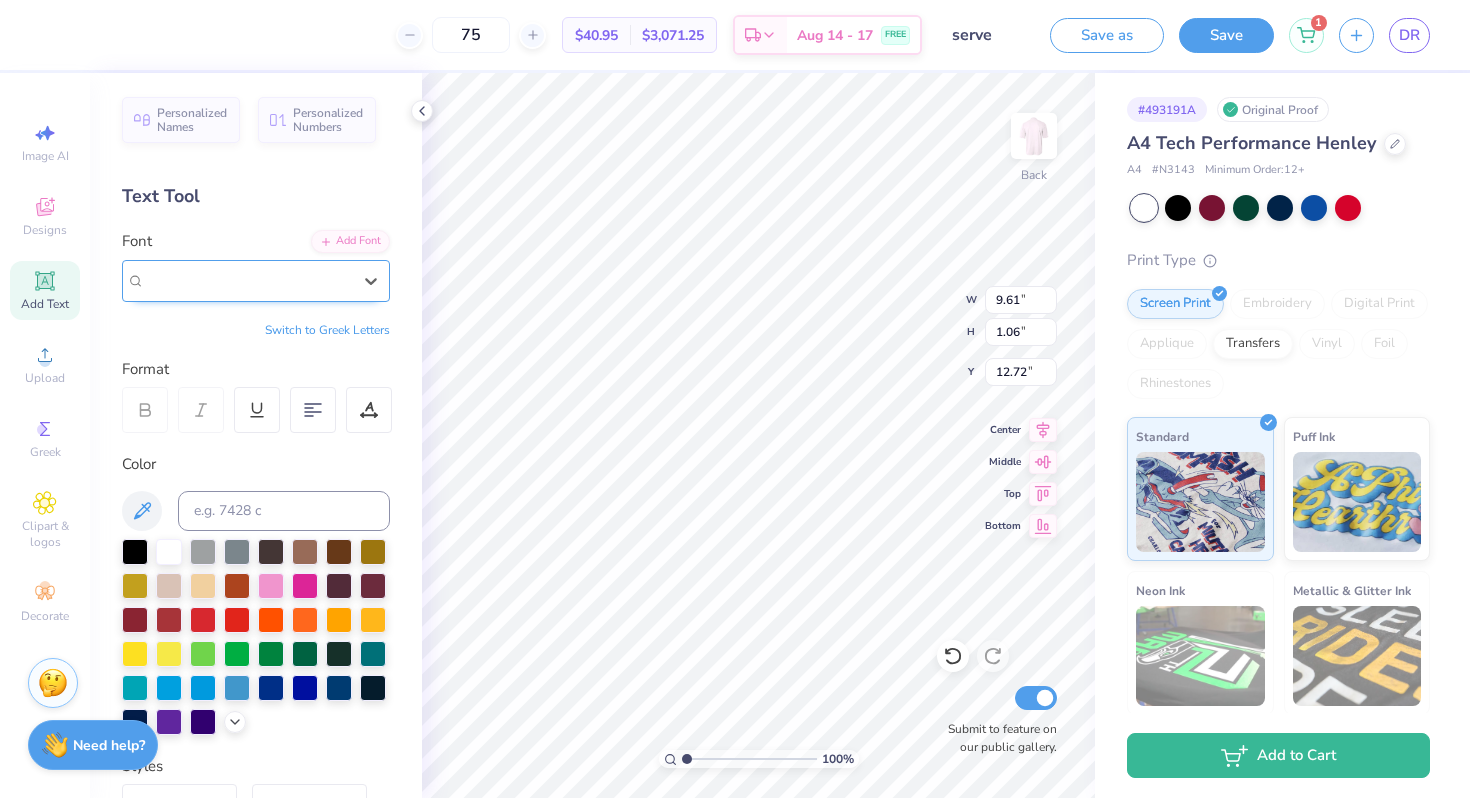 type on "8.96" 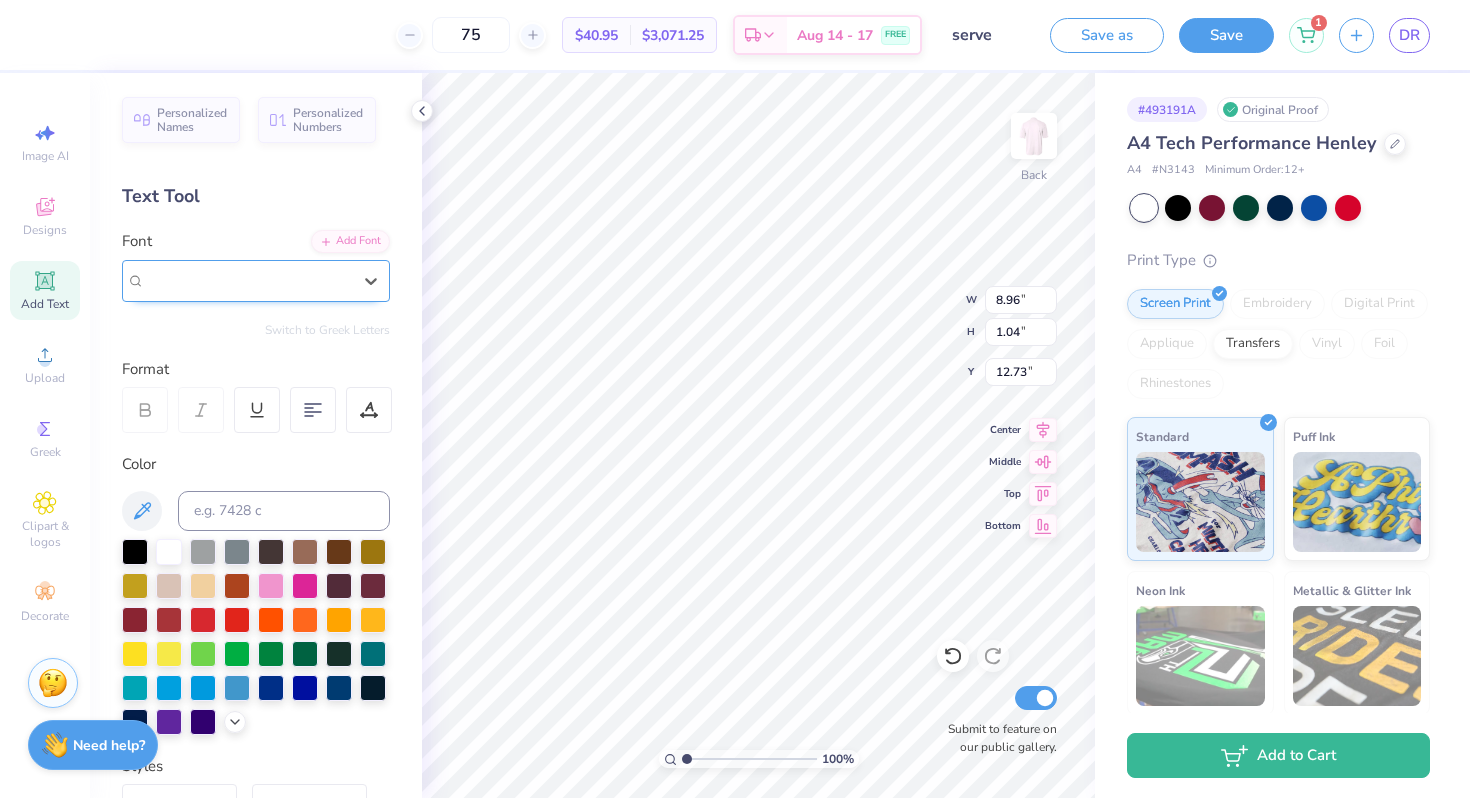 click on "Rondal" at bounding box center [248, 280] 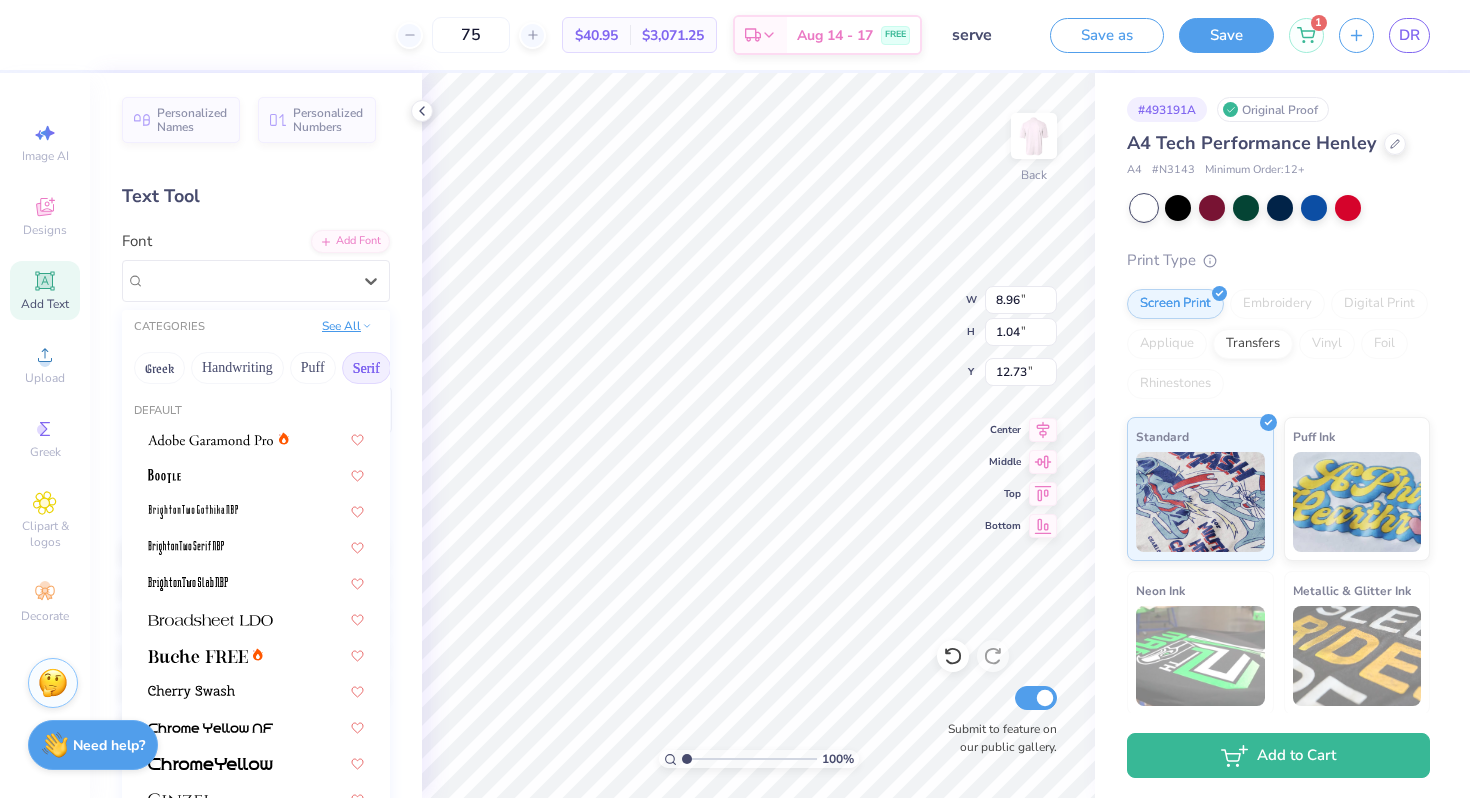 click on "See All" at bounding box center [347, 326] 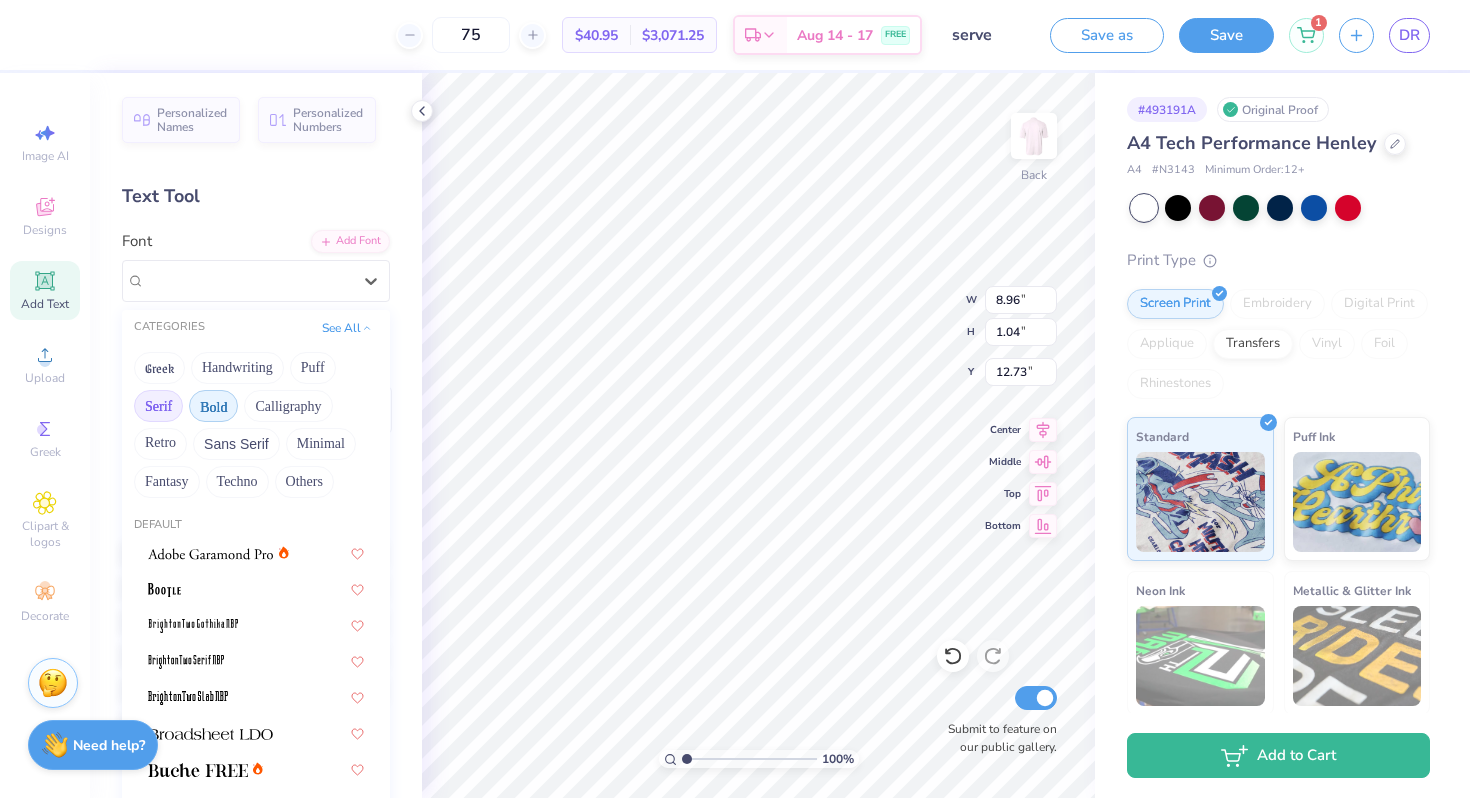 click on "Bold" at bounding box center (213, 406) 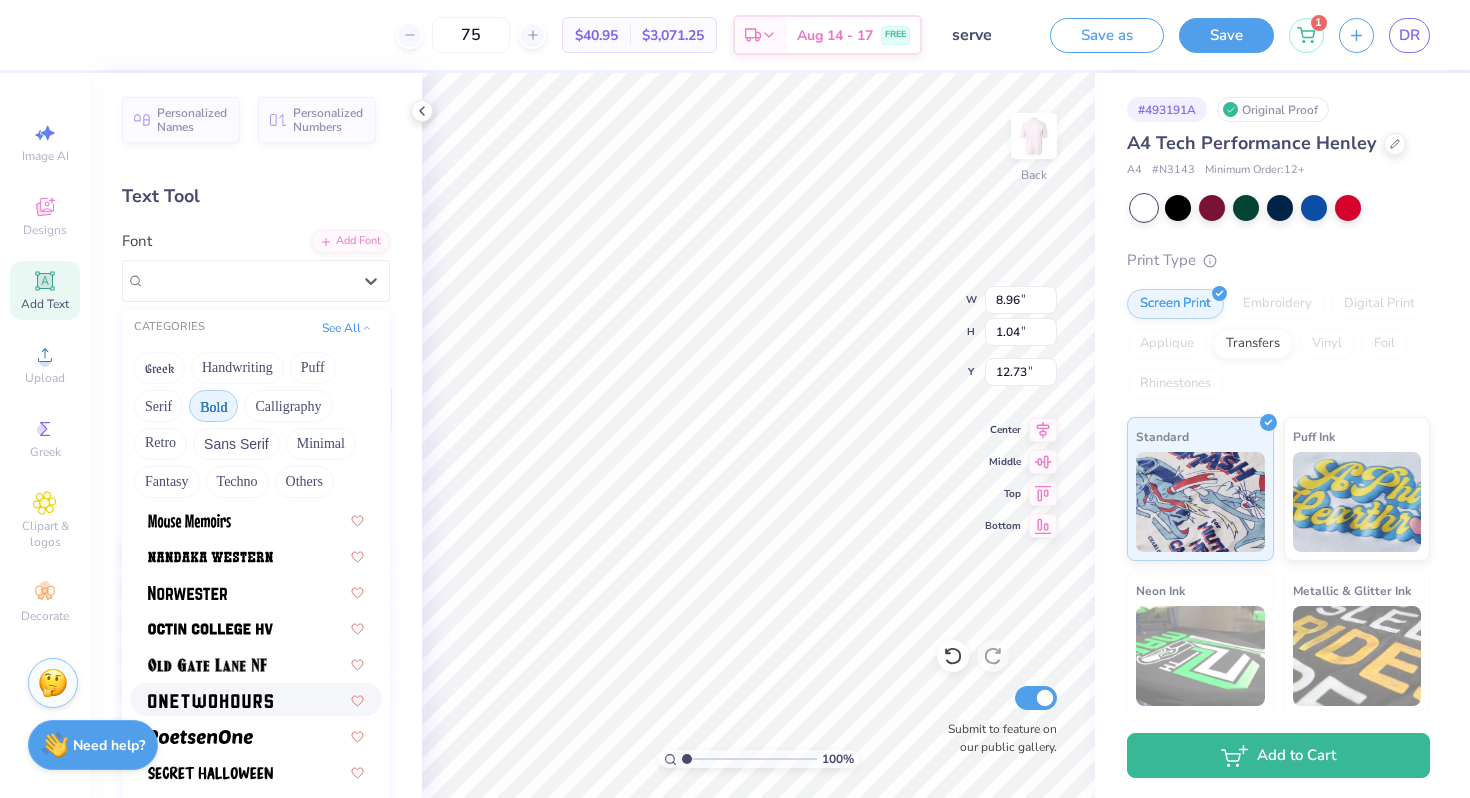 scroll, scrollTop: 1769, scrollLeft: 0, axis: vertical 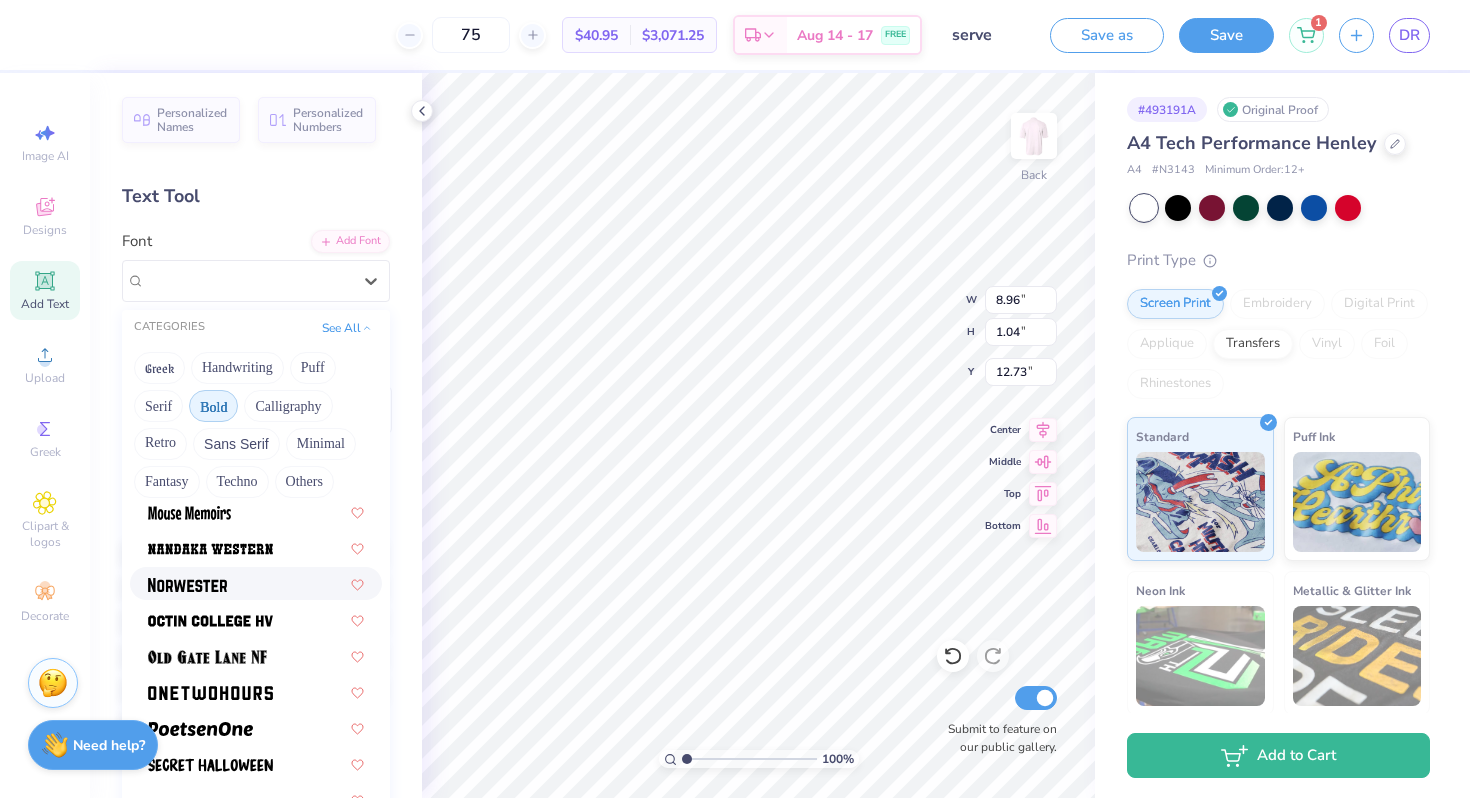 click at bounding box center (256, 583) 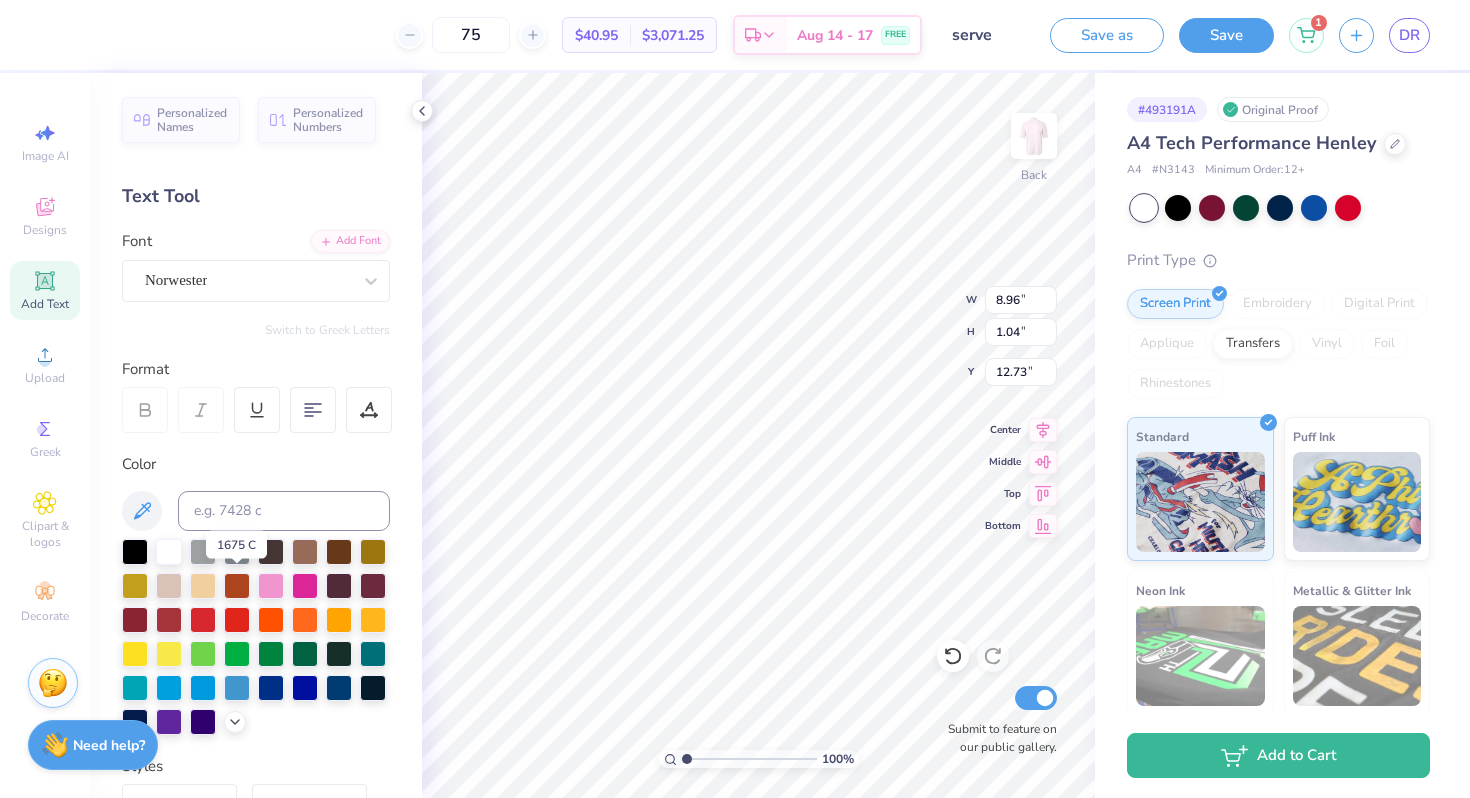 type on "10.57" 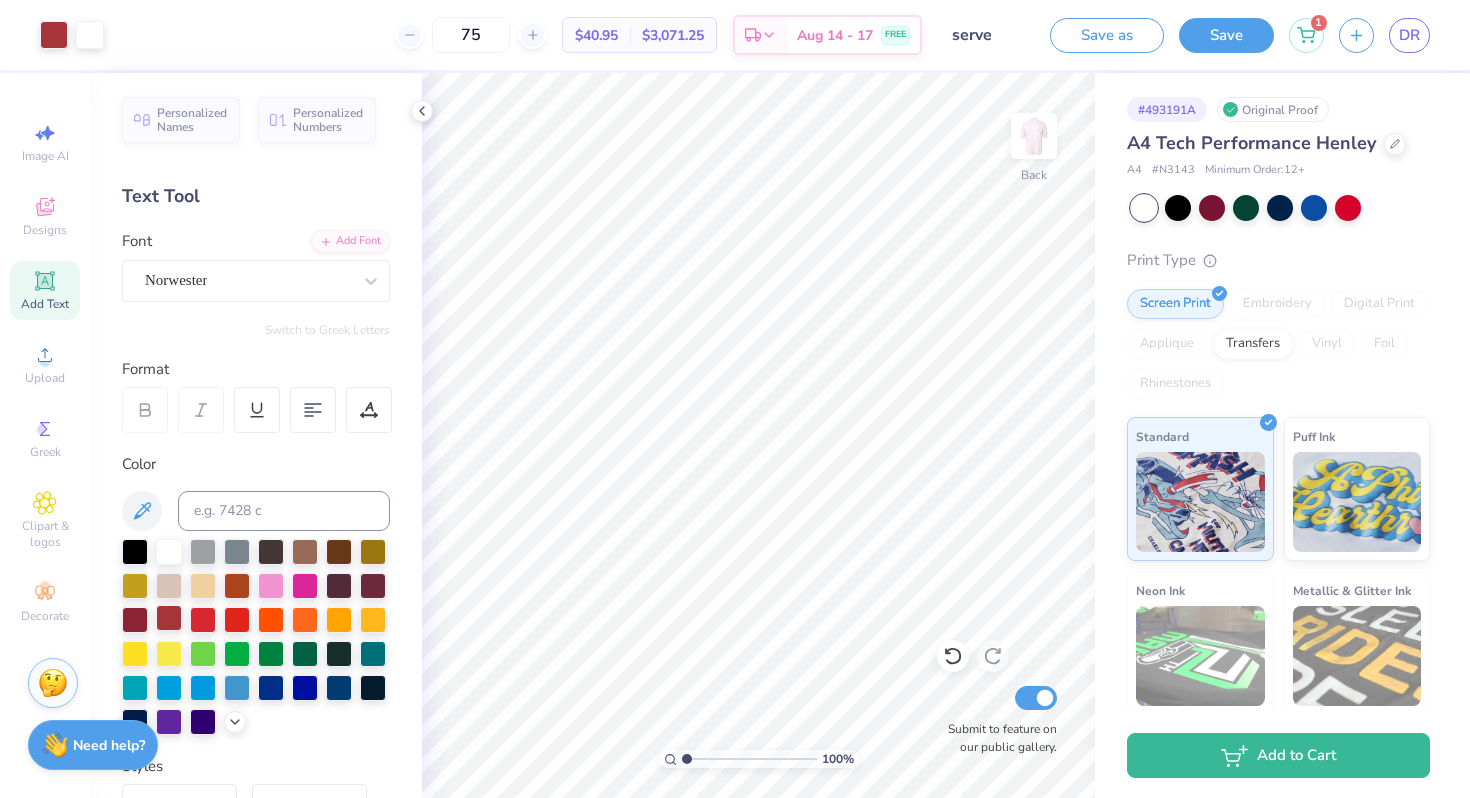 click at bounding box center (169, 618) 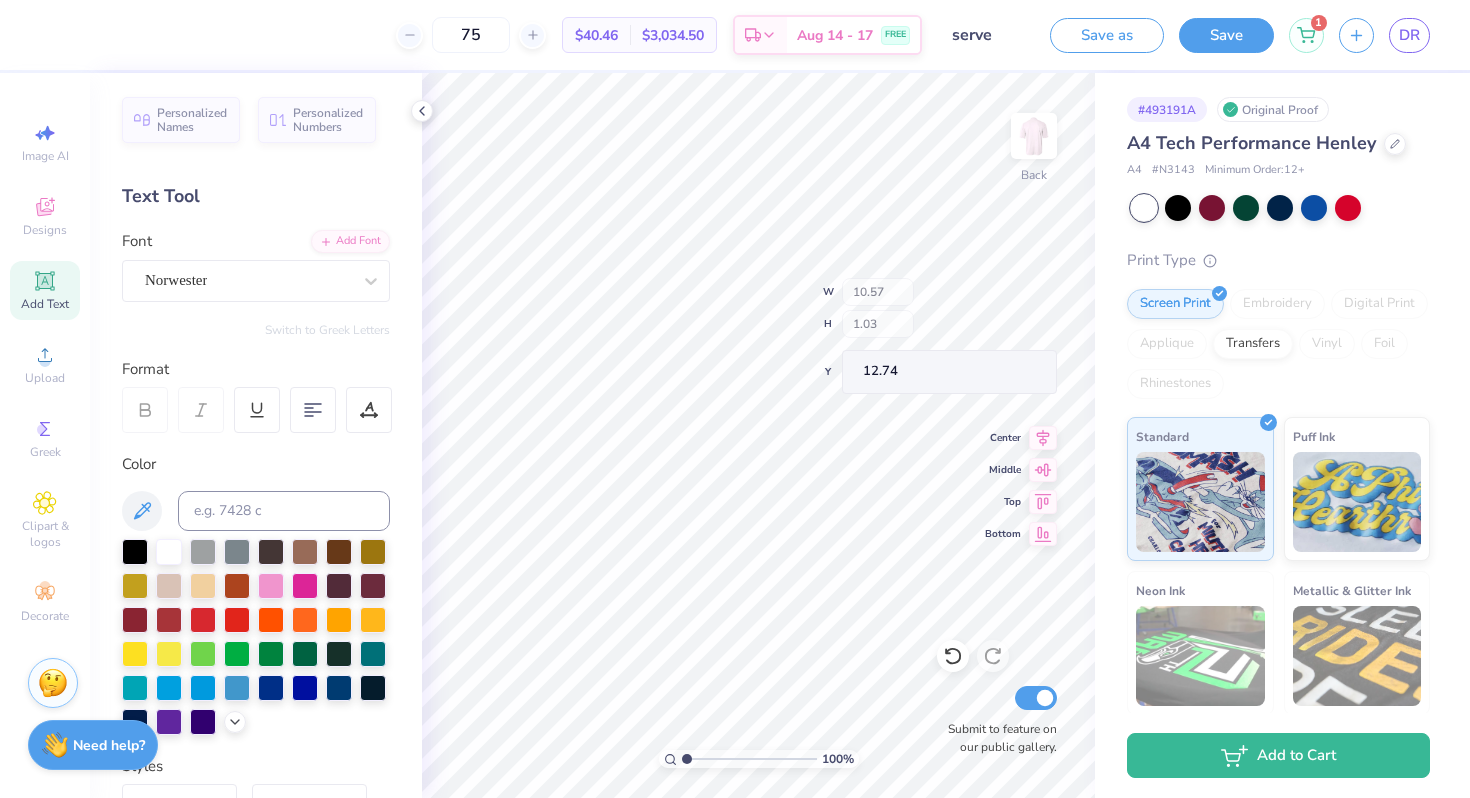 type on "6.96" 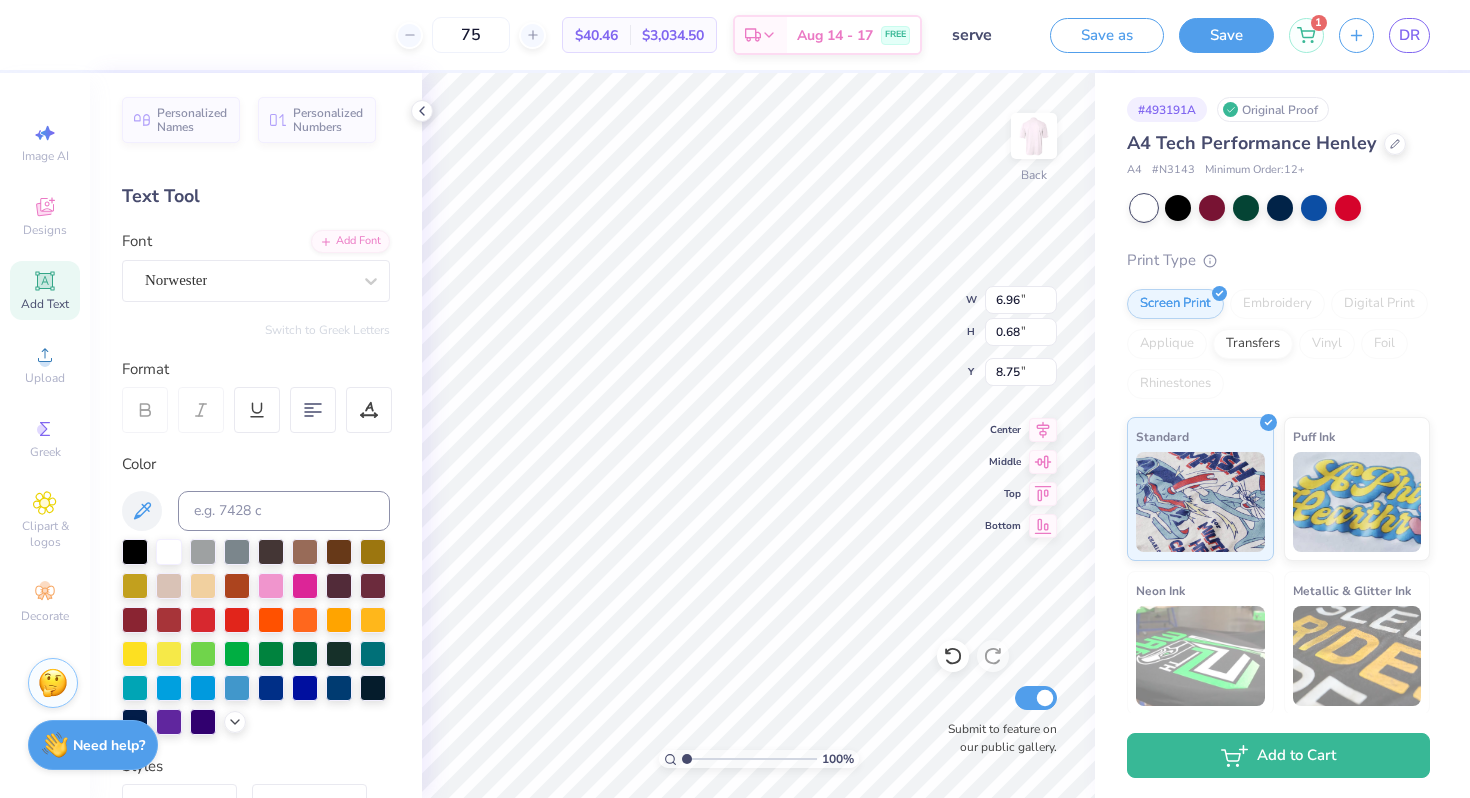 type on "8.75" 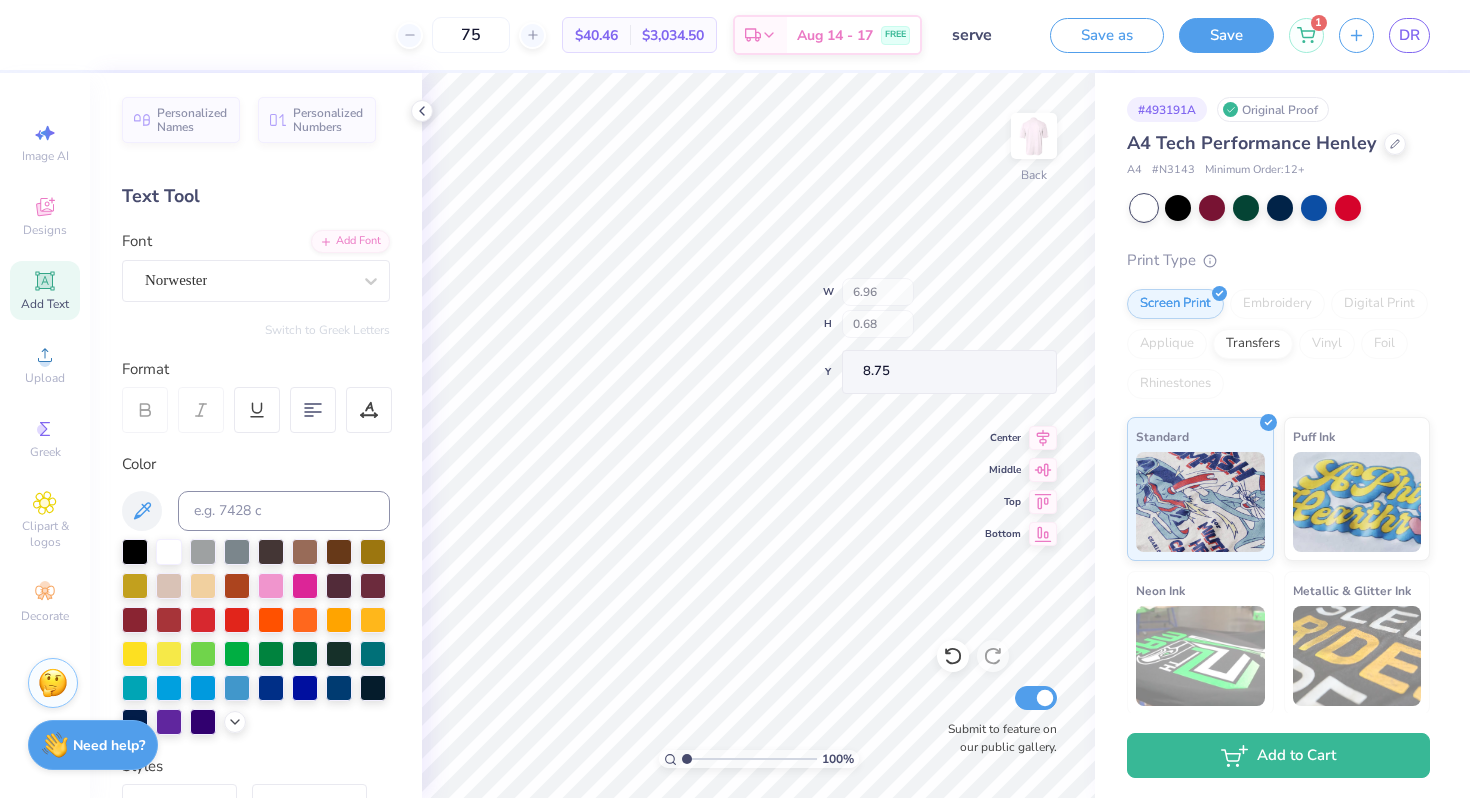 type on "5.40" 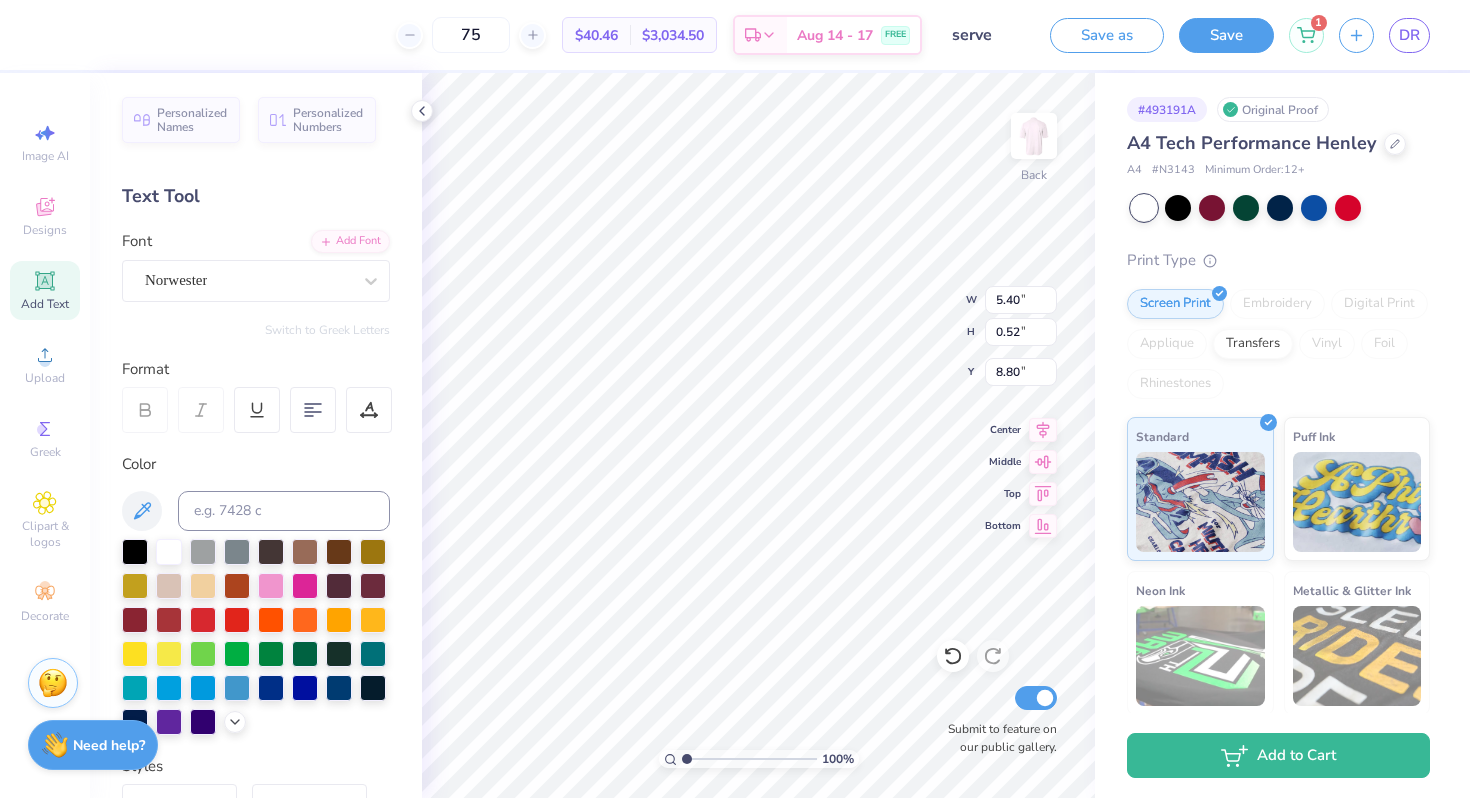 type on "8.80" 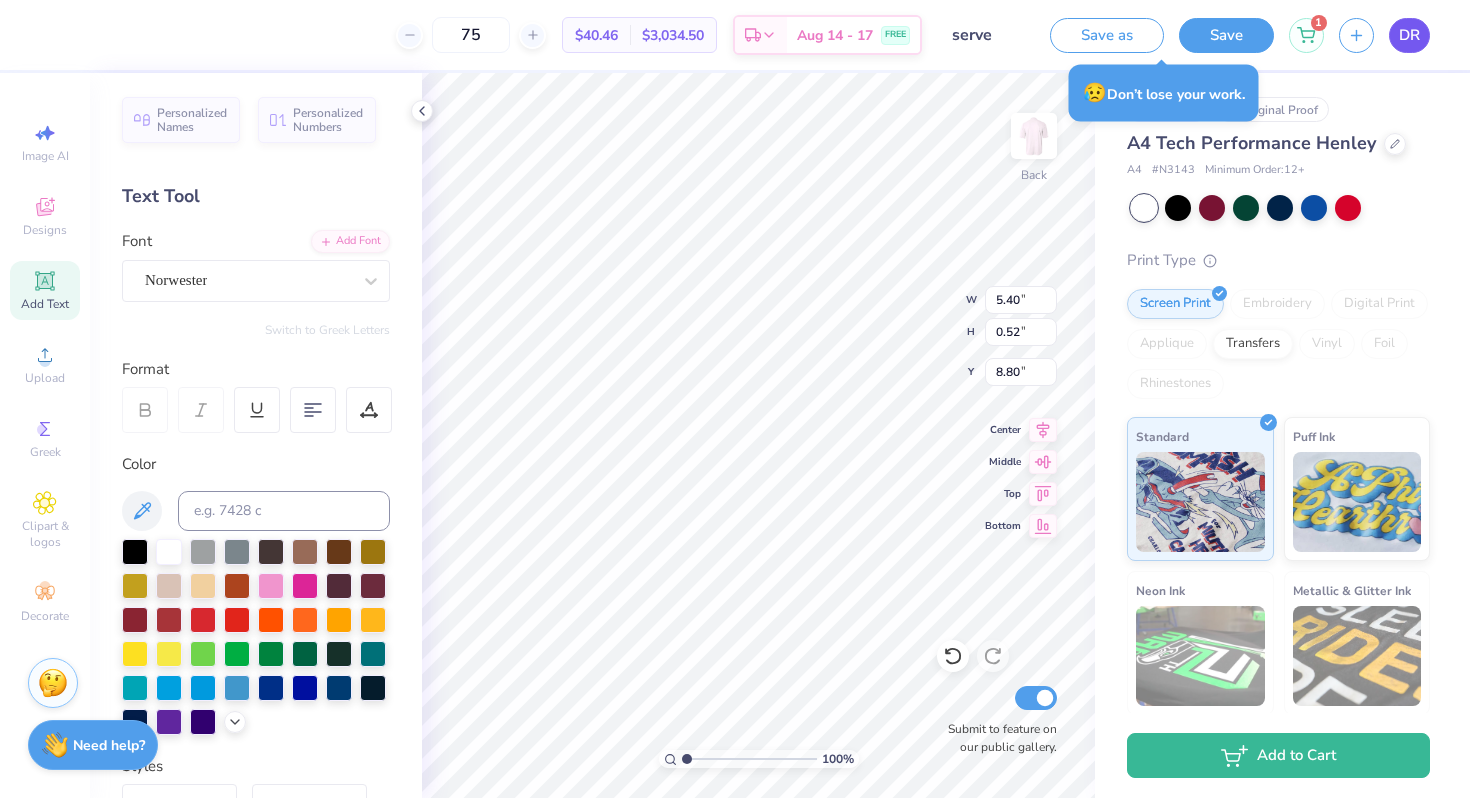 click on "DR" at bounding box center [1409, 35] 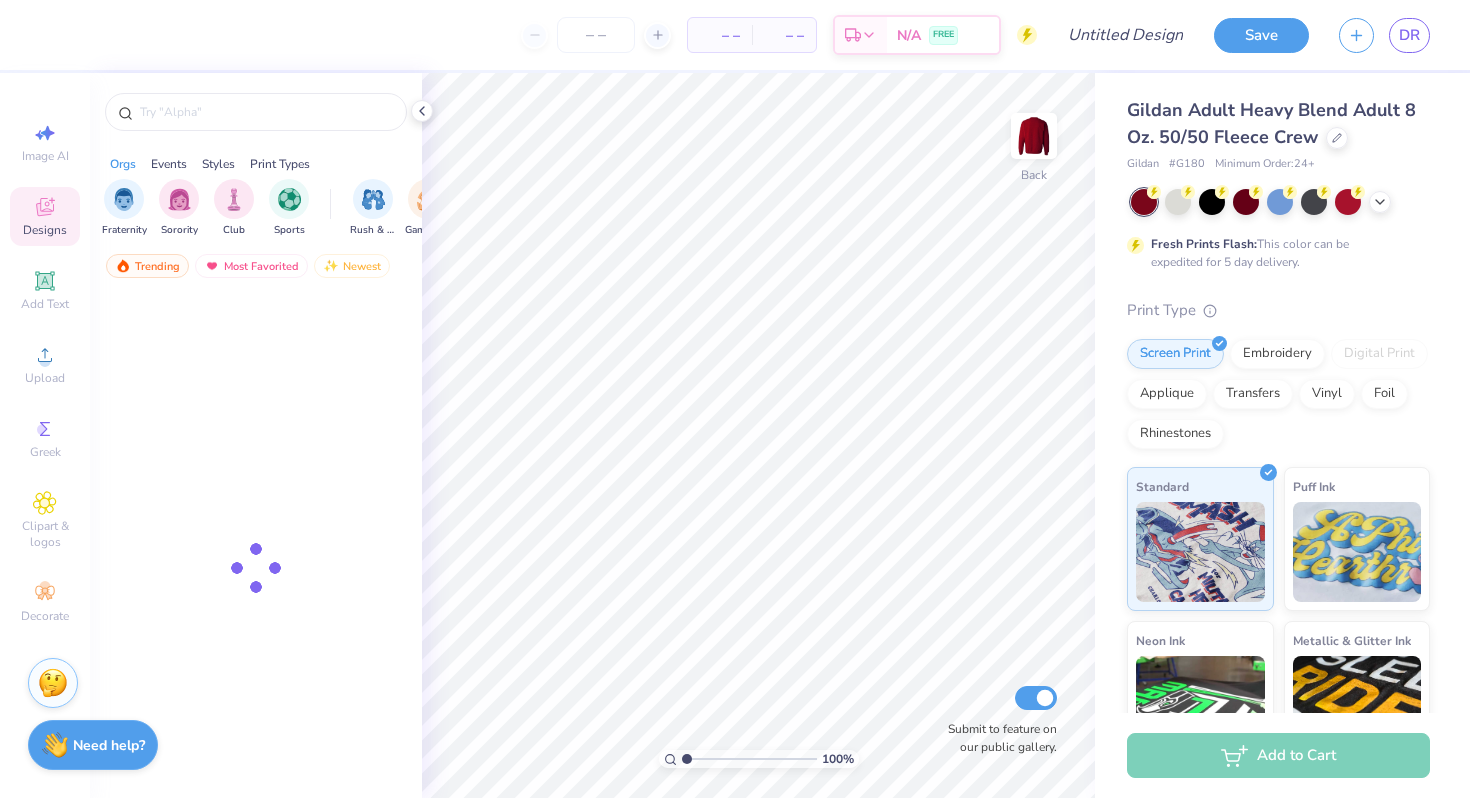 scroll, scrollTop: 0, scrollLeft: 0, axis: both 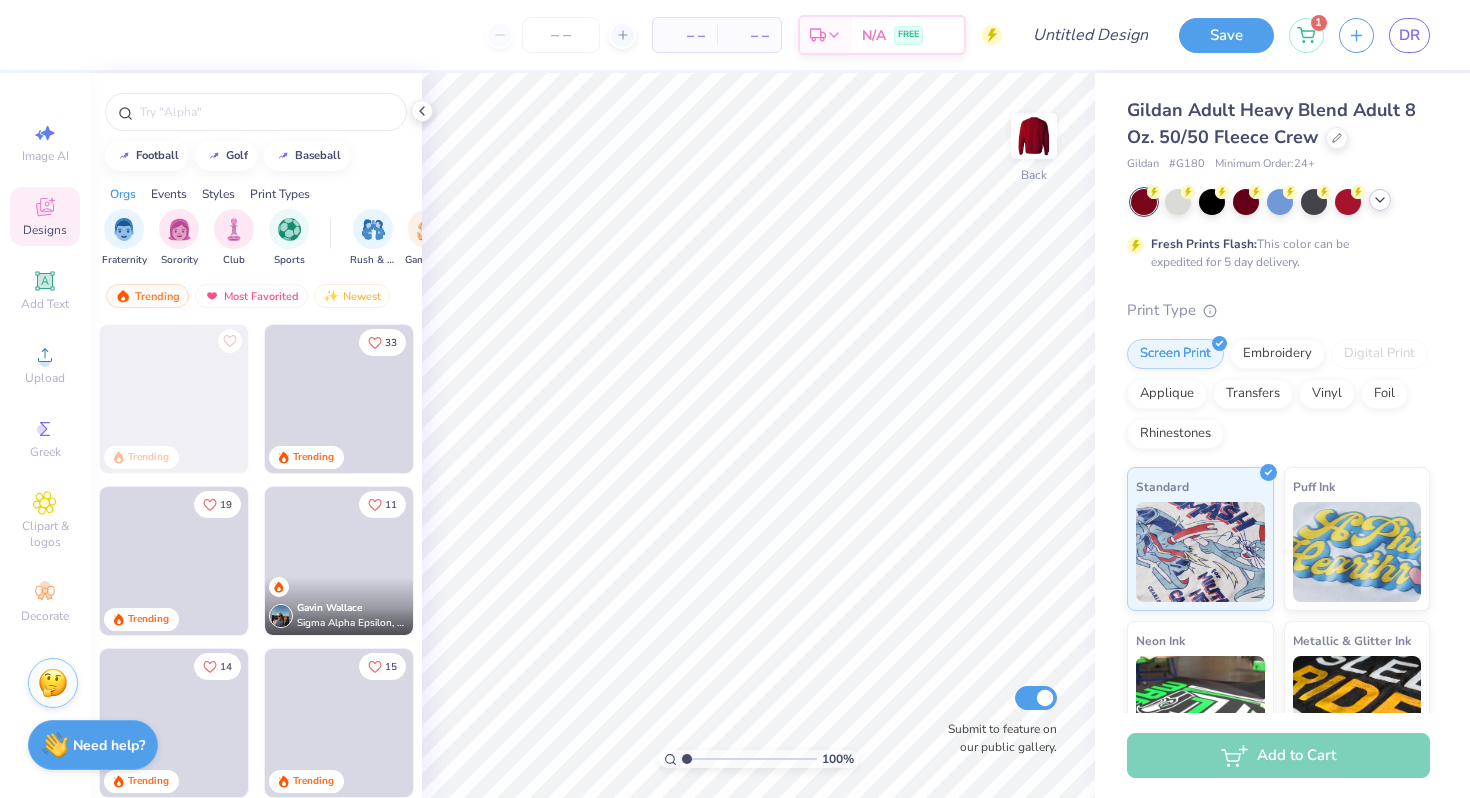 click 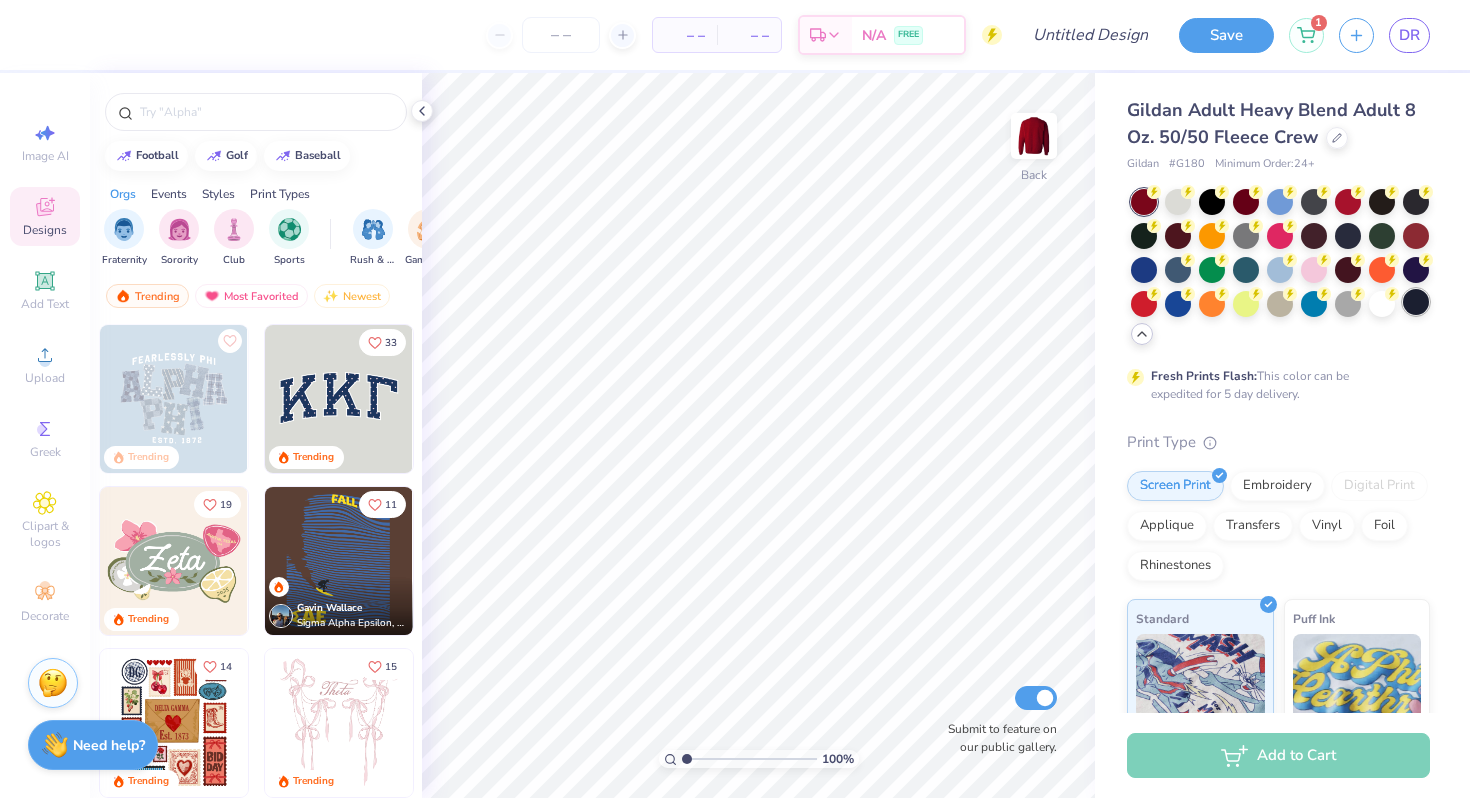 click at bounding box center [1416, 302] 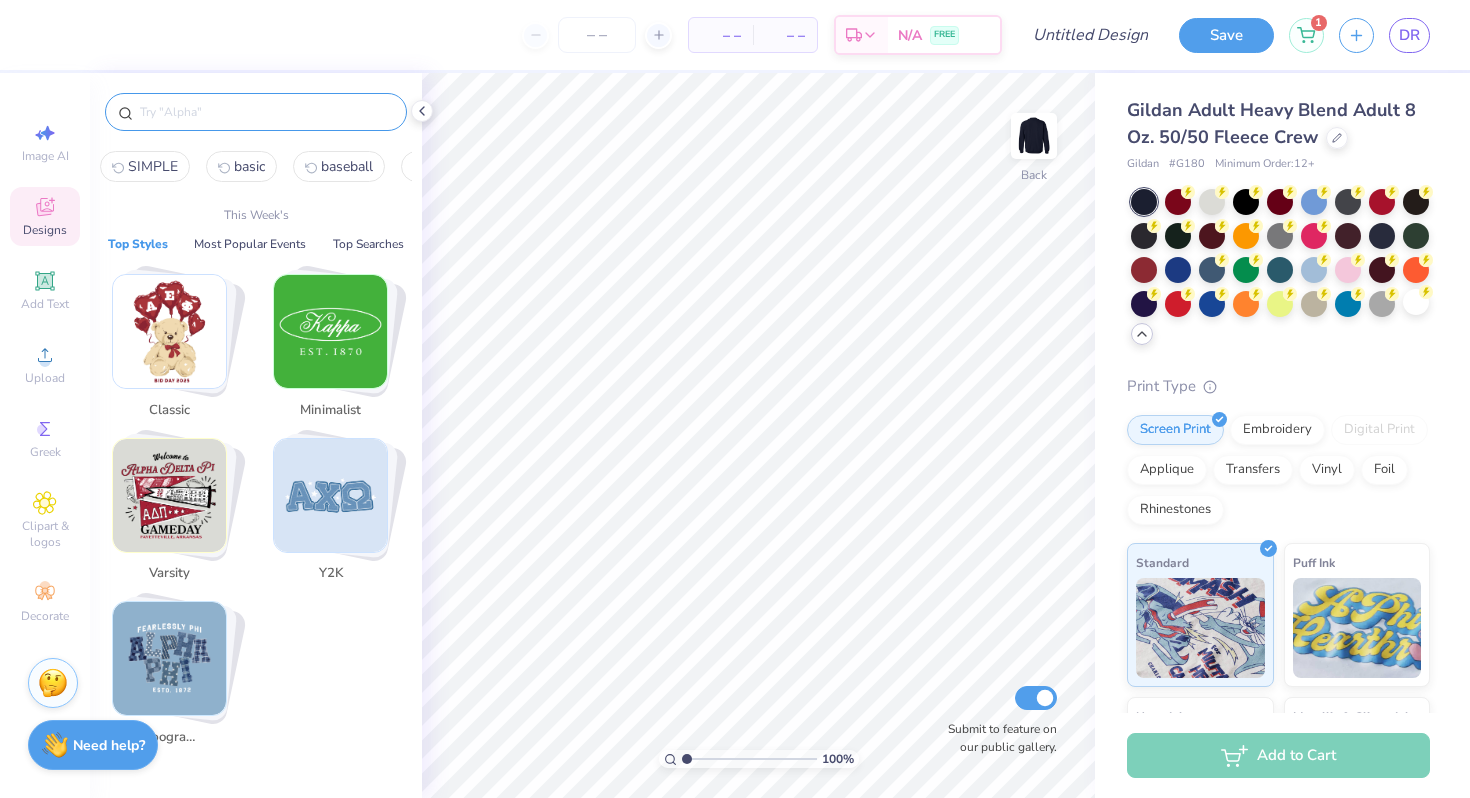 click at bounding box center [266, 112] 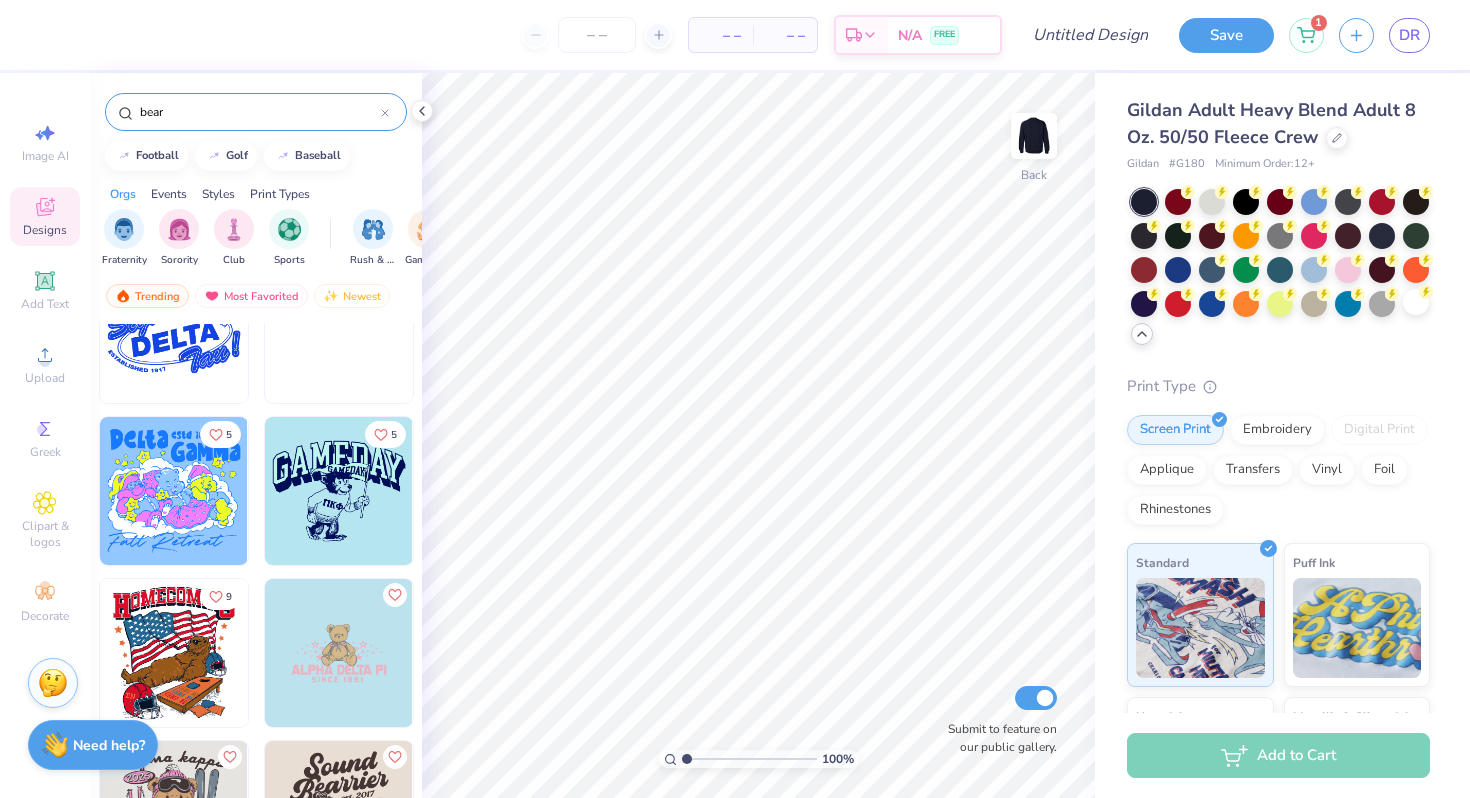 scroll, scrollTop: 1357, scrollLeft: 0, axis: vertical 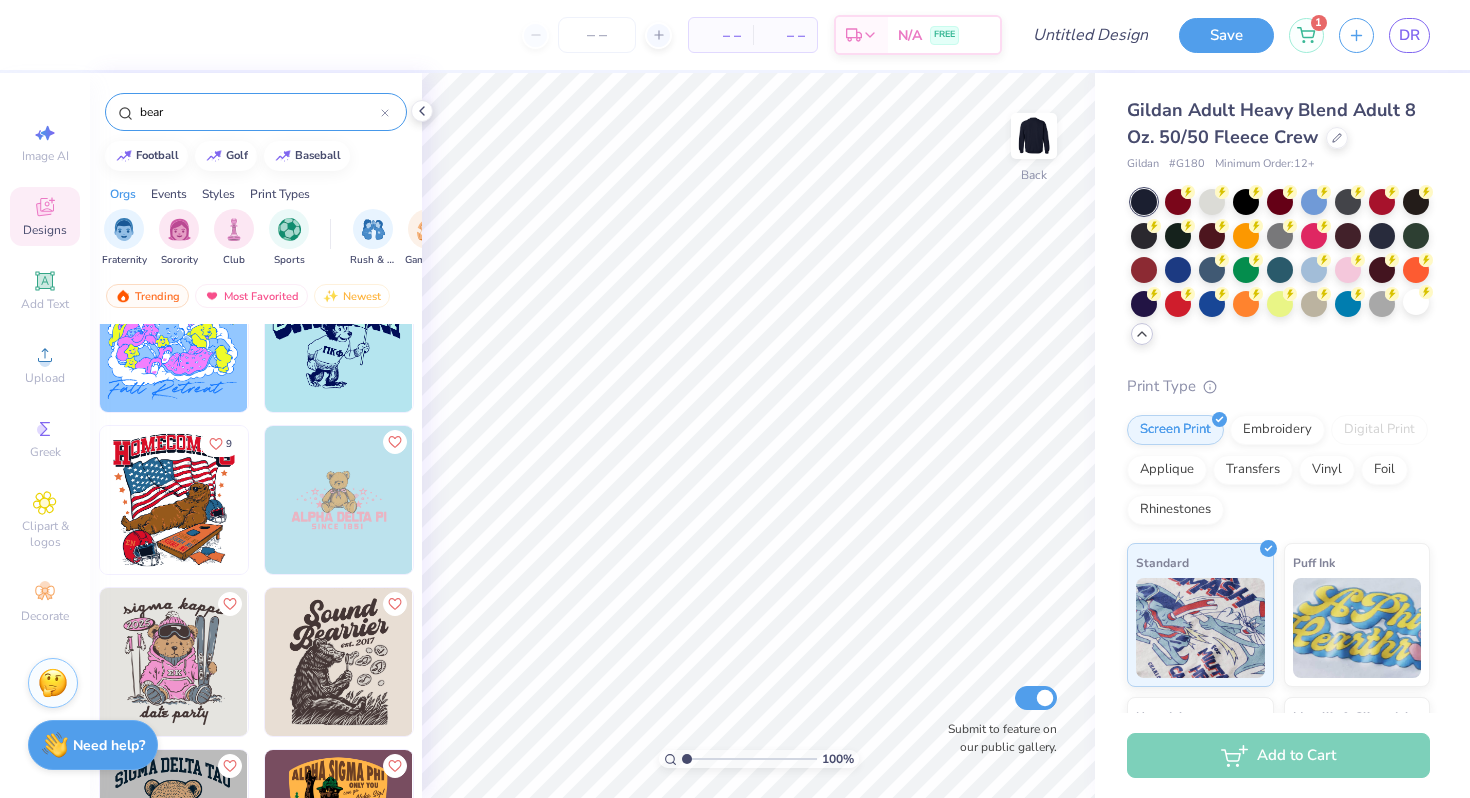 click on "bear" at bounding box center [259, 112] 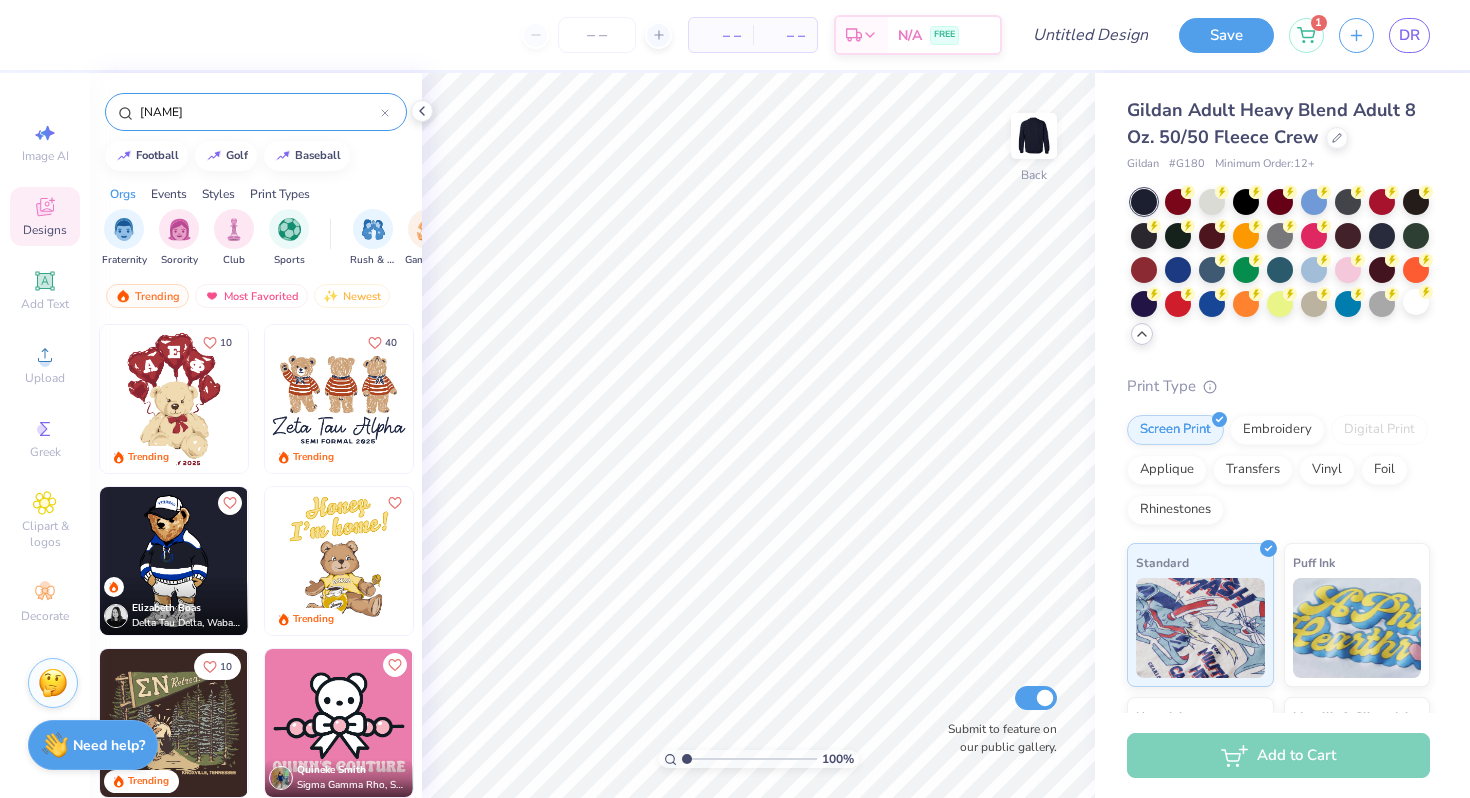 type on "polo bear" 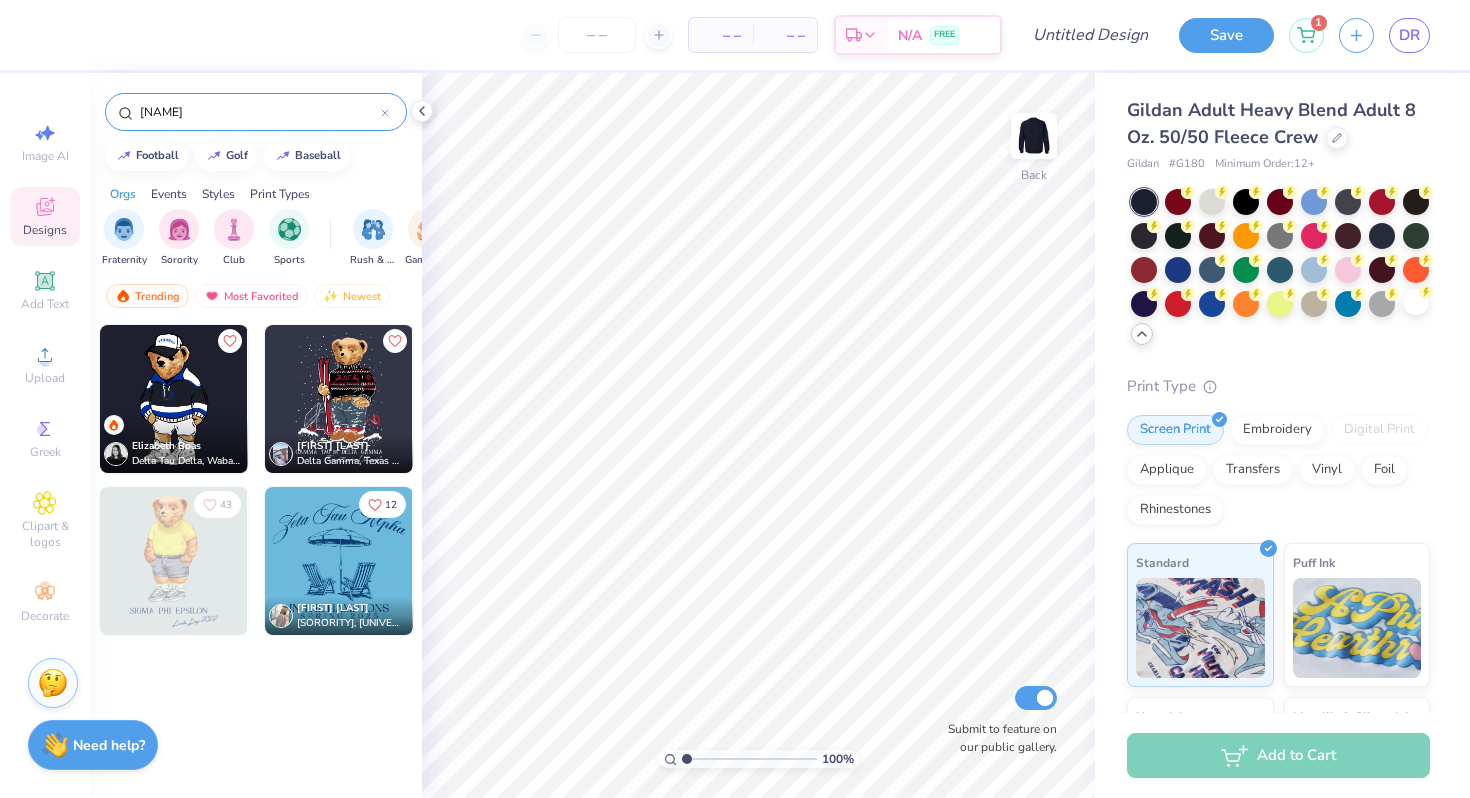 click at bounding box center (174, 399) 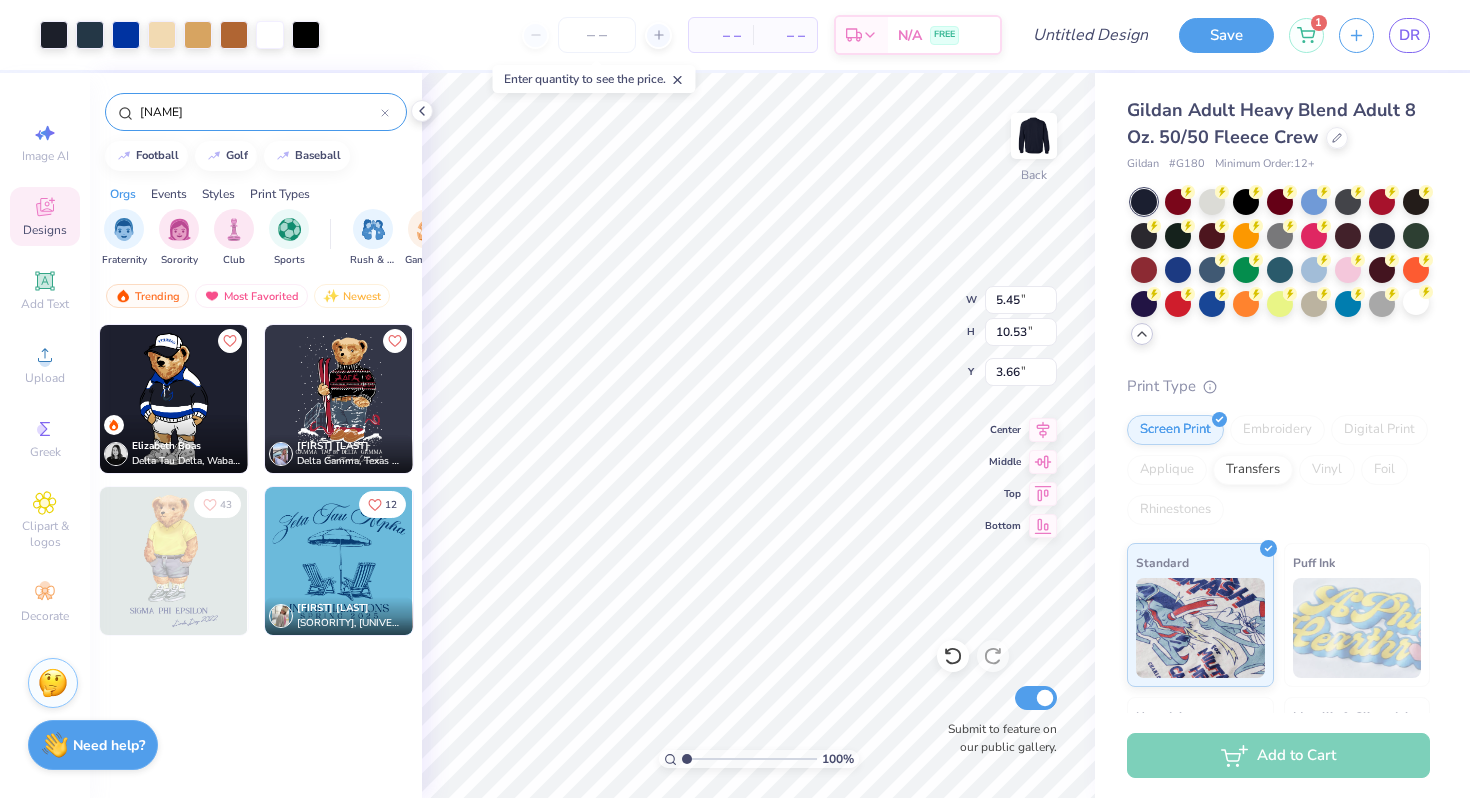 type on "3.66" 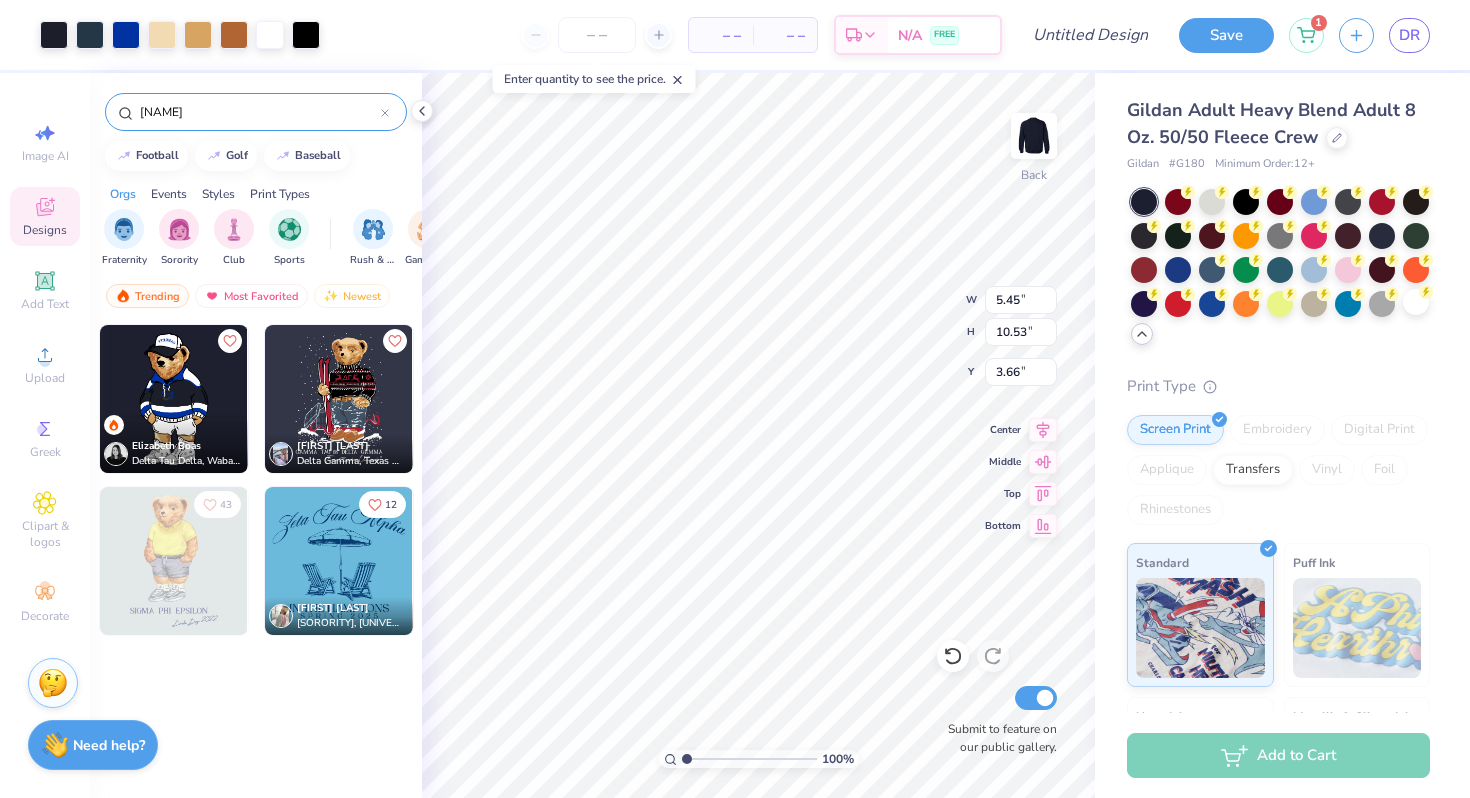 type on "4.02" 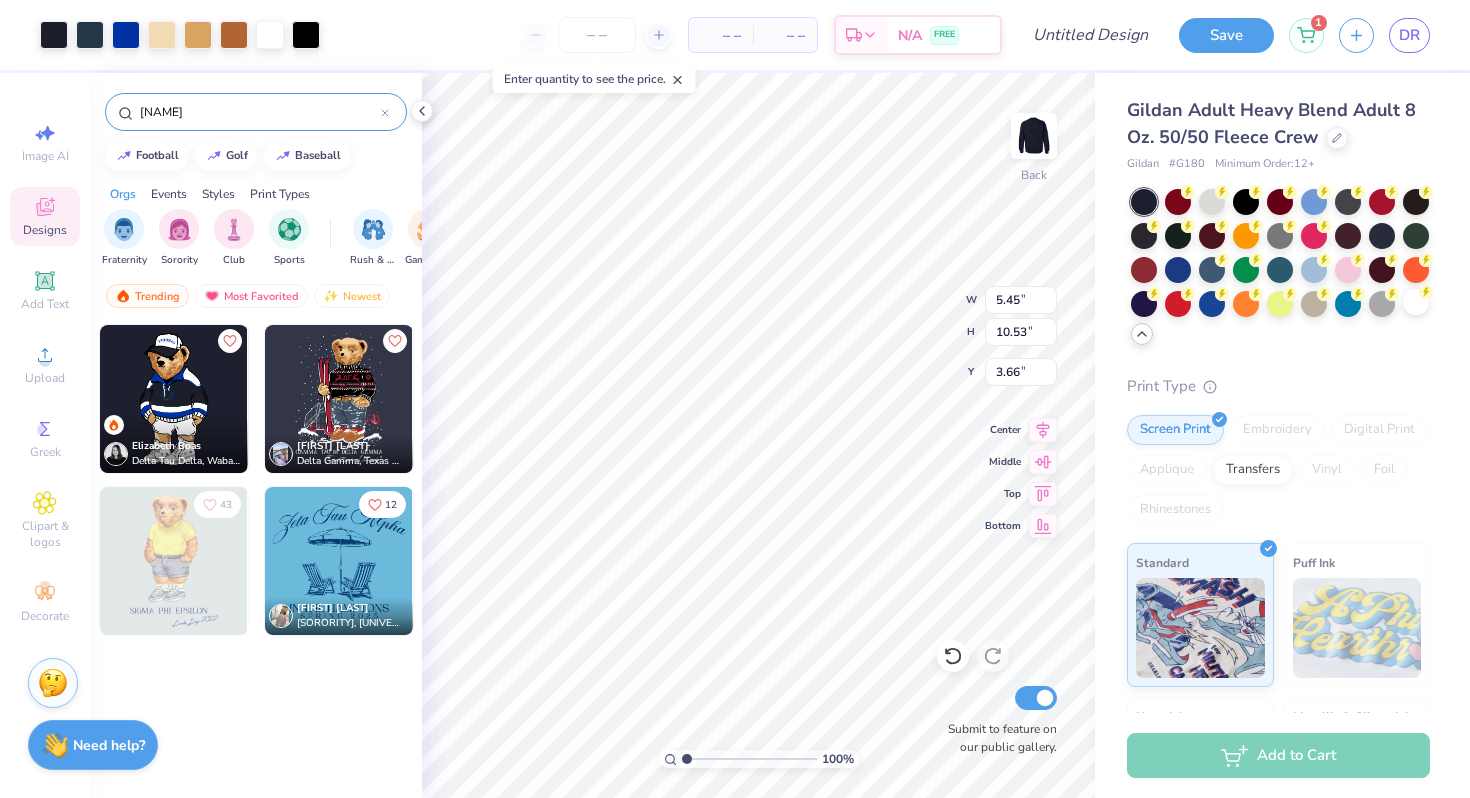 type on "7.78" 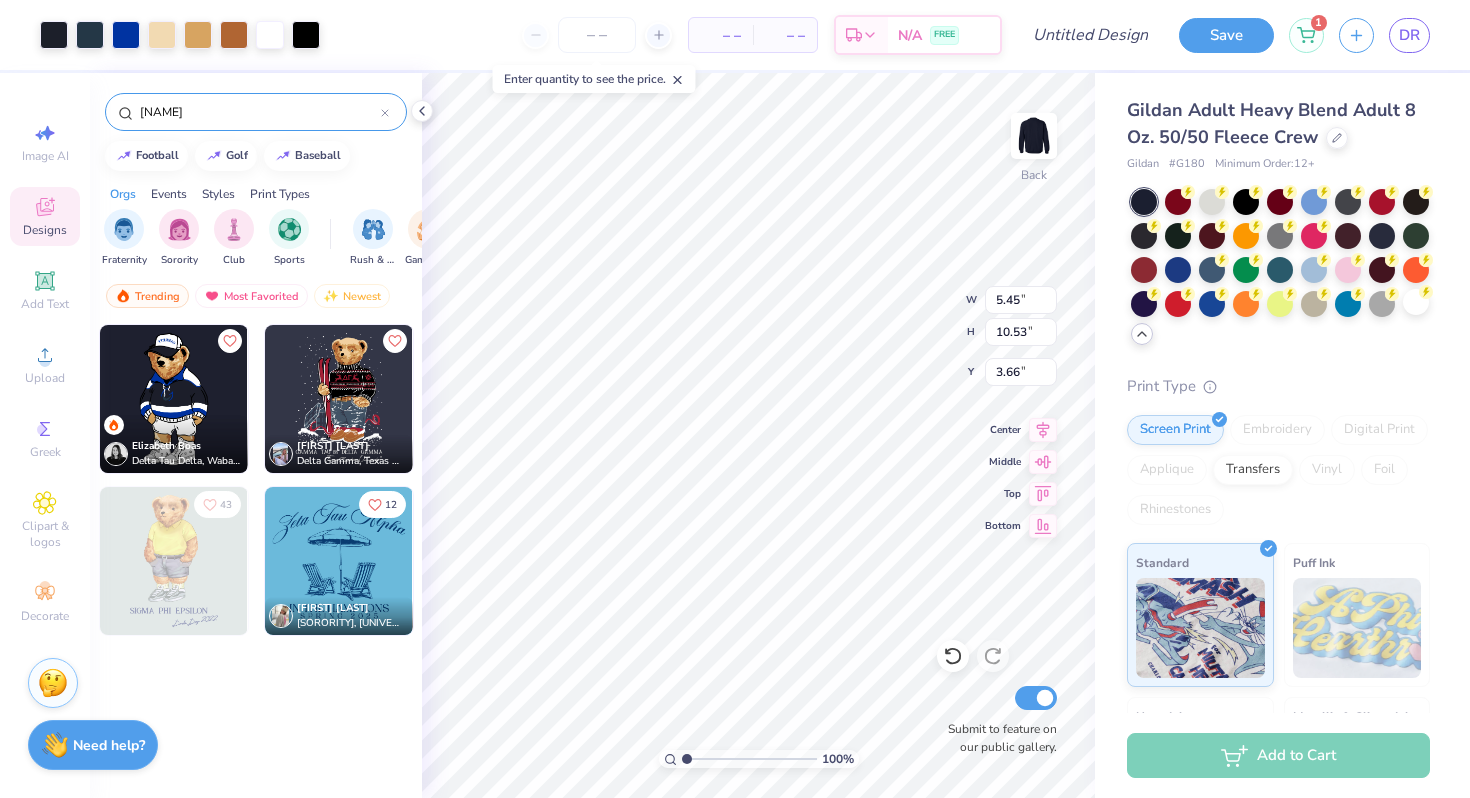 type on "6.42" 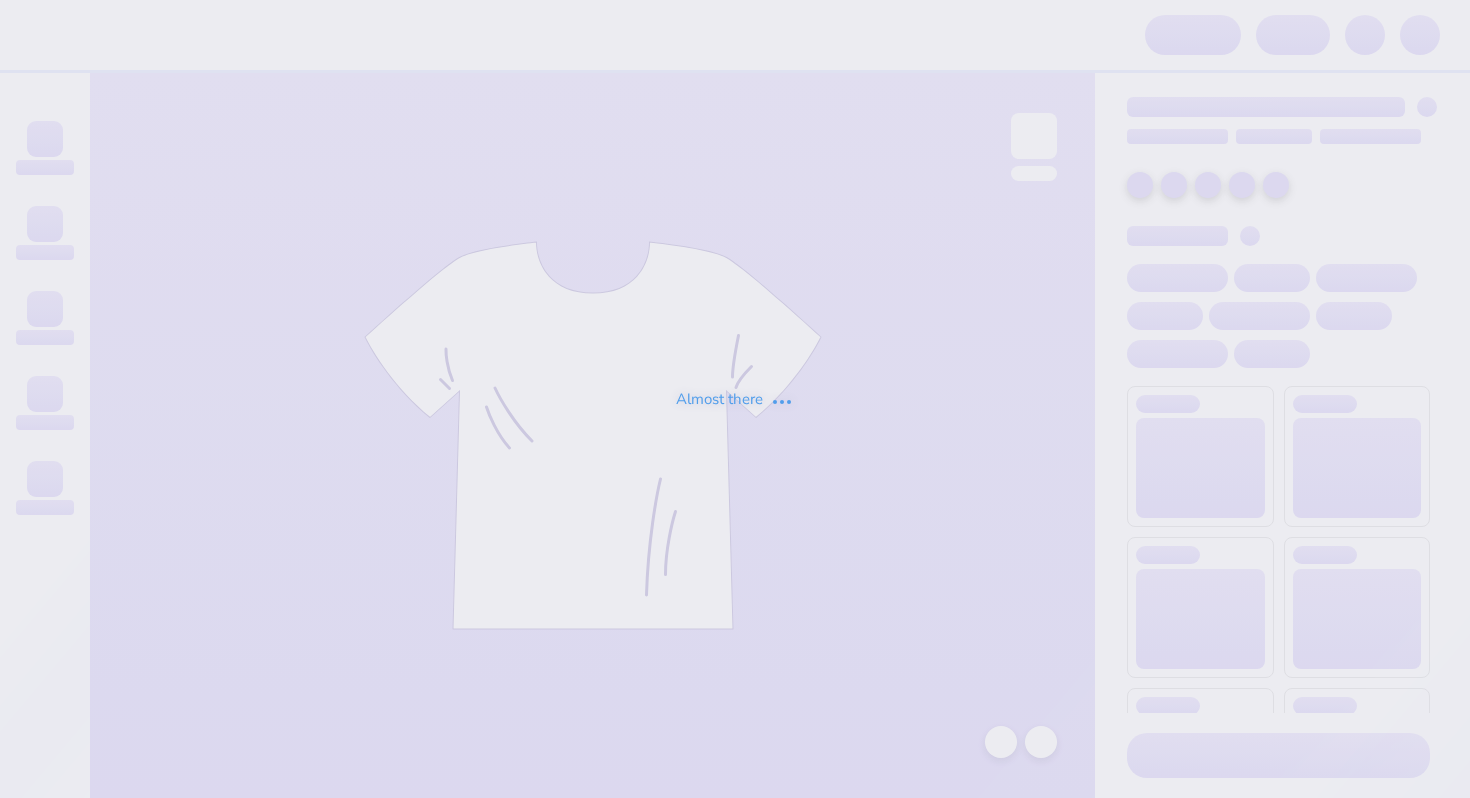 scroll, scrollTop: 0, scrollLeft: 0, axis: both 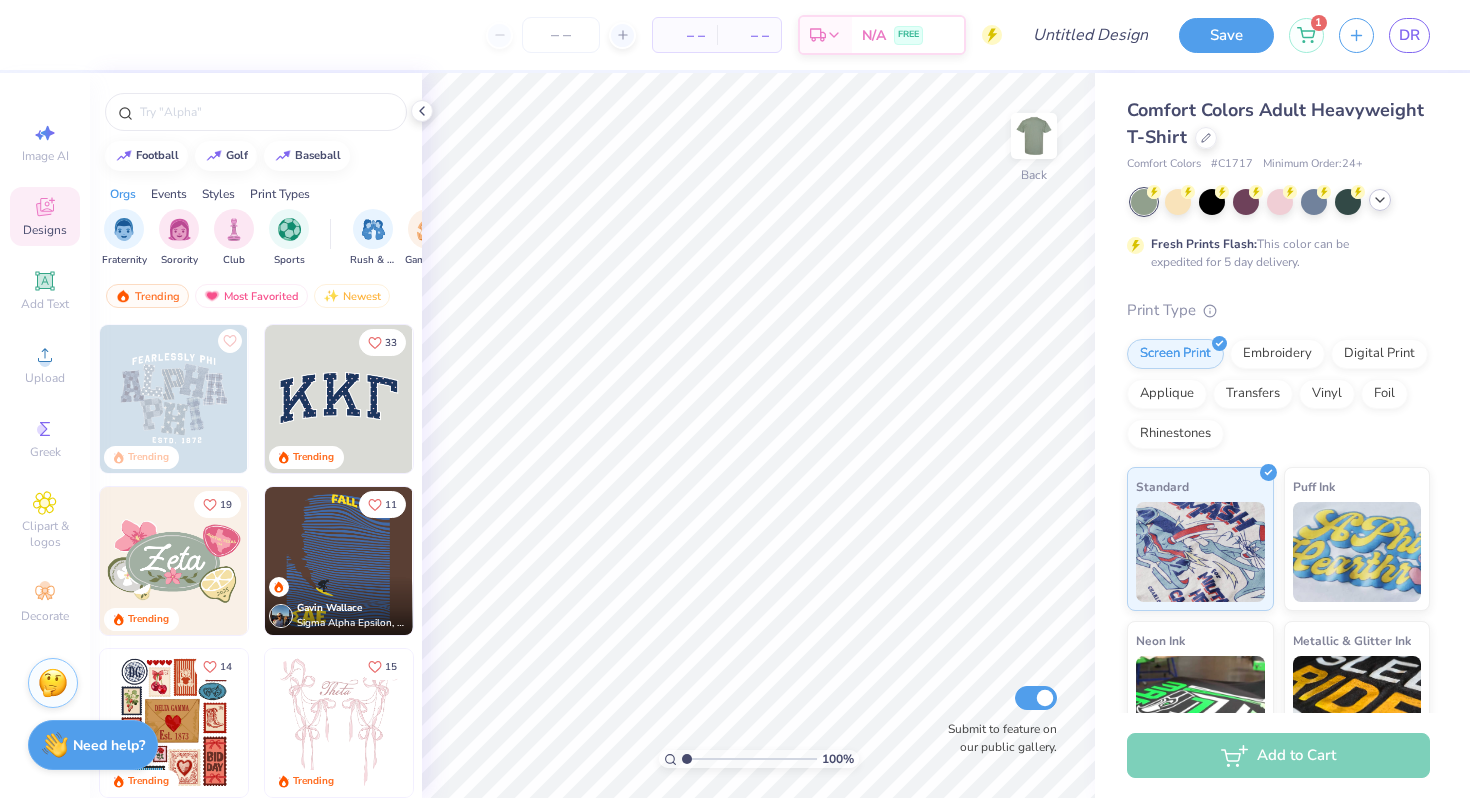click 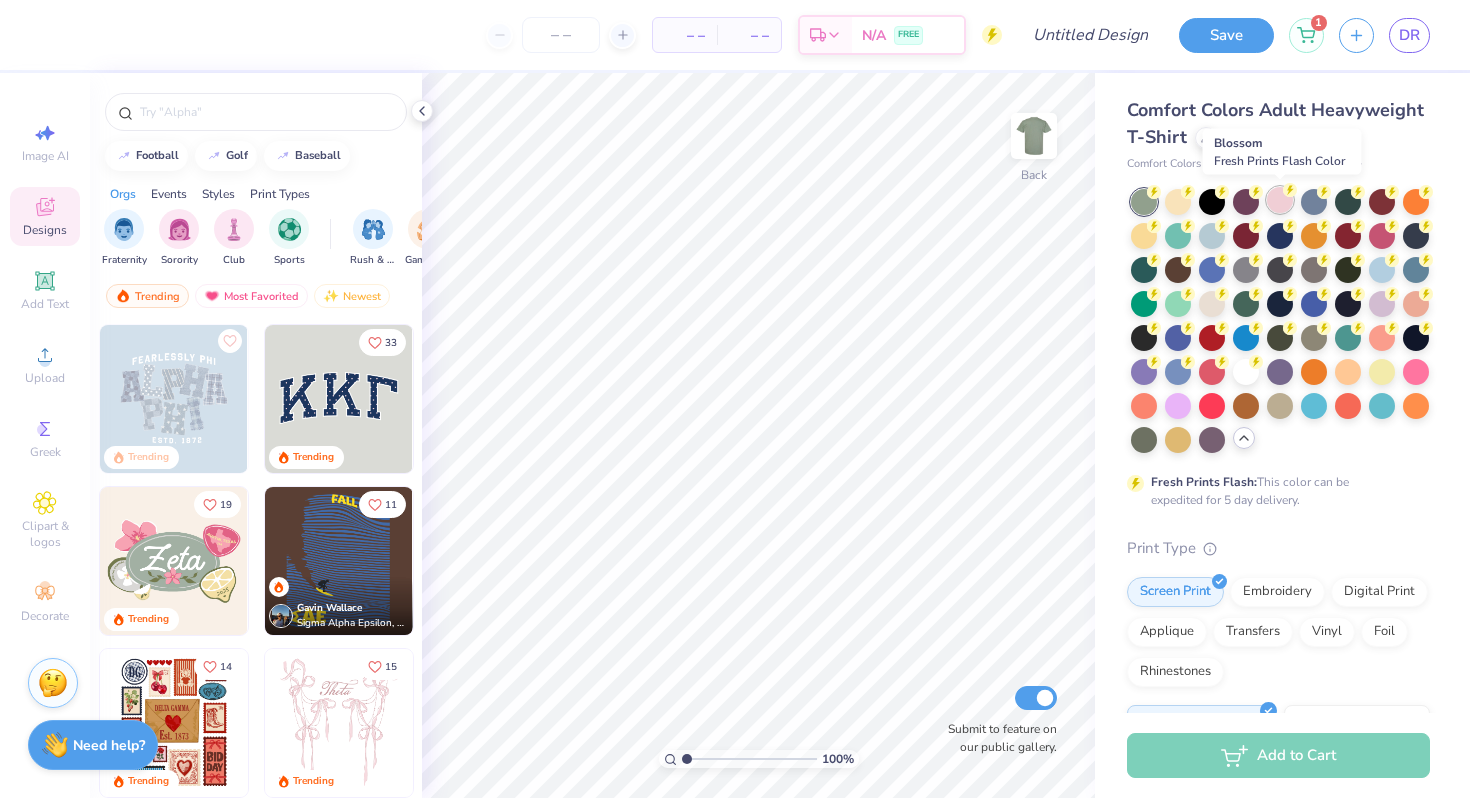 click at bounding box center [1280, 200] 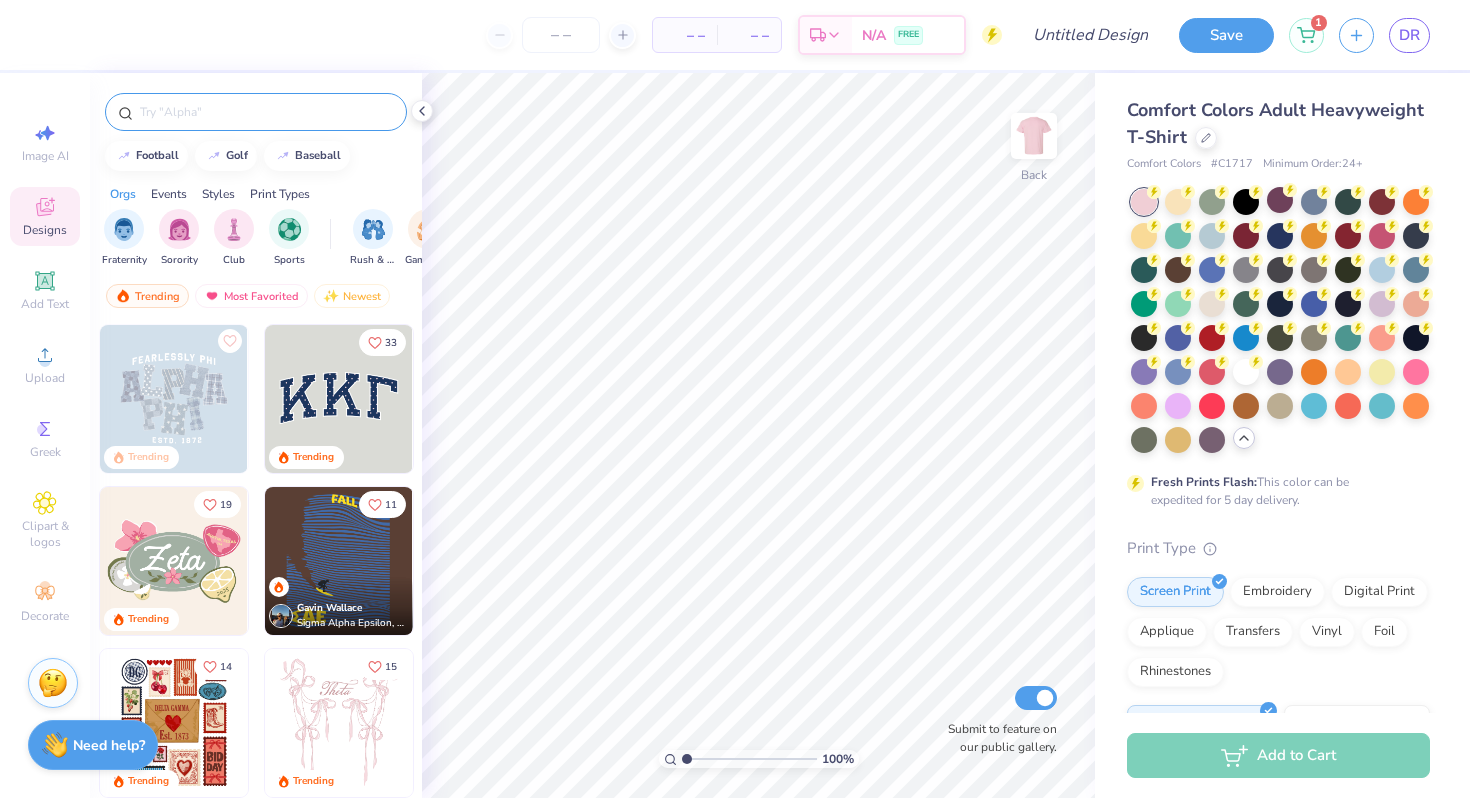 click at bounding box center [266, 112] 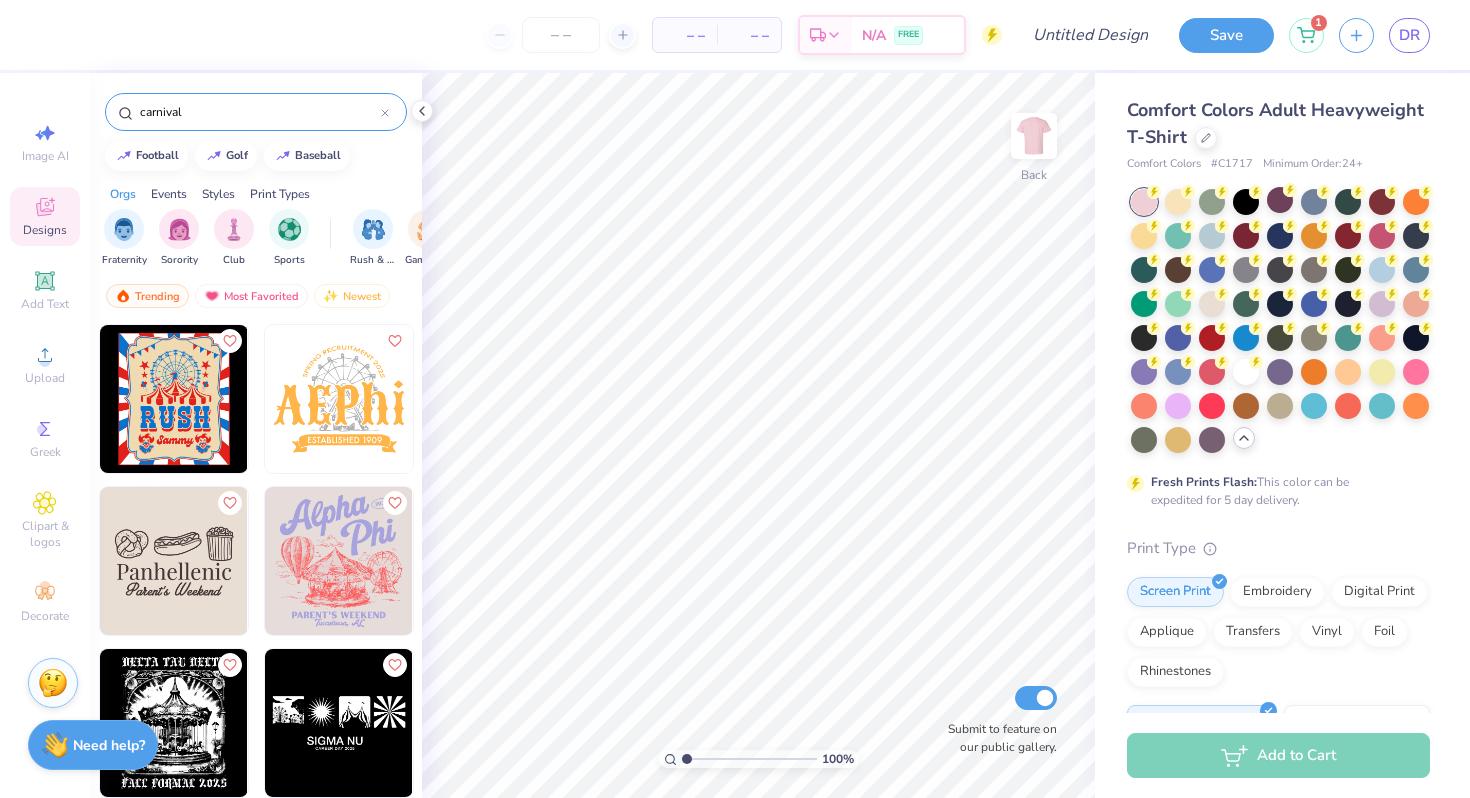 type on "carnival" 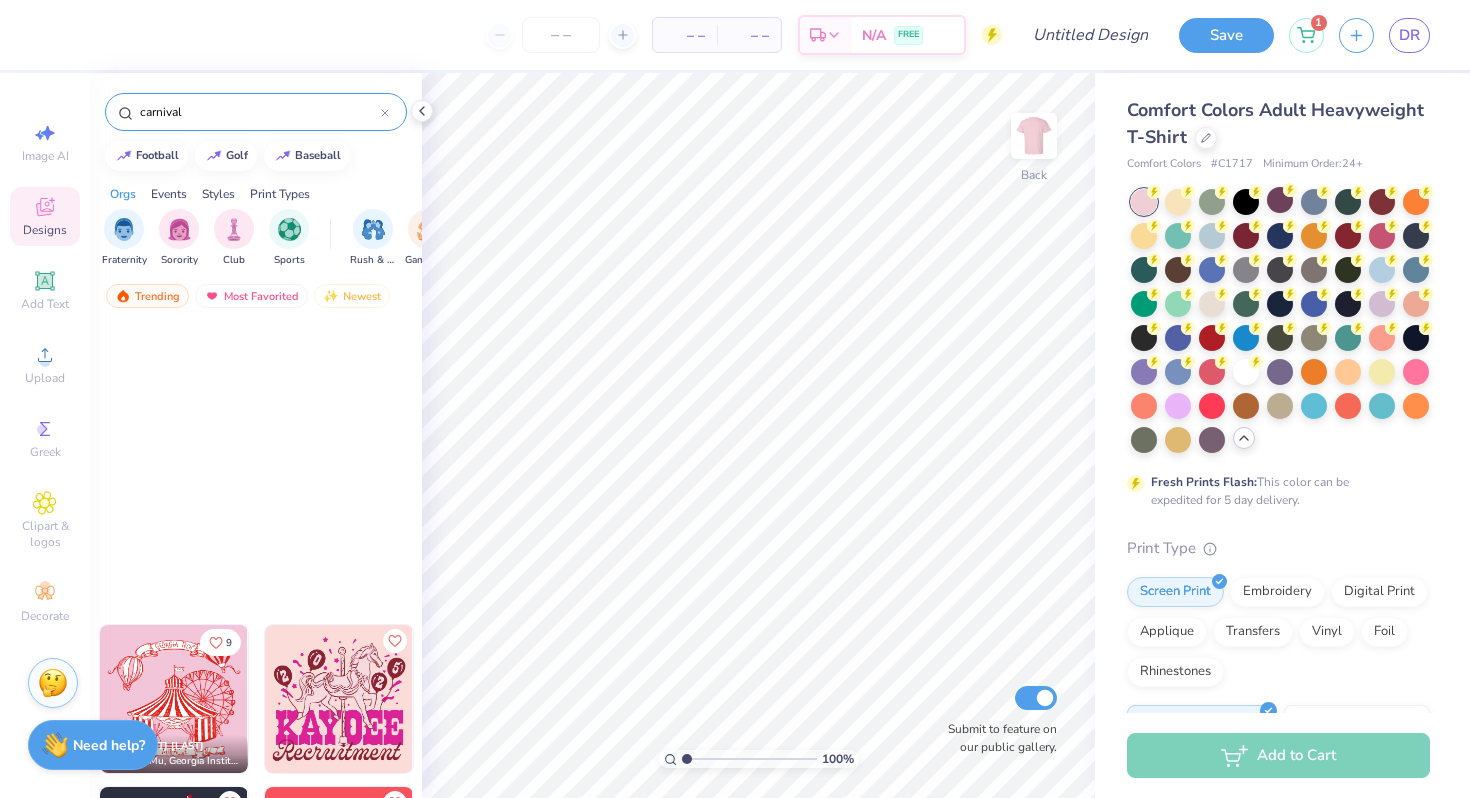 scroll, scrollTop: 0, scrollLeft: 0, axis: both 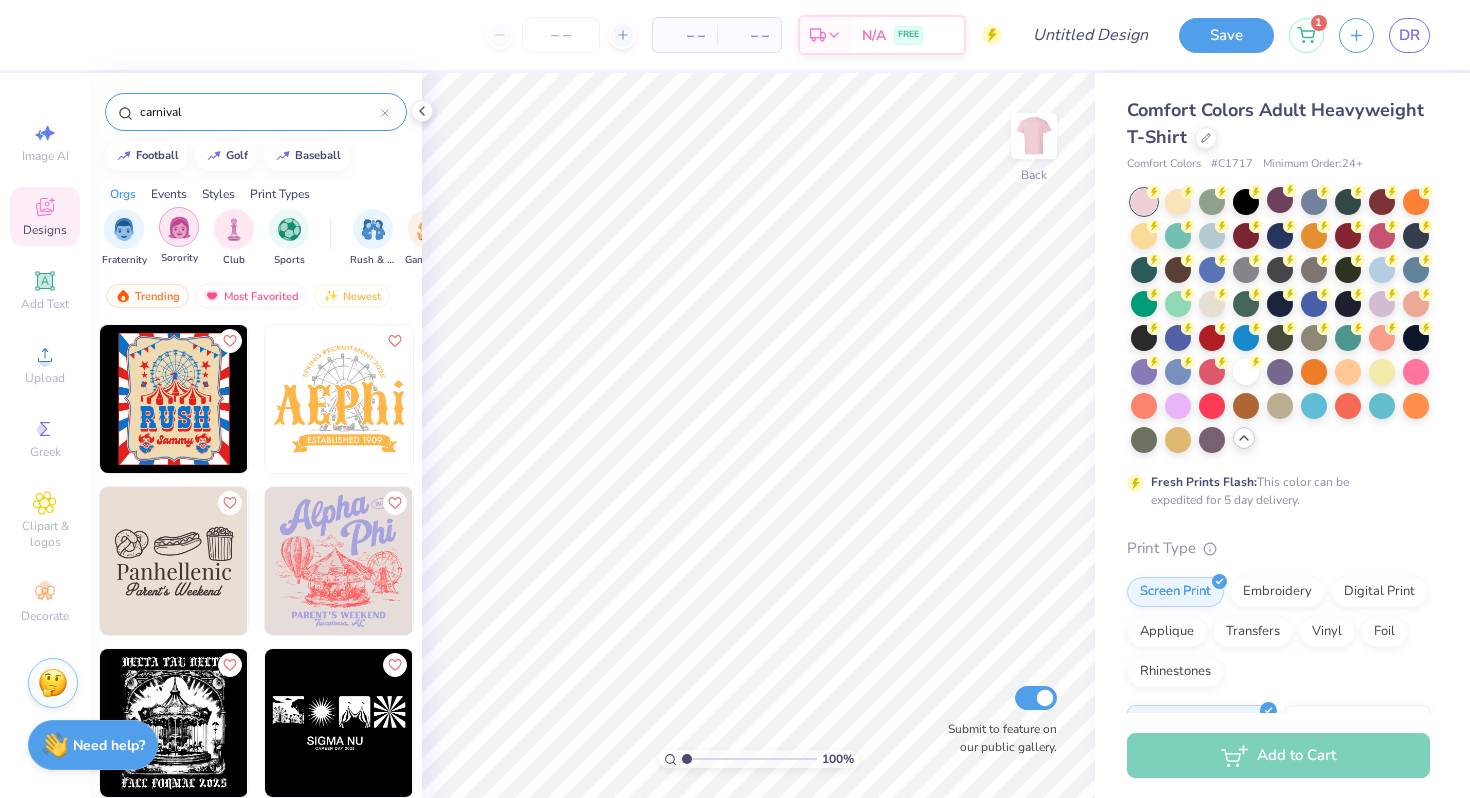click at bounding box center (179, 227) 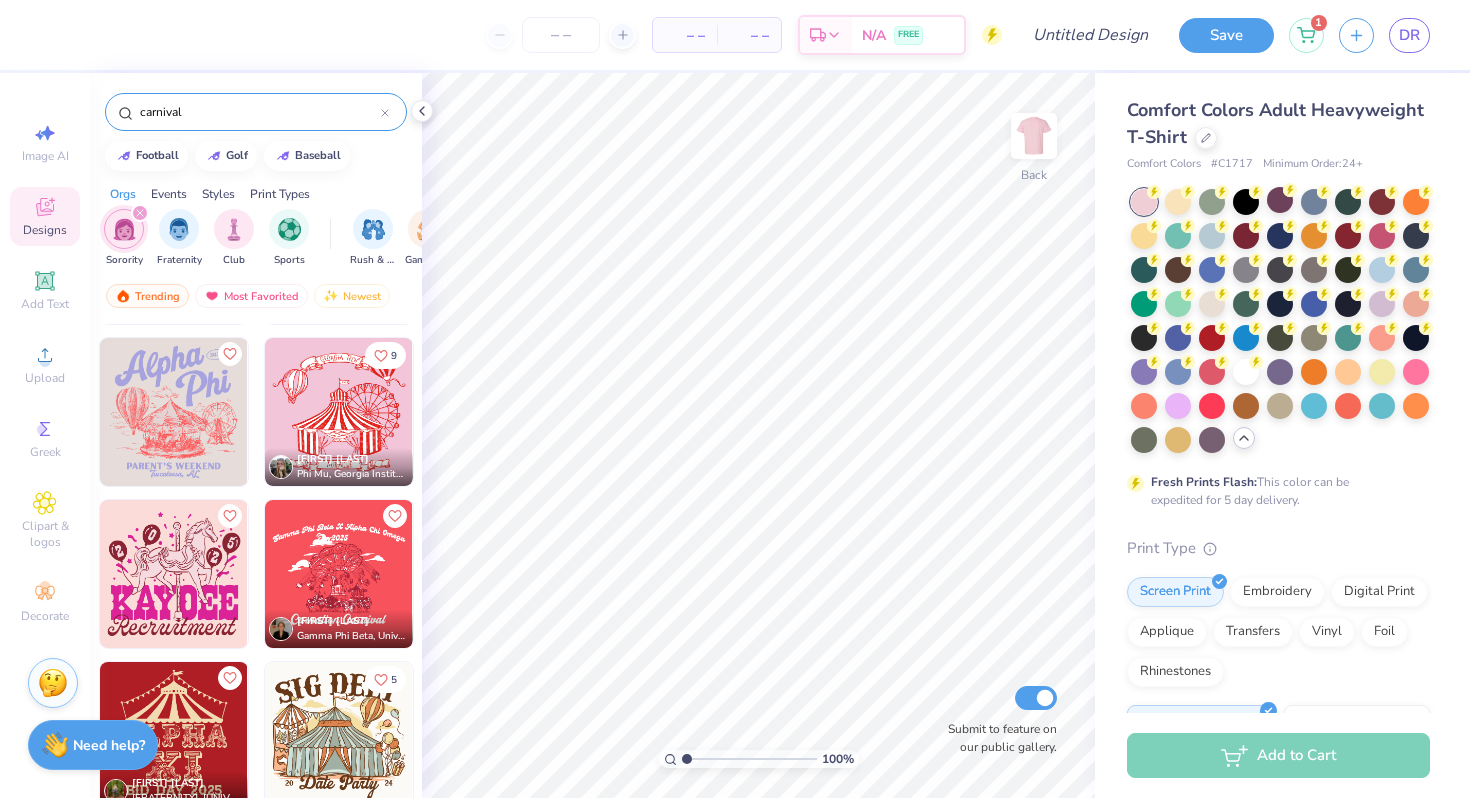 scroll, scrollTop: 0, scrollLeft: 0, axis: both 